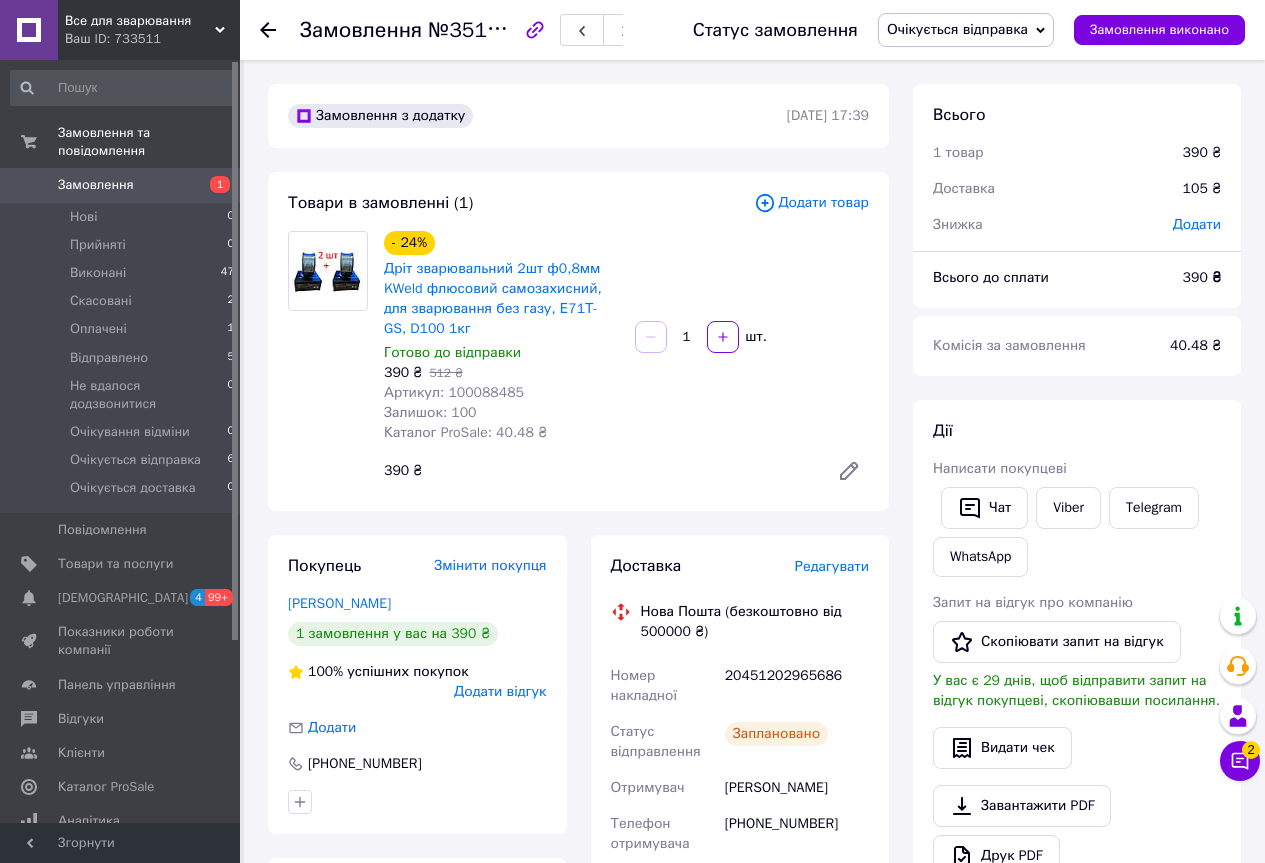 scroll, scrollTop: 815, scrollLeft: 0, axis: vertical 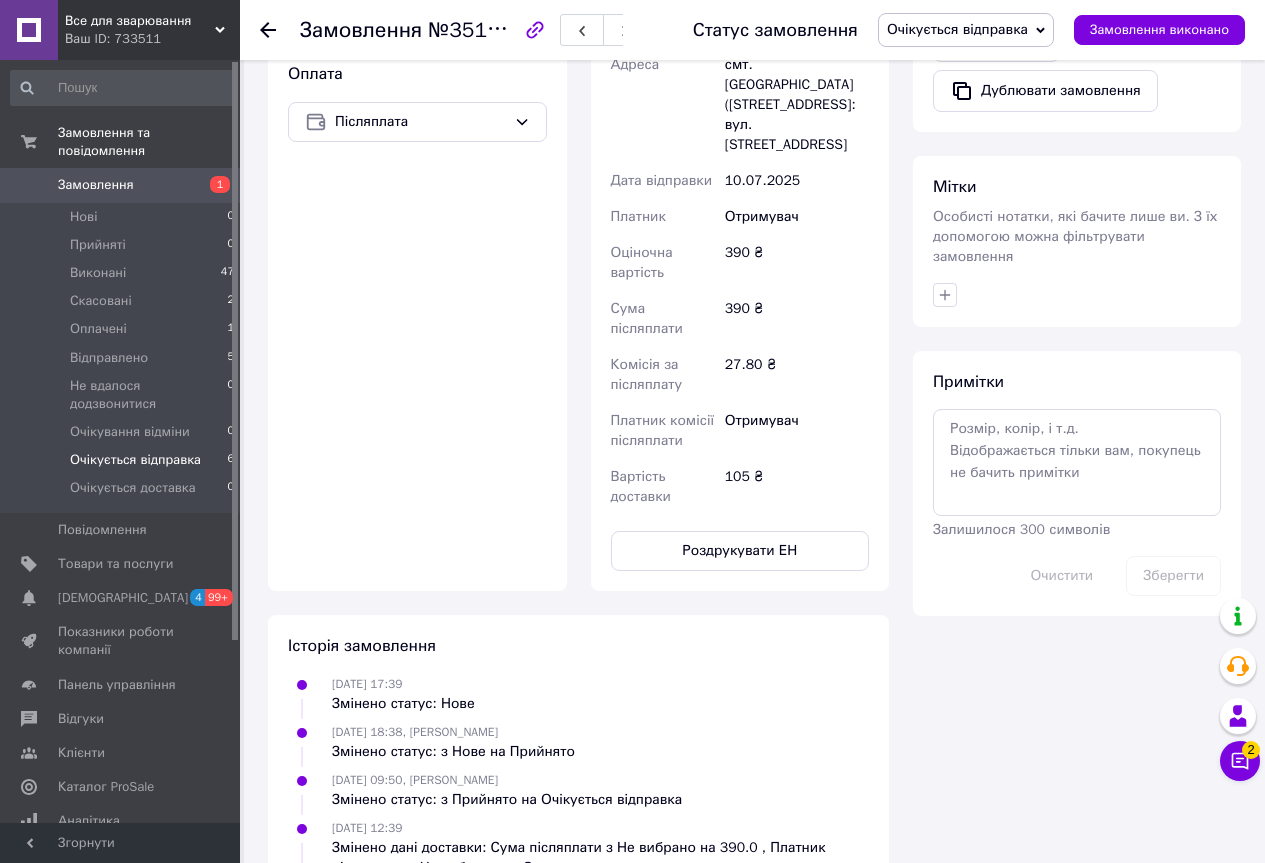 click on "Очікується відправка" at bounding box center [135, 460] 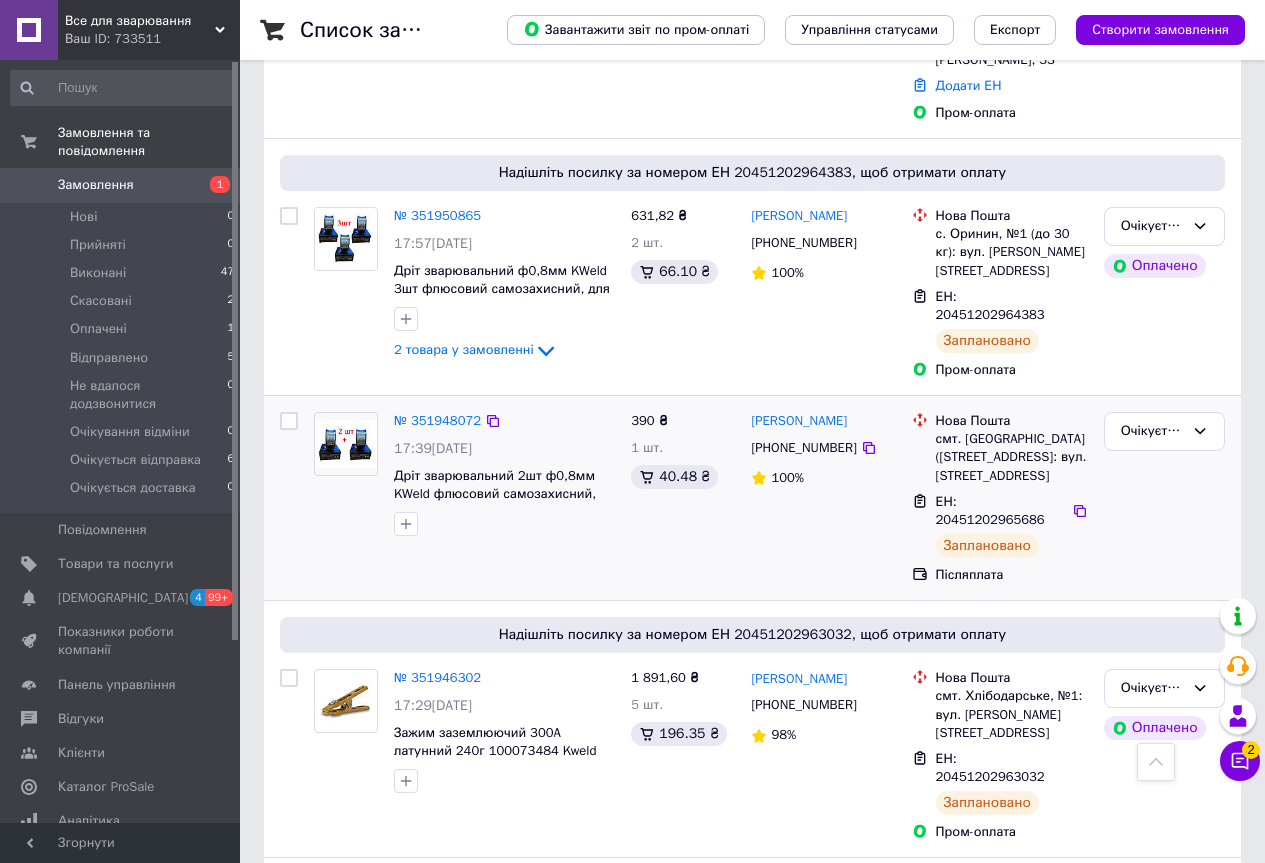 scroll, scrollTop: 1200, scrollLeft: 0, axis: vertical 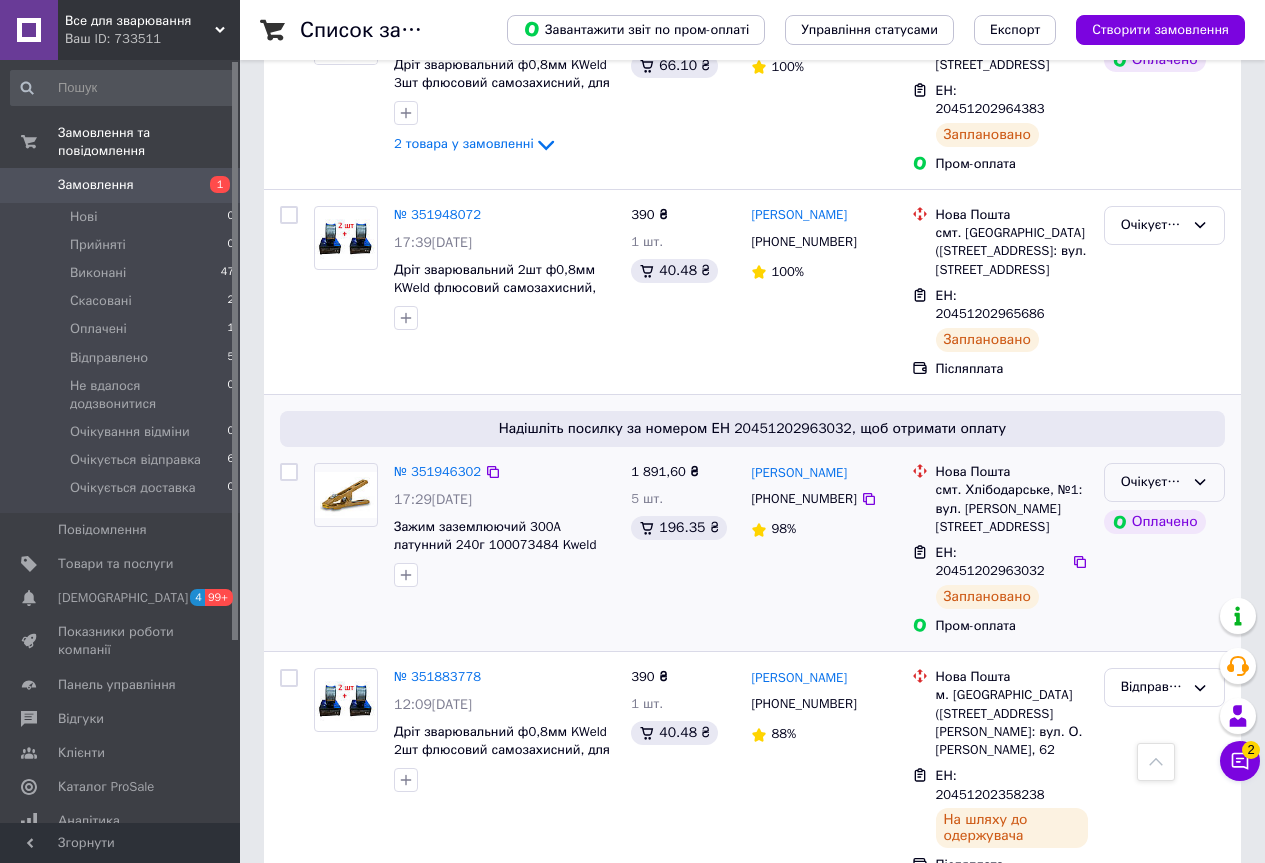 click on "Очікується відправка" at bounding box center (1164, 482) 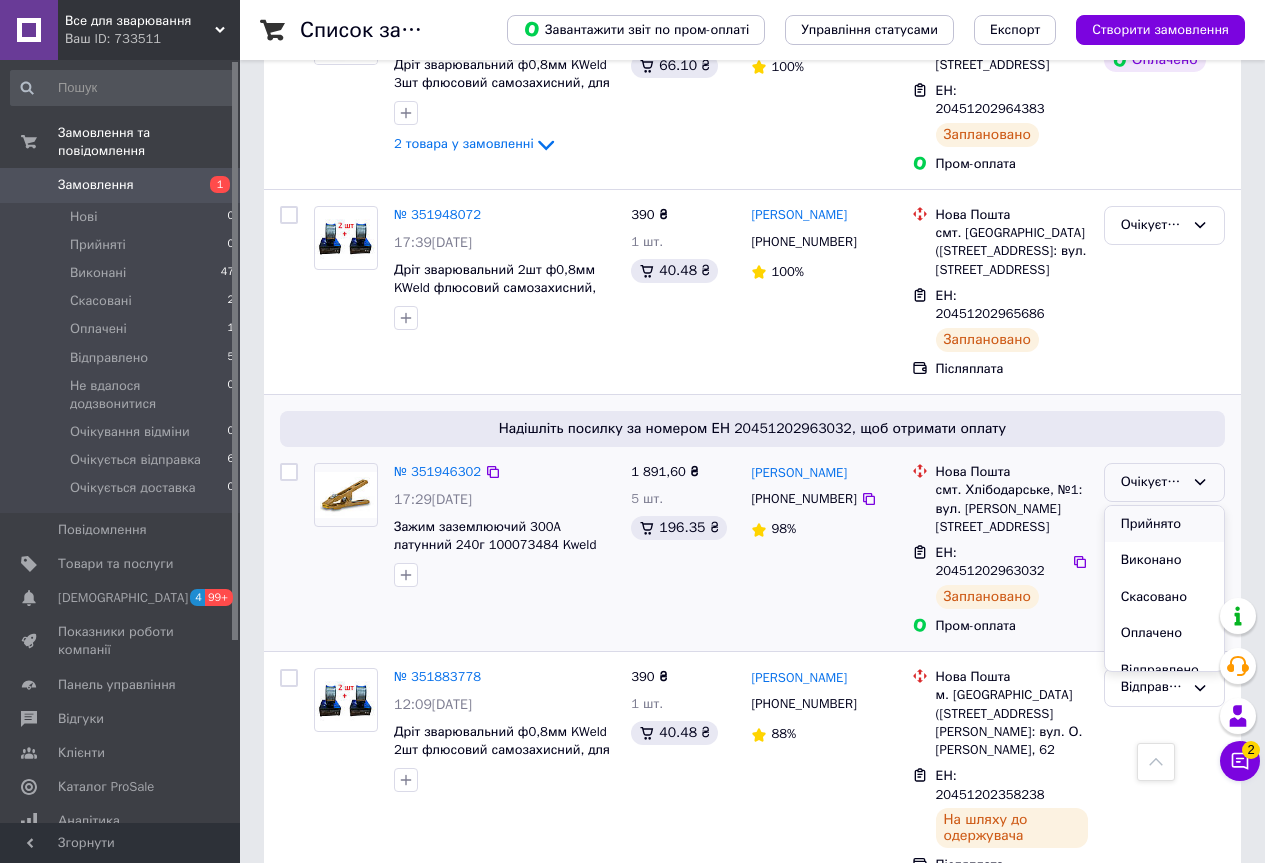 scroll, scrollTop: 100, scrollLeft: 0, axis: vertical 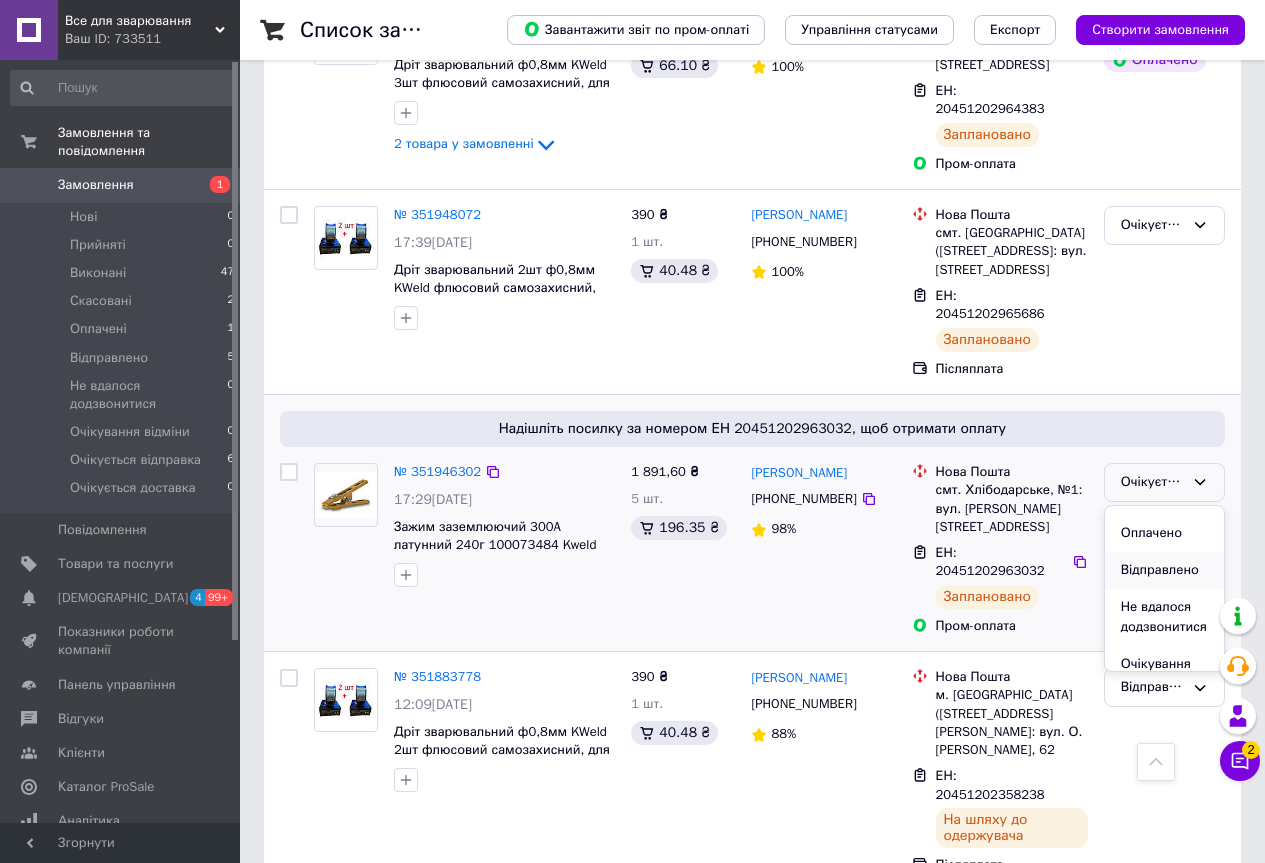 click on "Відправлено" at bounding box center (1164, 570) 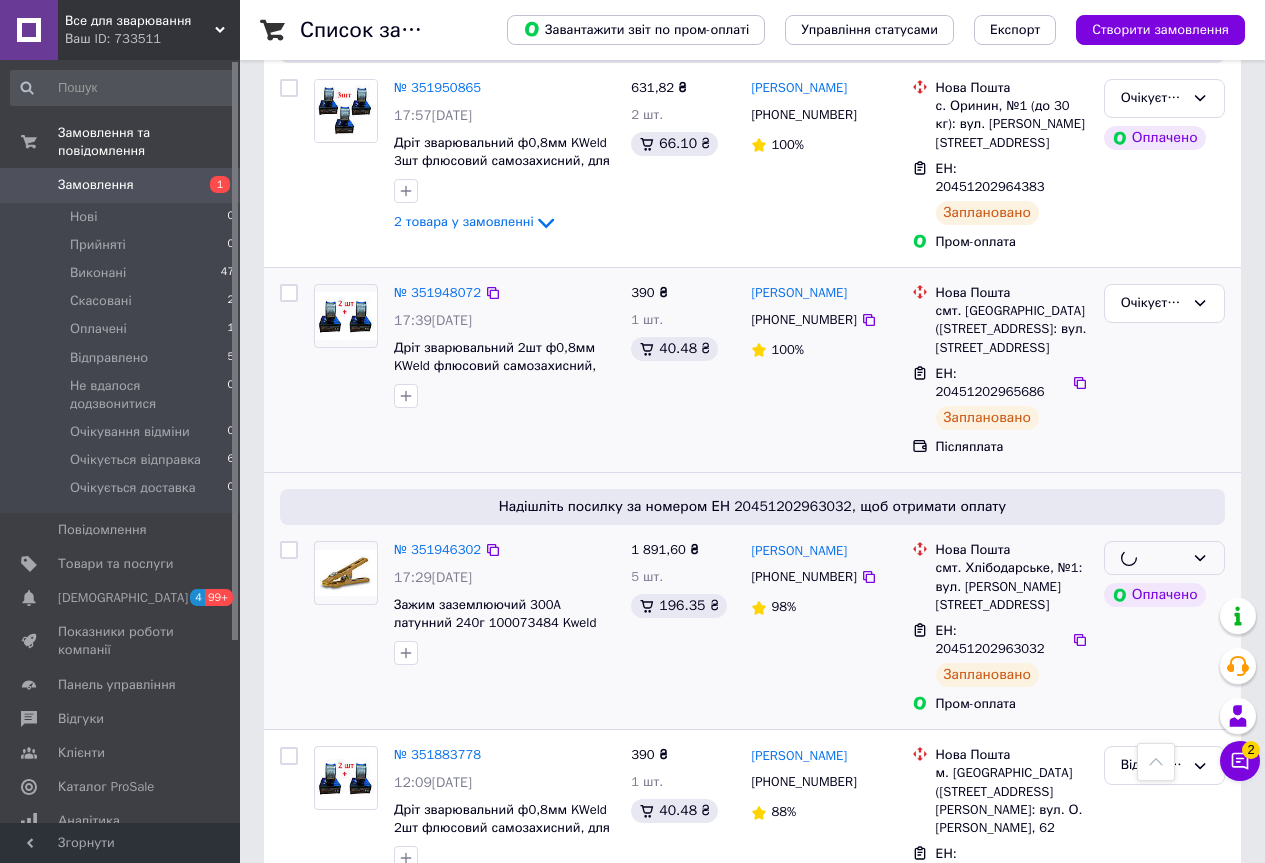 scroll, scrollTop: 1000, scrollLeft: 0, axis: vertical 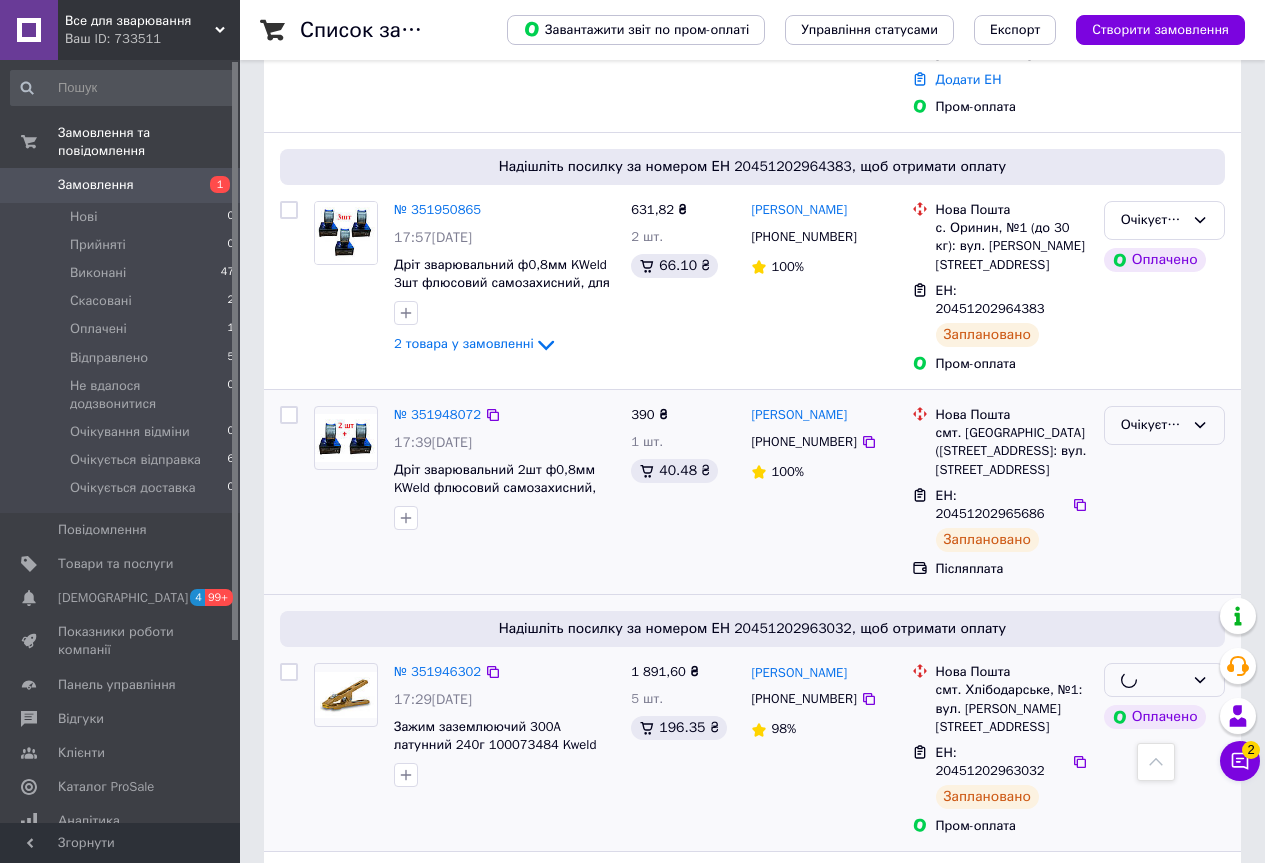 click 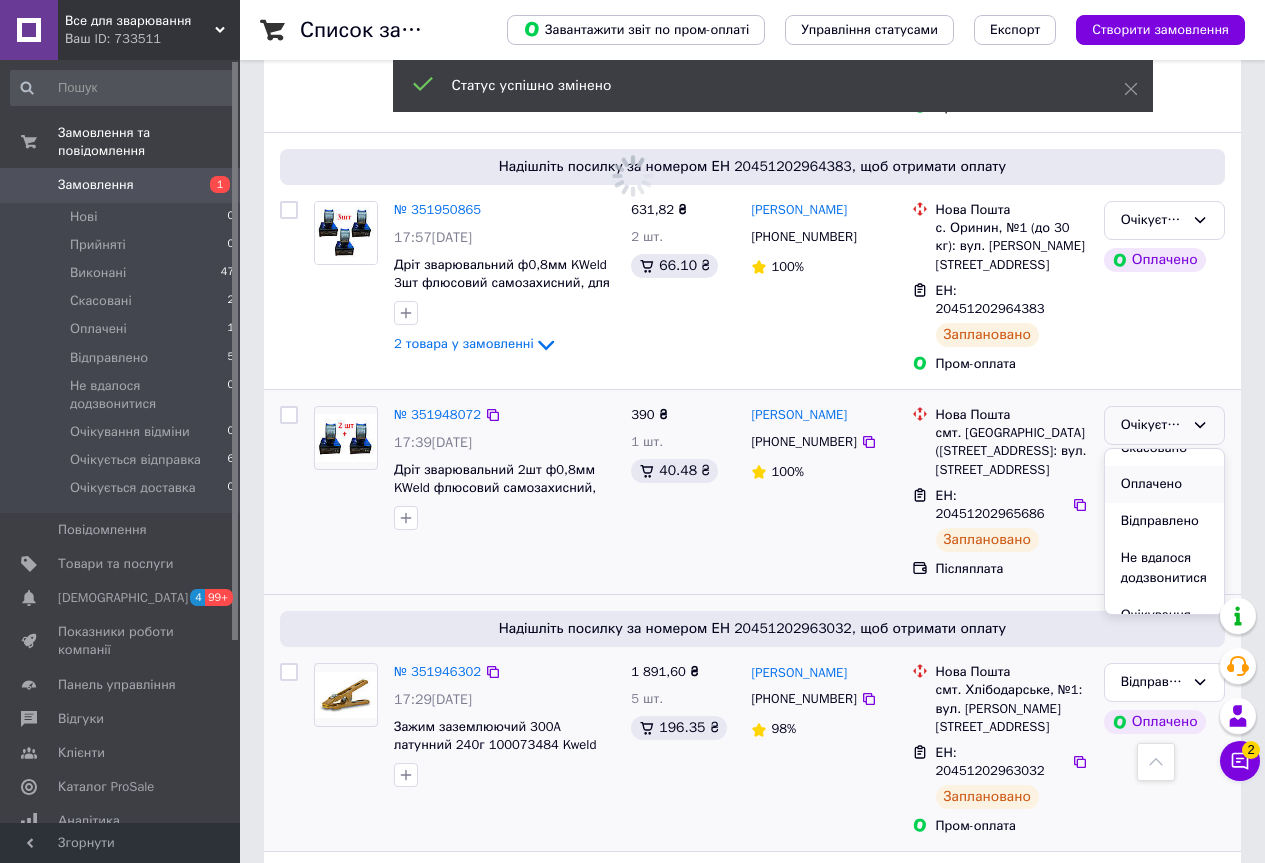 scroll, scrollTop: 100, scrollLeft: 0, axis: vertical 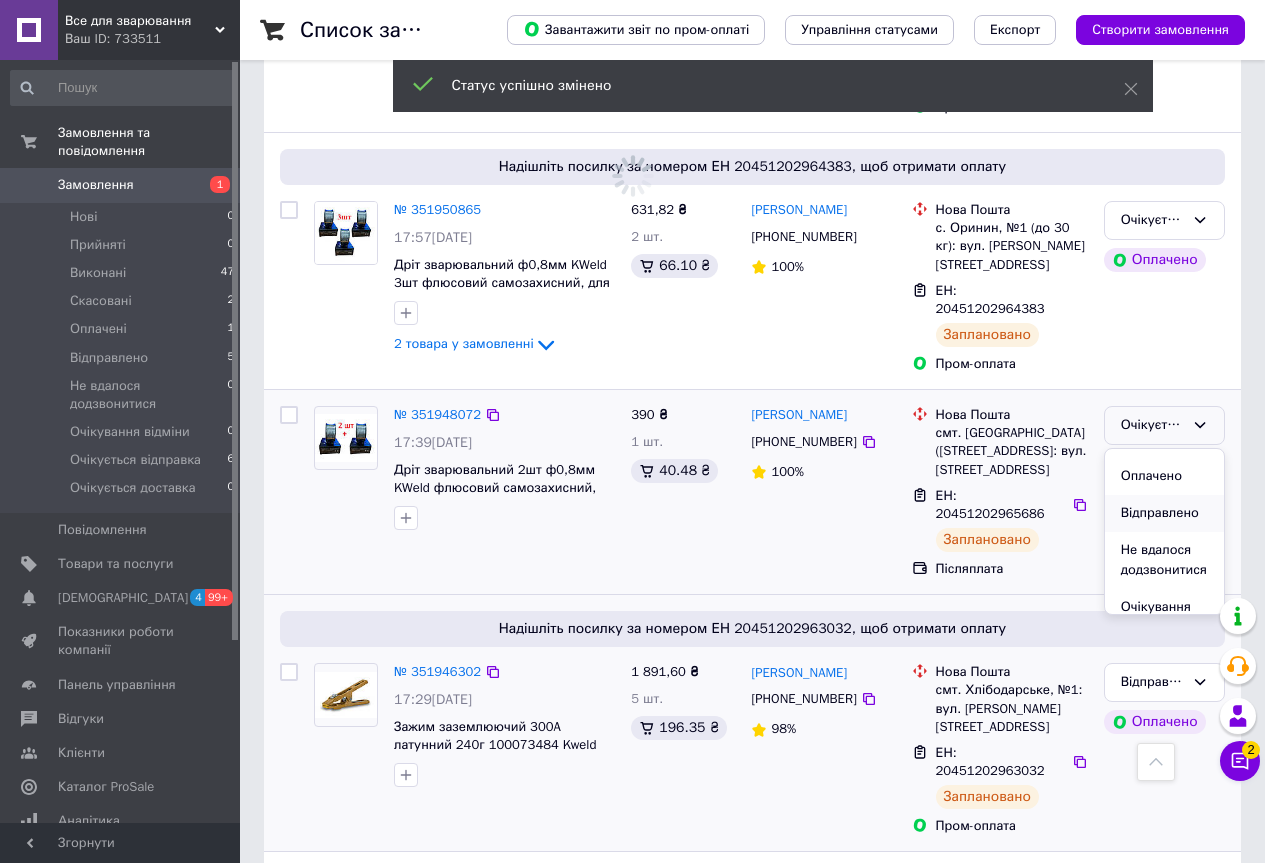 click on "Відправлено" at bounding box center [1164, 513] 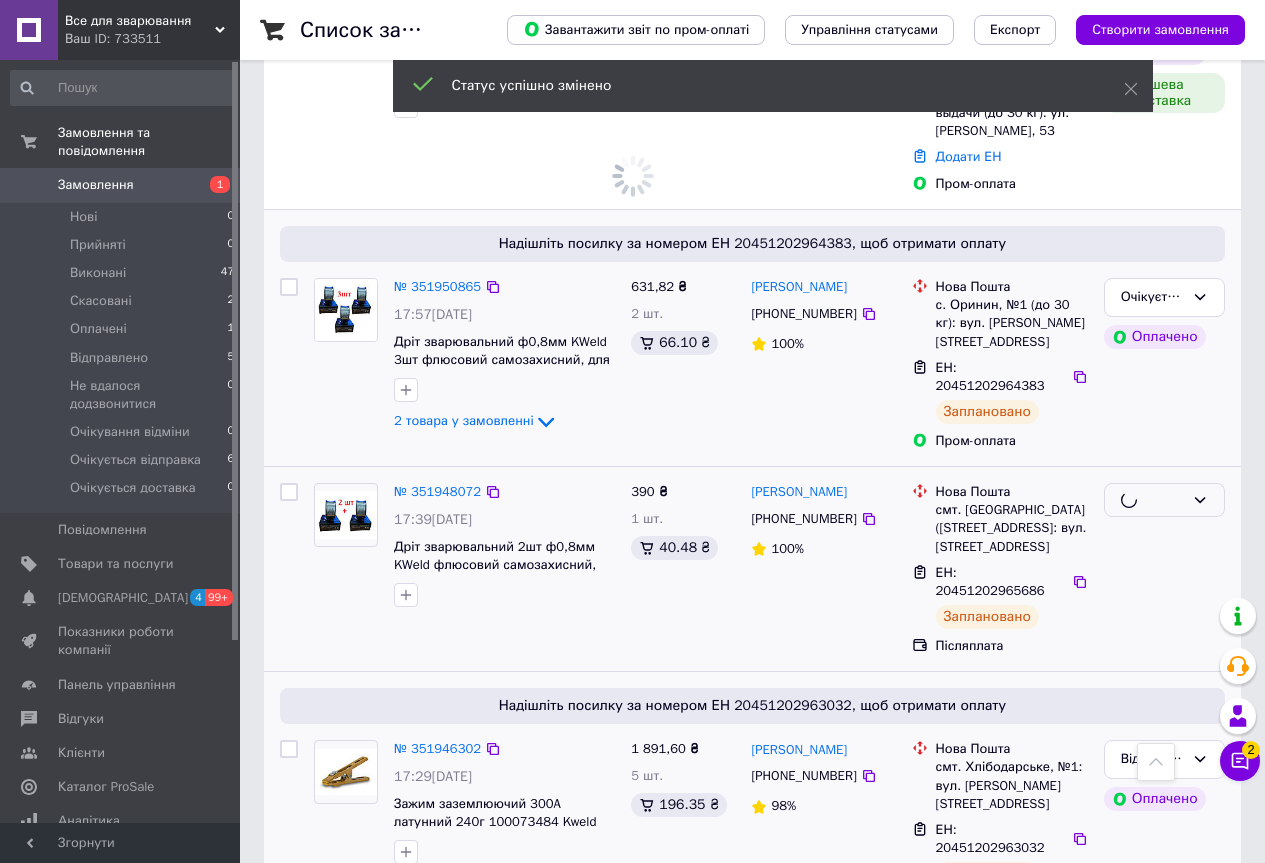scroll, scrollTop: 900, scrollLeft: 0, axis: vertical 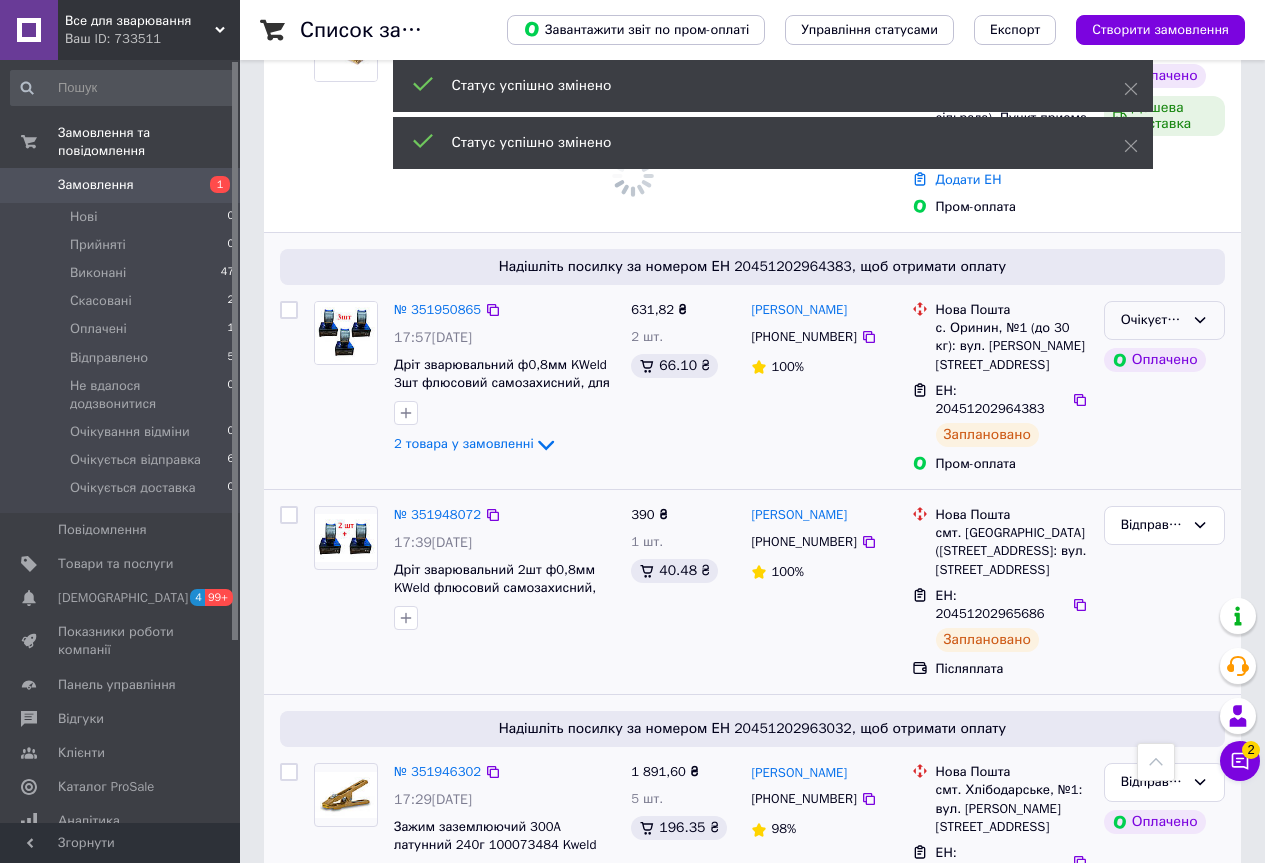 click 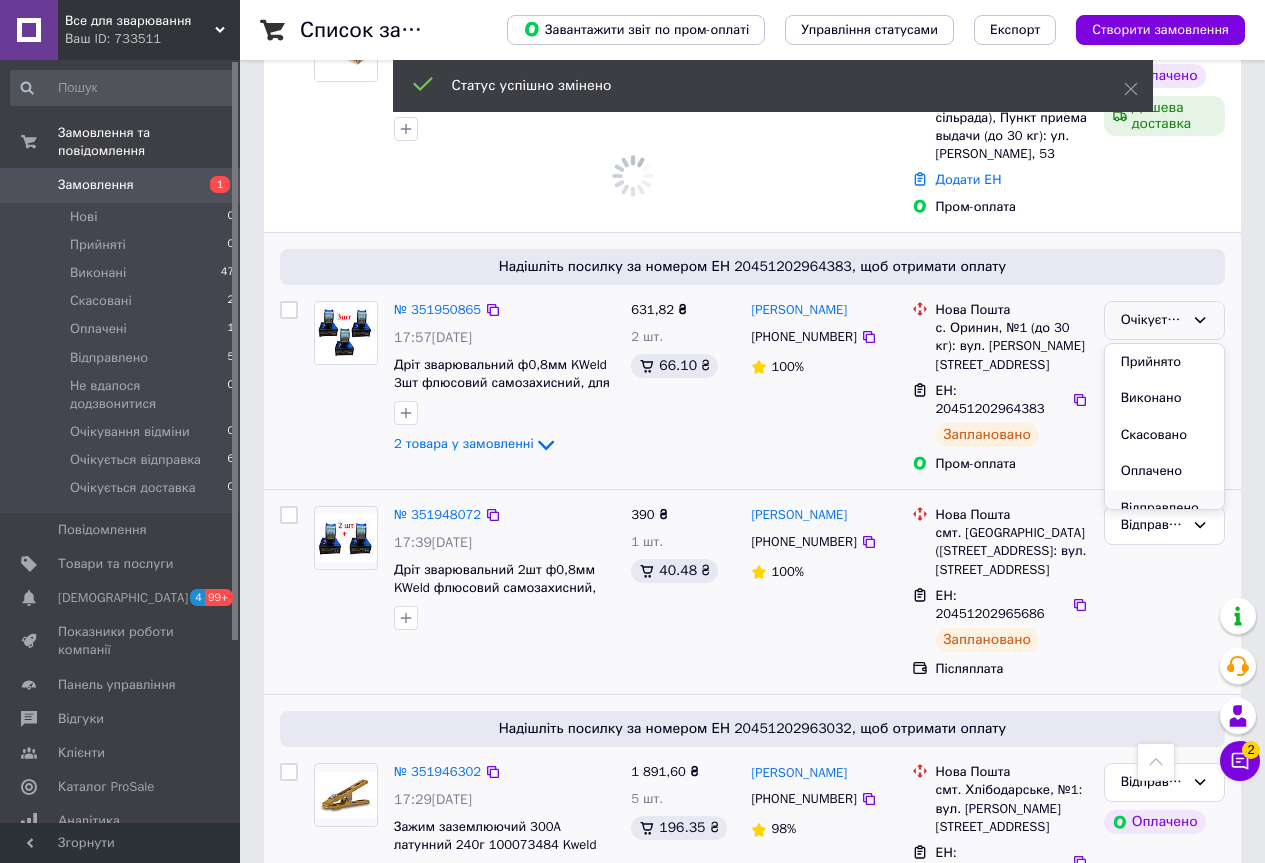 scroll, scrollTop: 100, scrollLeft: 0, axis: vertical 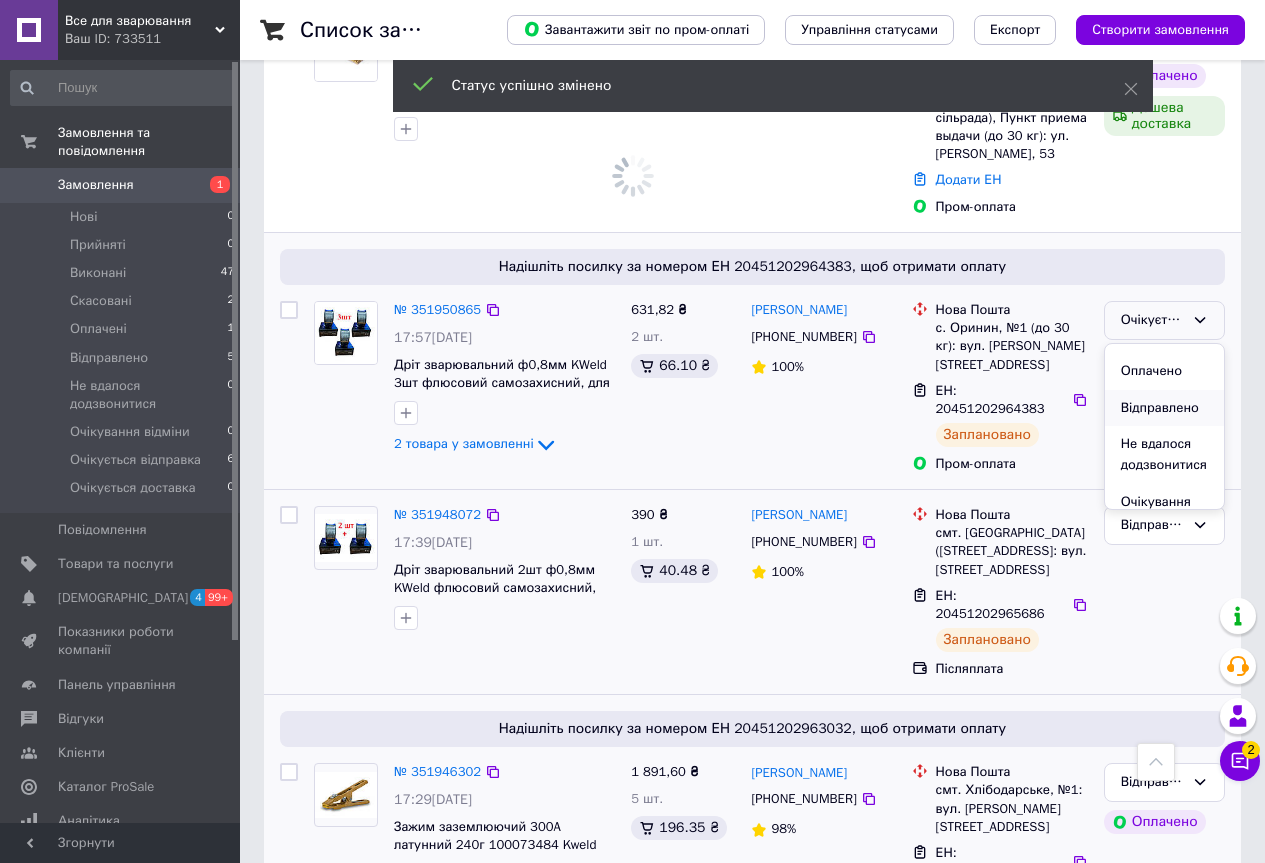 click on "Відправлено" at bounding box center (1164, 408) 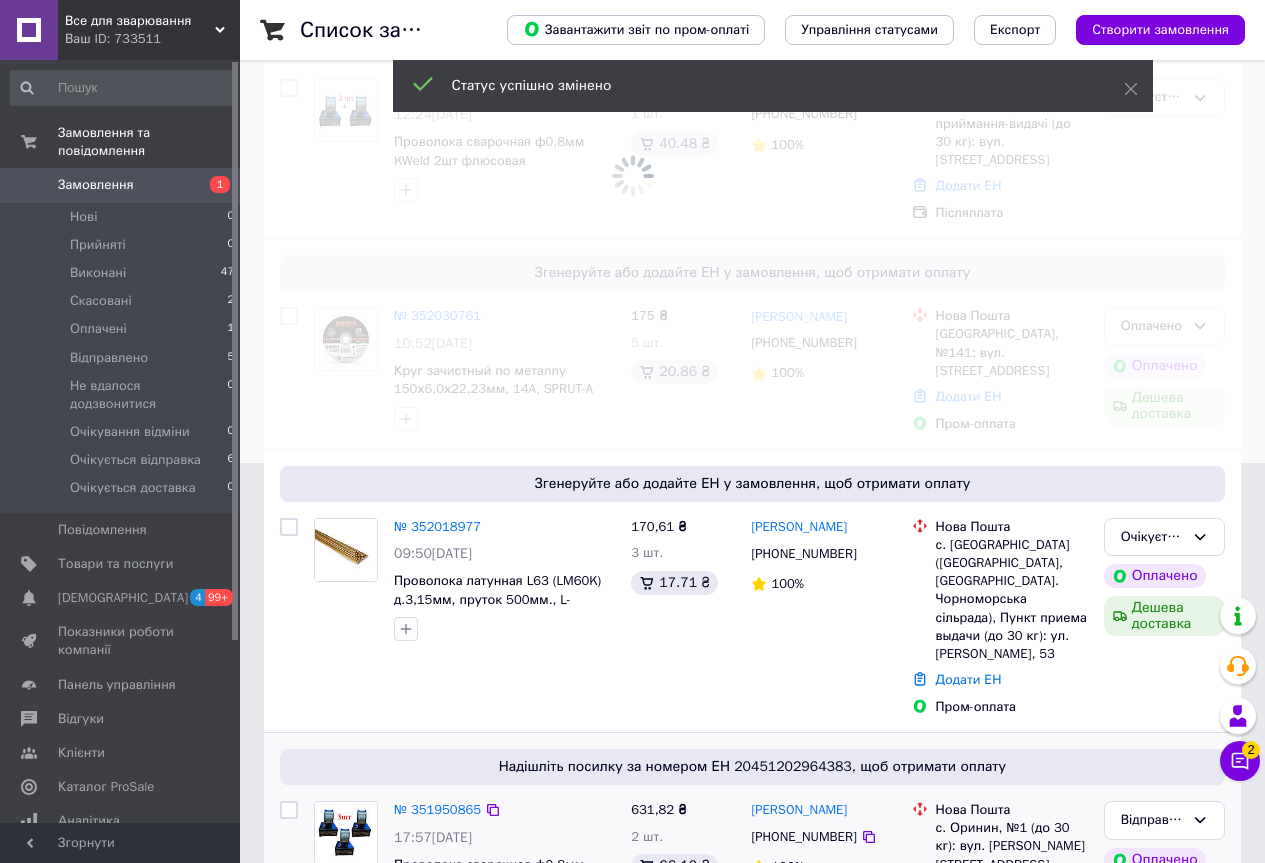 scroll, scrollTop: 200, scrollLeft: 0, axis: vertical 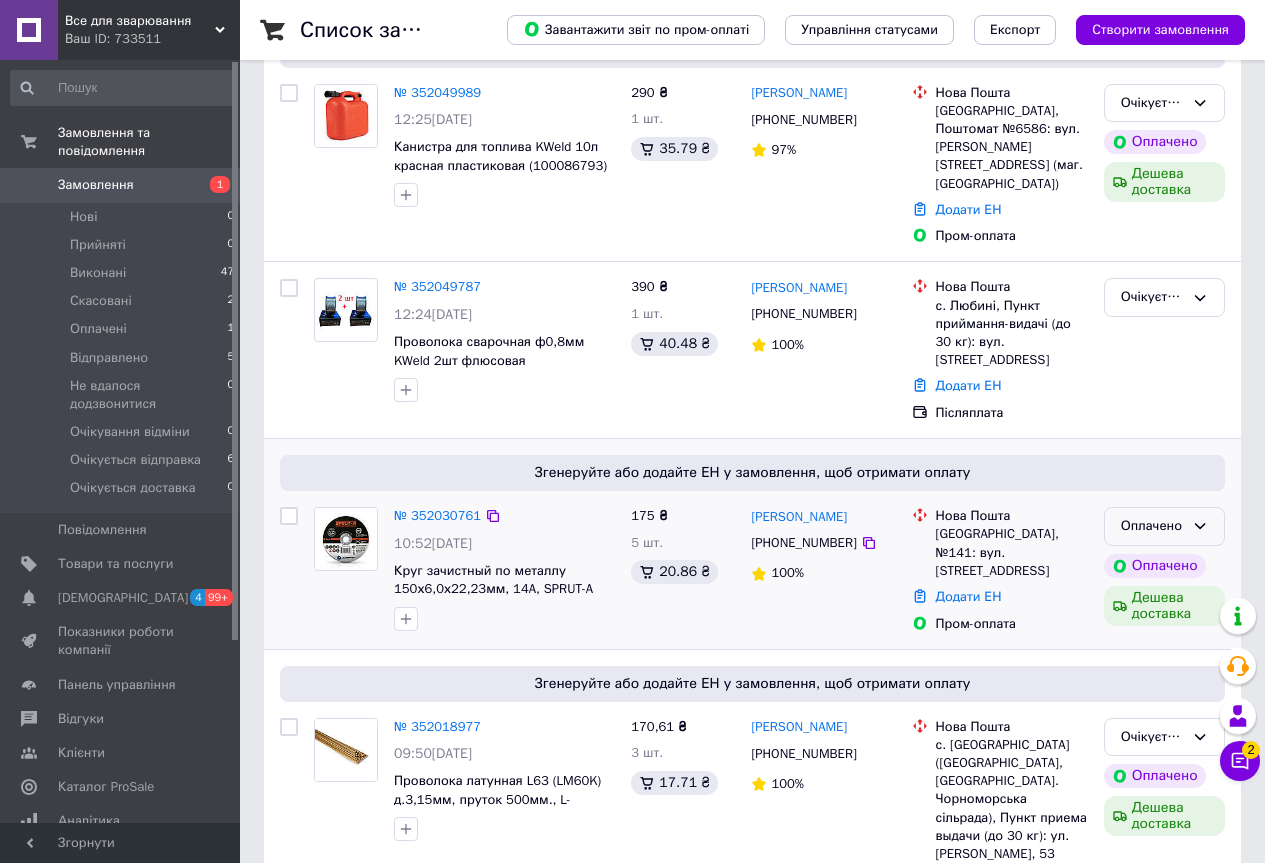 click on "Оплачено" at bounding box center (1164, 526) 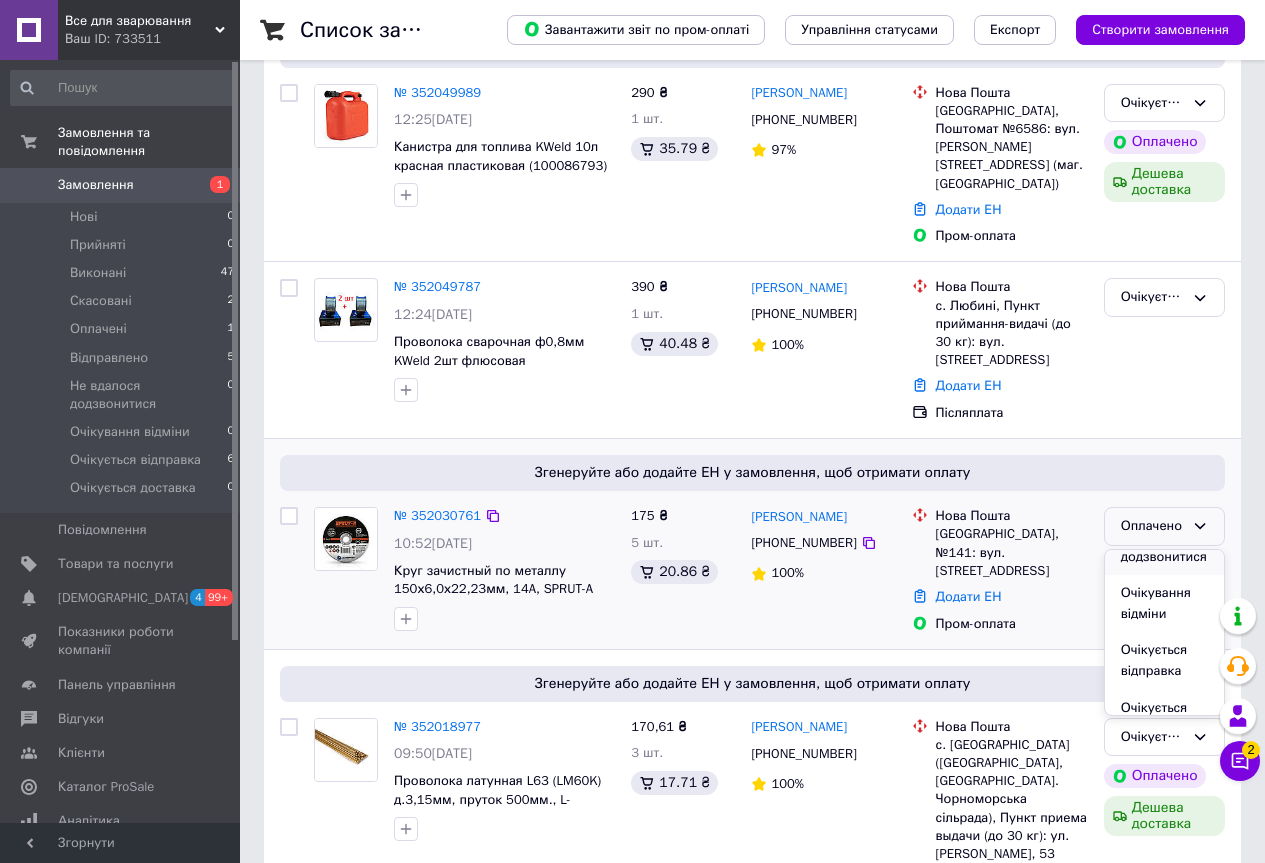 scroll, scrollTop: 200, scrollLeft: 0, axis: vertical 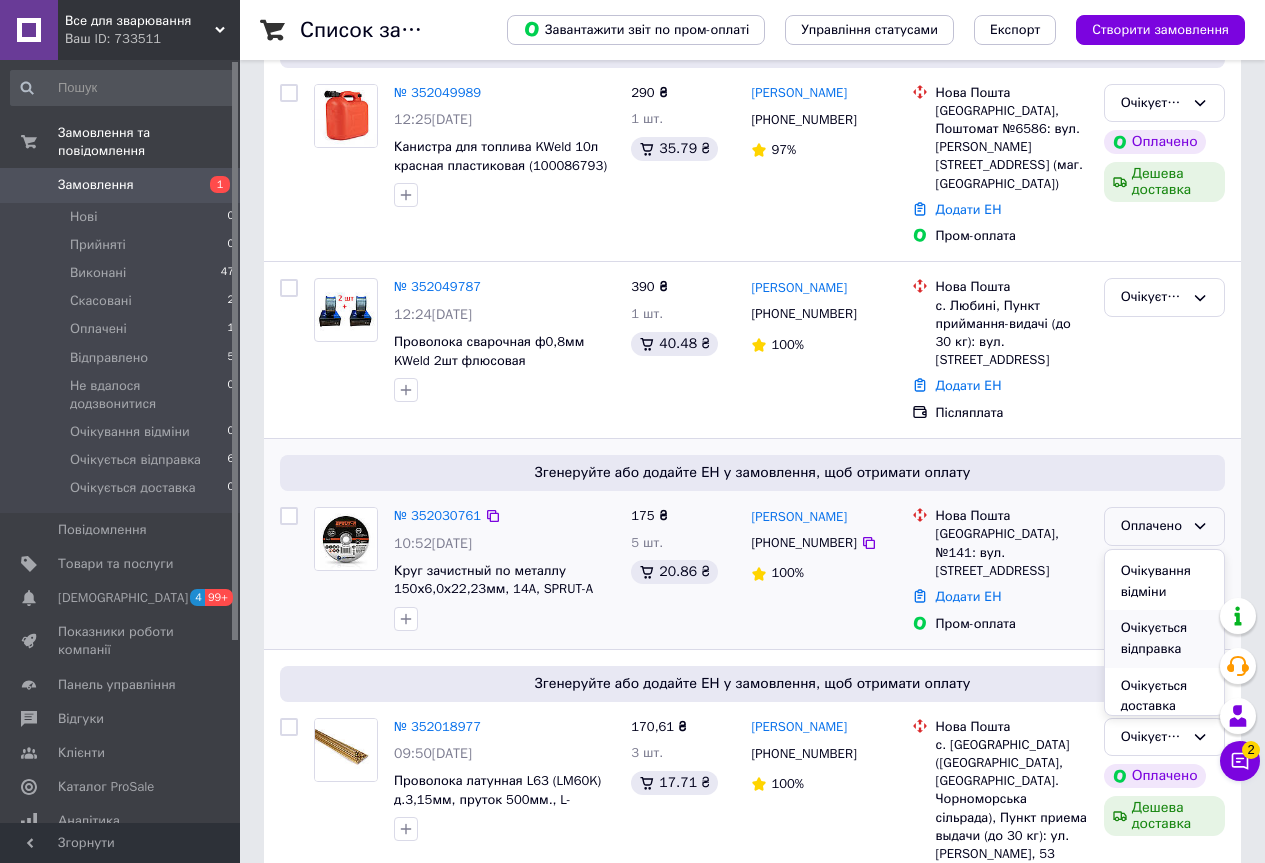 click on "Очікується відправка" at bounding box center [1164, 638] 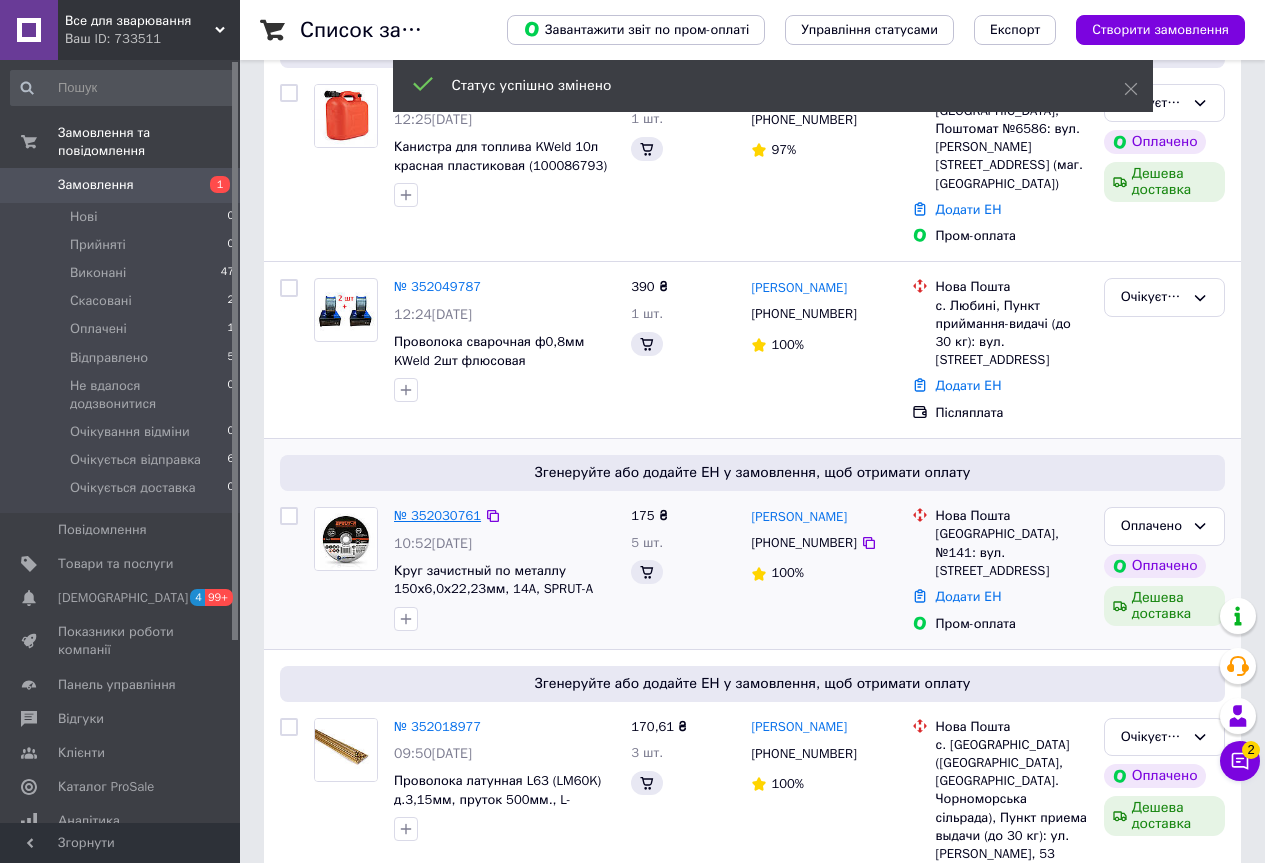 click on "№ 352030761" at bounding box center (437, 515) 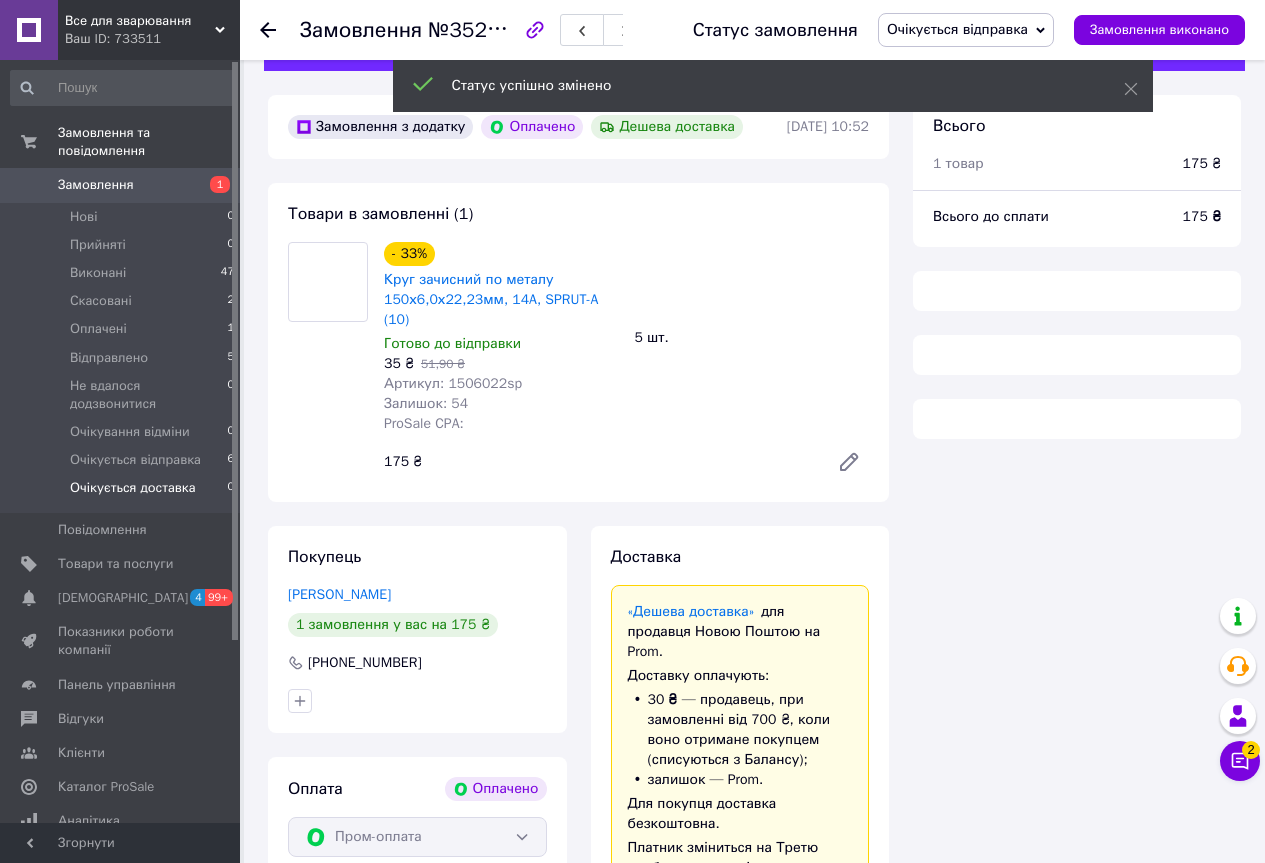 scroll, scrollTop: 200, scrollLeft: 0, axis: vertical 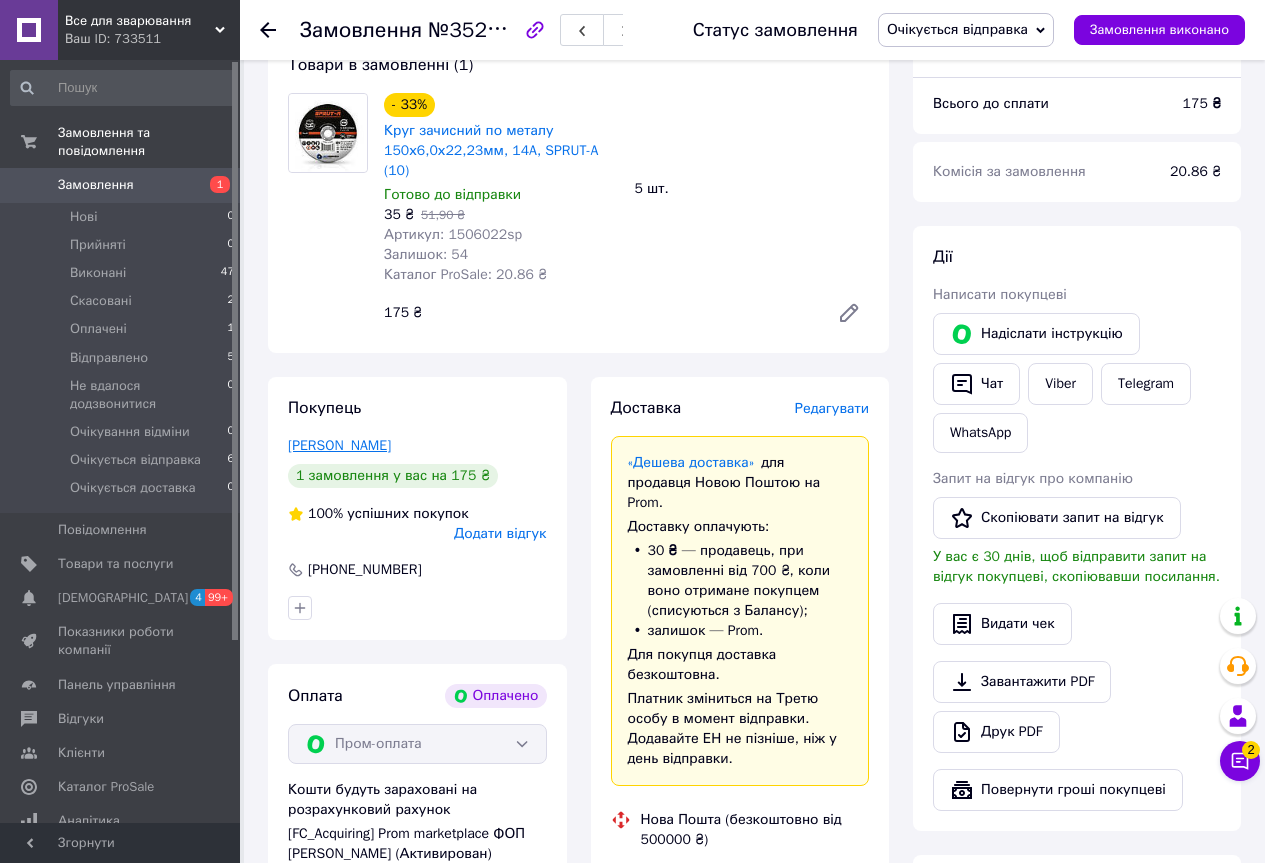drag, startPoint x: 449, startPoint y: 417, endPoint x: 288, endPoint y: 429, distance: 161.44658 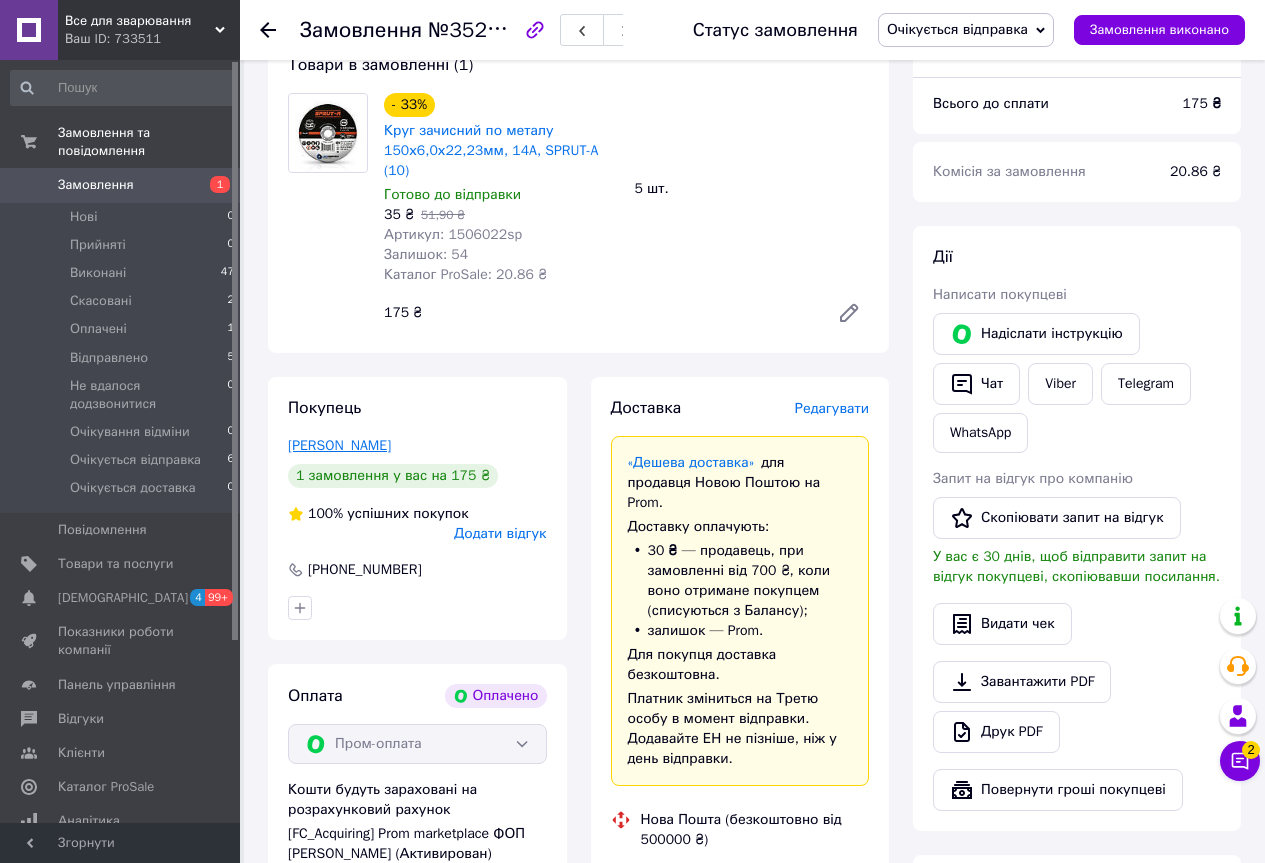 click on "Приходько Юрій" at bounding box center (417, 446) 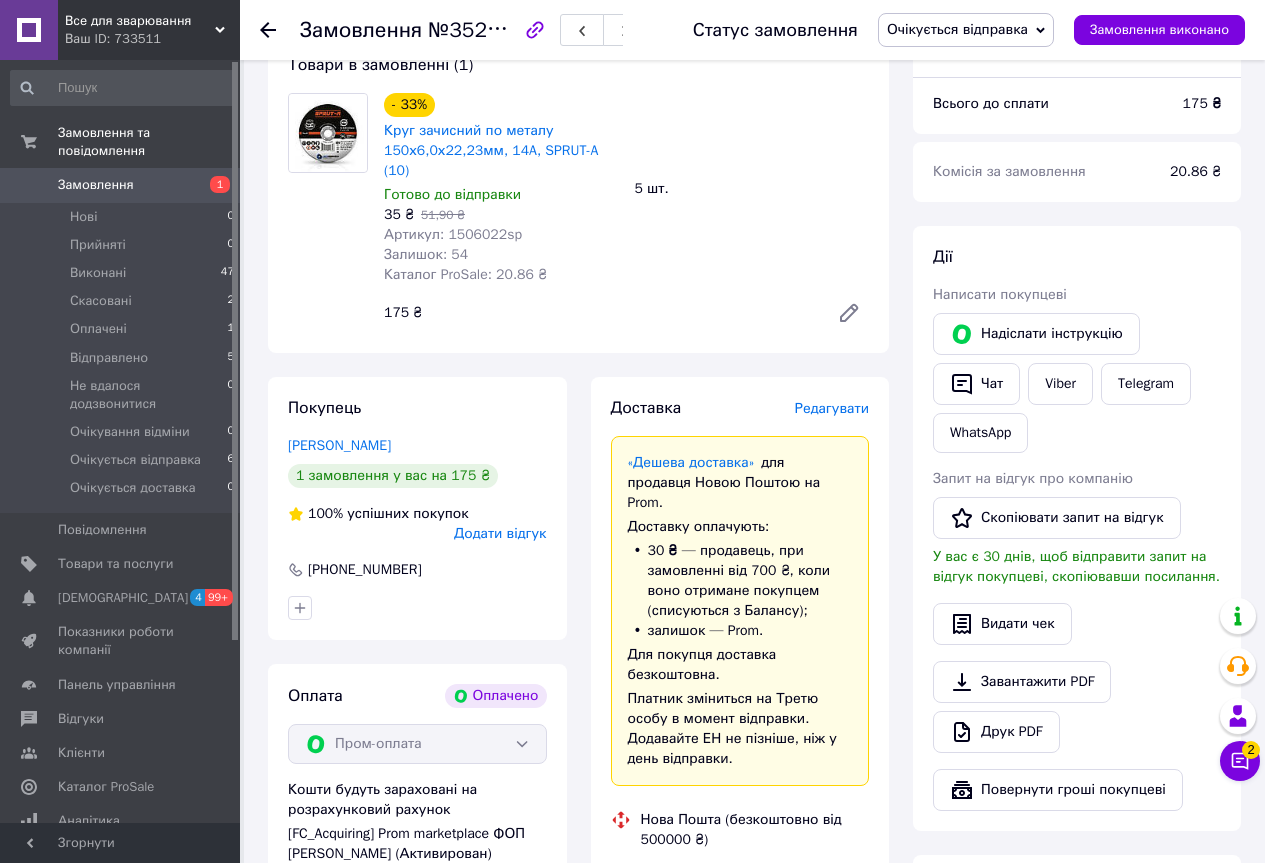 copy on "Приходько Юрій" 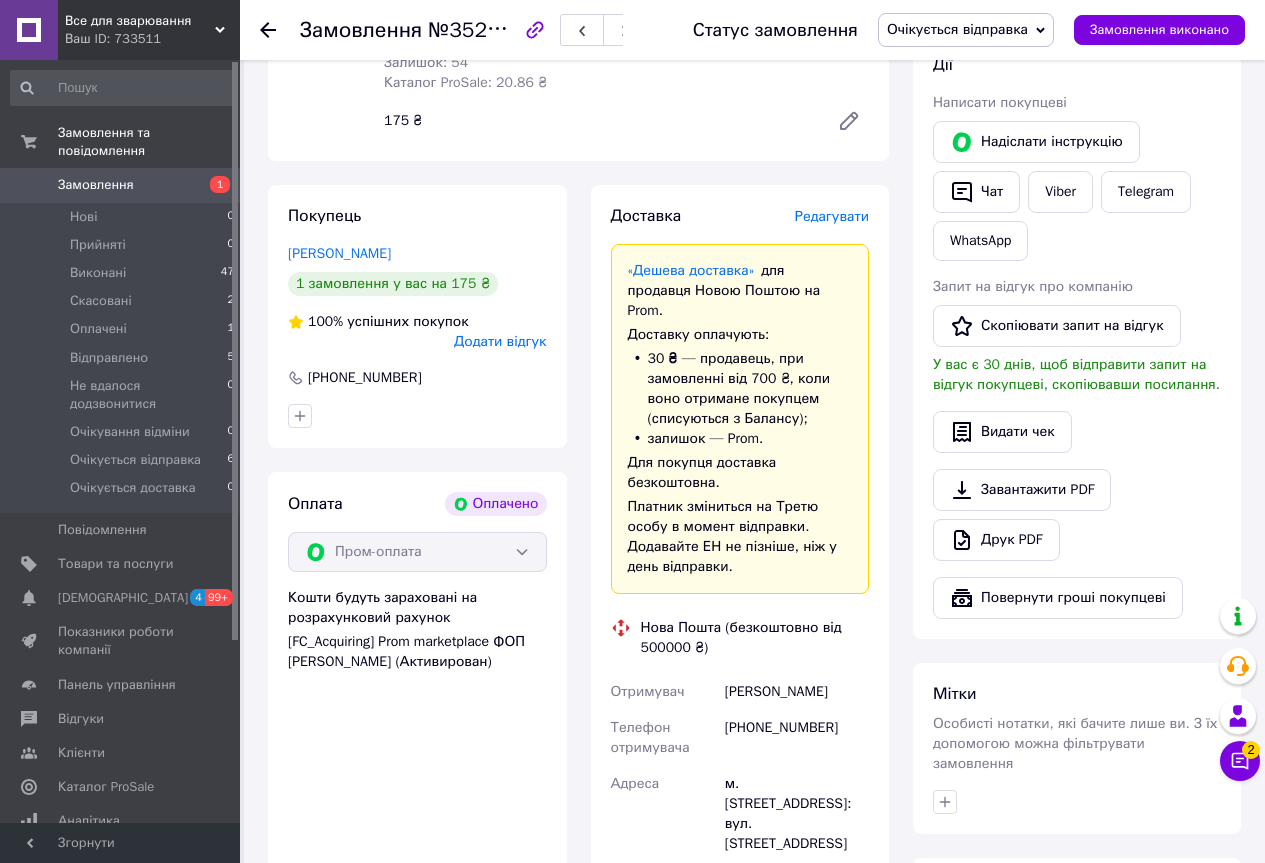 scroll, scrollTop: 400, scrollLeft: 0, axis: vertical 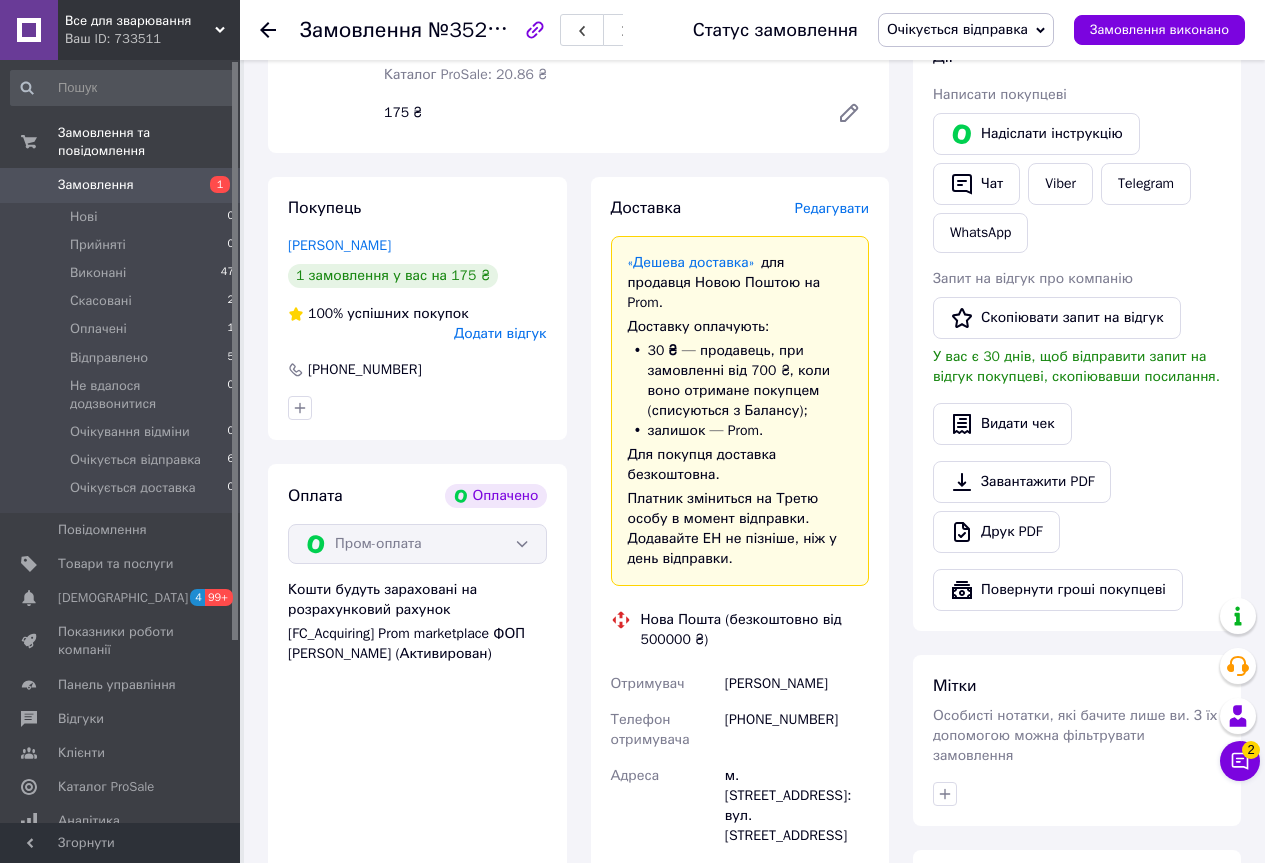 click on "[PHONE_NUMBER]" at bounding box center [797, 730] 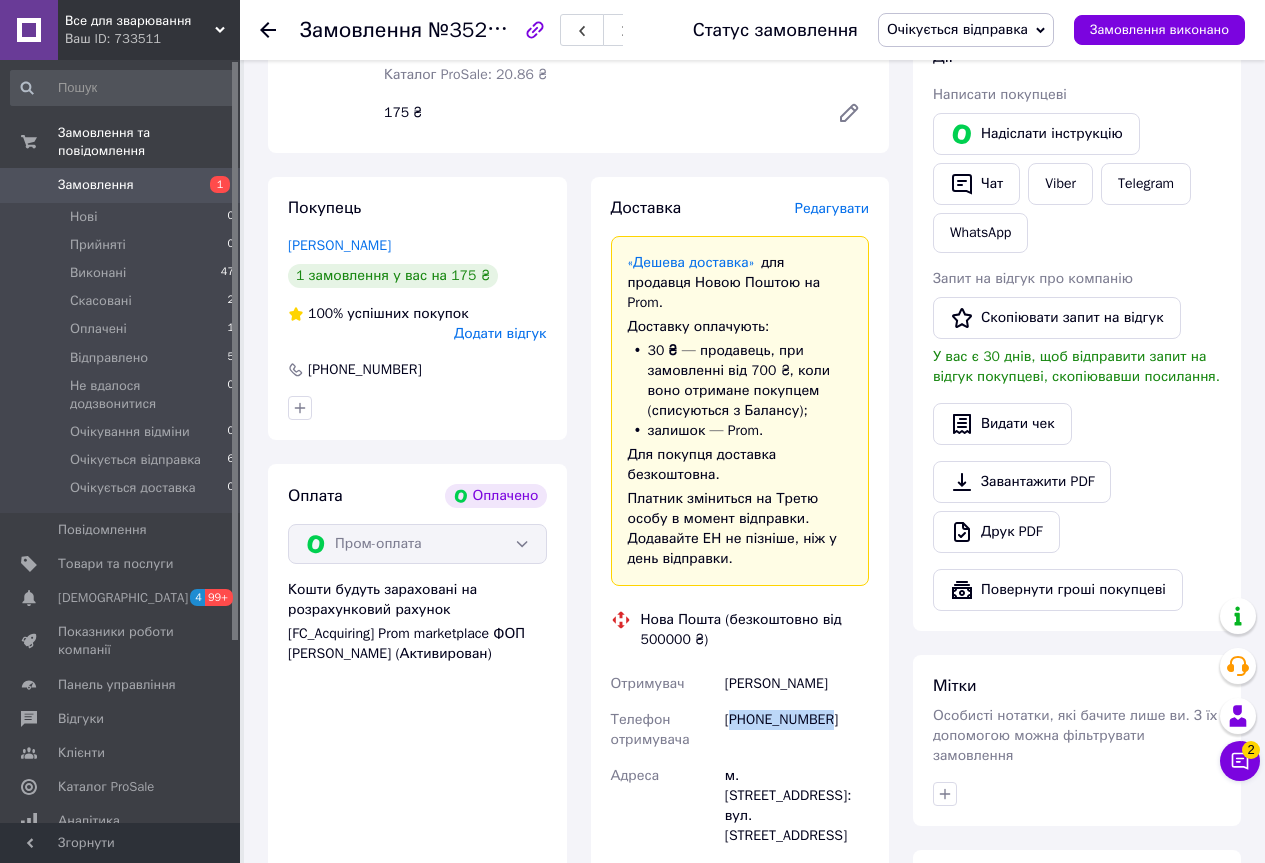 click on "[PHONE_NUMBER]" at bounding box center [797, 730] 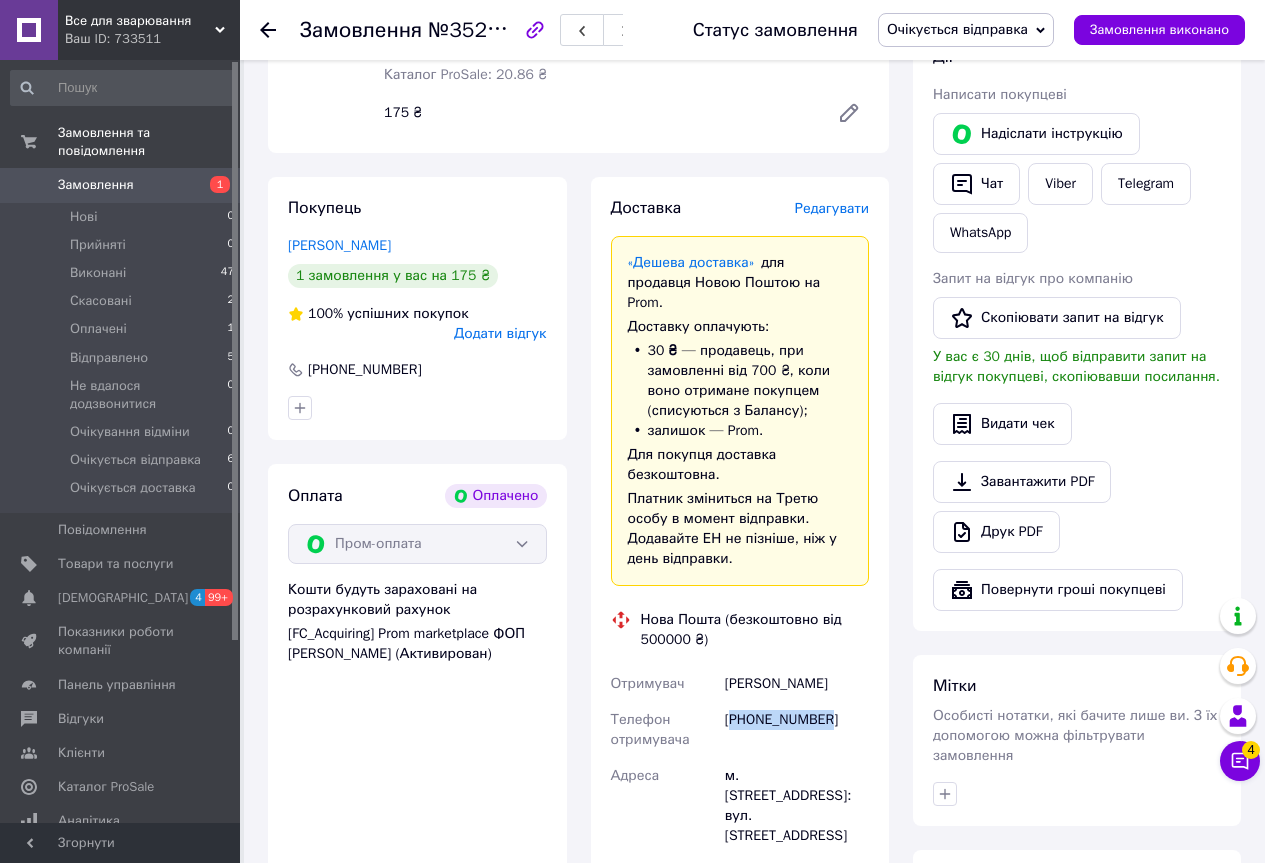 click on "[PHONE_NUMBER]" at bounding box center (797, 730) 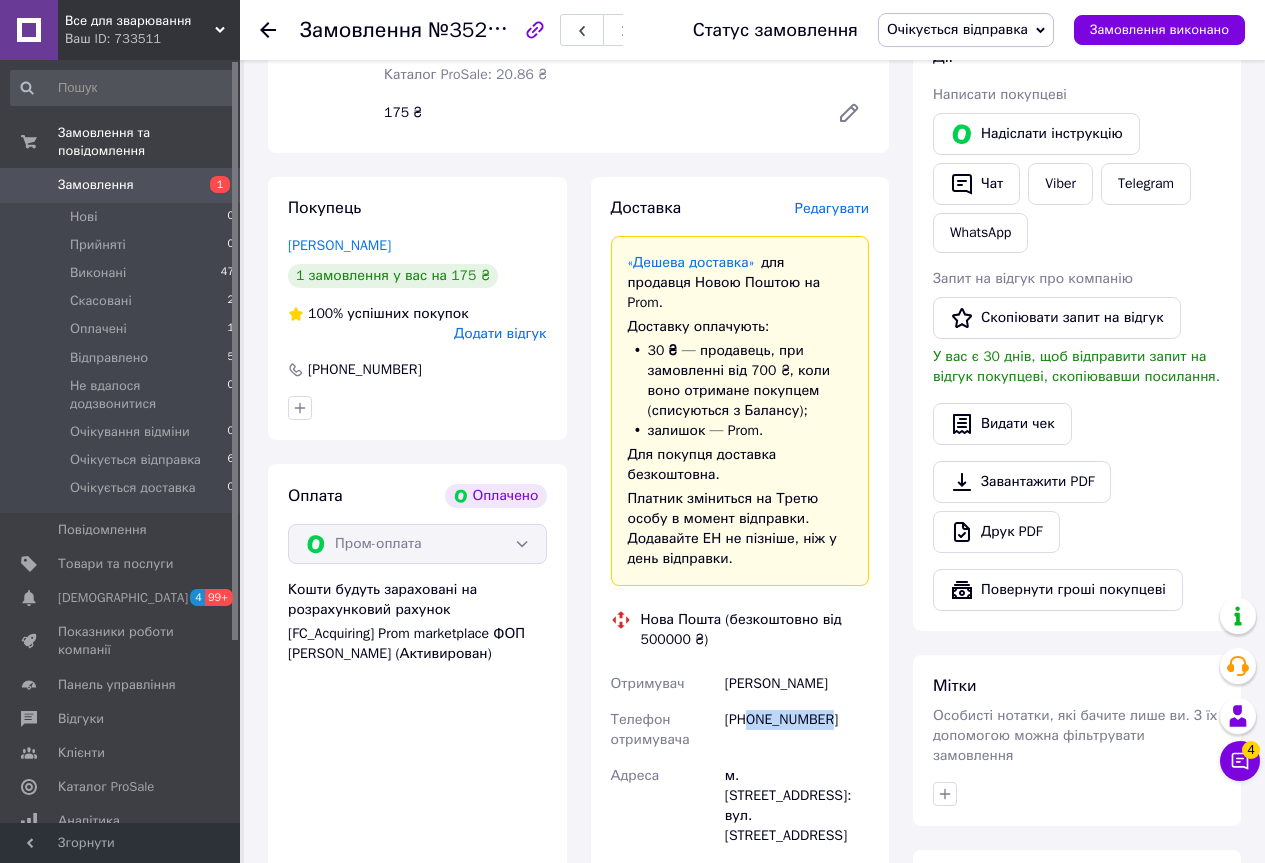 drag, startPoint x: 750, startPoint y: 676, endPoint x: 841, endPoint y: 683, distance: 91.26884 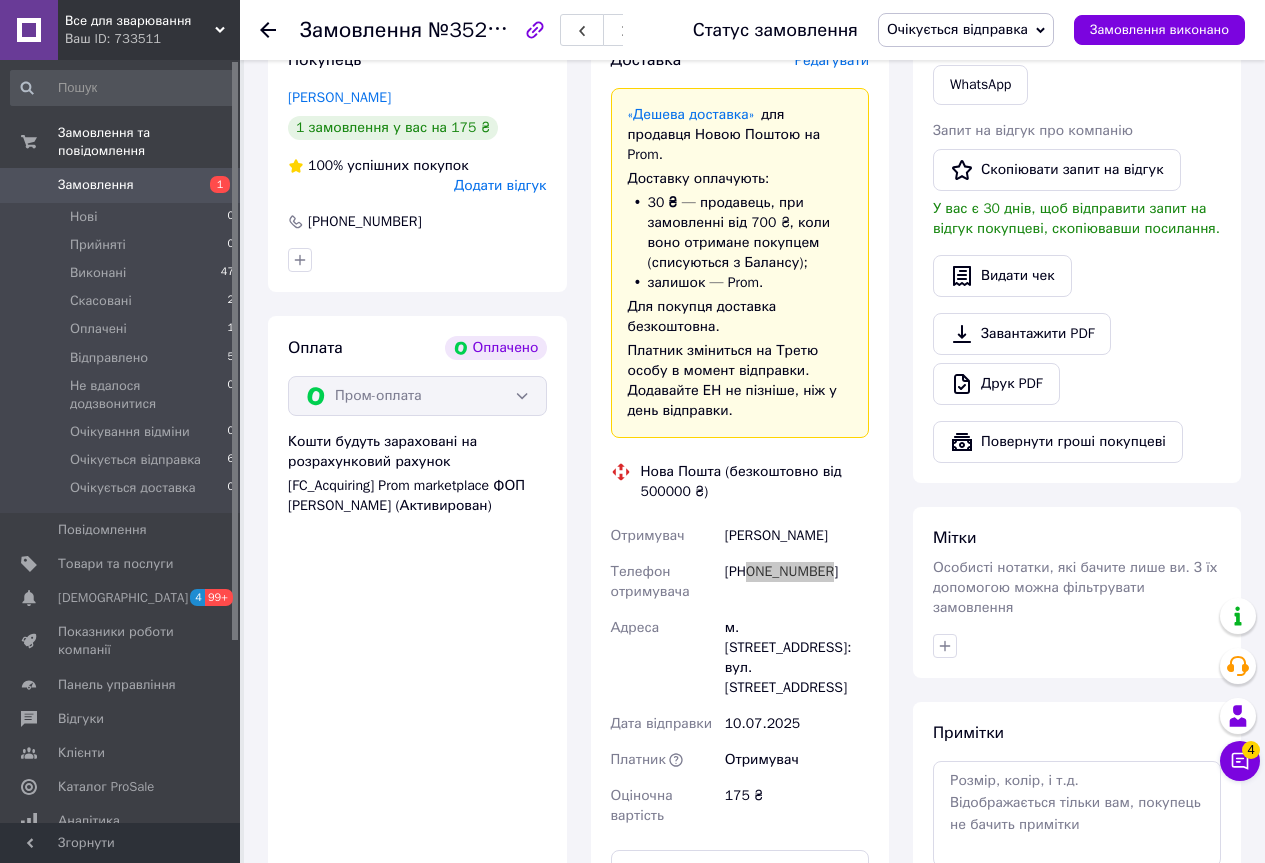 scroll, scrollTop: 700, scrollLeft: 0, axis: vertical 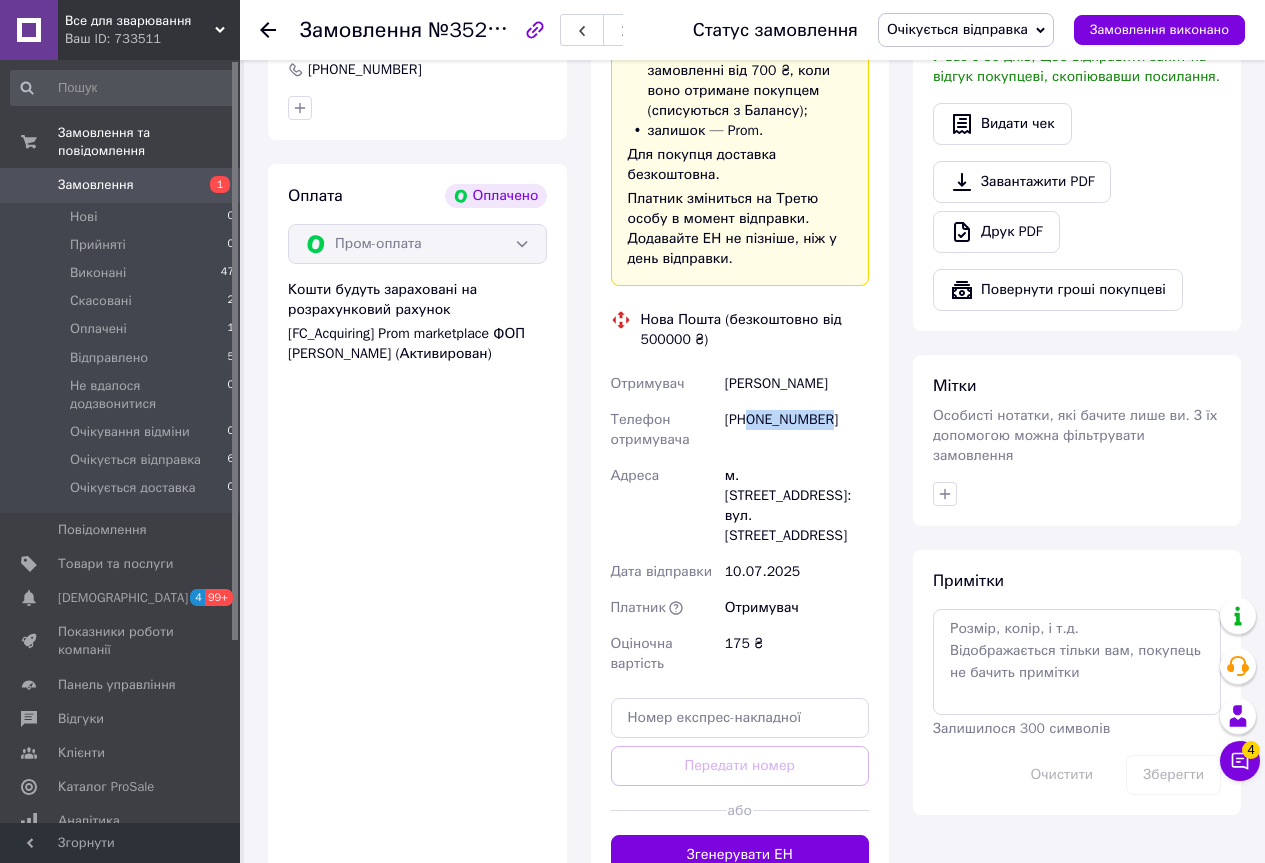 drag, startPoint x: 731, startPoint y: 439, endPoint x: 851, endPoint y: 481, distance: 127.13772 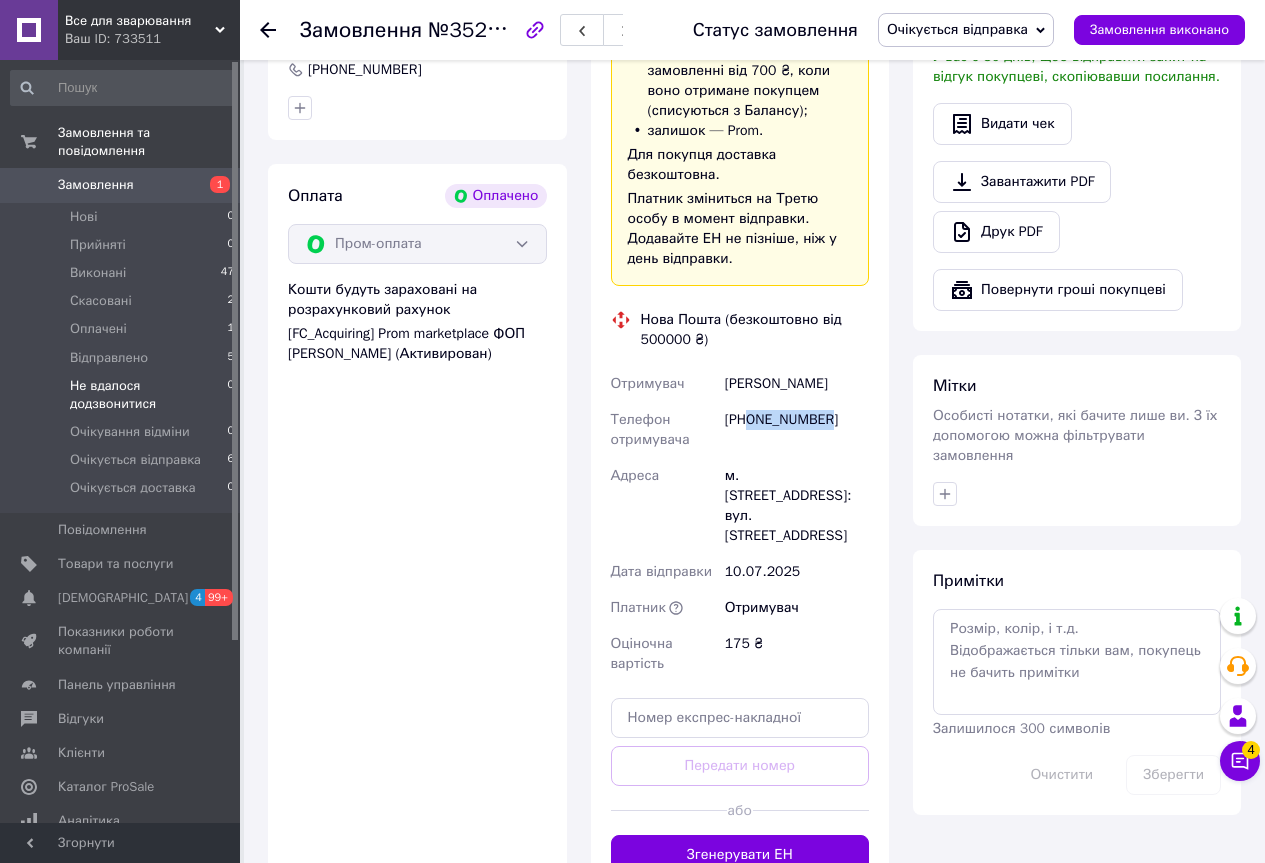 copy on "м. Київ (Київська обл.), №141: вул. Колекторна, 3а" 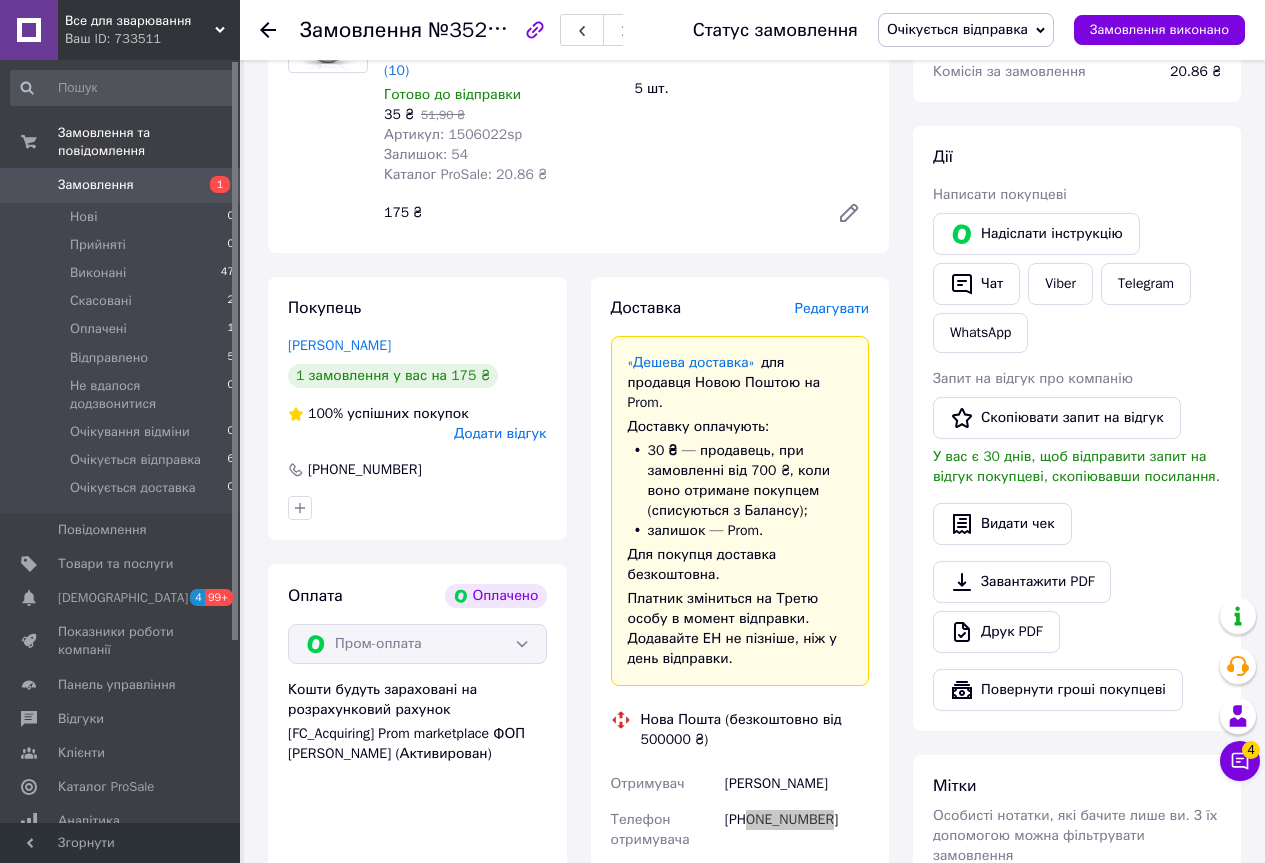scroll, scrollTop: 200, scrollLeft: 0, axis: vertical 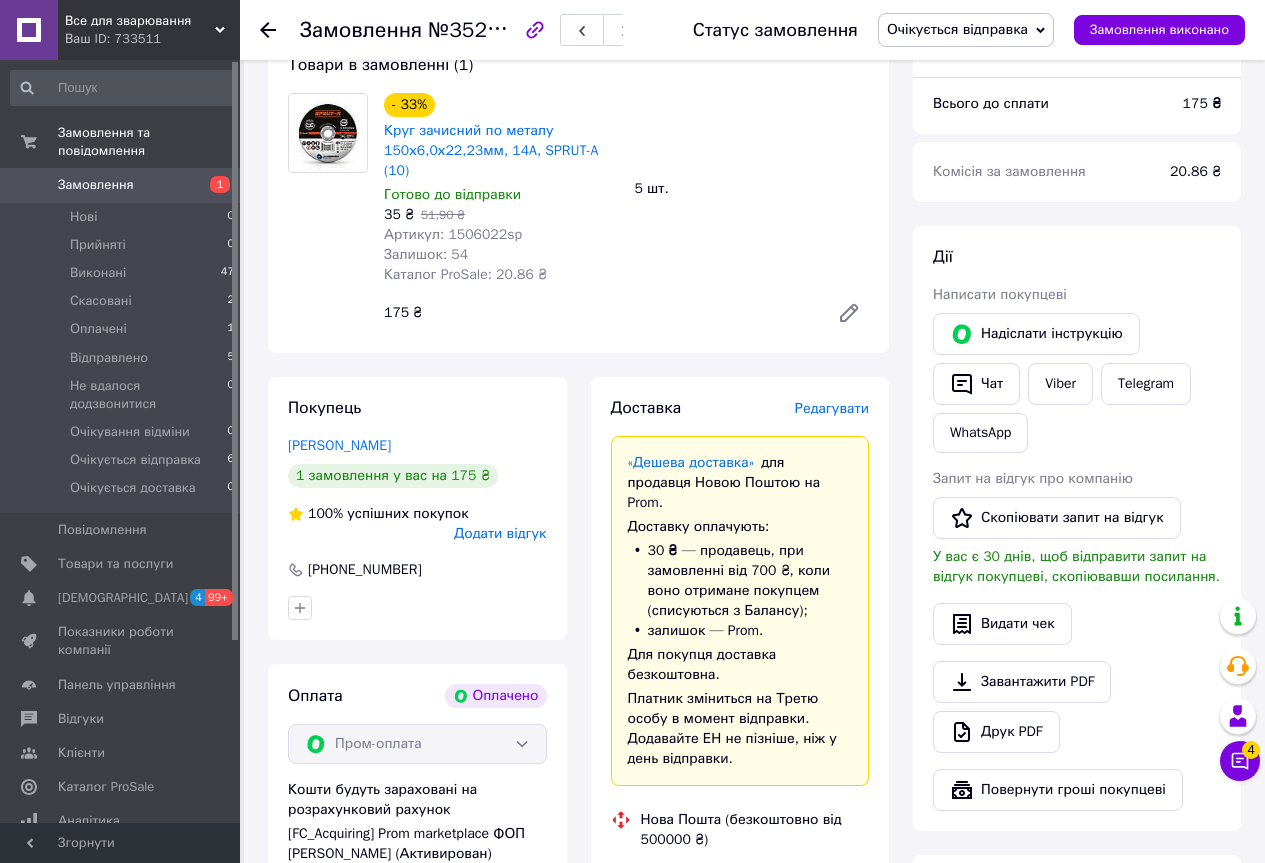 click on "Артикул: 1506022sp" at bounding box center [453, 234] 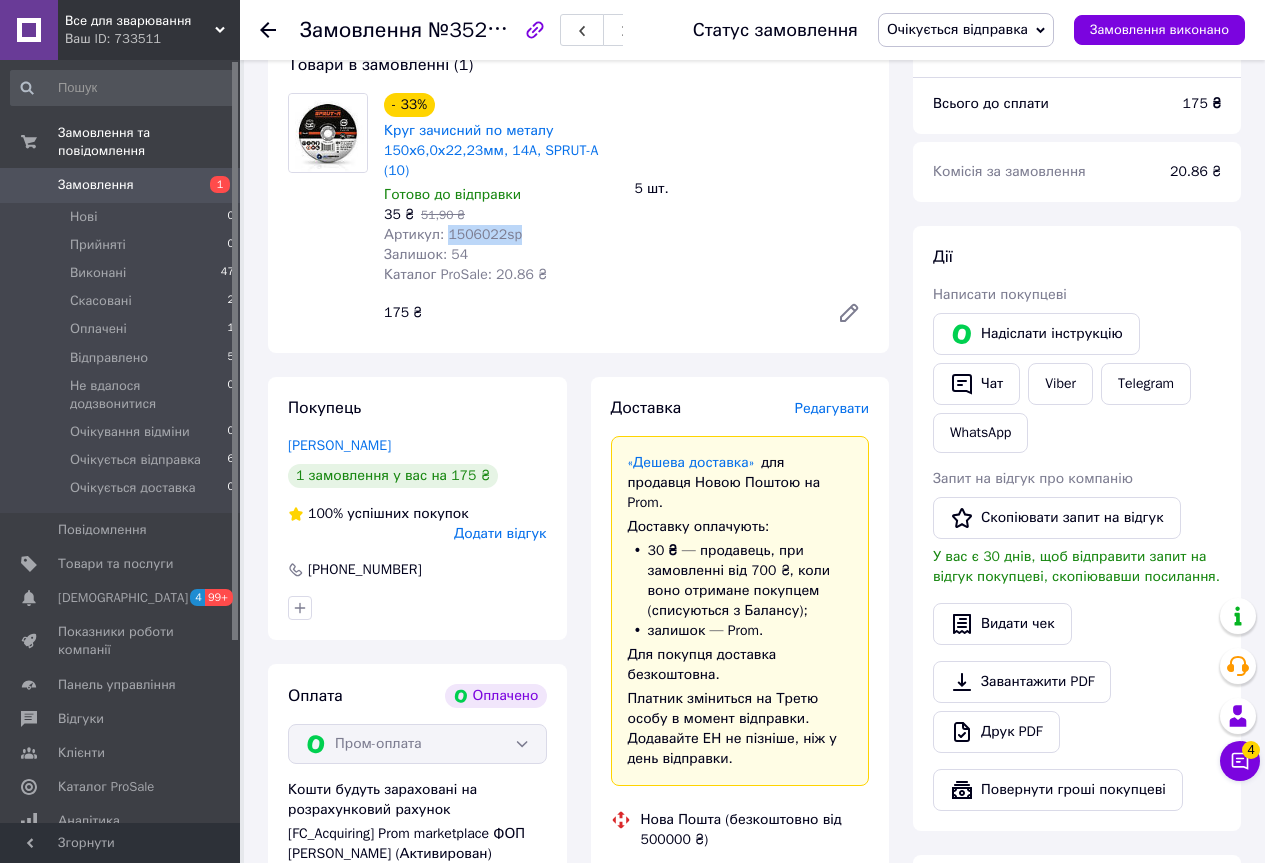 click on "Артикул: 1506022sp" at bounding box center [453, 234] 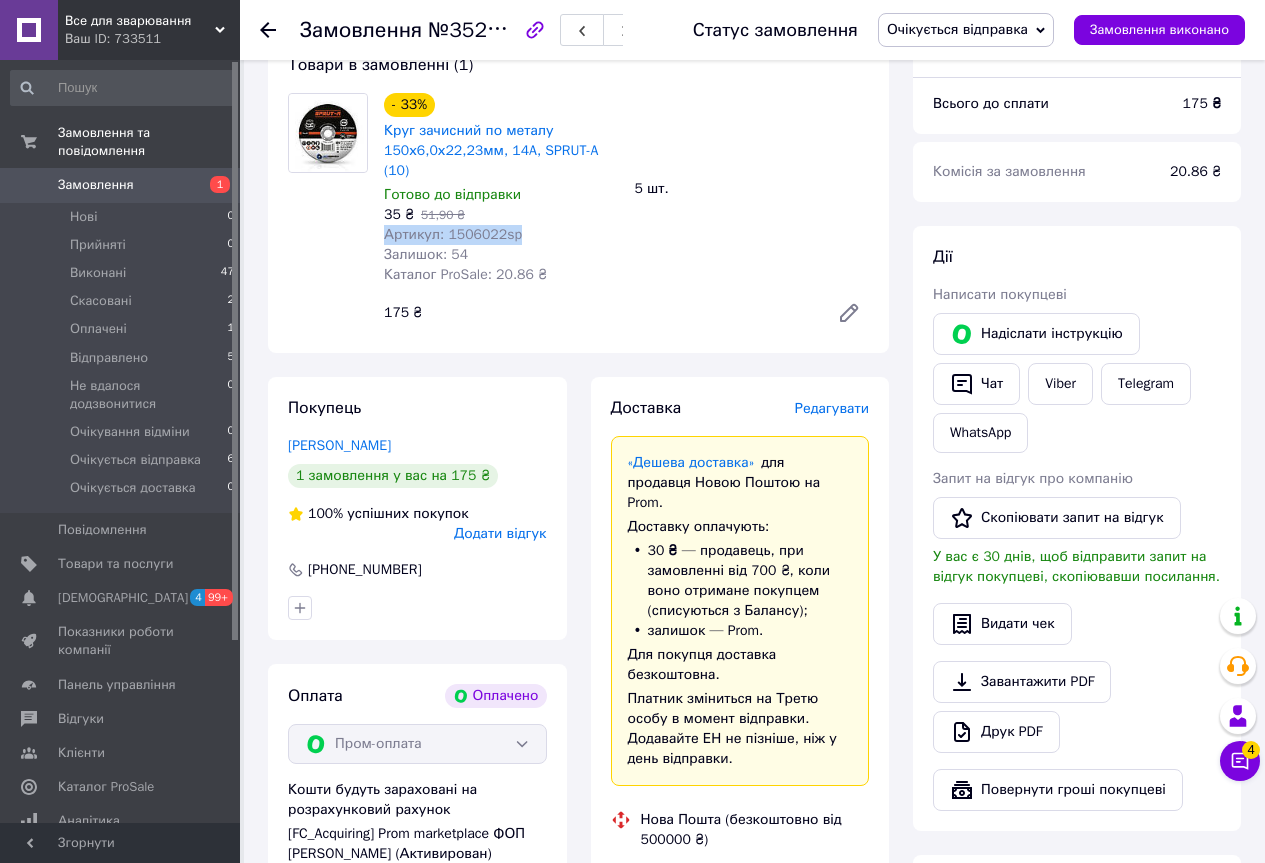 click on "Артикул: 1506022sp" at bounding box center [453, 234] 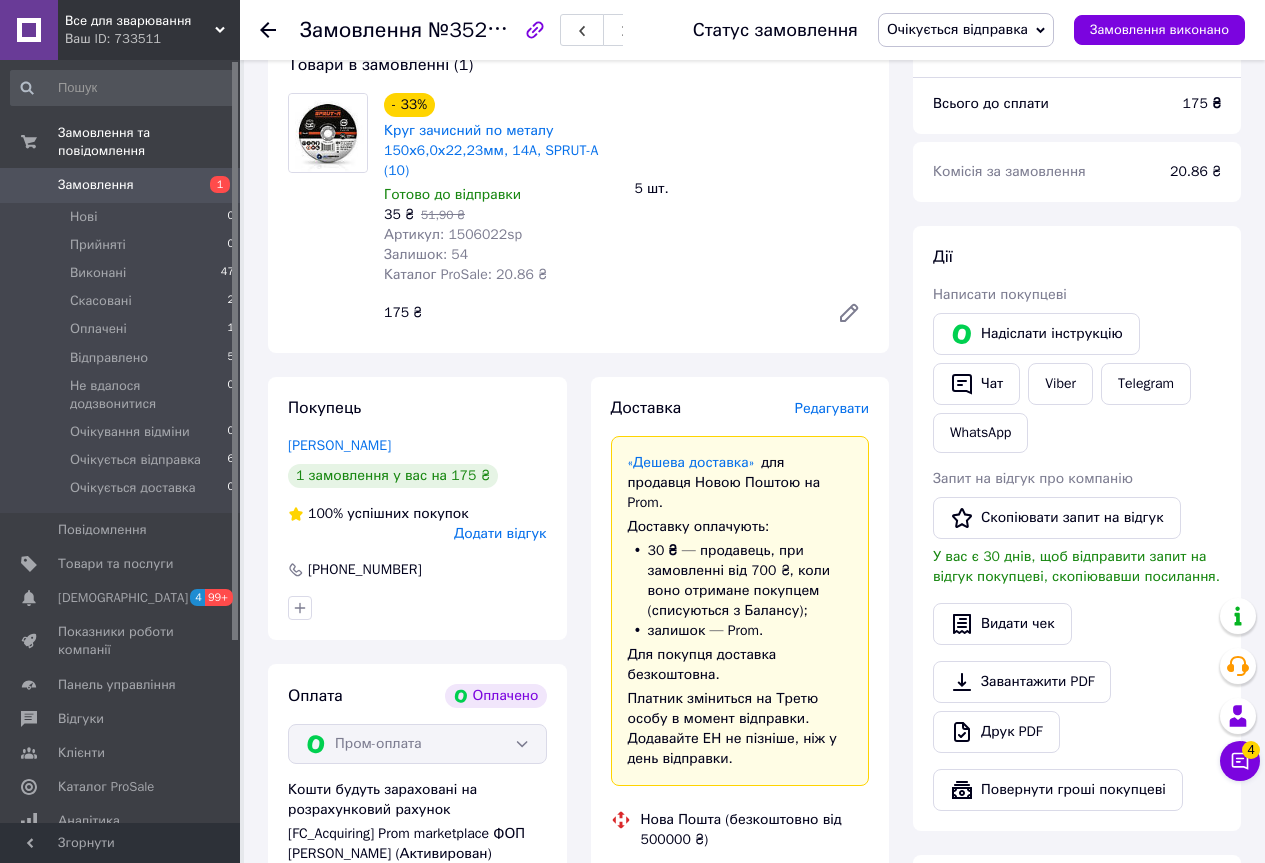 click on "Артикул: 1506022sp" at bounding box center (453, 234) 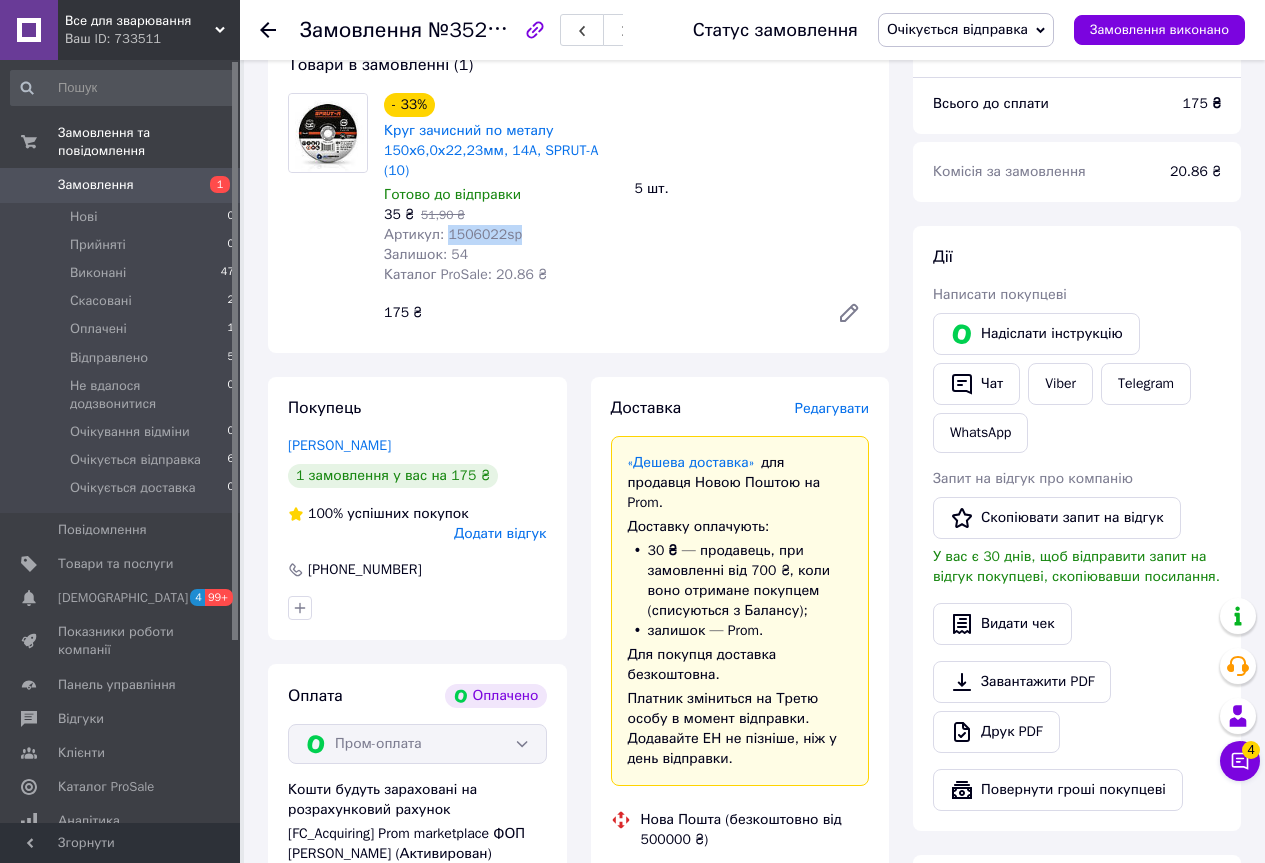 click on "Артикул: 1506022sp" at bounding box center [453, 234] 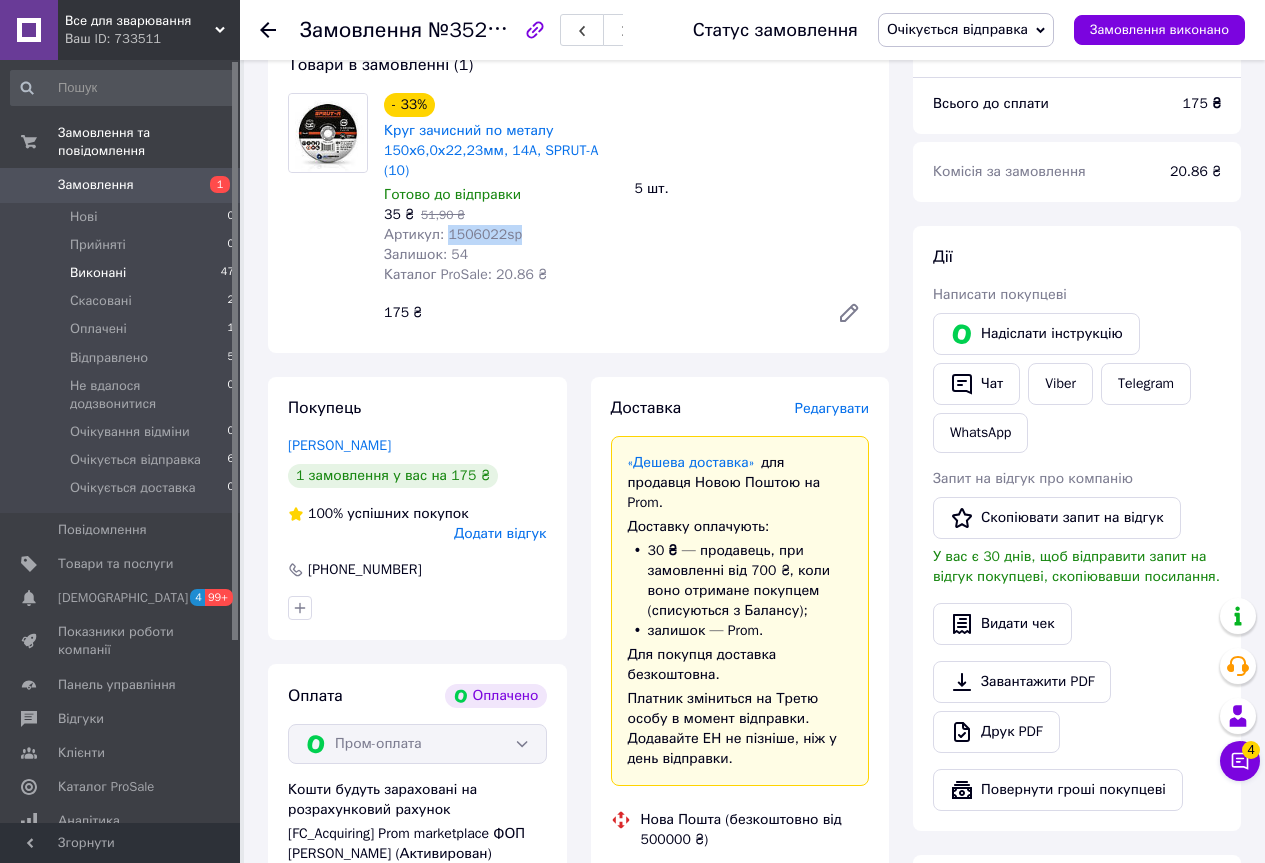 copy on "1506022sp" 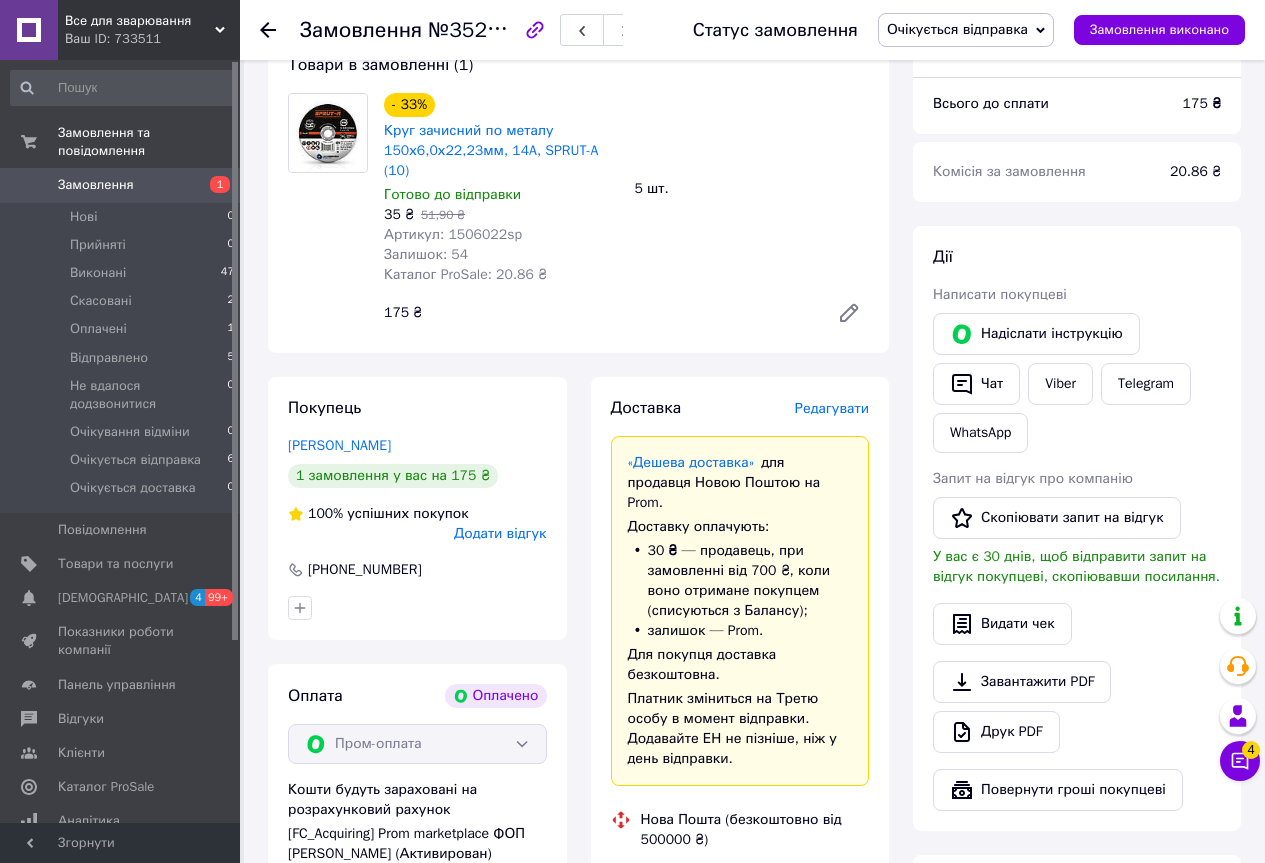 click on "Замовлення №352030761 Статус замовлення Очікується відправка Прийнято Виконано Скасовано Оплачено Відправлено Не вдалося додзвонитися Очікування відміни Очікується доставка Замовлення виконано" at bounding box center [752, 30] 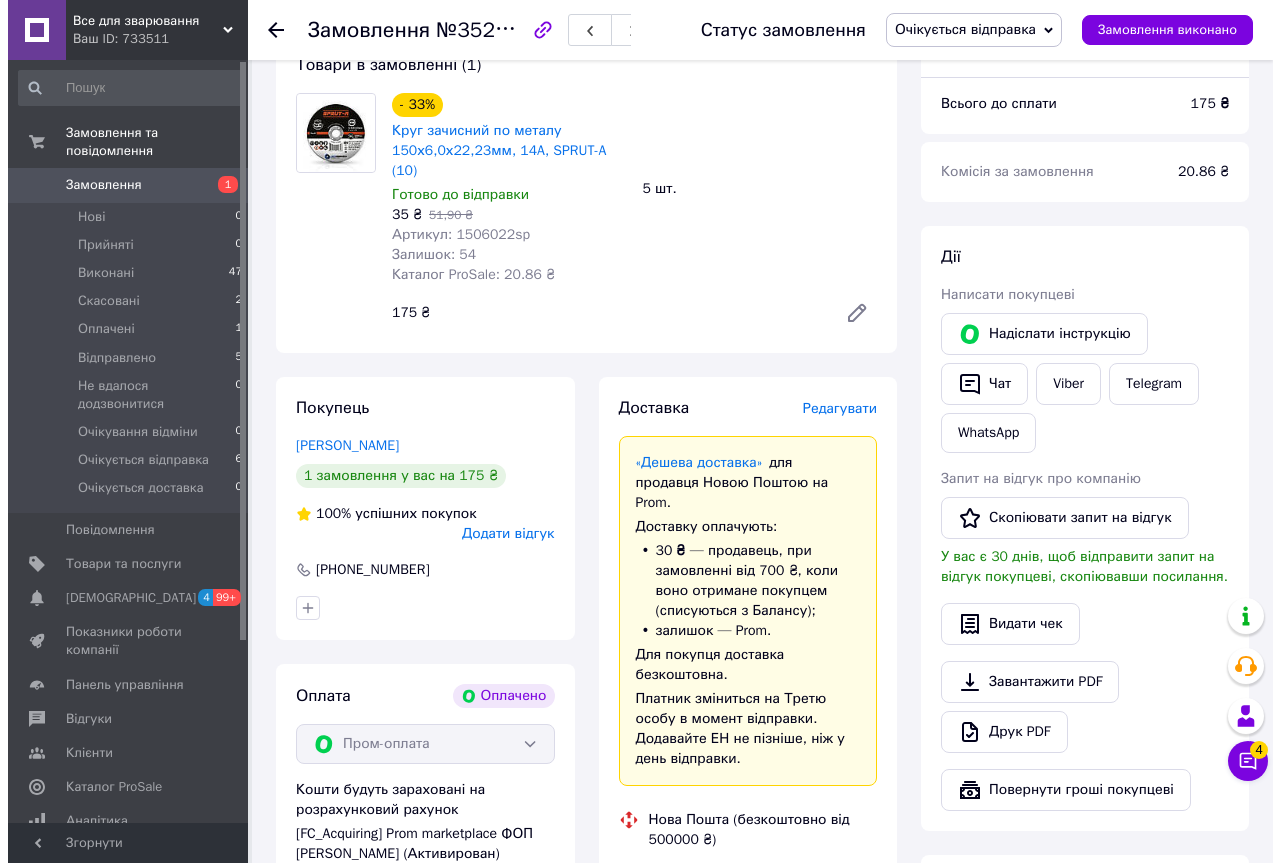 scroll, scrollTop: 400, scrollLeft: 0, axis: vertical 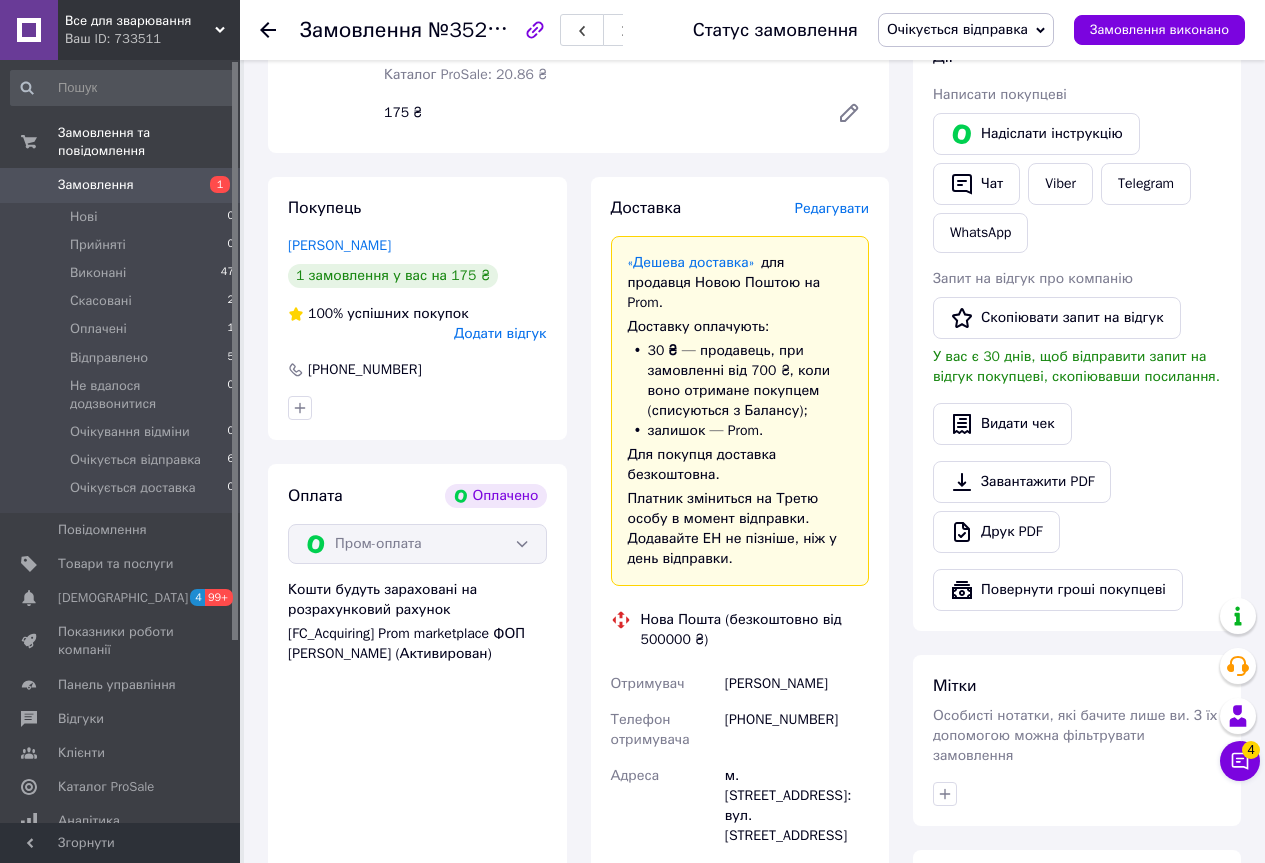 click on "Редагувати" at bounding box center (832, 208) 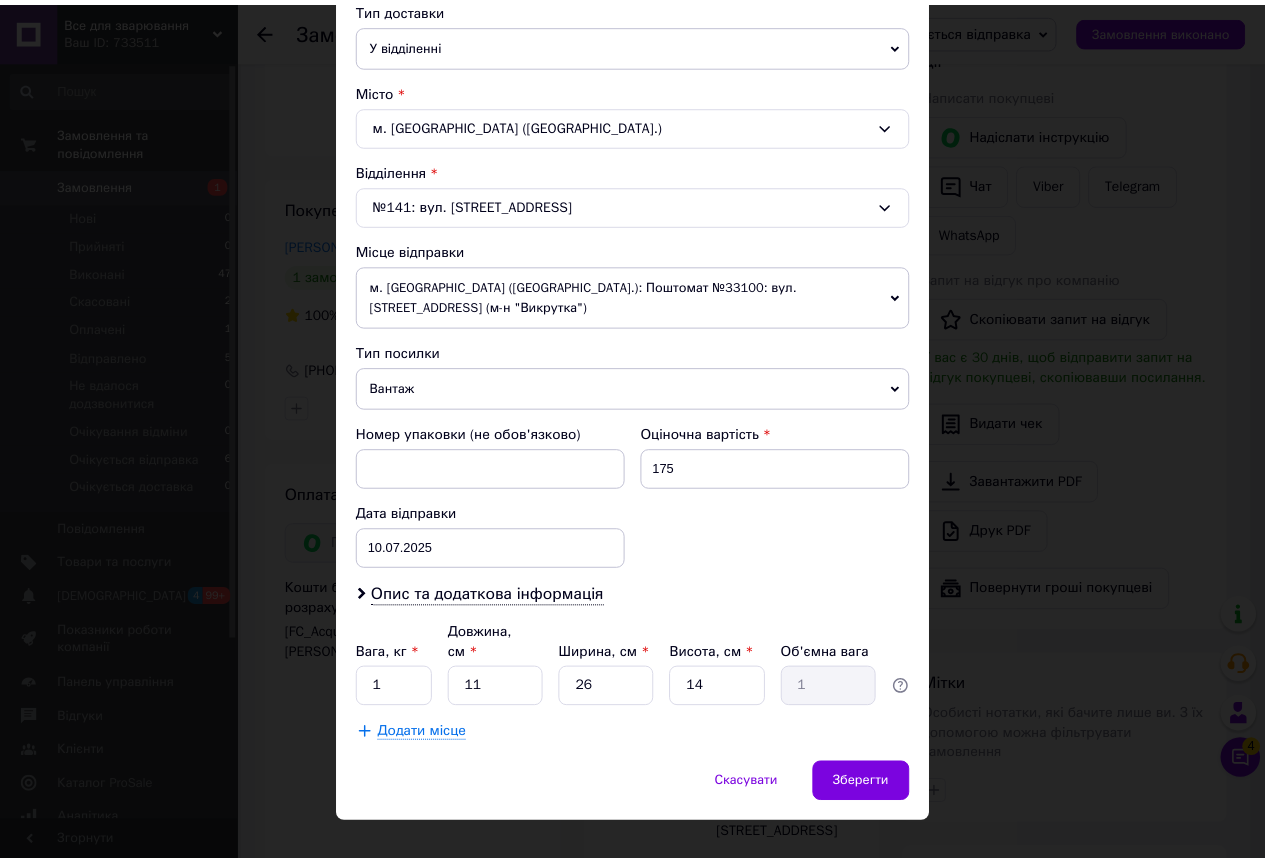 scroll, scrollTop: 485, scrollLeft: 0, axis: vertical 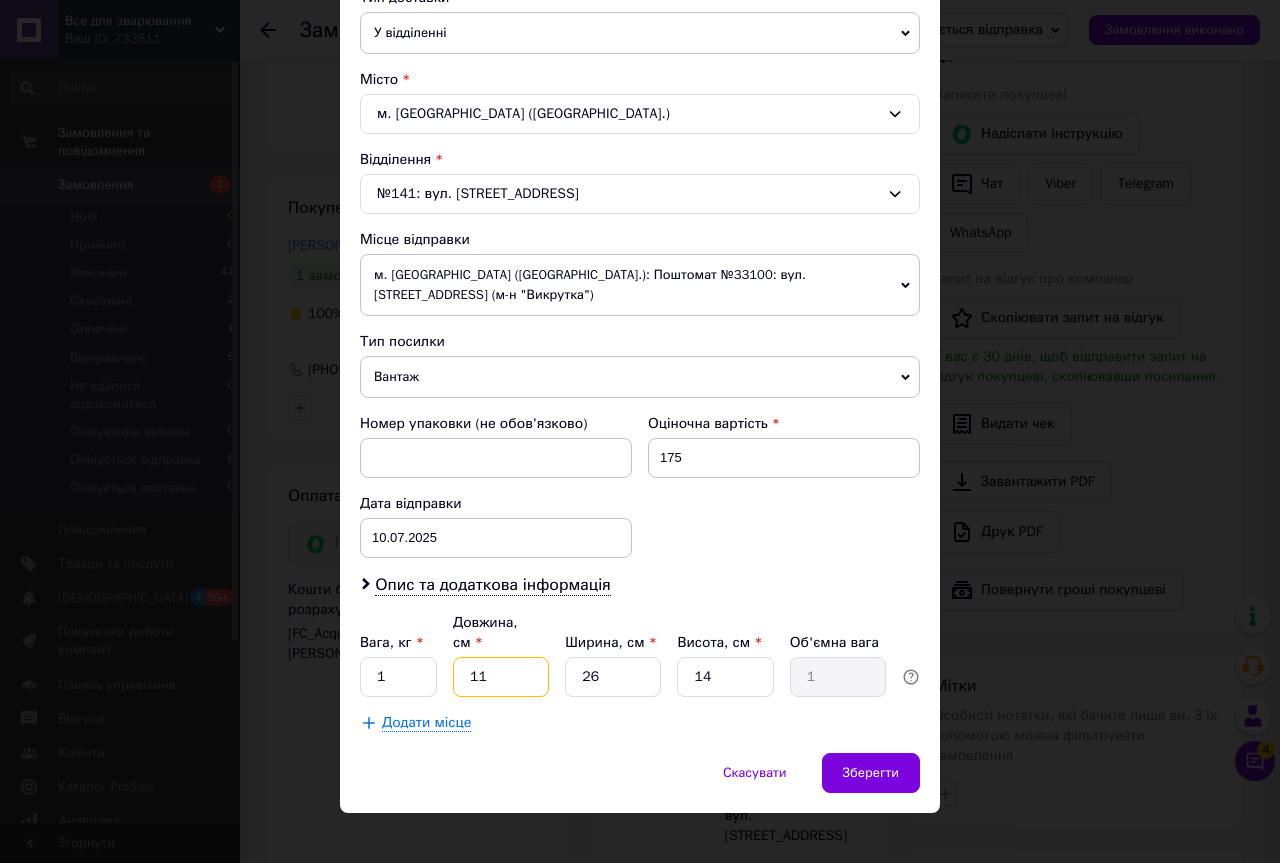 click on "11" at bounding box center [501, 677] 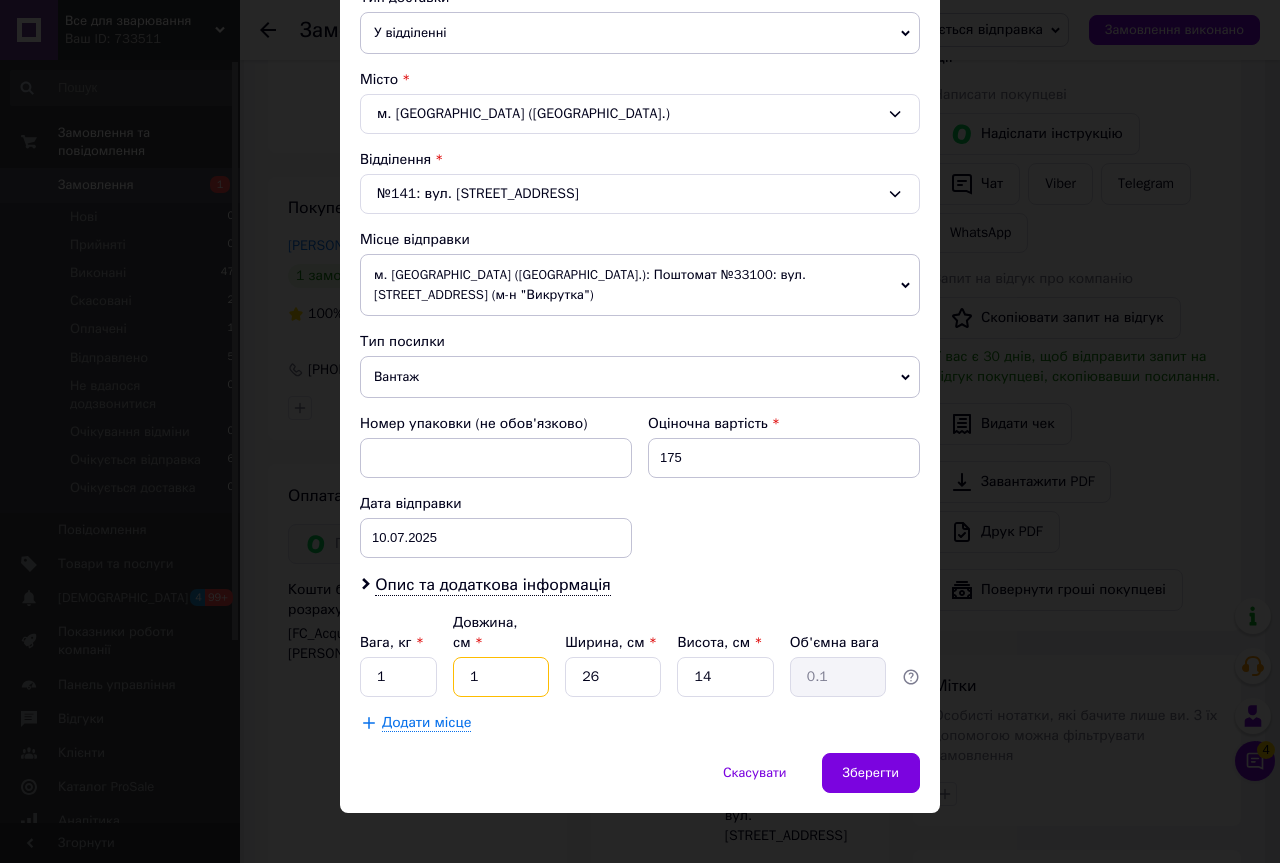 type on "14" 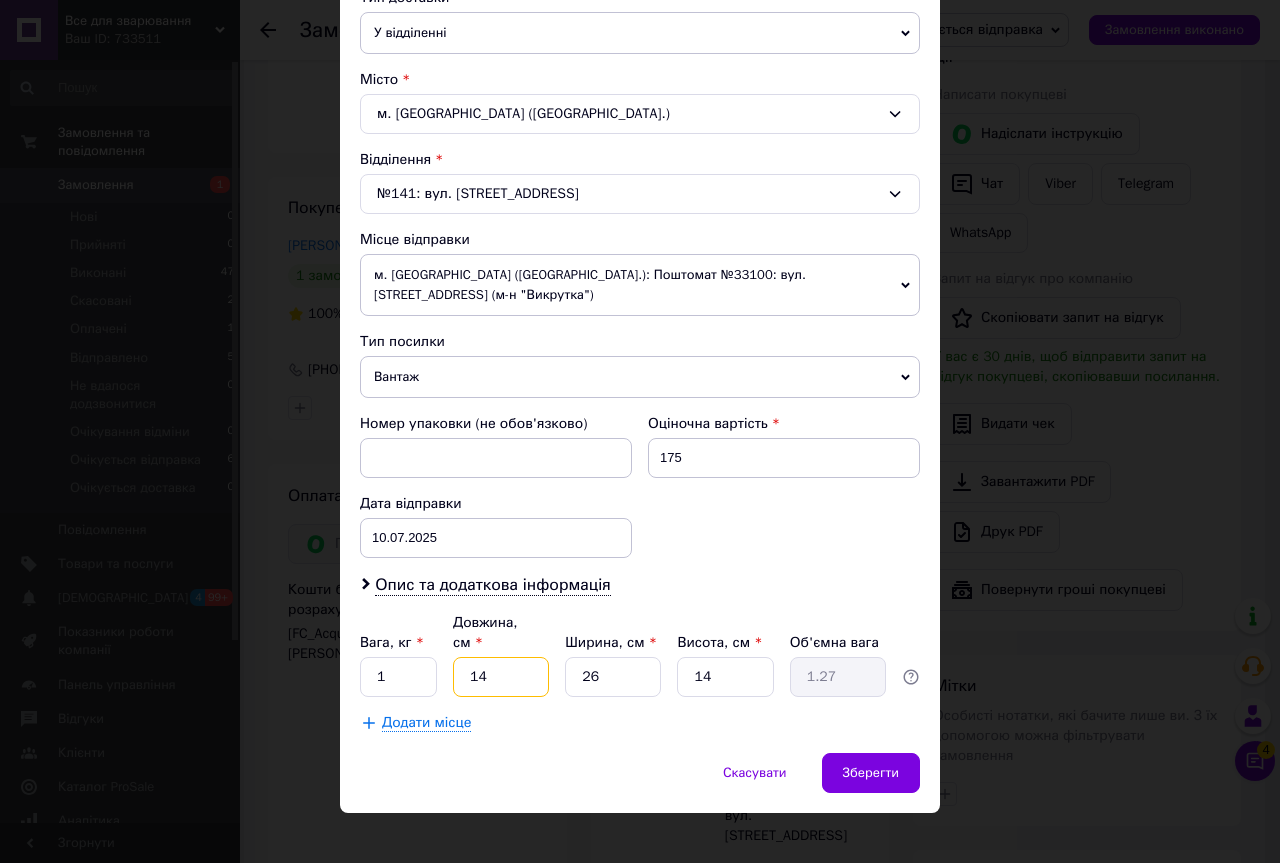 type on "14" 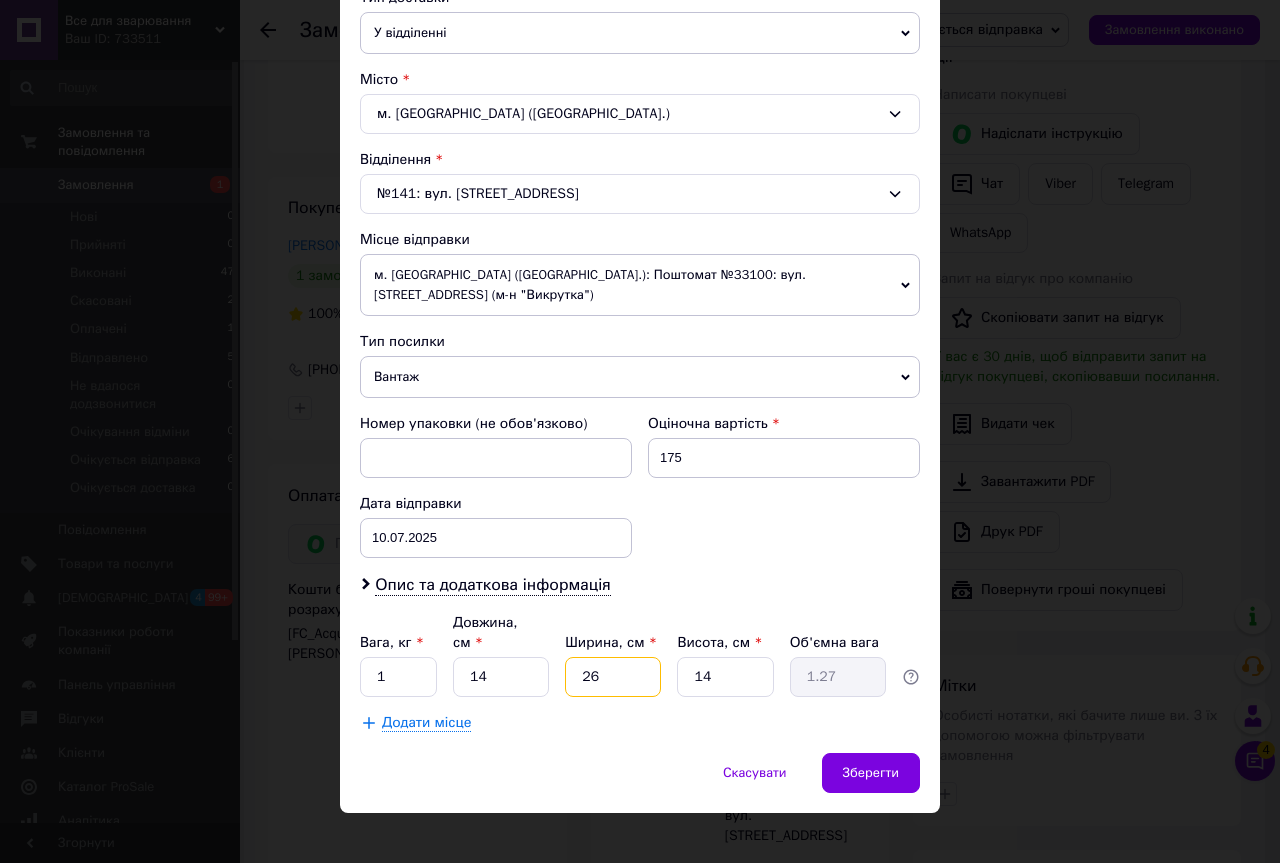 type on "1" 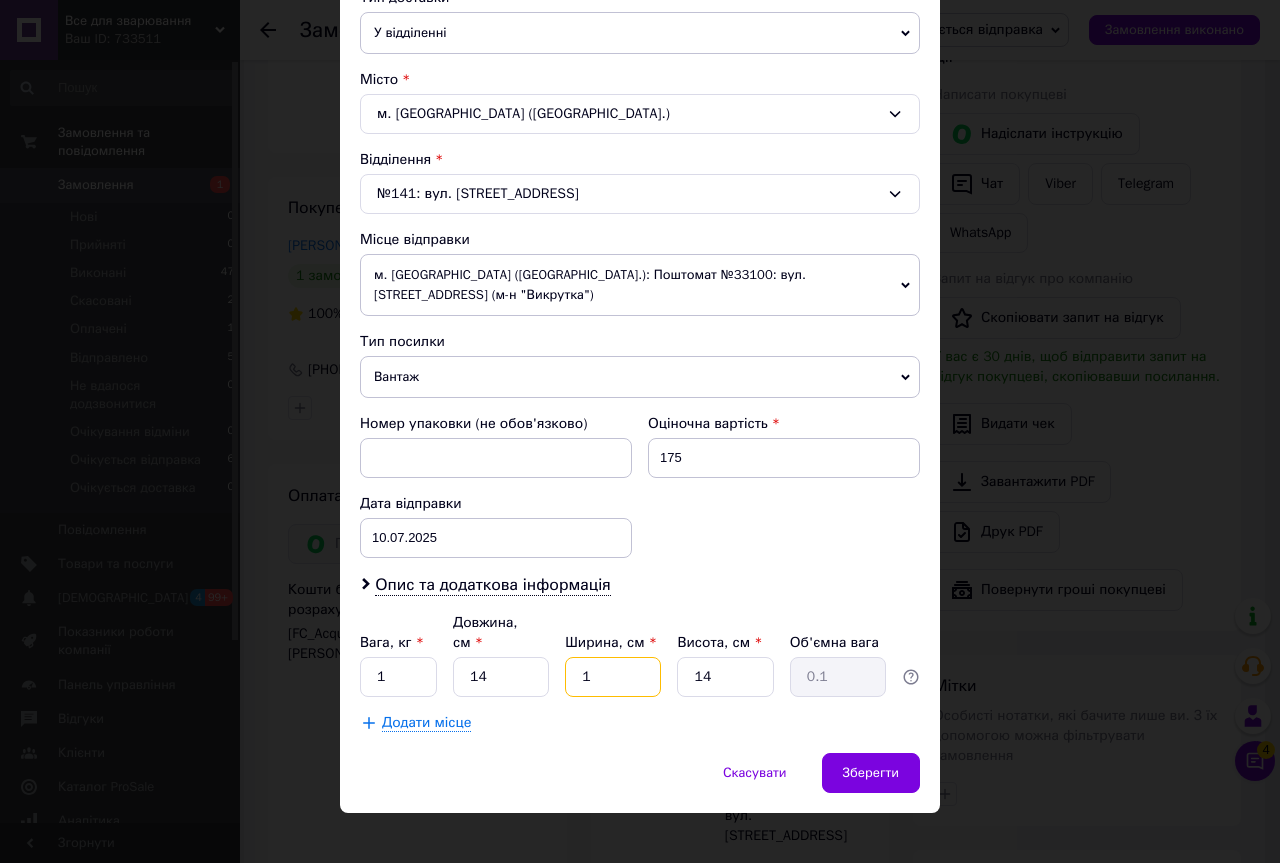 type on "13" 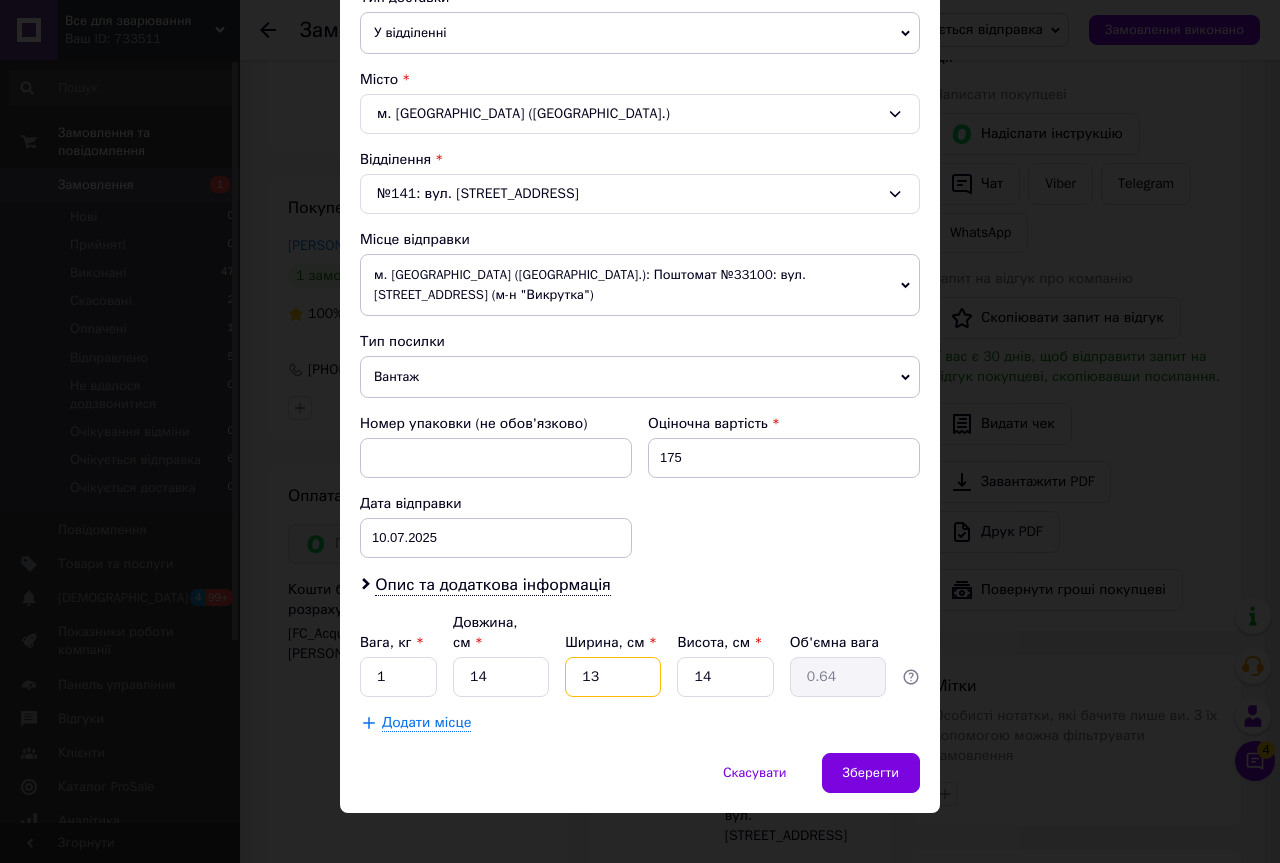 type on "13" 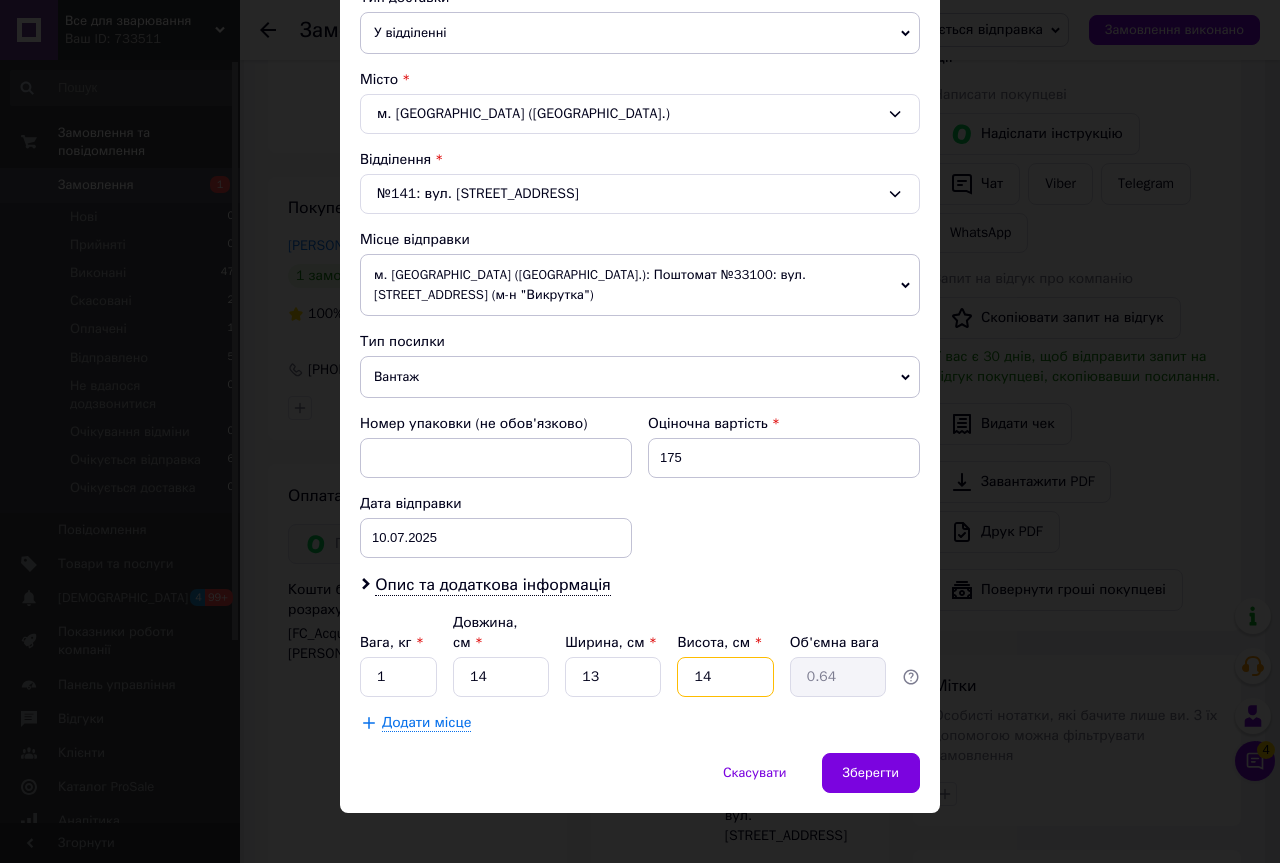 type on "8" 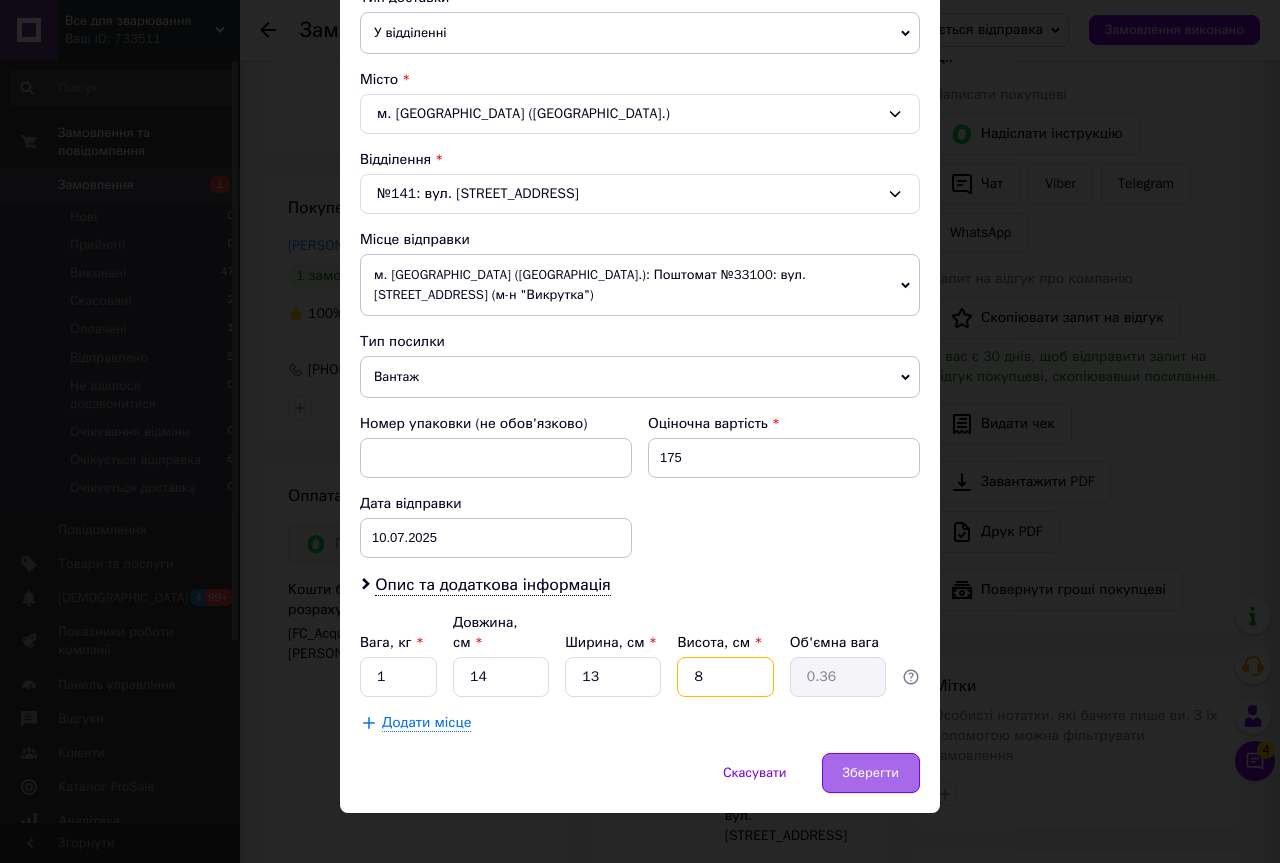 type on "8" 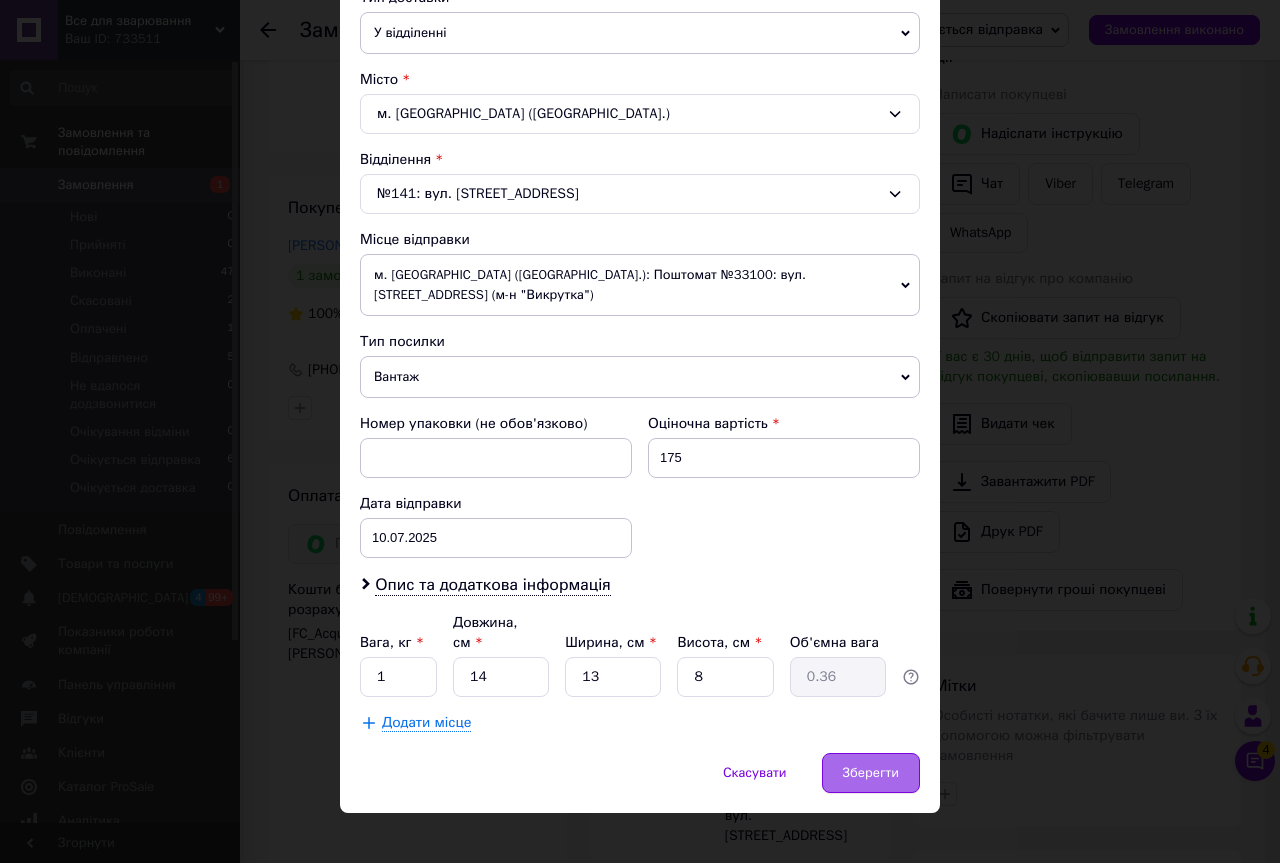click on "Зберегти" at bounding box center (871, 773) 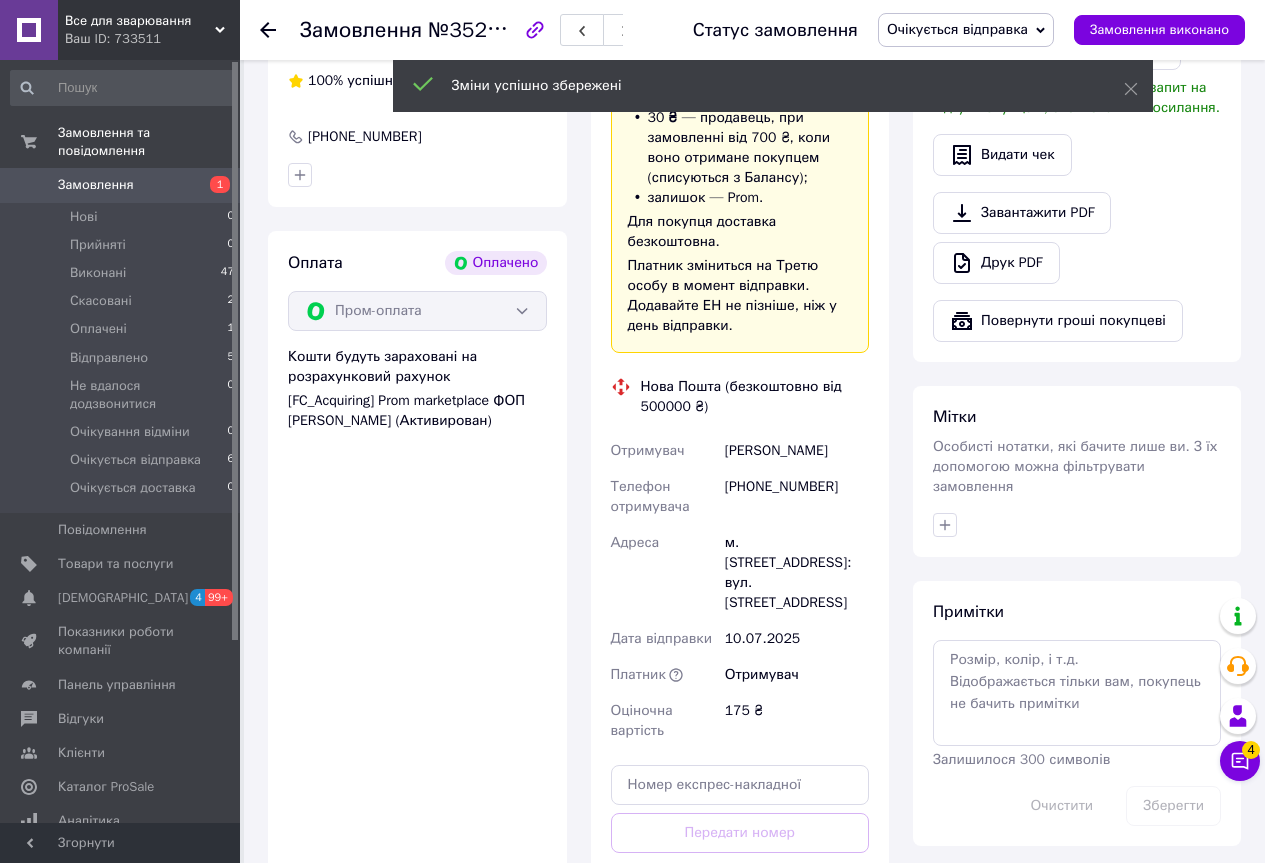 scroll, scrollTop: 900, scrollLeft: 0, axis: vertical 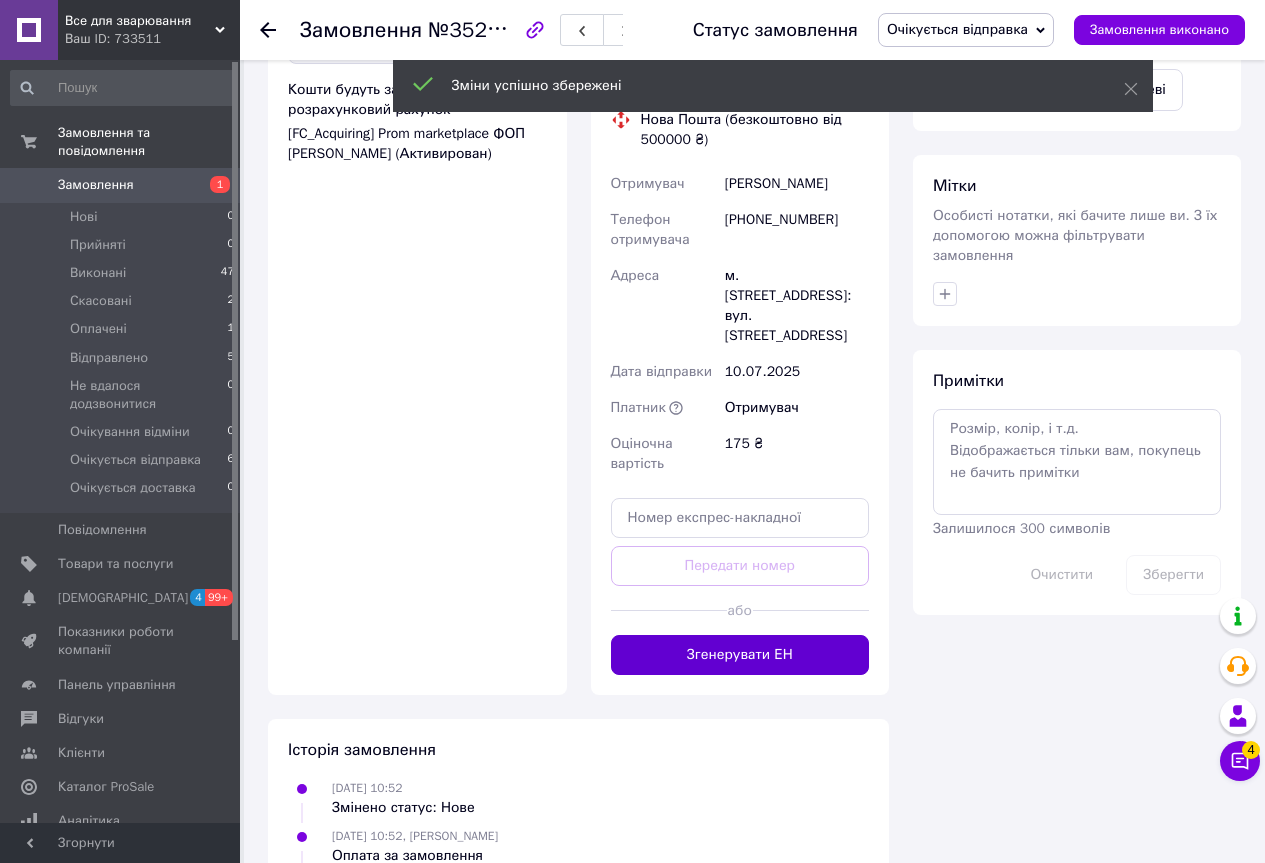 click on "Згенерувати ЕН" at bounding box center (740, 655) 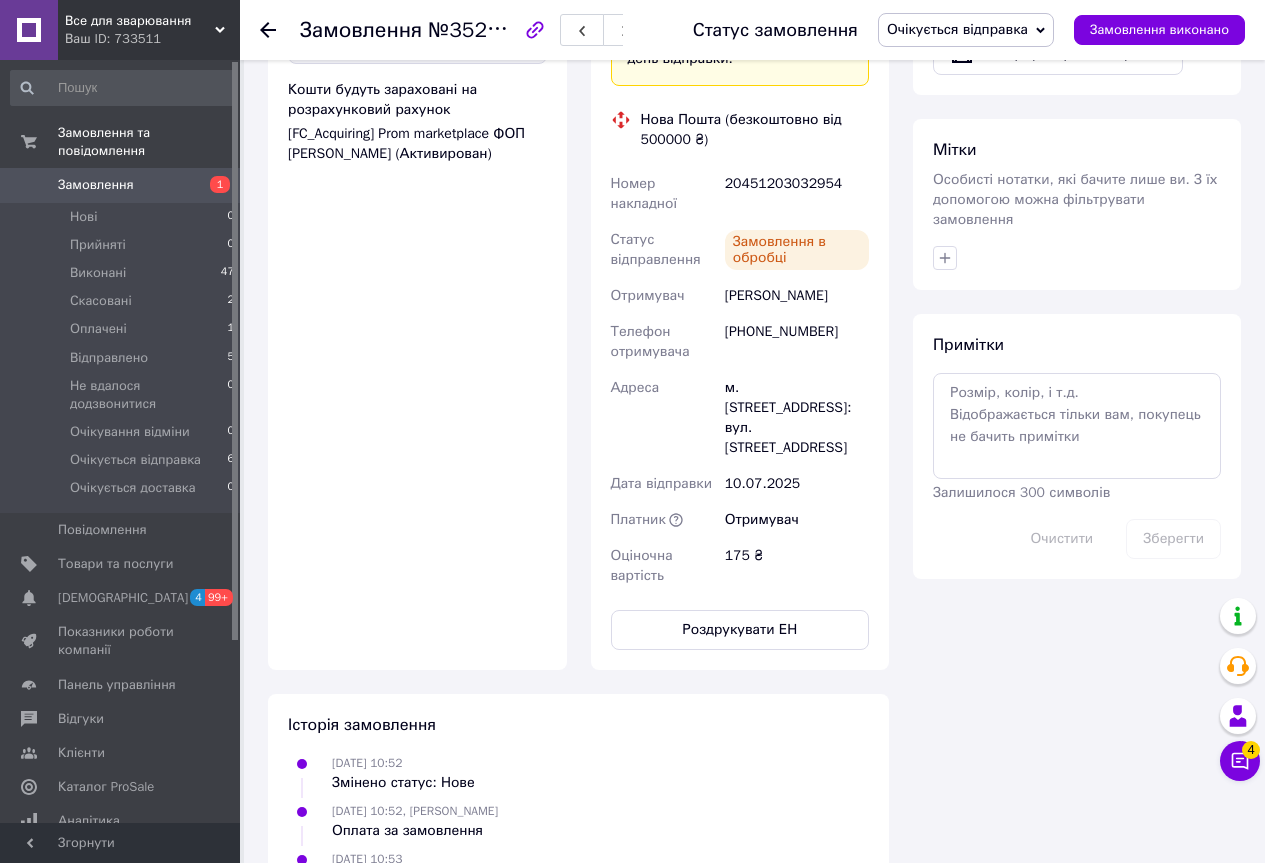 click 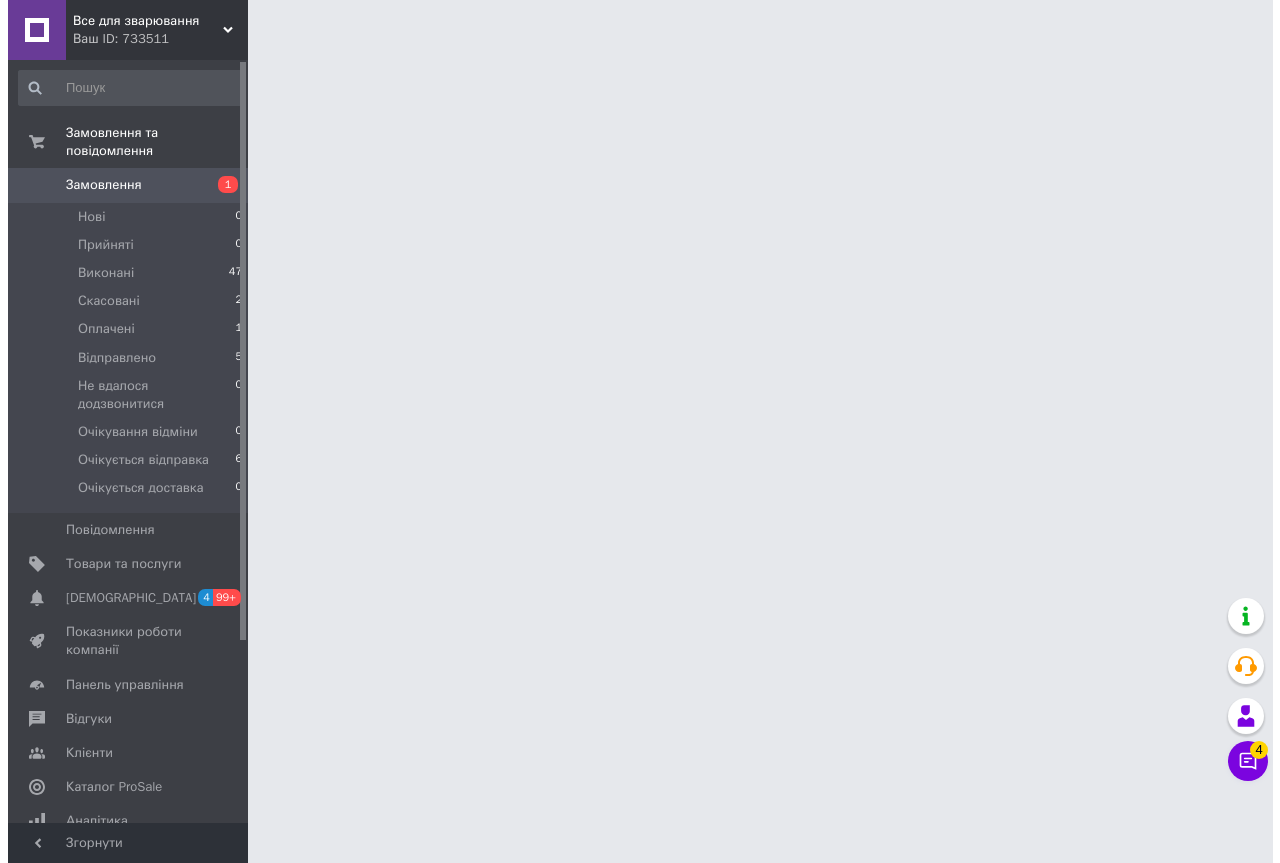 scroll, scrollTop: 0, scrollLeft: 0, axis: both 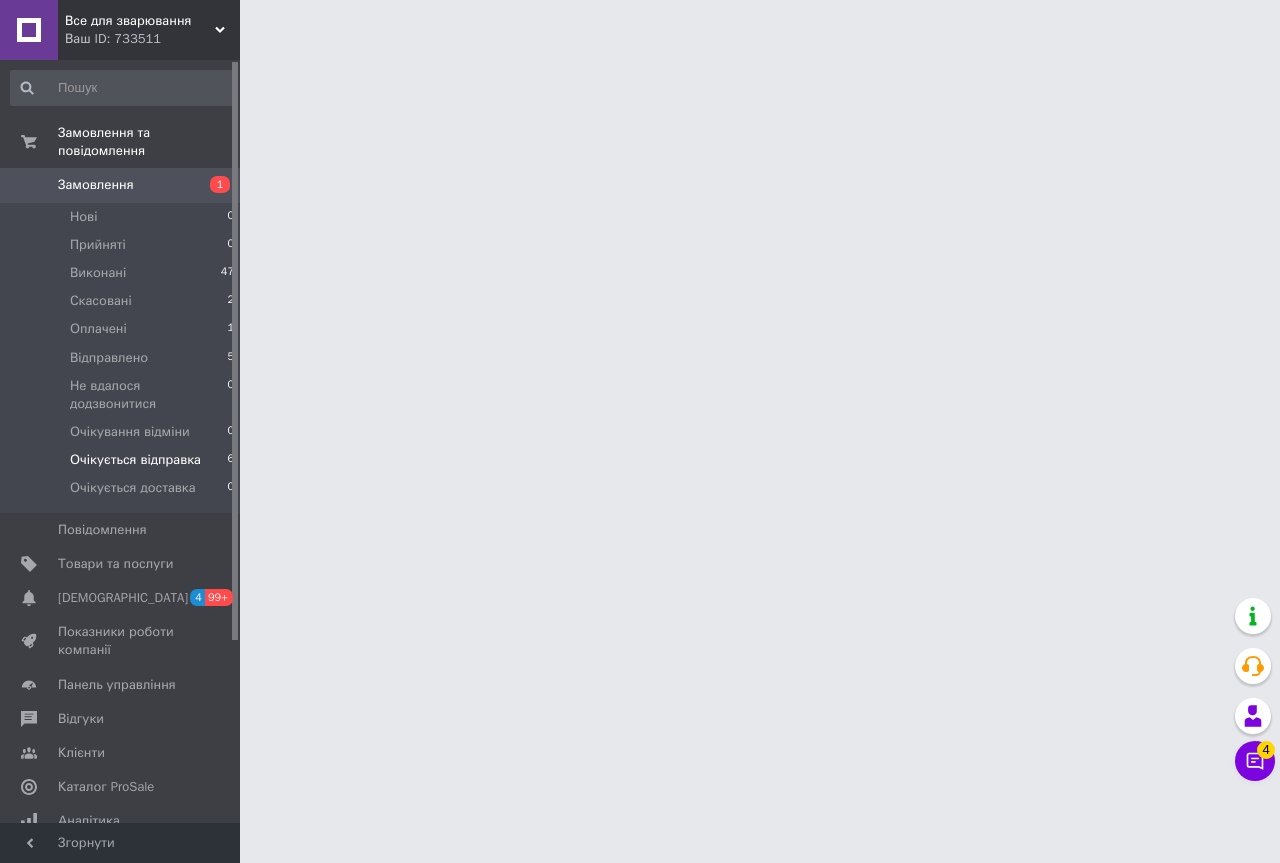 click on "Очікується відправка 6" at bounding box center (123, 460) 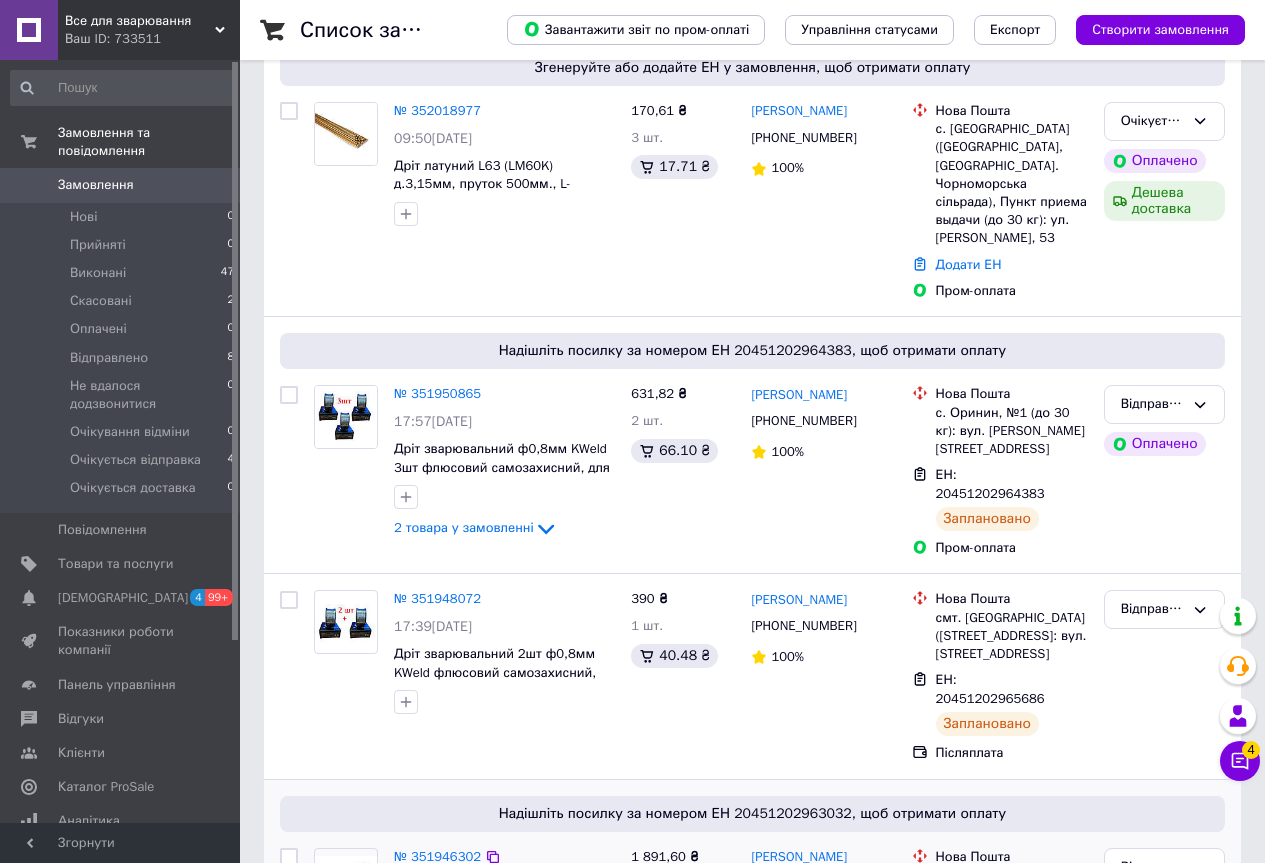 scroll, scrollTop: 1400, scrollLeft: 0, axis: vertical 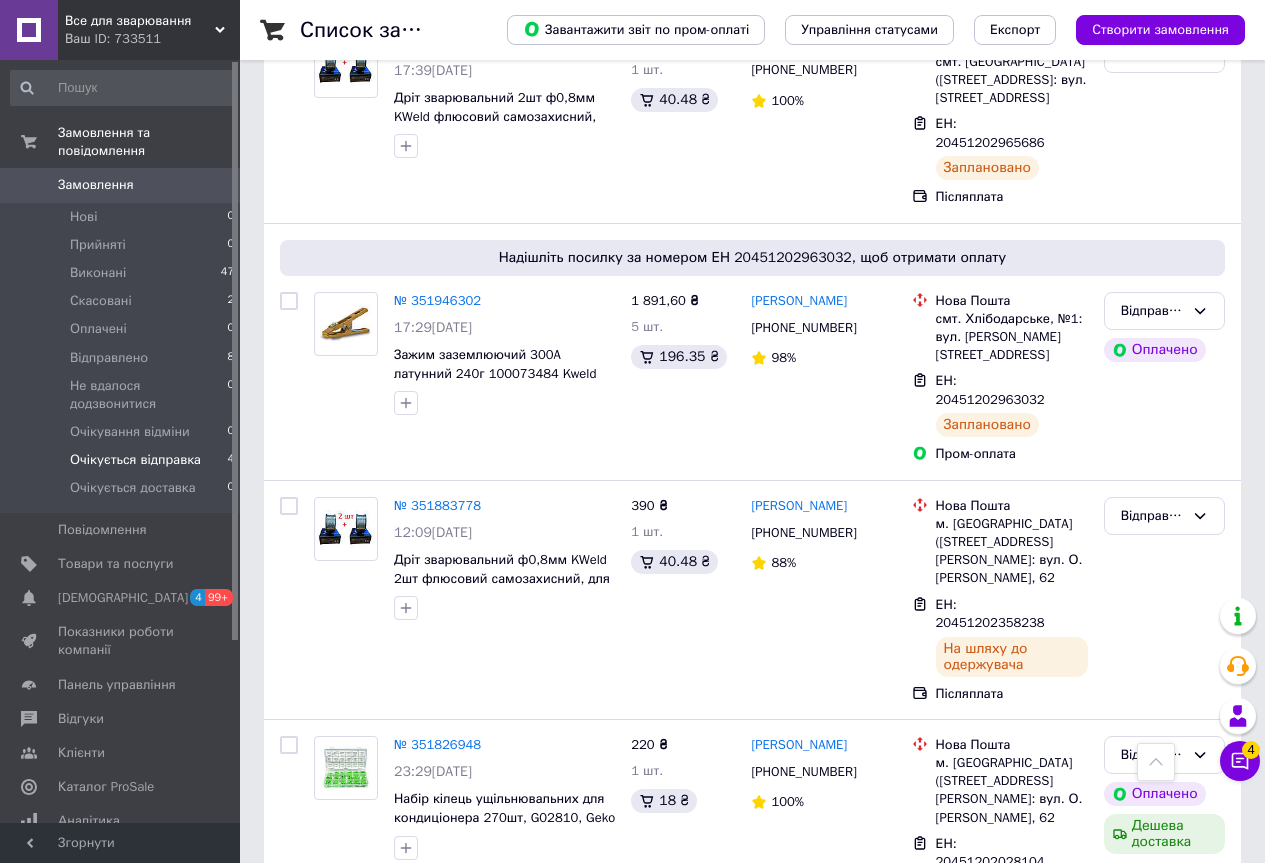 click on "Очікується відправка" at bounding box center (135, 460) 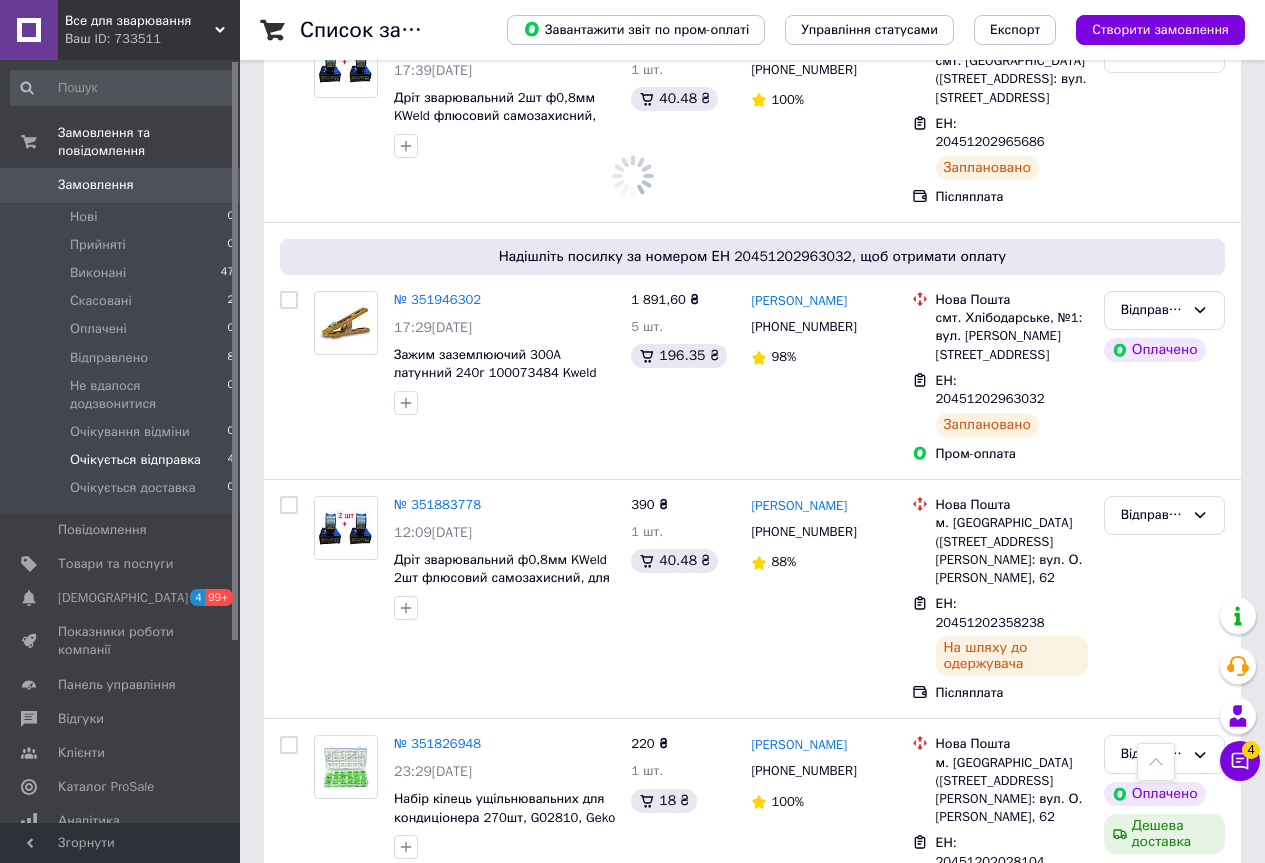 scroll, scrollTop: 0, scrollLeft: 0, axis: both 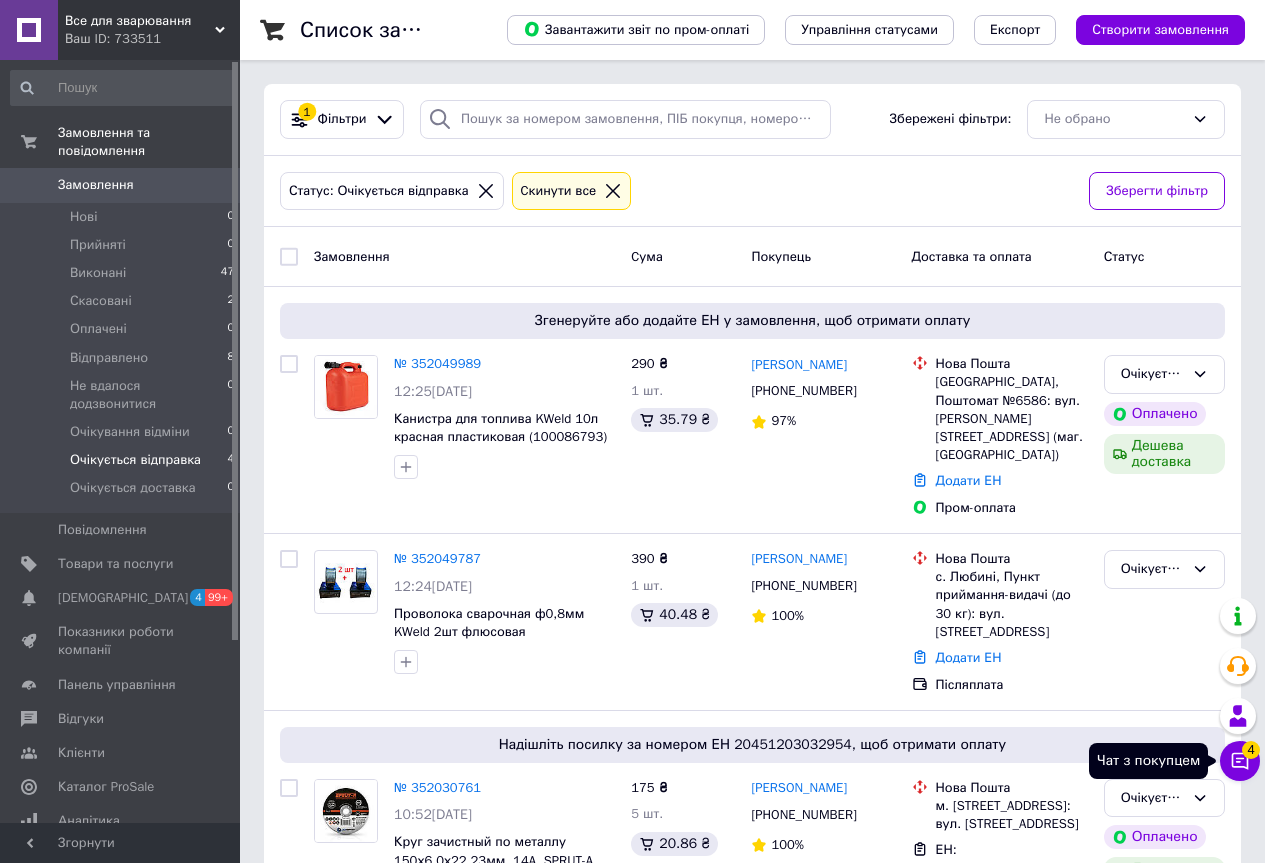 click 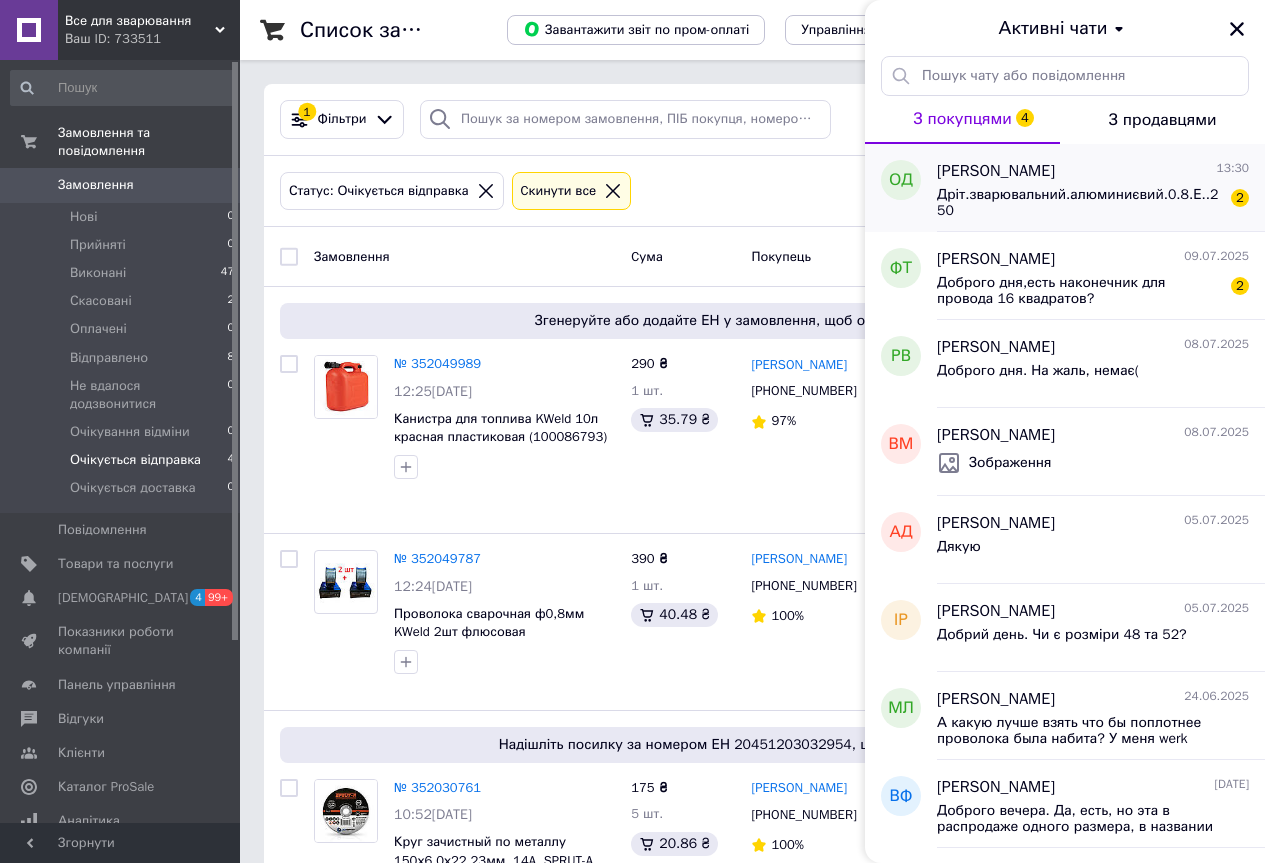 click on "Дріт.зварювальний.алюминиєвий.0.8.Е..250" at bounding box center [1079, 203] 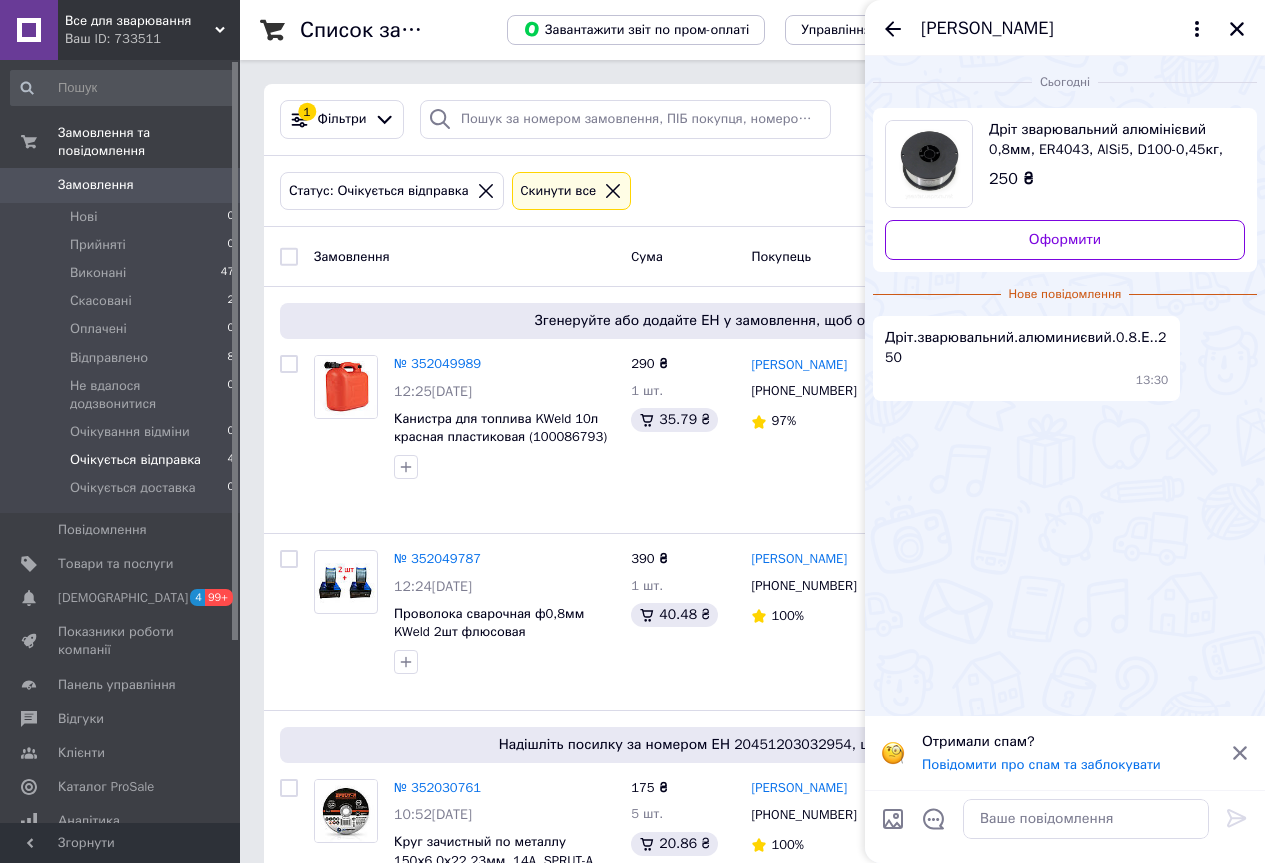 click on "Статус: Очікується відправка Cкинути все" at bounding box center (676, 191) 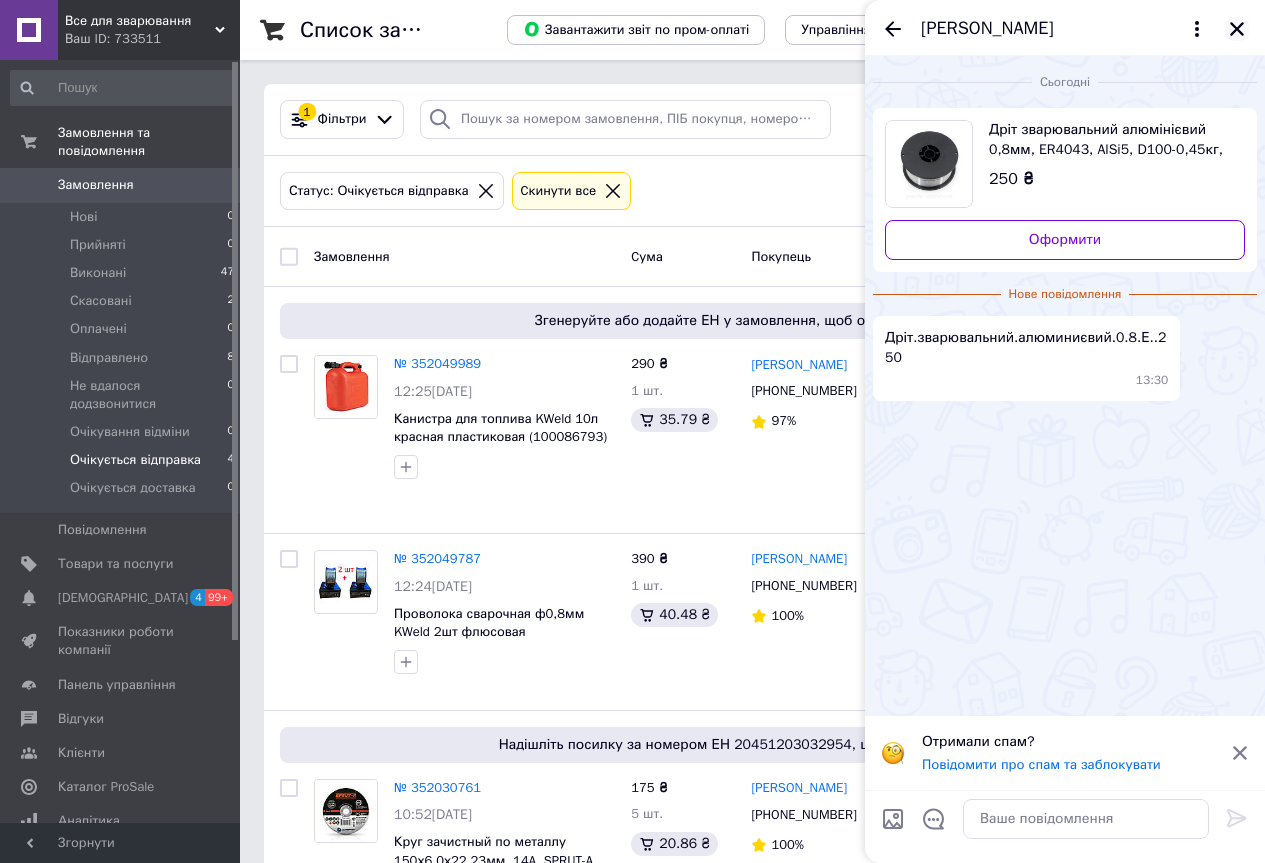 click 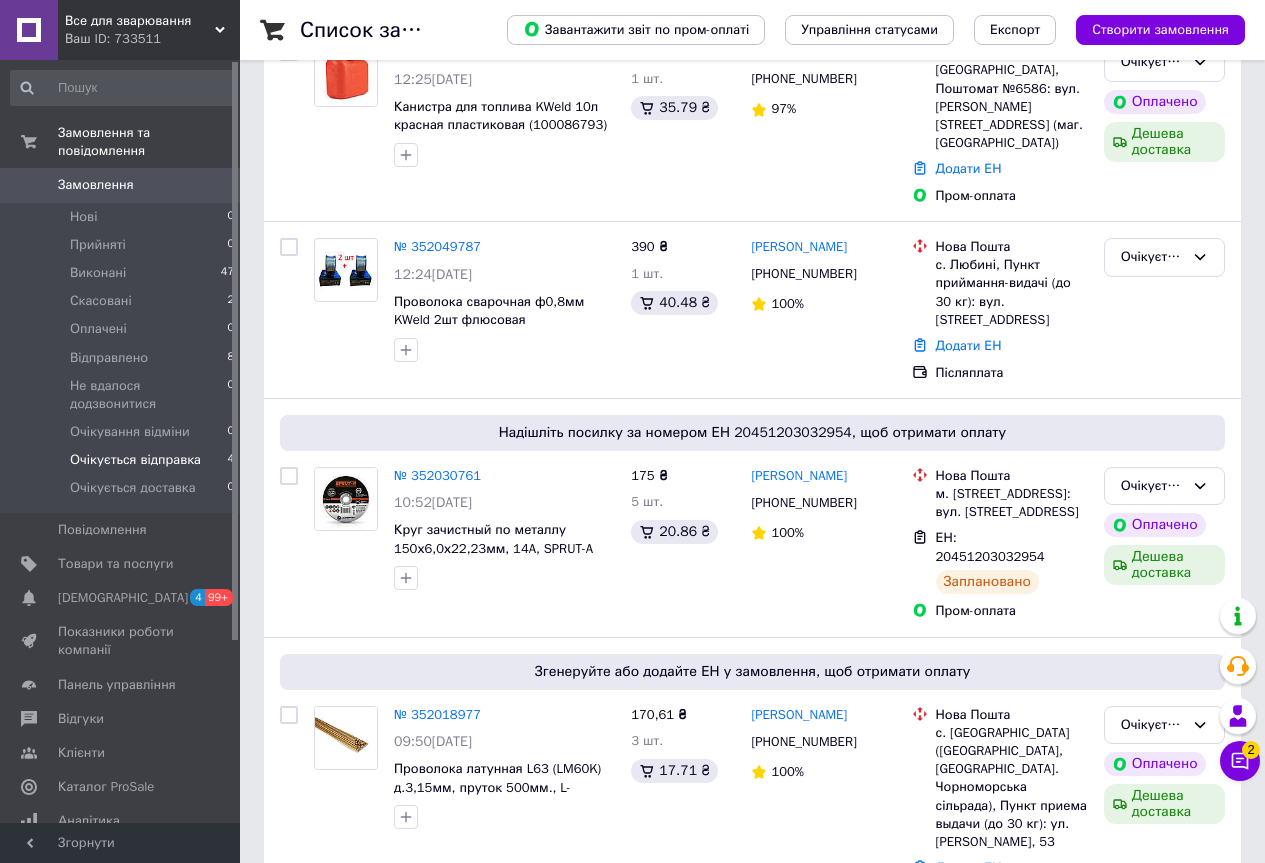 scroll, scrollTop: 338, scrollLeft: 0, axis: vertical 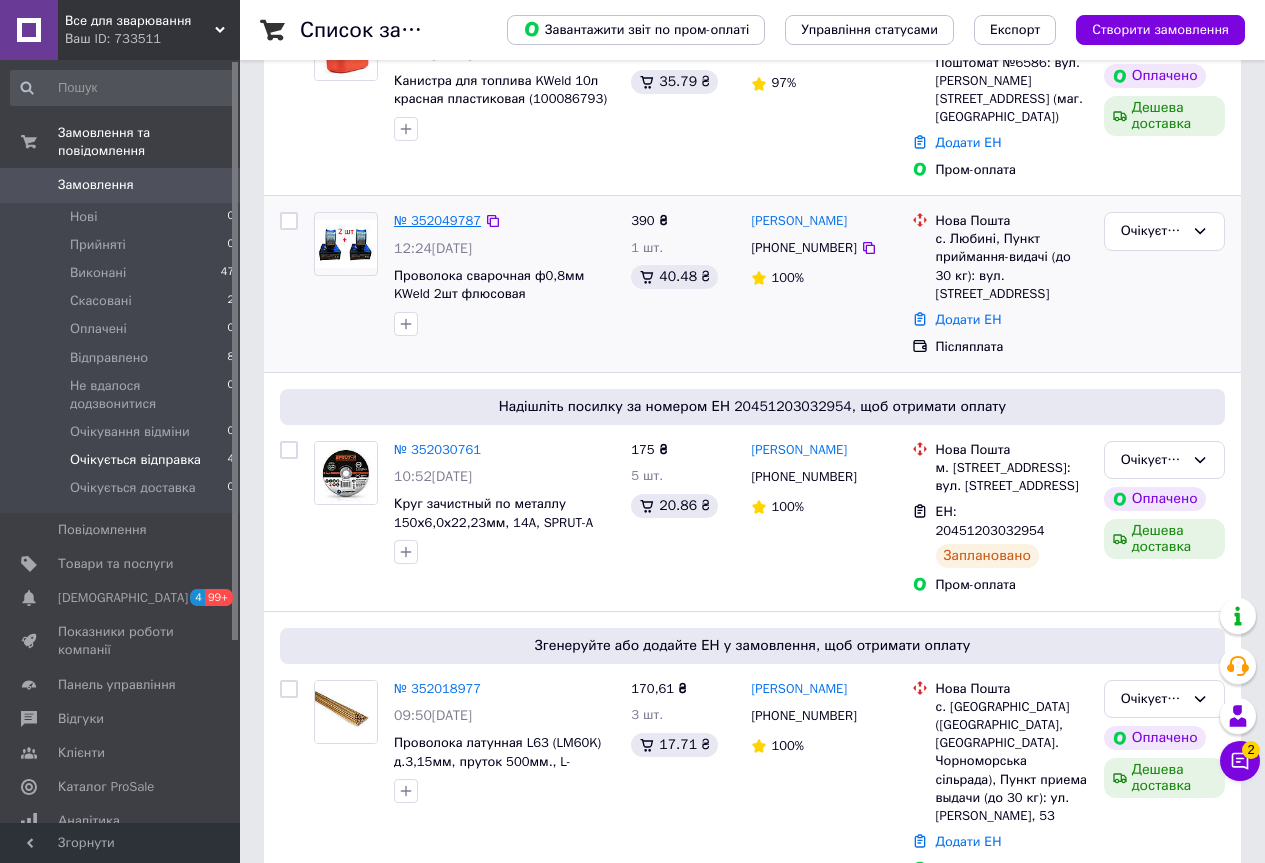 click on "№ 352049787" at bounding box center [437, 220] 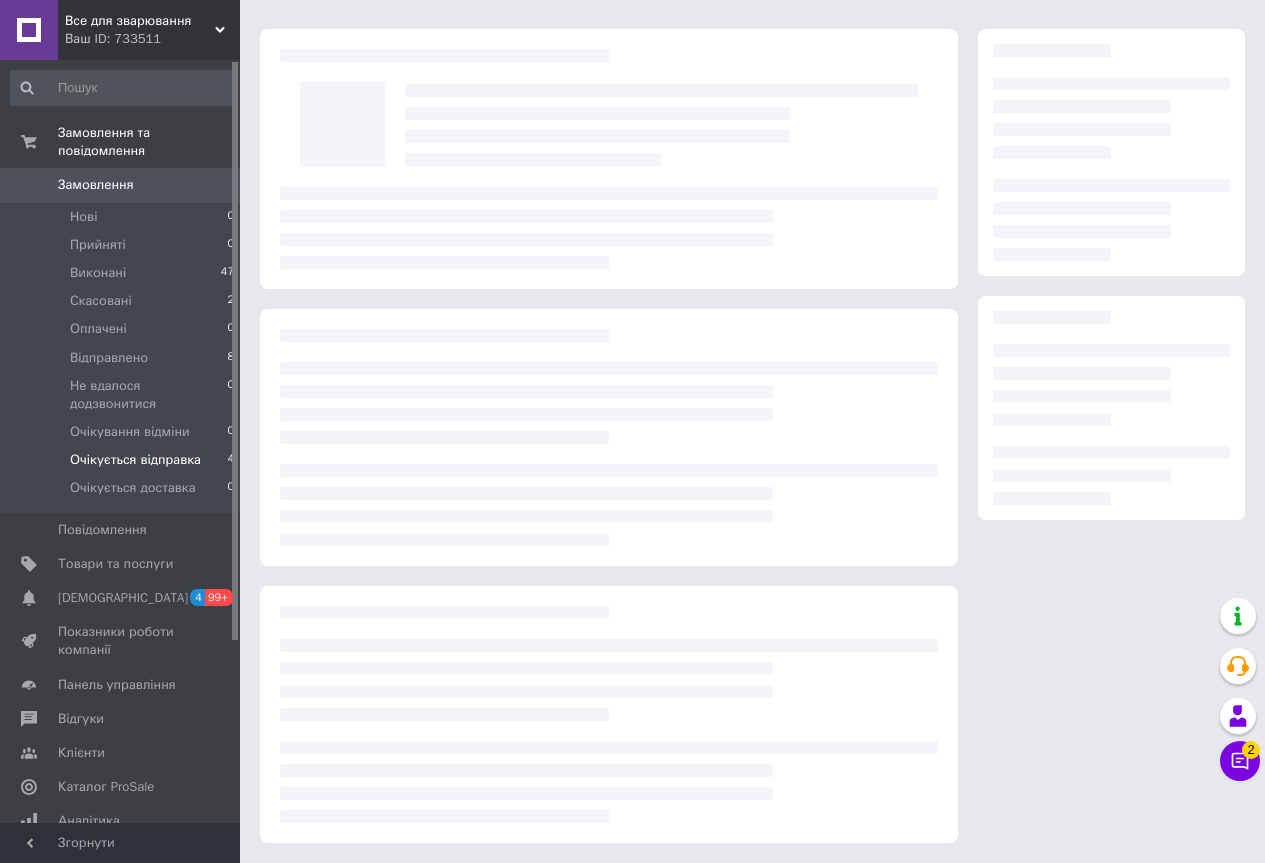 scroll, scrollTop: 0, scrollLeft: 0, axis: both 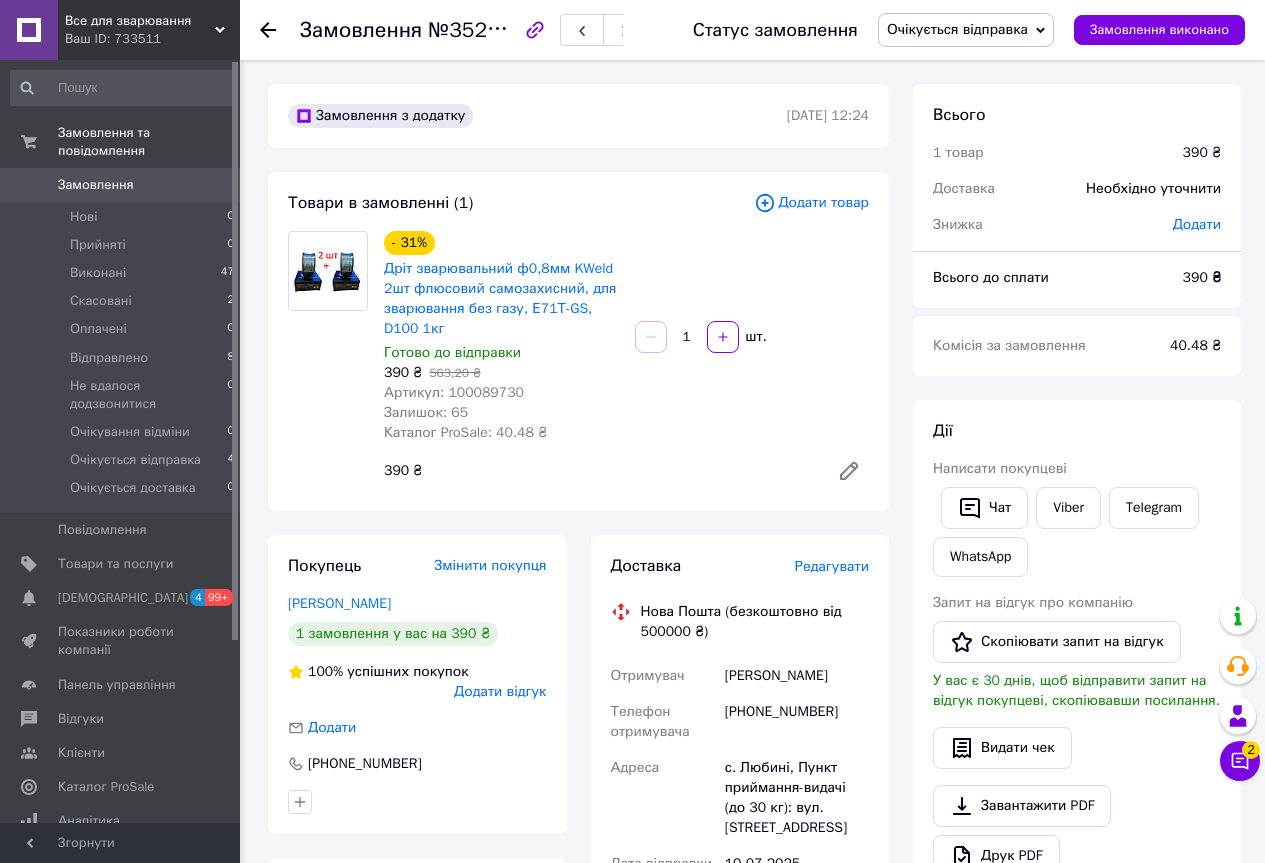 click on "Артикул: 100089730" at bounding box center (454, 392) 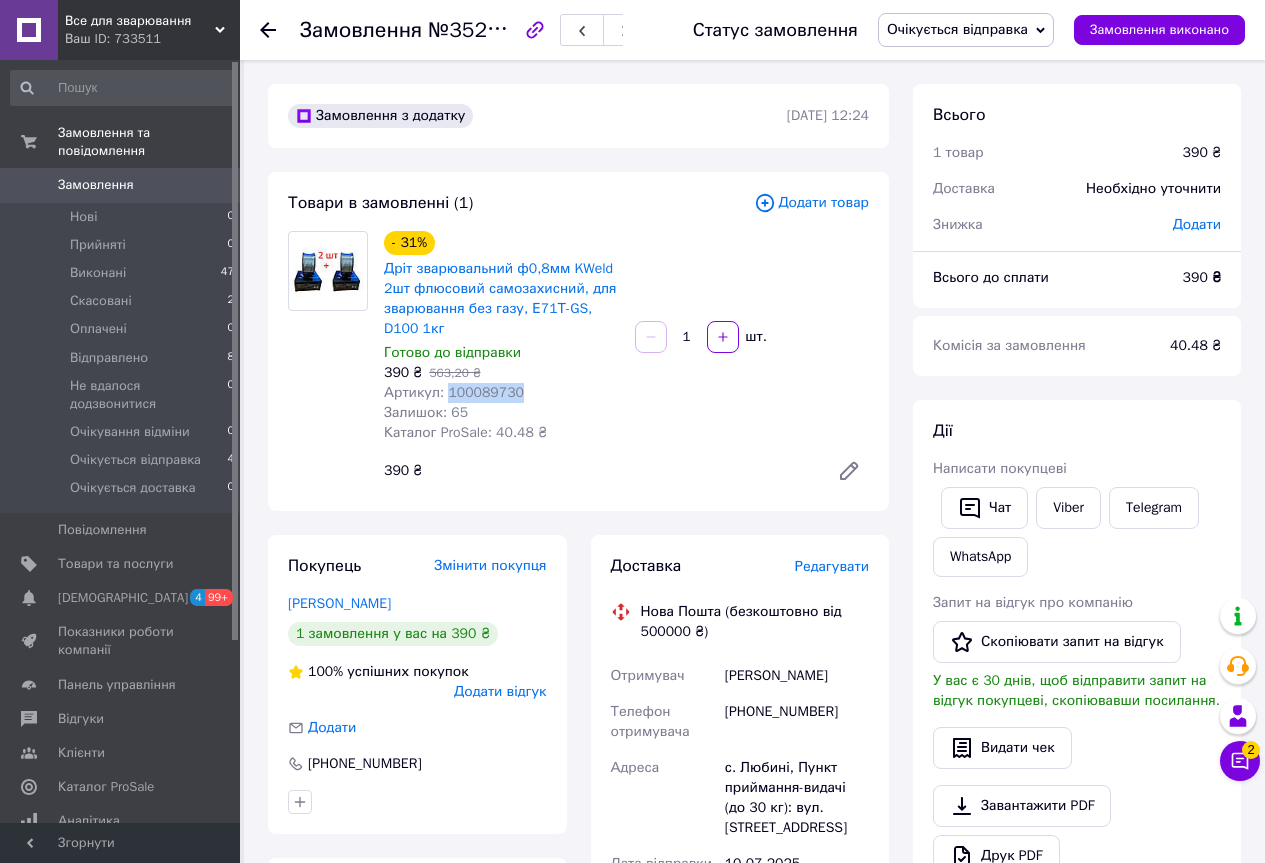 click on "Артикул: 100089730" at bounding box center [454, 392] 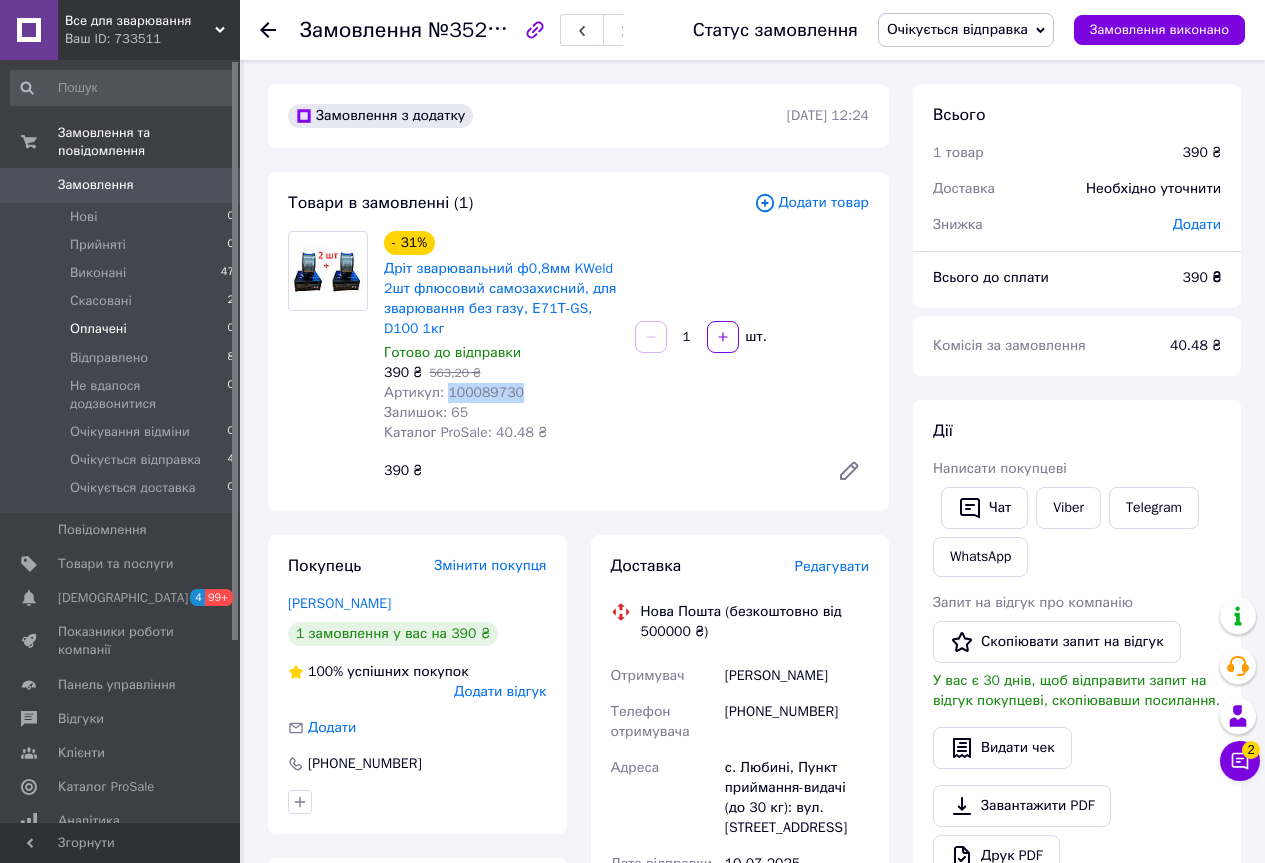 copy on "100089730" 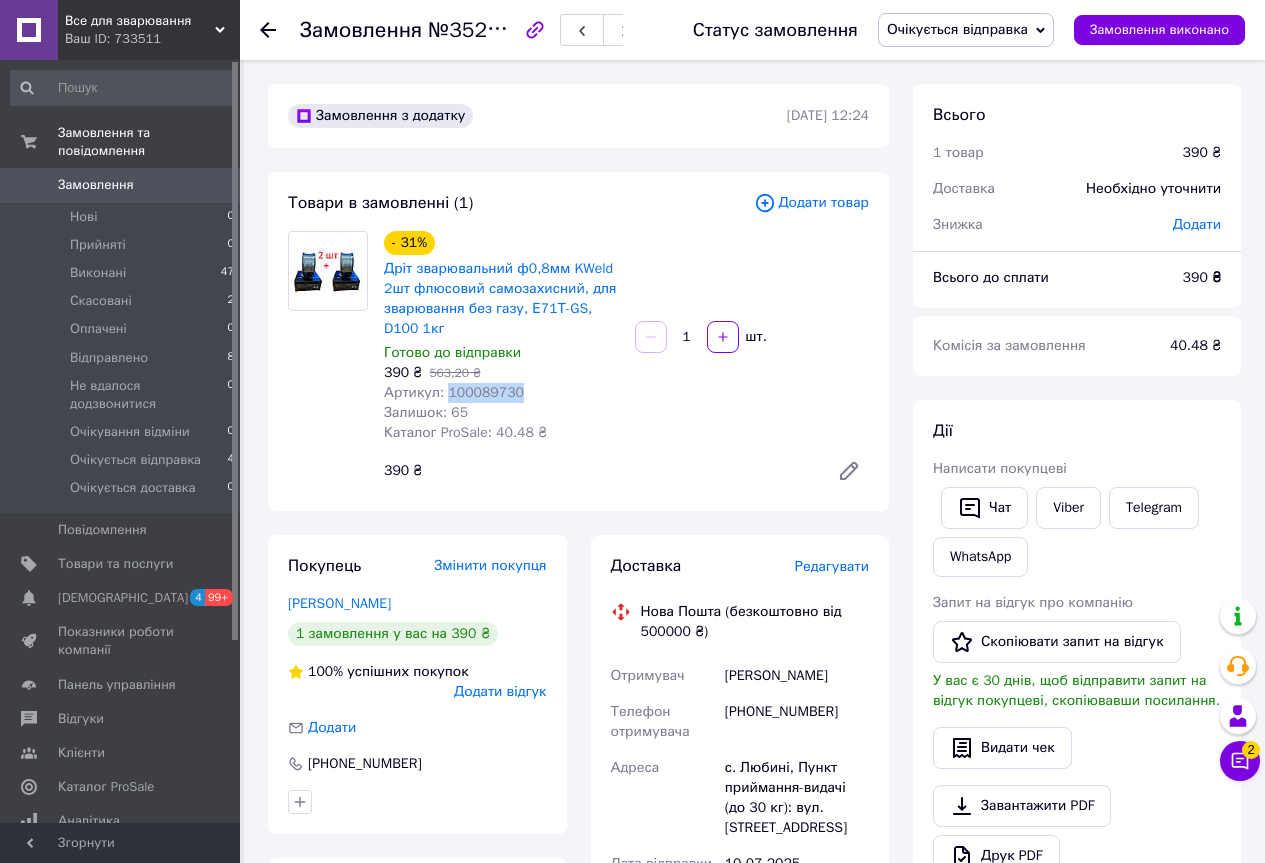 drag, startPoint x: 746, startPoint y: 684, endPoint x: 734, endPoint y: 677, distance: 13.892444 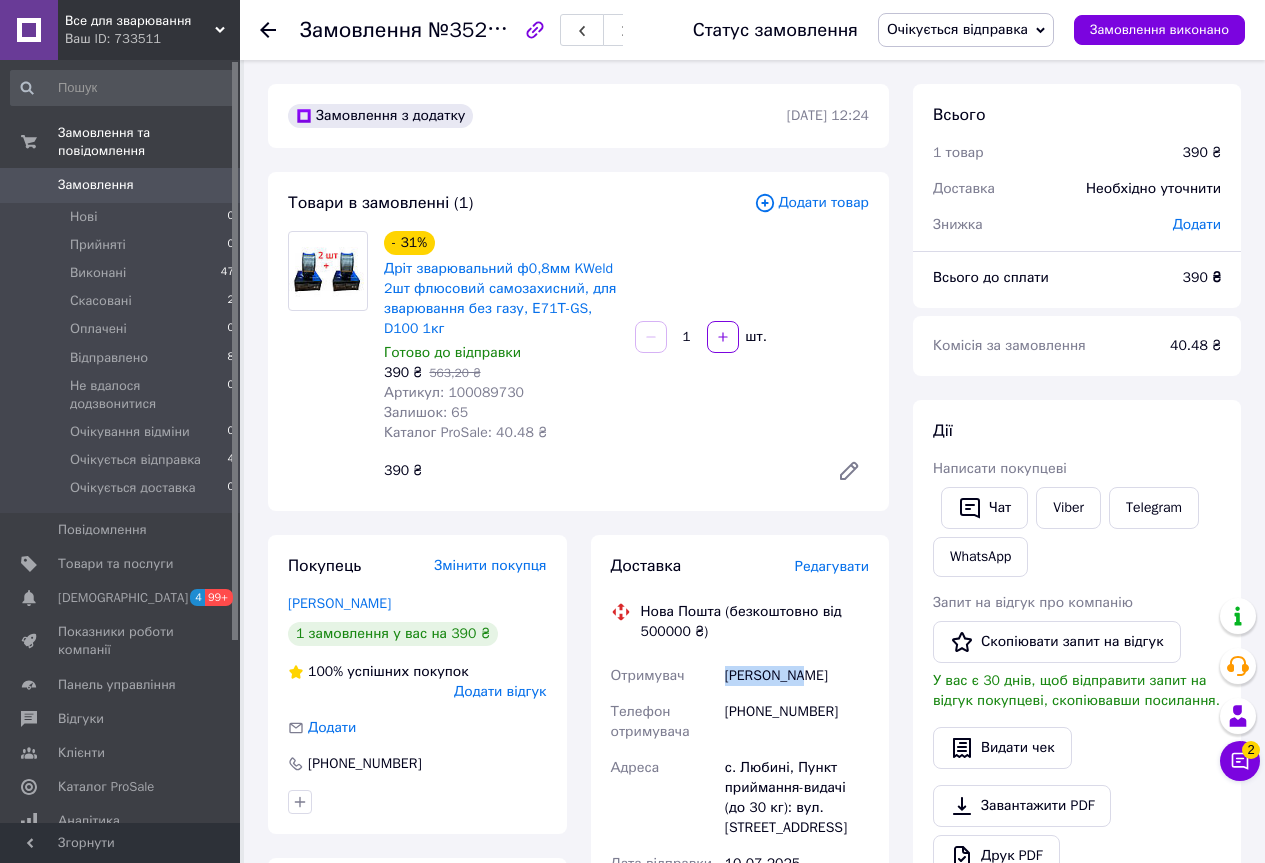 drag, startPoint x: 725, startPoint y: 674, endPoint x: 810, endPoint y: 679, distance: 85.146935 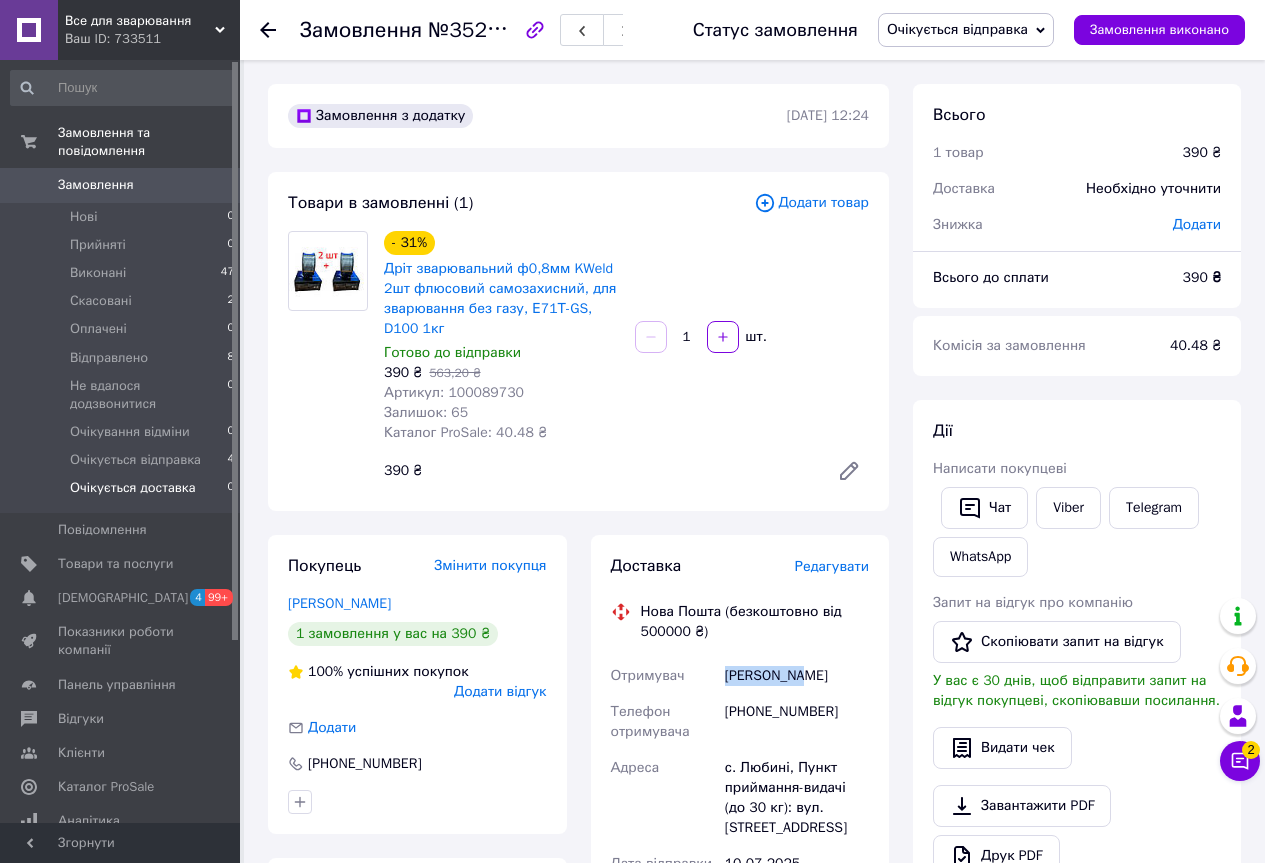 copy on "[PERSON_NAME]" 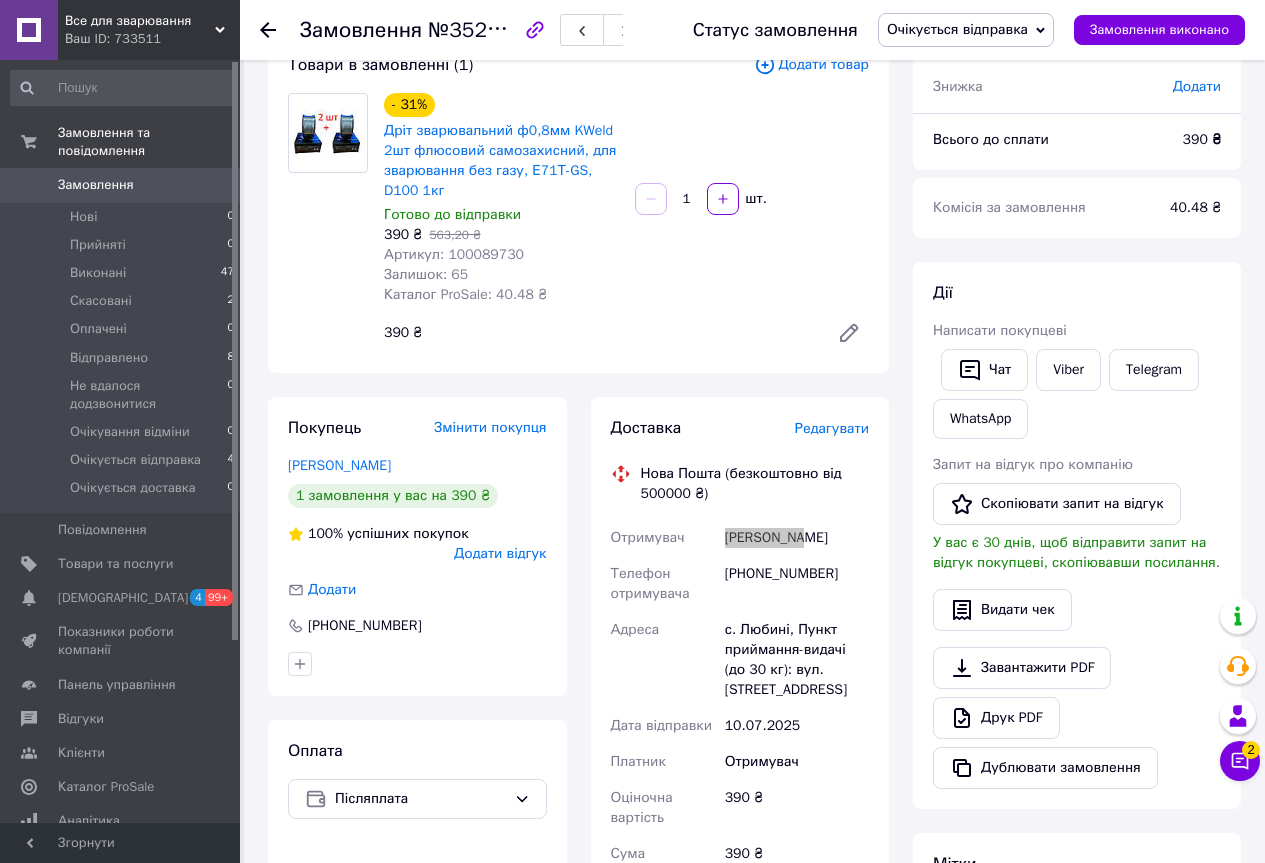 scroll, scrollTop: 300, scrollLeft: 0, axis: vertical 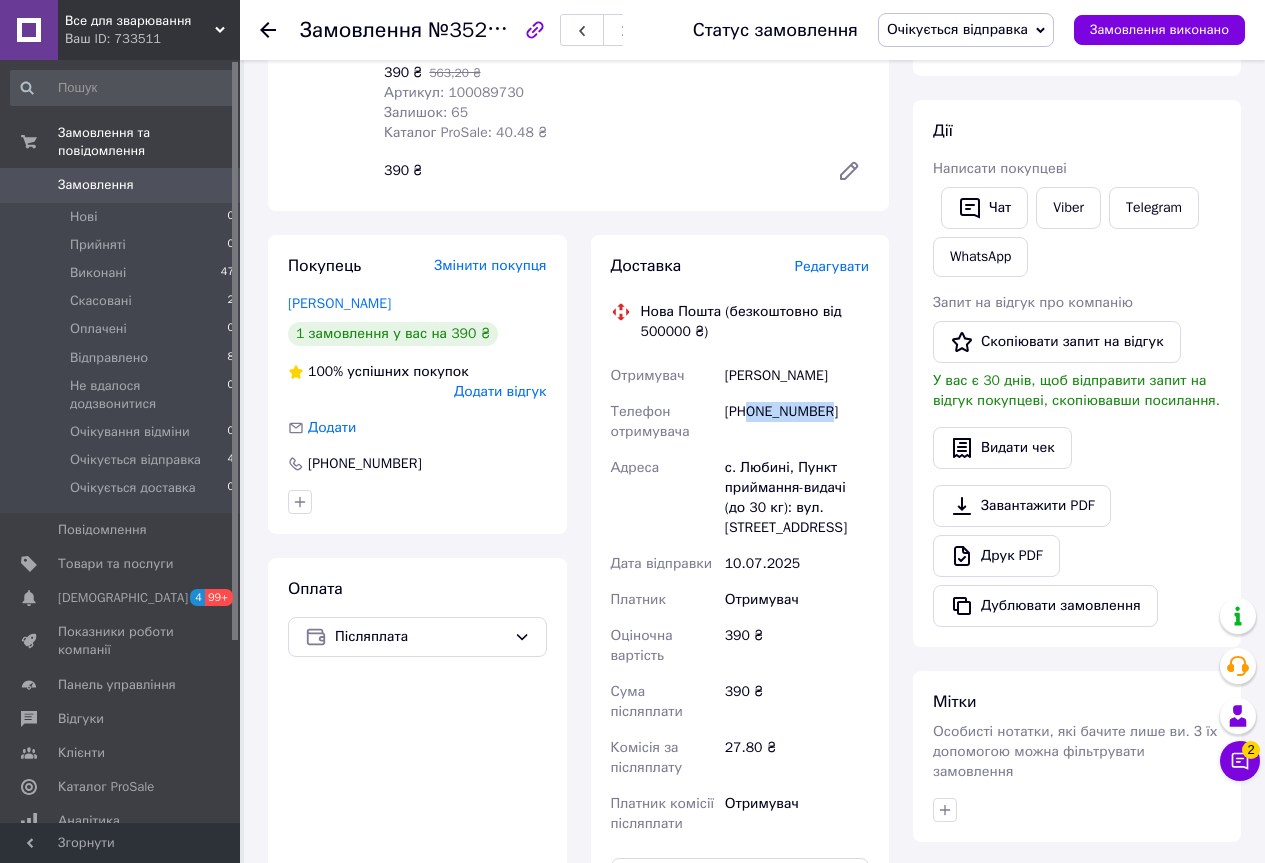 drag, startPoint x: 751, startPoint y: 411, endPoint x: 827, endPoint y: 416, distance: 76.1643 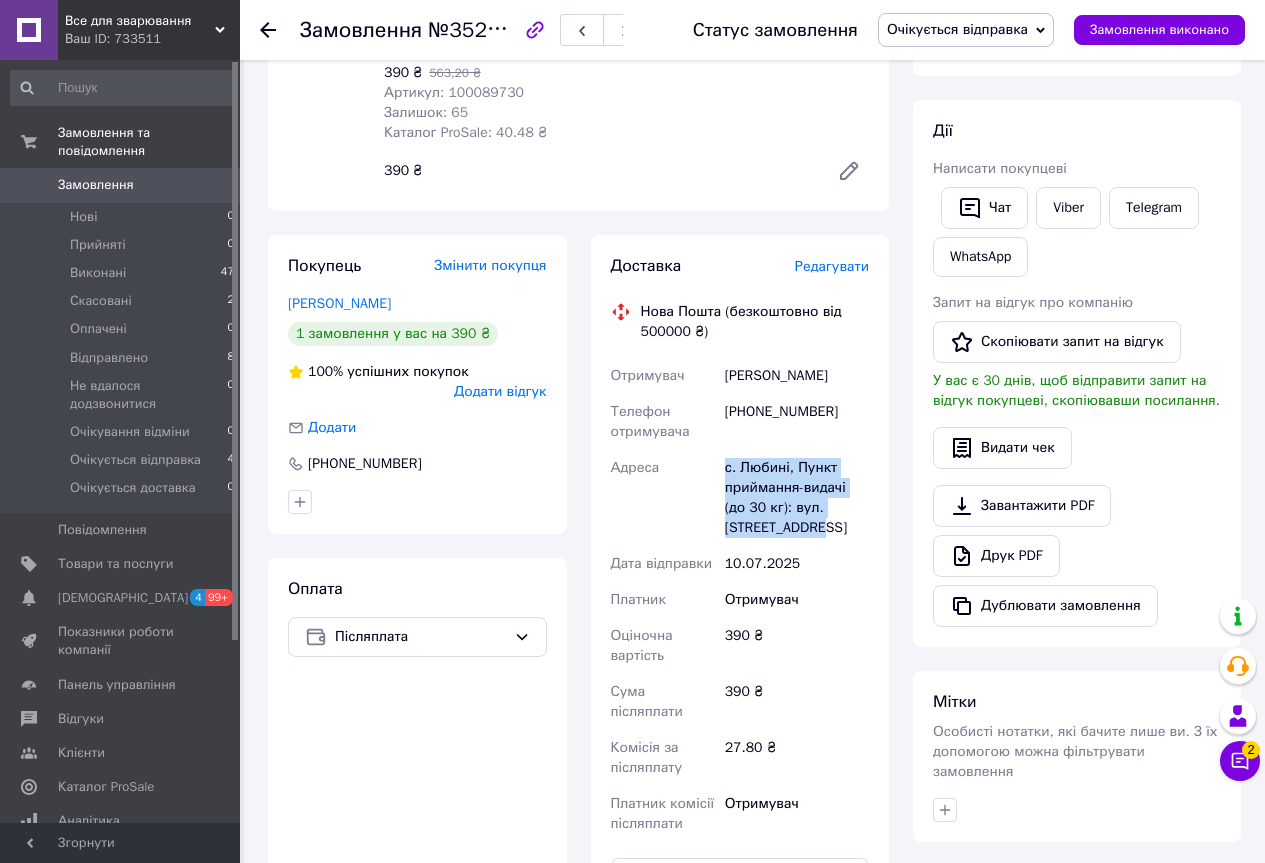 drag, startPoint x: 727, startPoint y: 472, endPoint x: 814, endPoint y: 520, distance: 99.36297 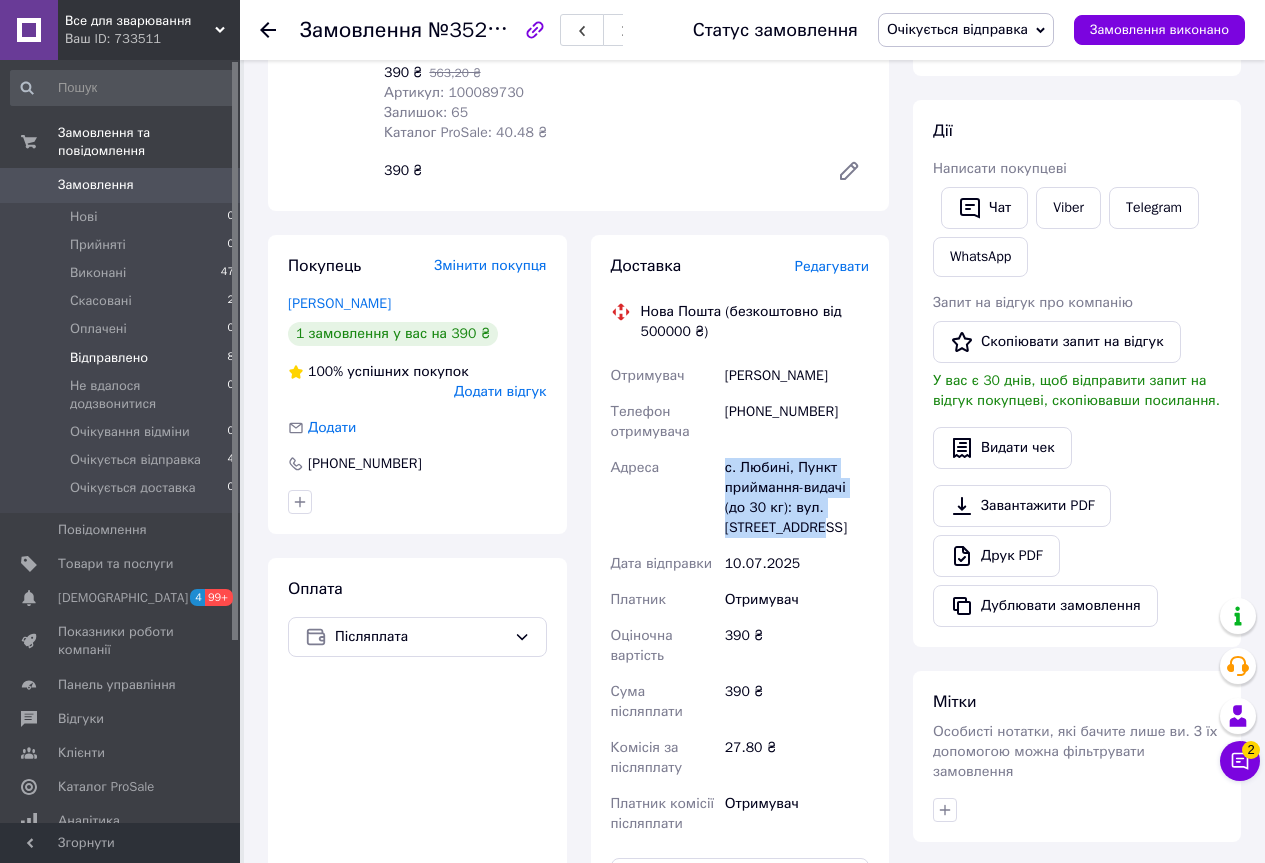 copy on "с. Любині, Пункт приймання-видачі (до 30 кг): вул. [STREET_ADDRESS]" 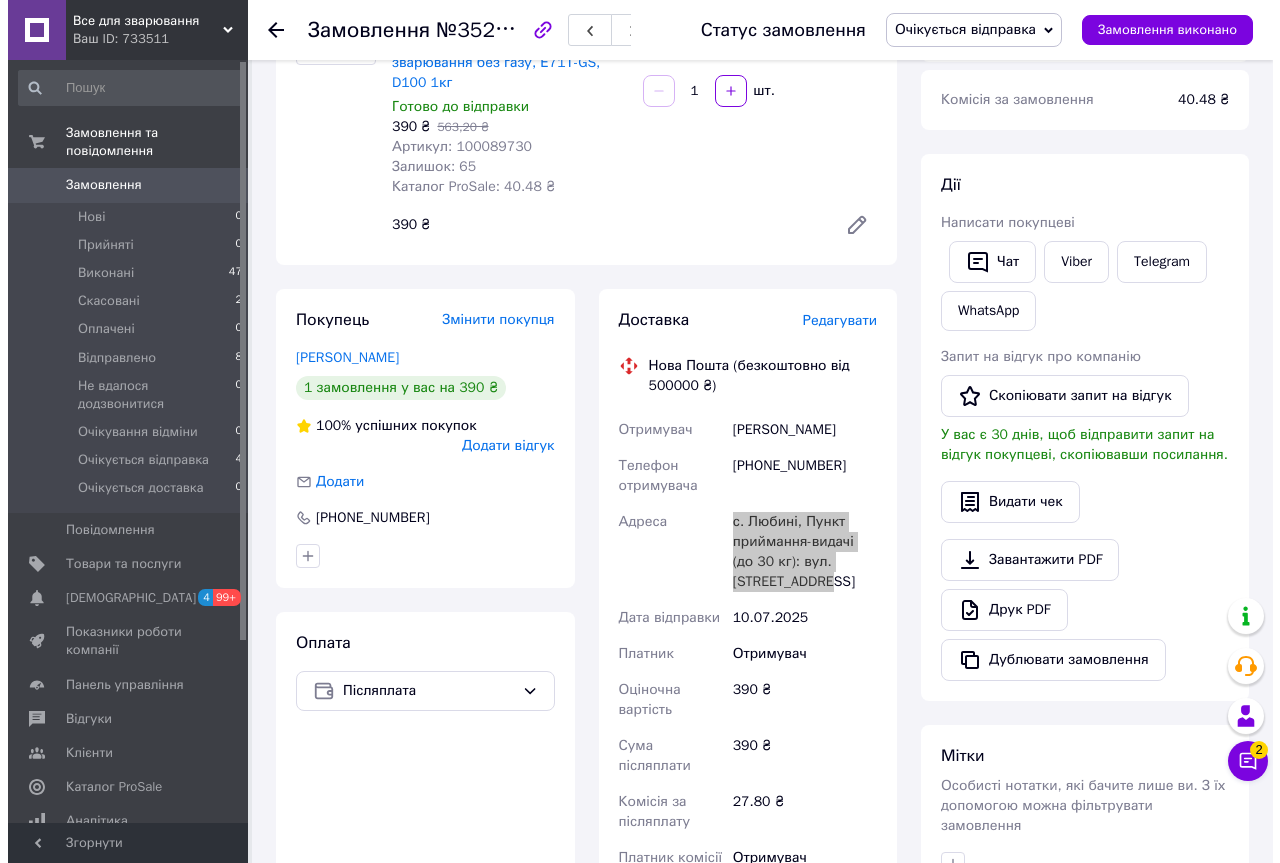 scroll, scrollTop: 400, scrollLeft: 0, axis: vertical 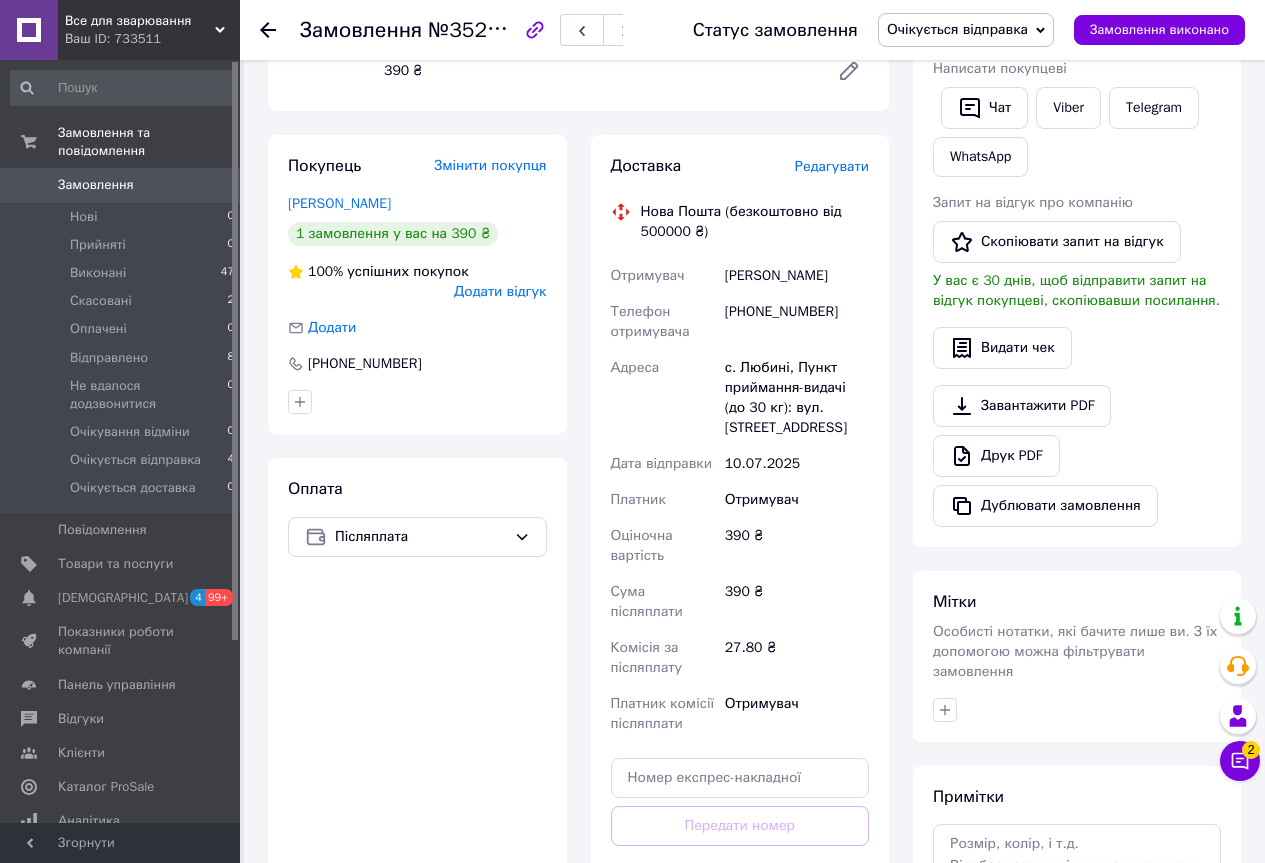 click on "Редагувати" at bounding box center [832, 166] 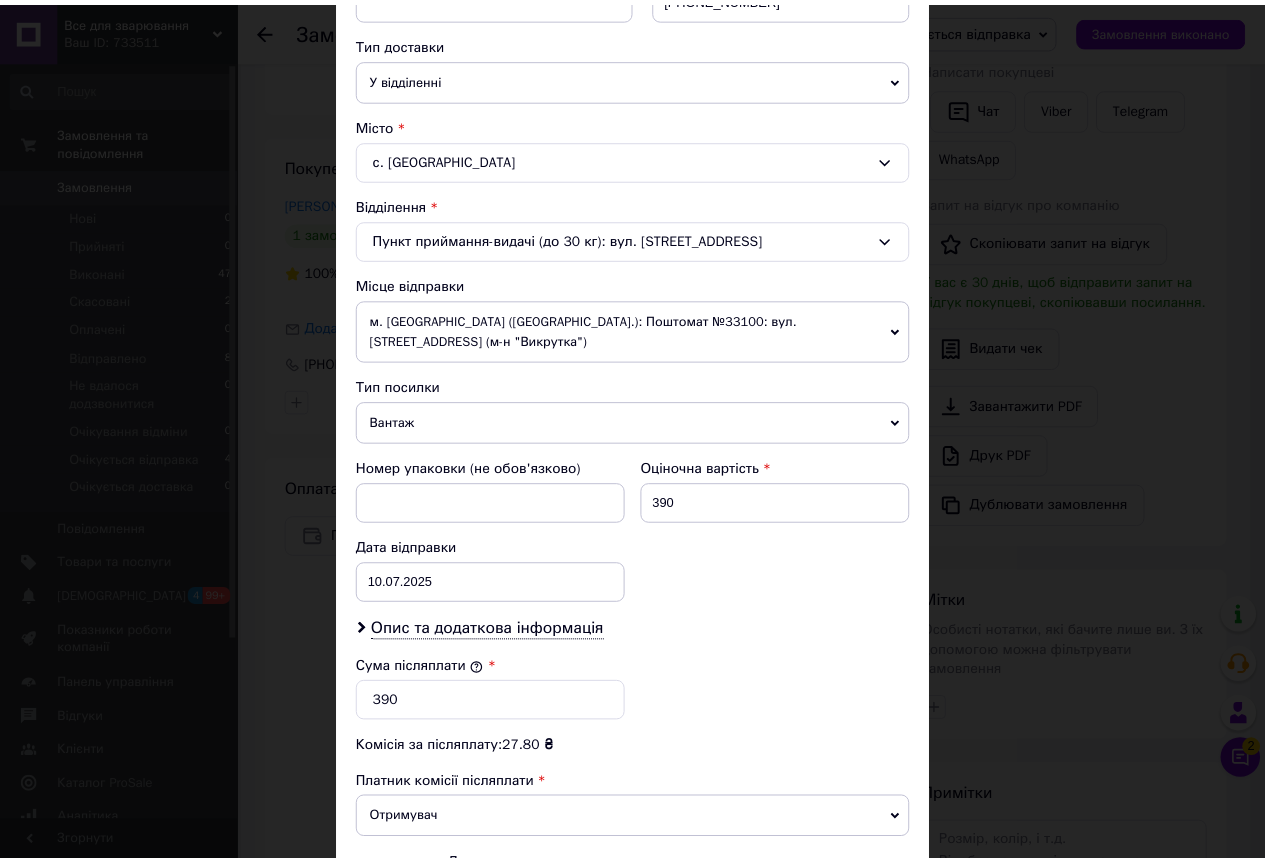 scroll, scrollTop: 683, scrollLeft: 0, axis: vertical 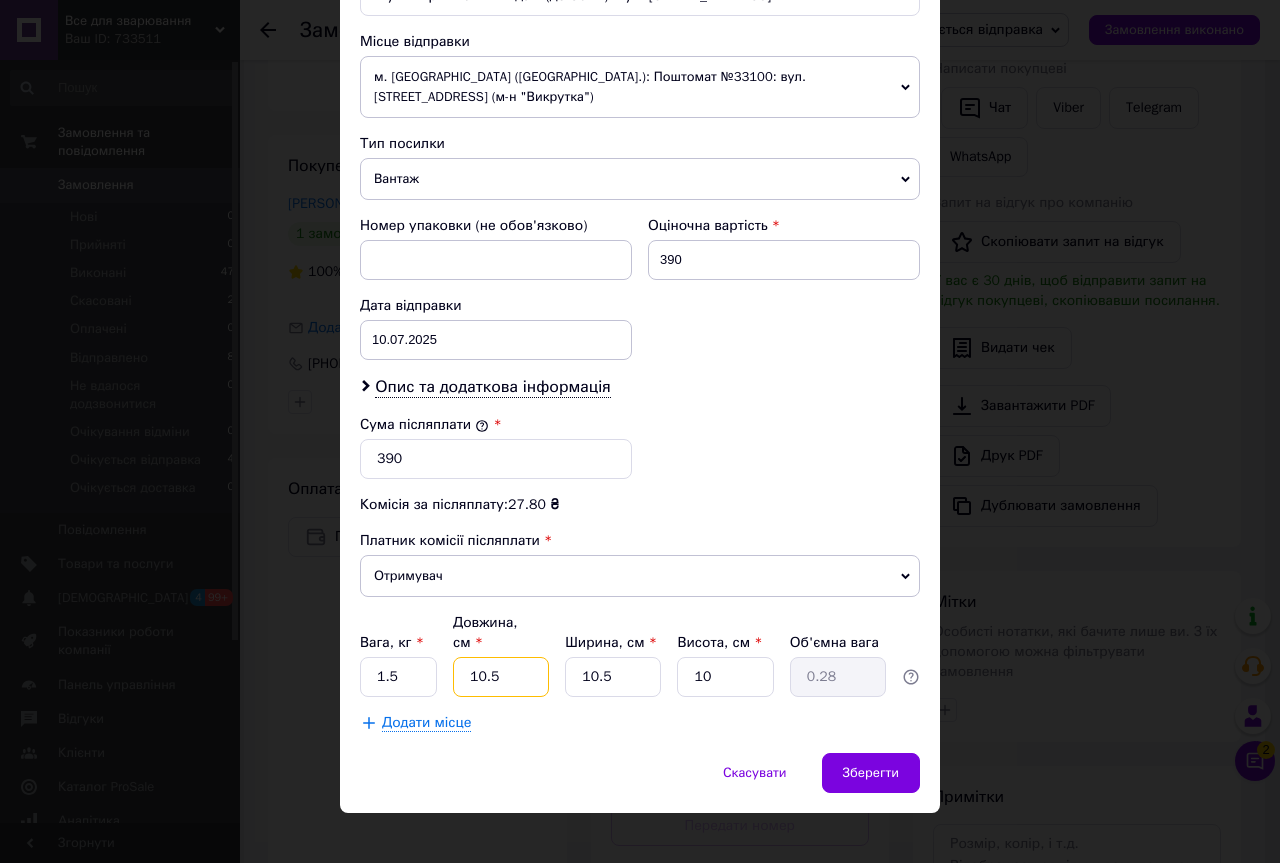 click on "10.5" at bounding box center [501, 677] 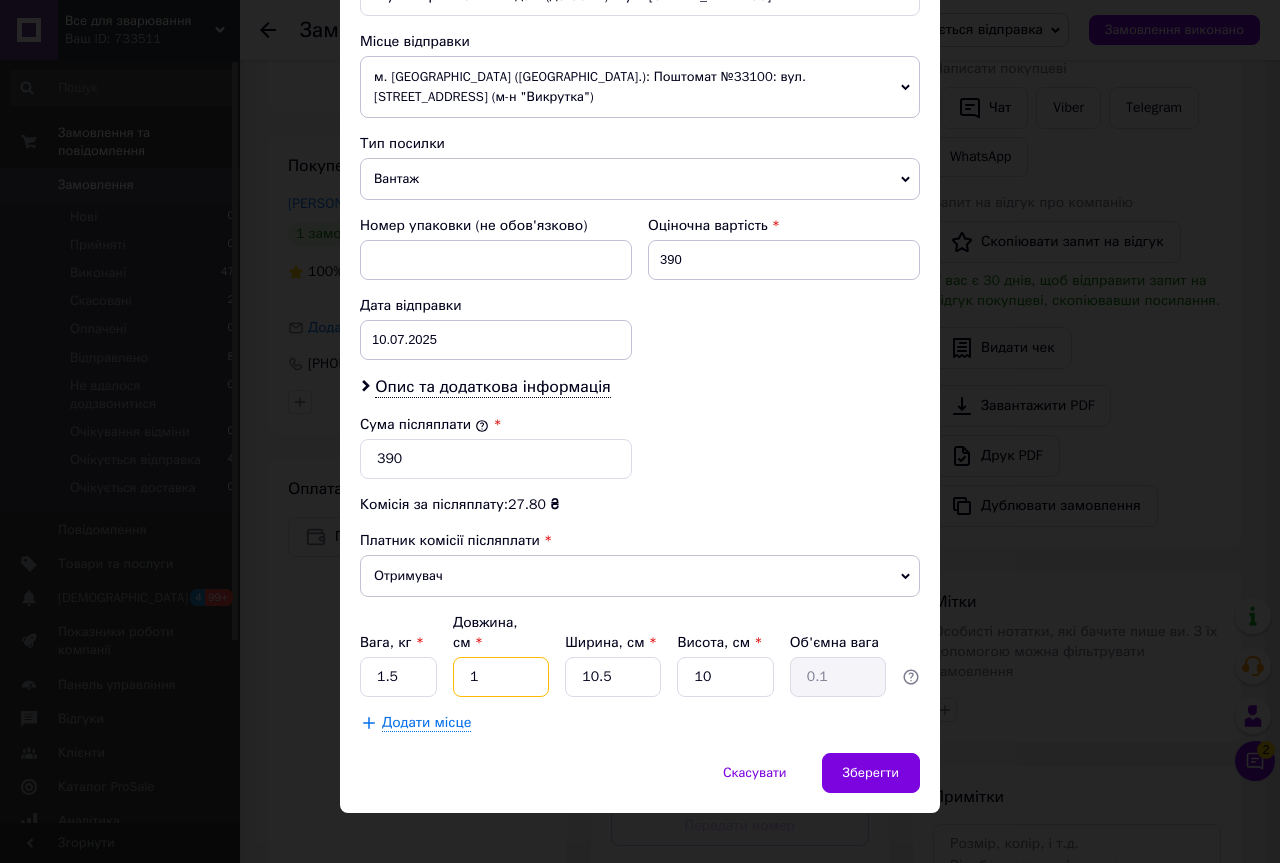 type on "11" 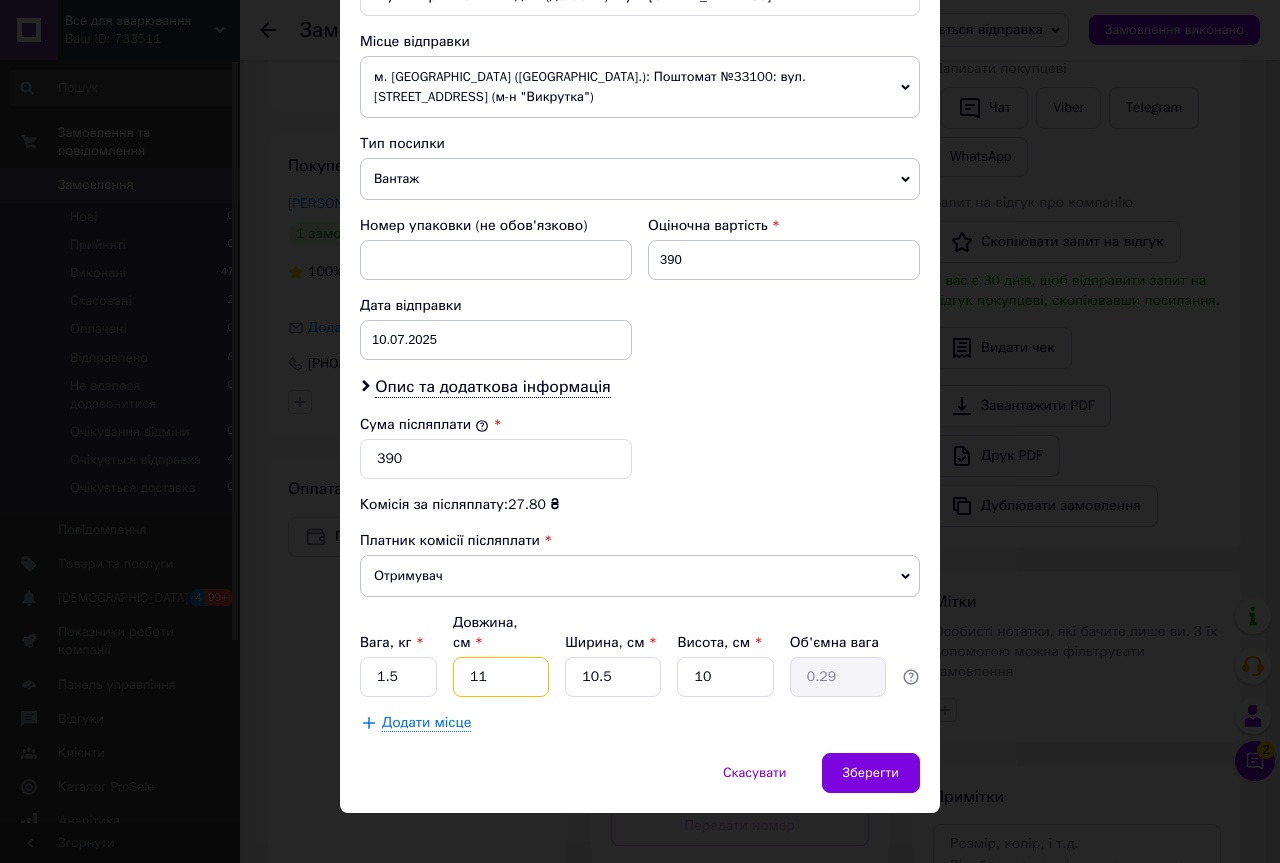 type on "11" 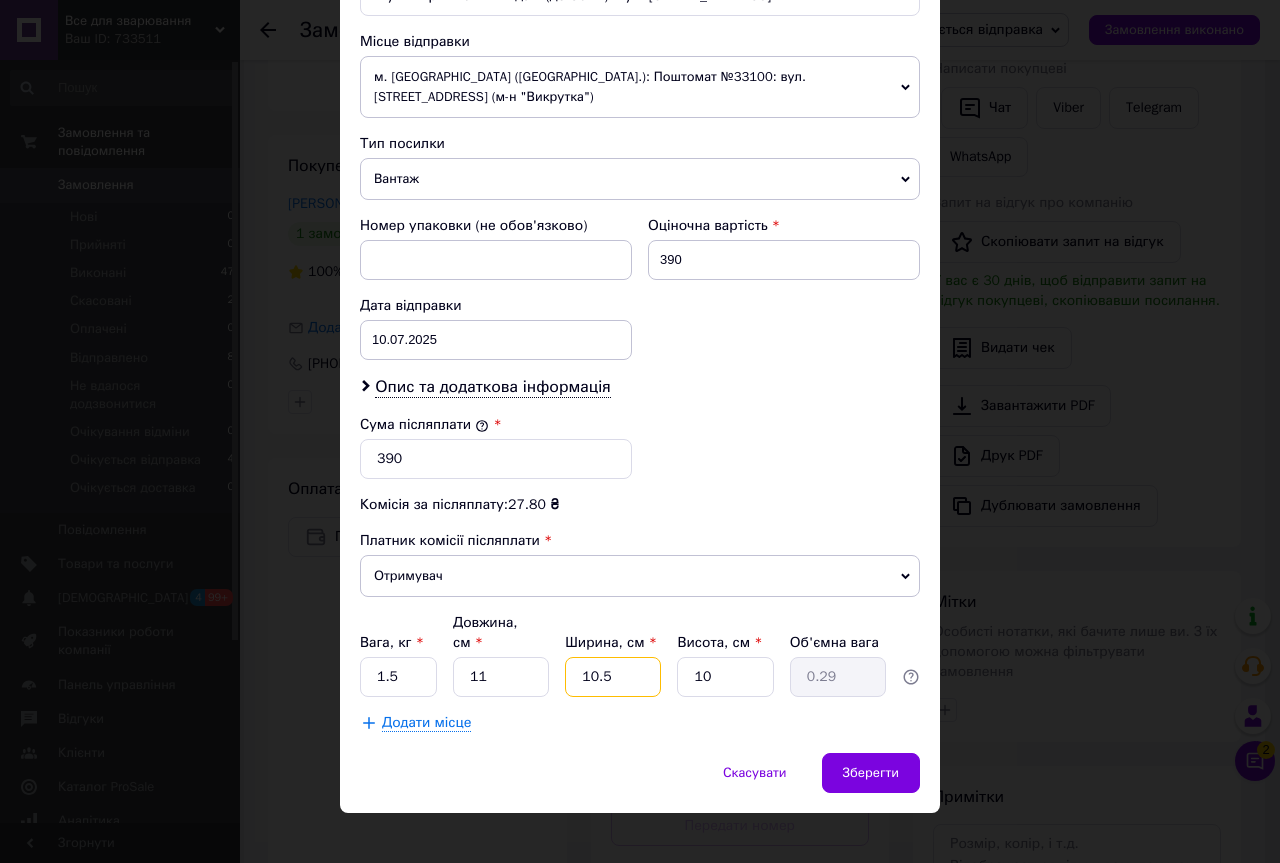 type on "1" 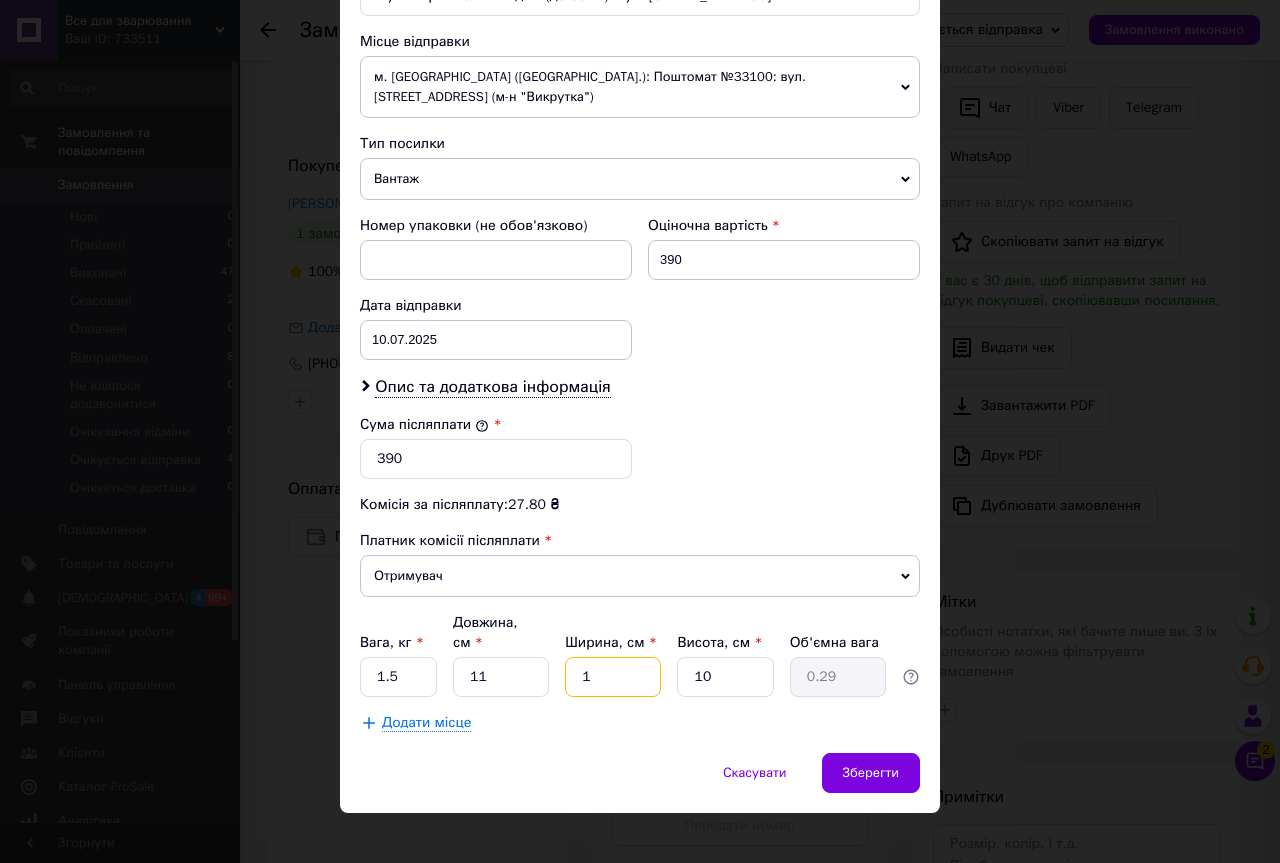 type on "0.1" 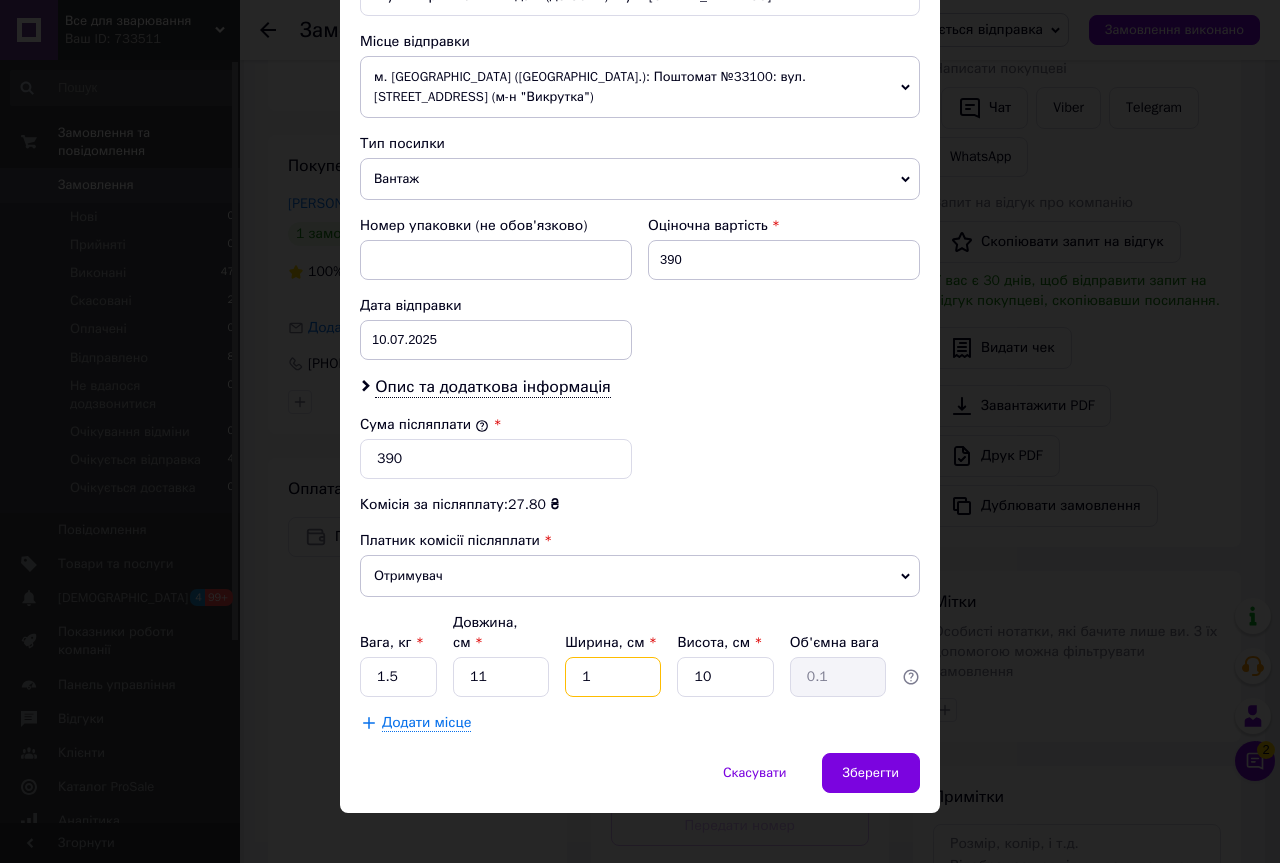type on "11" 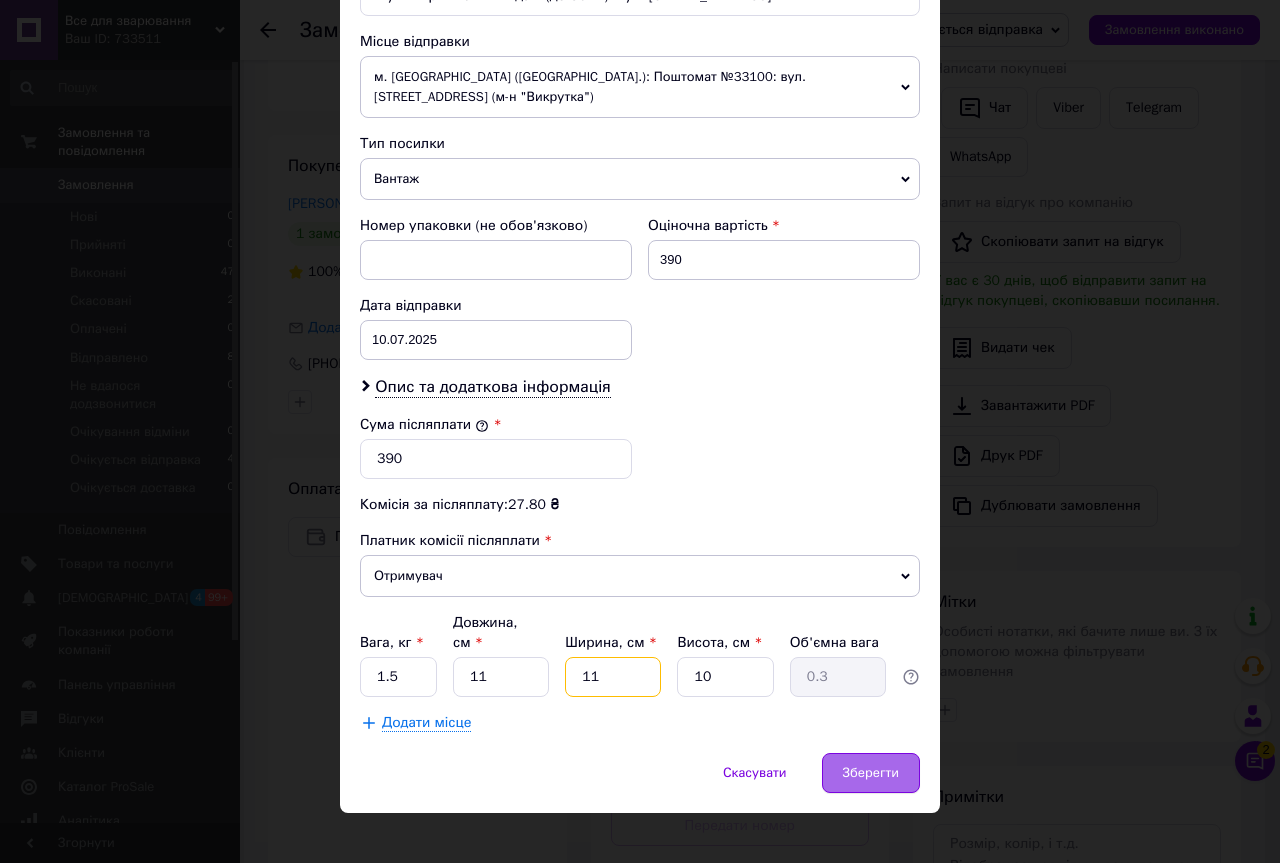 type on "11" 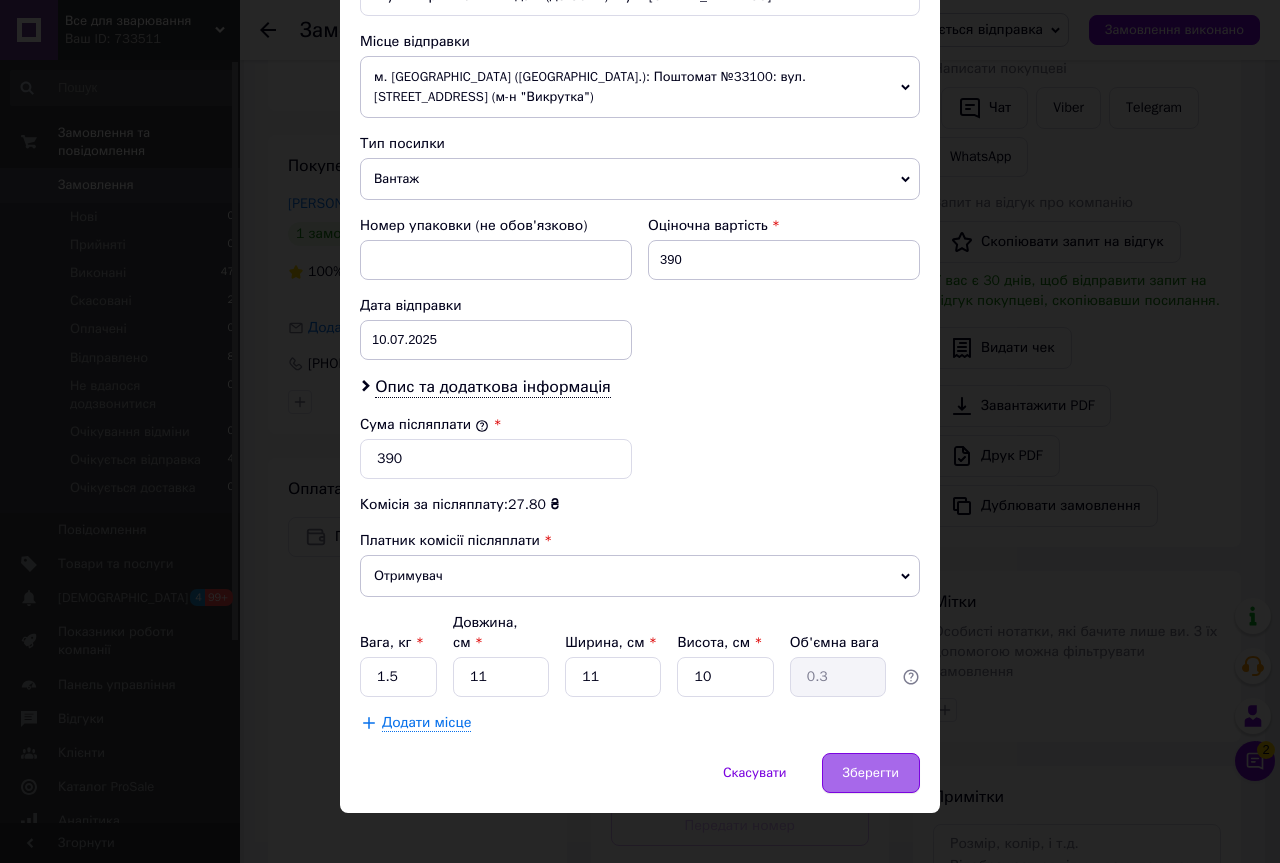 click on "Зберегти" at bounding box center (871, 773) 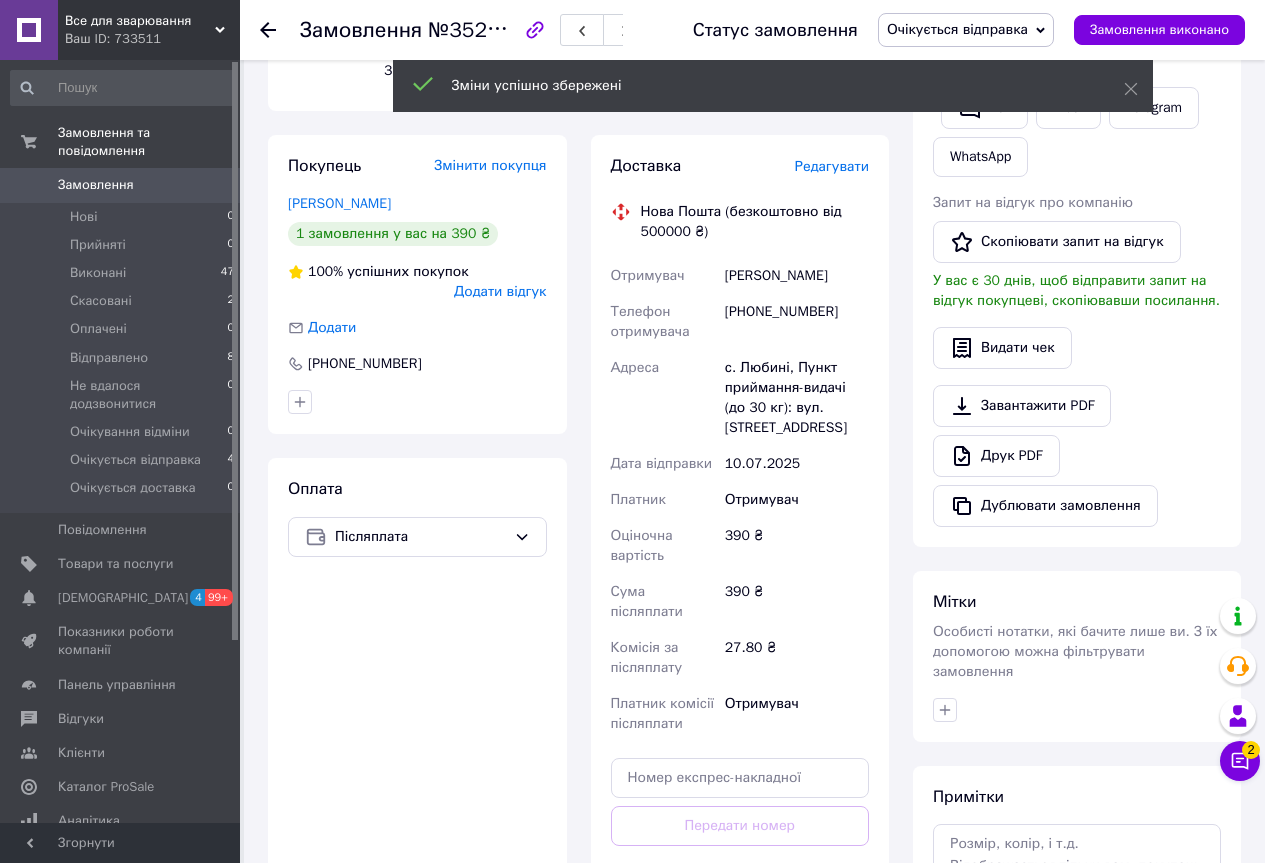 scroll, scrollTop: 500, scrollLeft: 0, axis: vertical 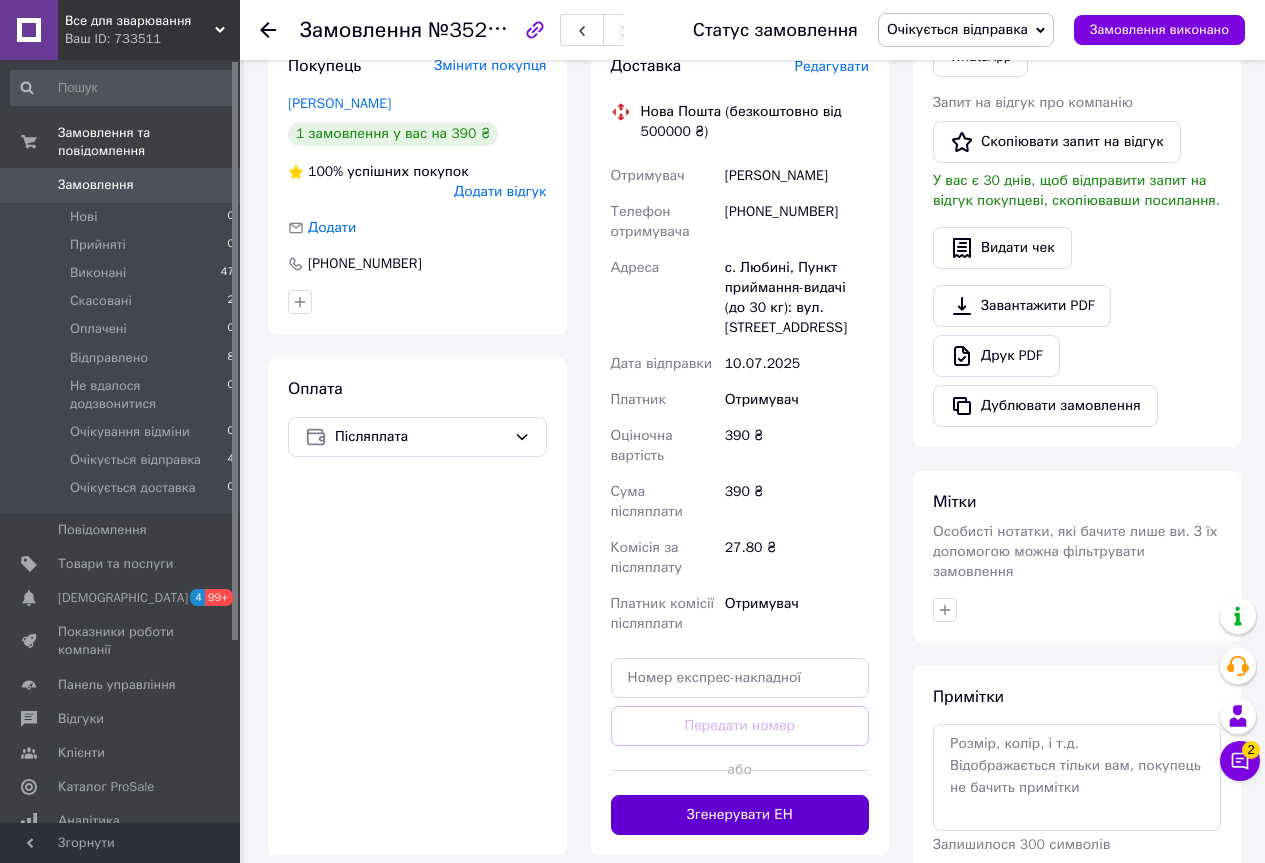click on "Згенерувати ЕН" at bounding box center [740, 815] 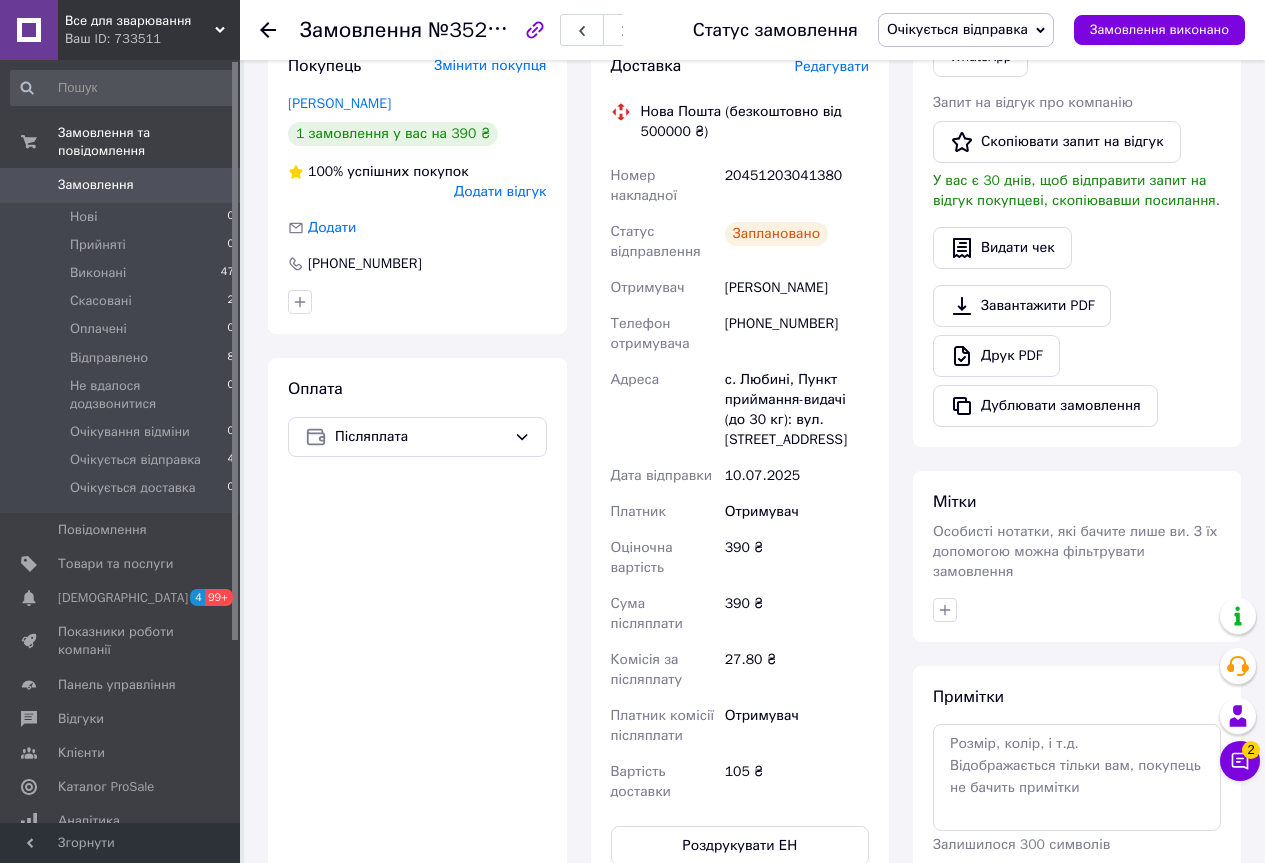 click at bounding box center (280, 30) 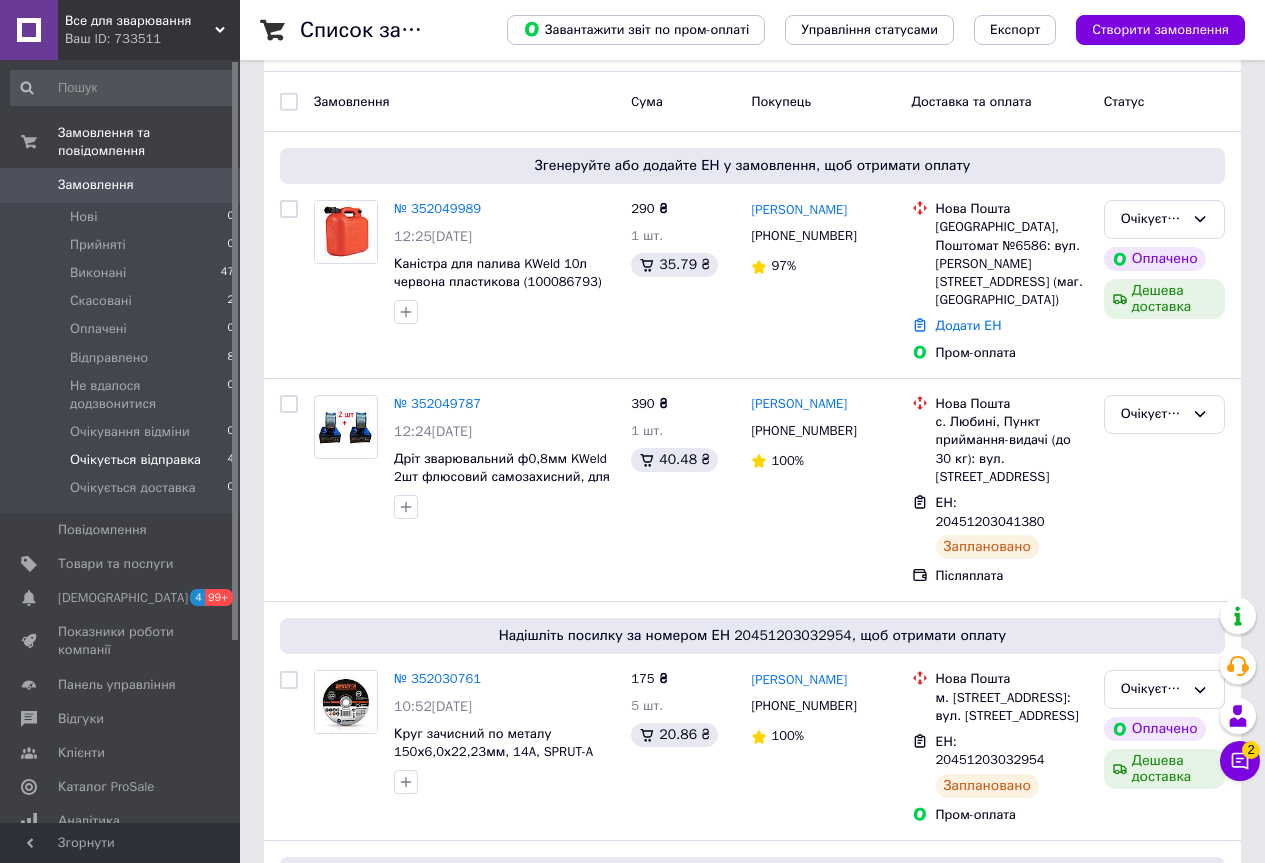 scroll, scrollTop: 100, scrollLeft: 0, axis: vertical 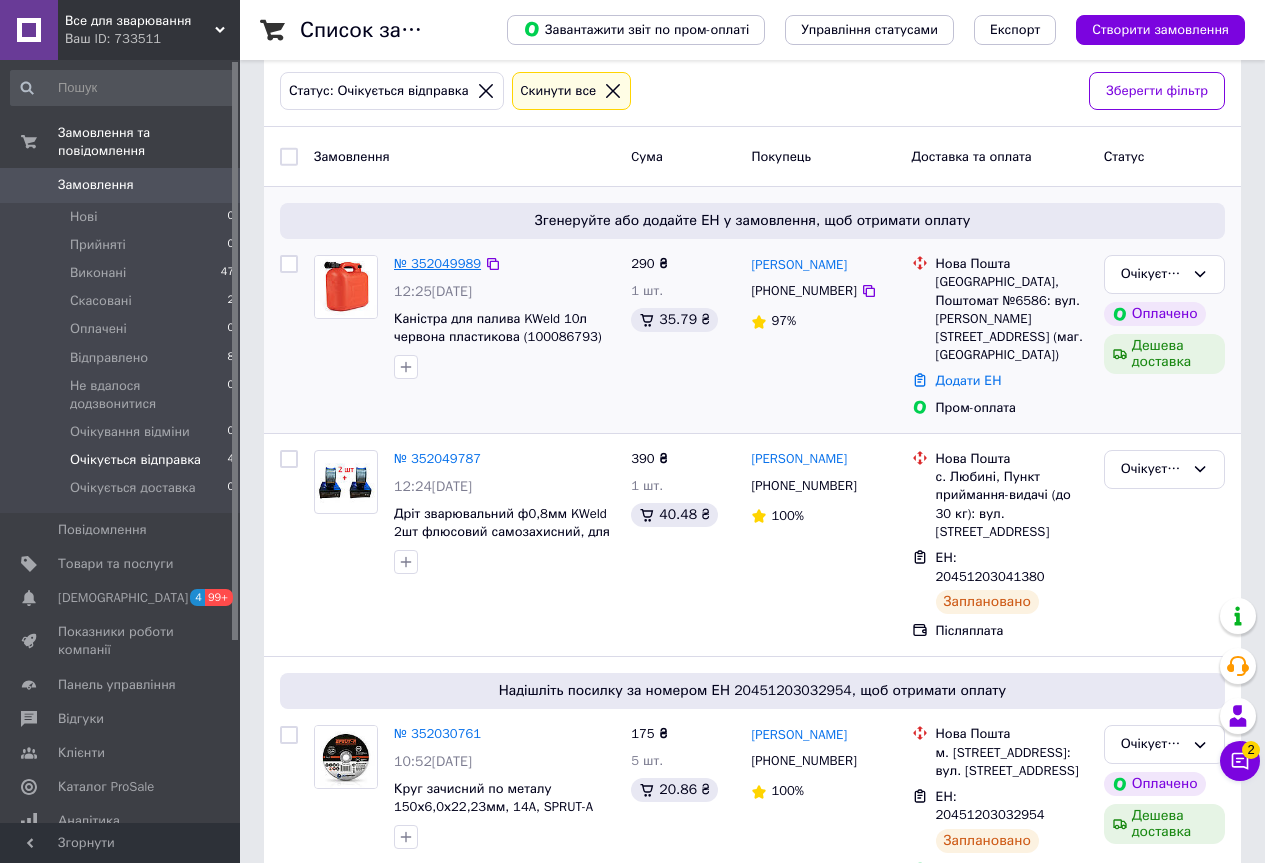 click on "№ 352049989" at bounding box center [437, 263] 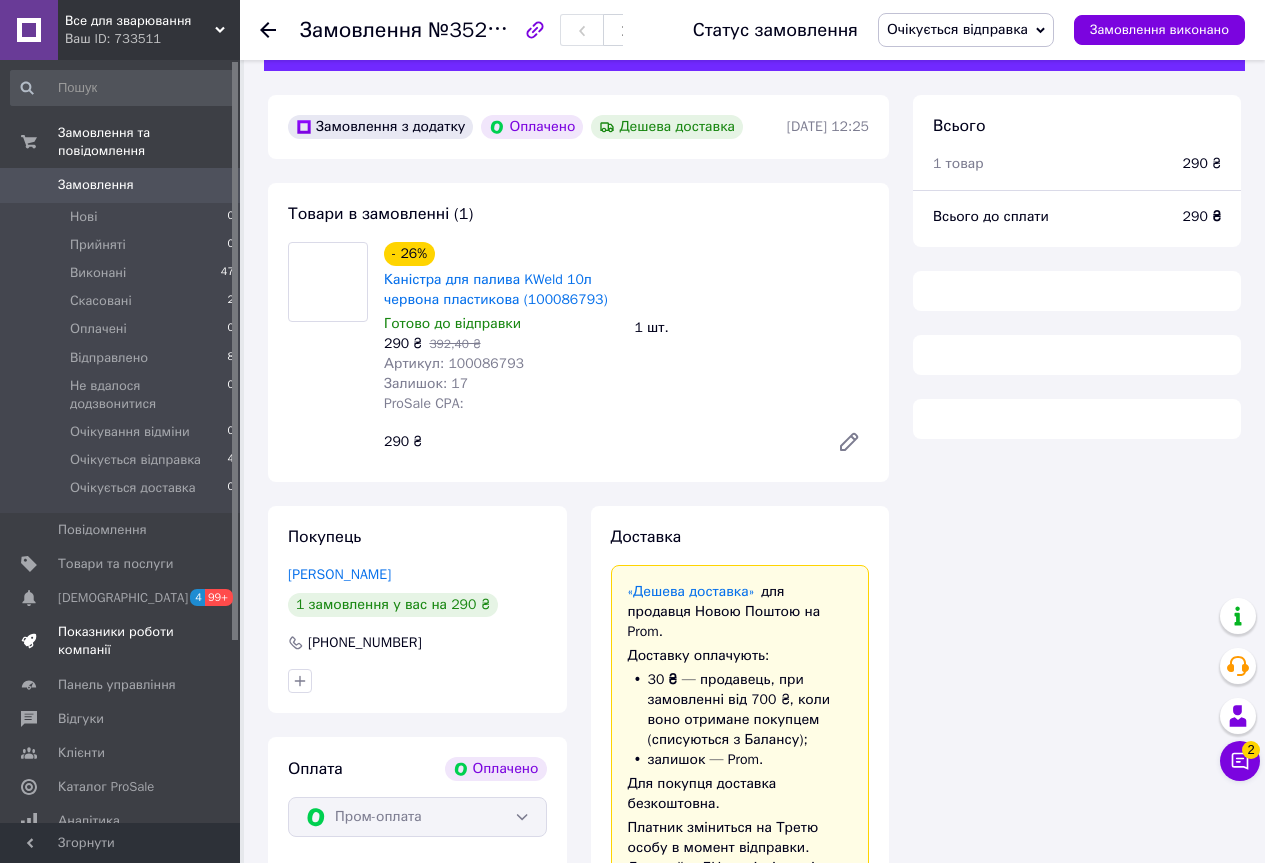 scroll, scrollTop: 100, scrollLeft: 0, axis: vertical 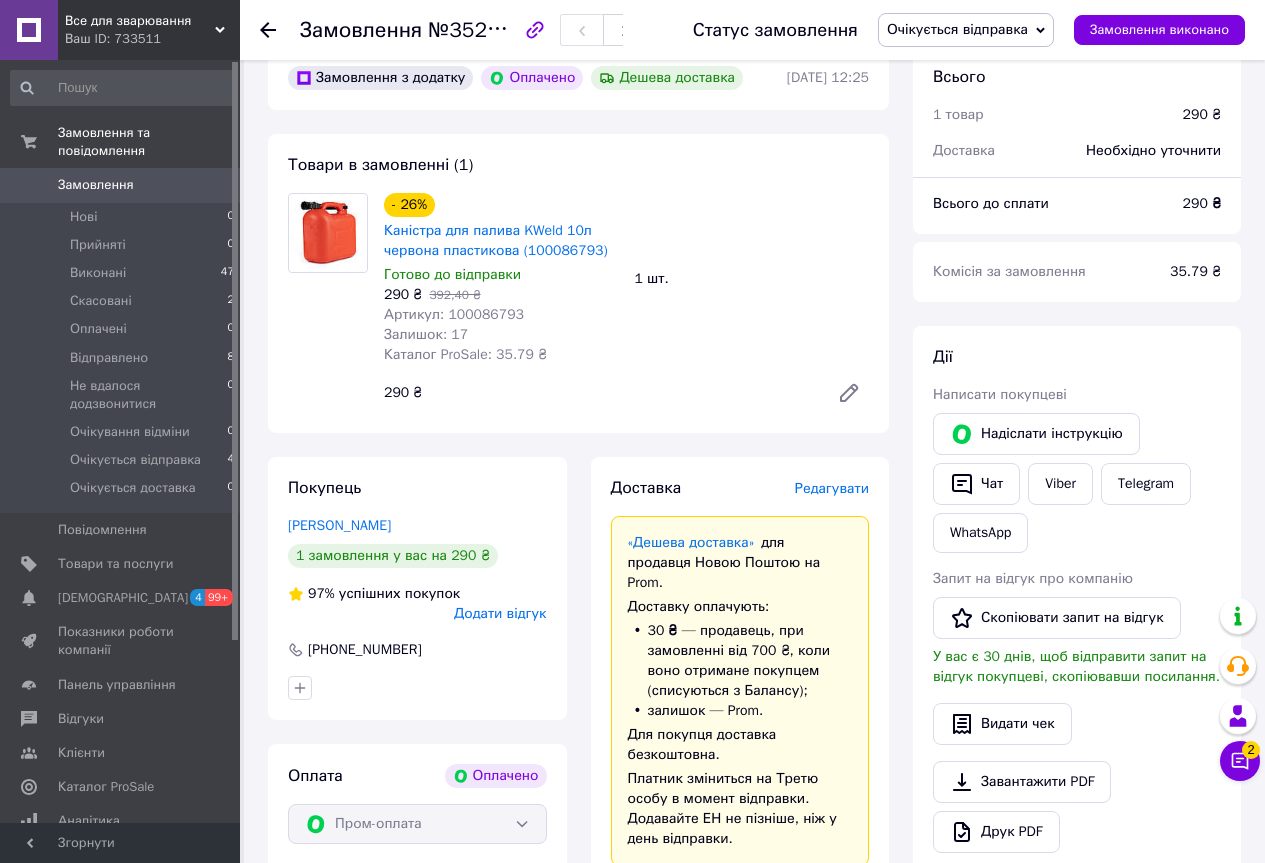 click on "Артикул: 100086793" at bounding box center [454, 314] 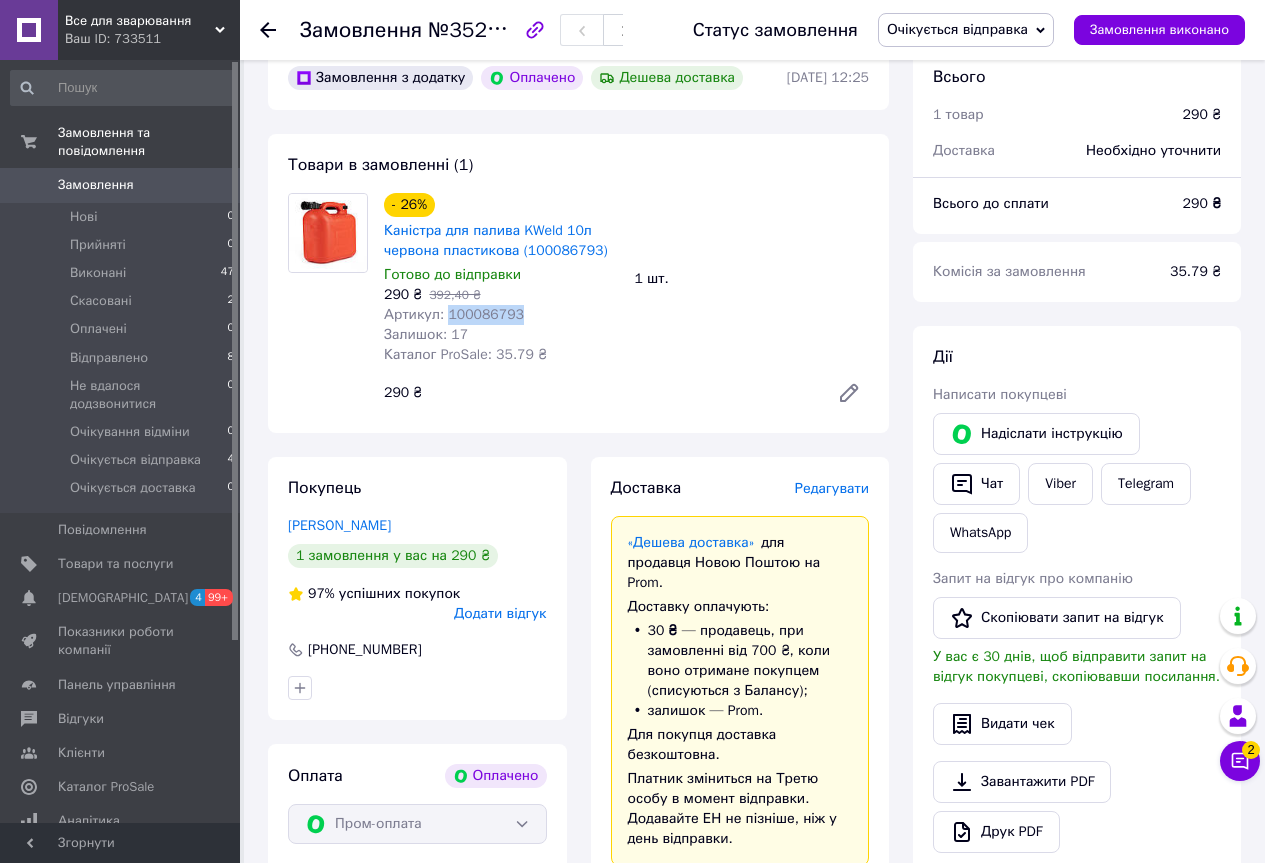 click on "Артикул: 100086793" at bounding box center [454, 314] 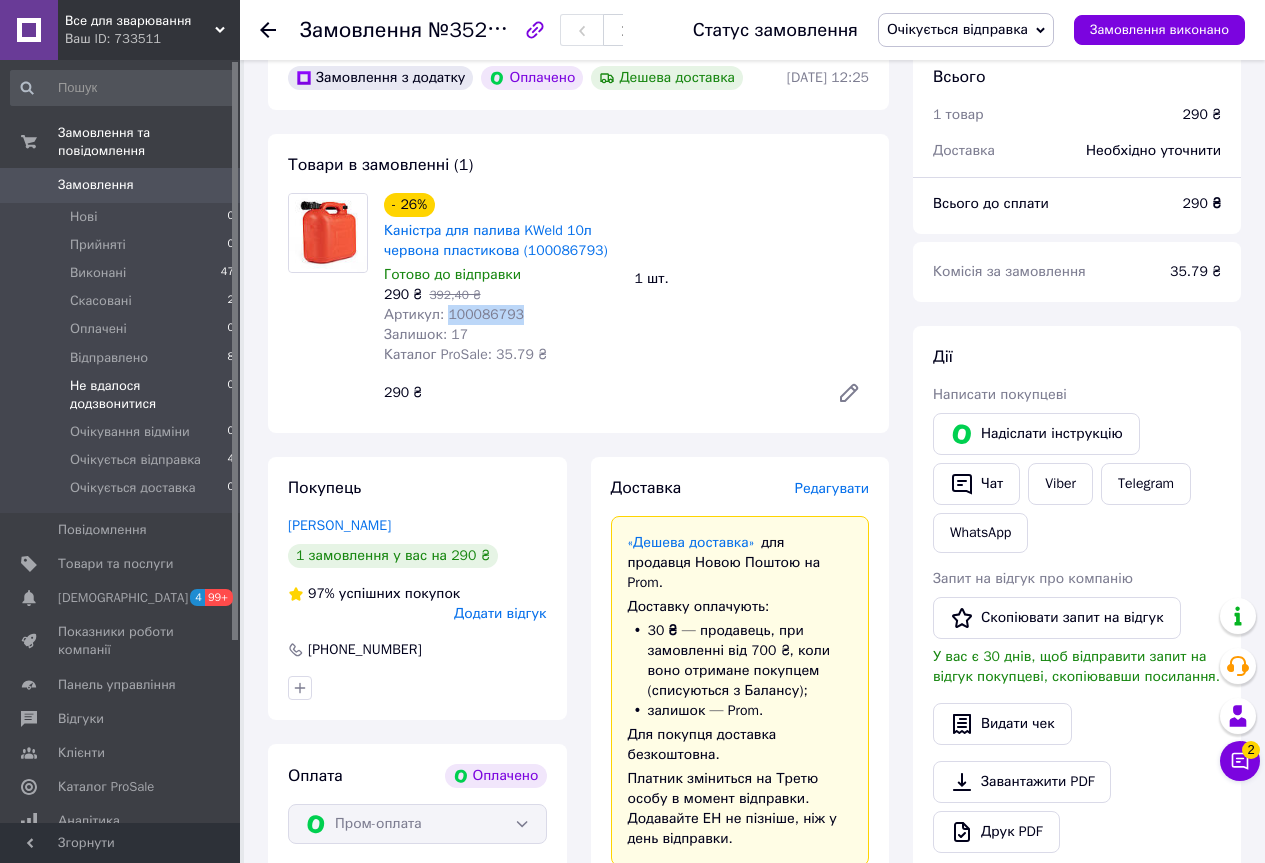copy on "100086793" 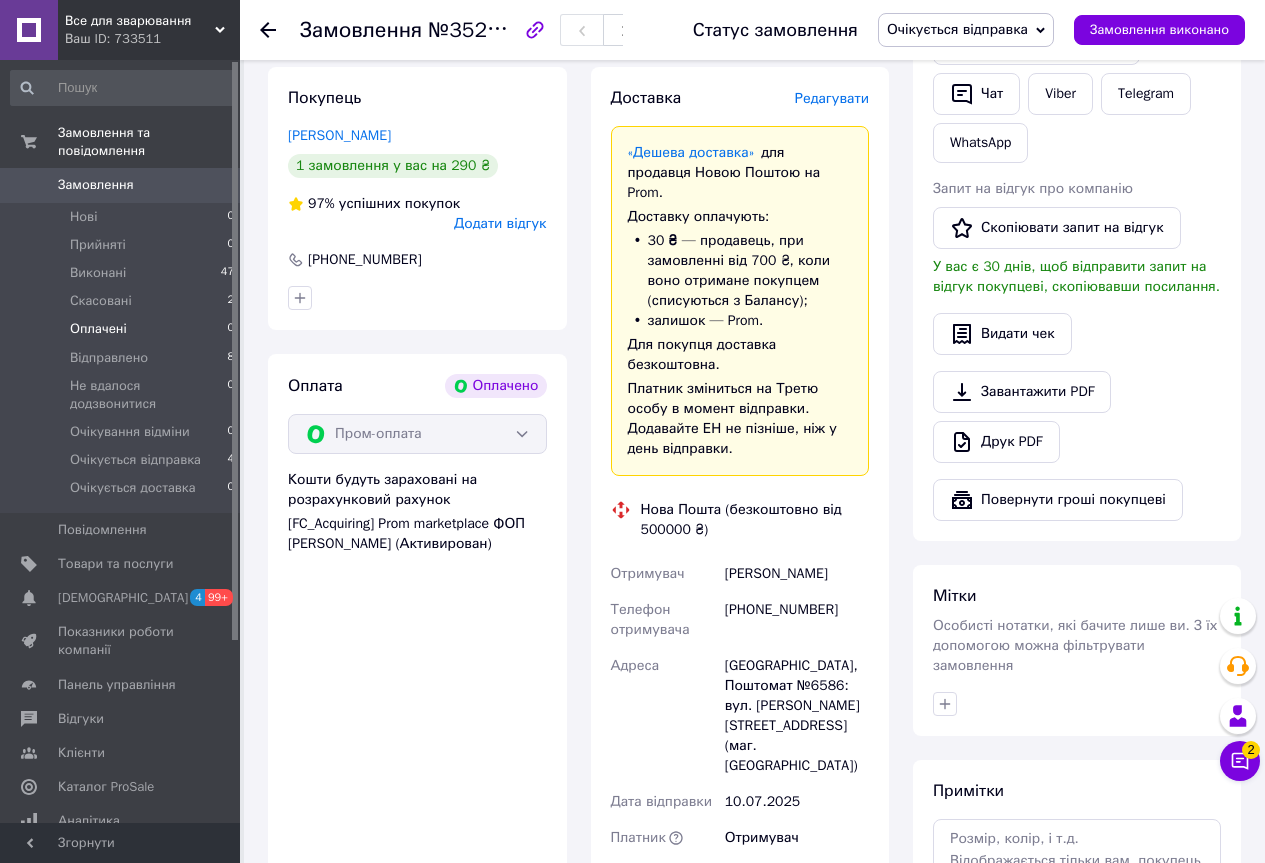 scroll, scrollTop: 500, scrollLeft: 0, axis: vertical 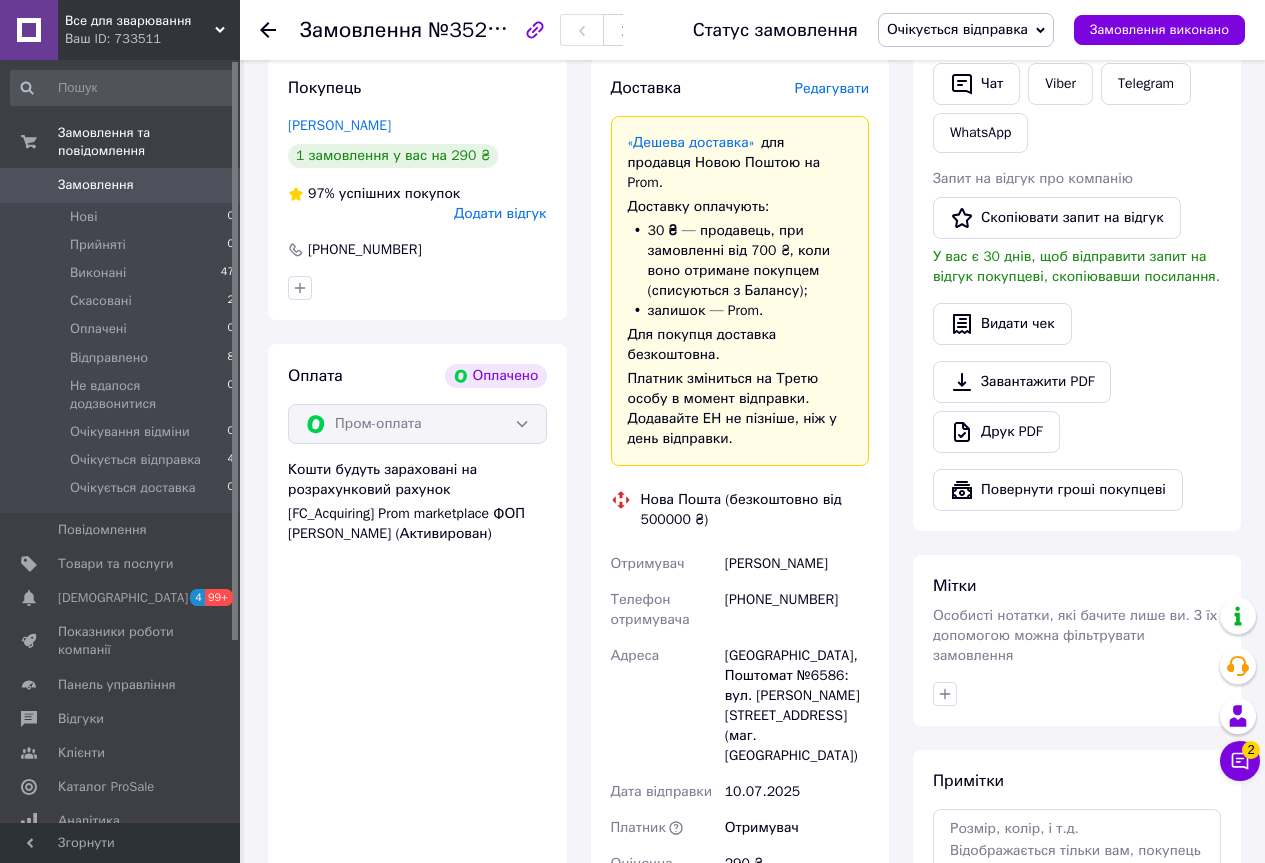 click on "Дротенко Евгений" at bounding box center [797, 564] 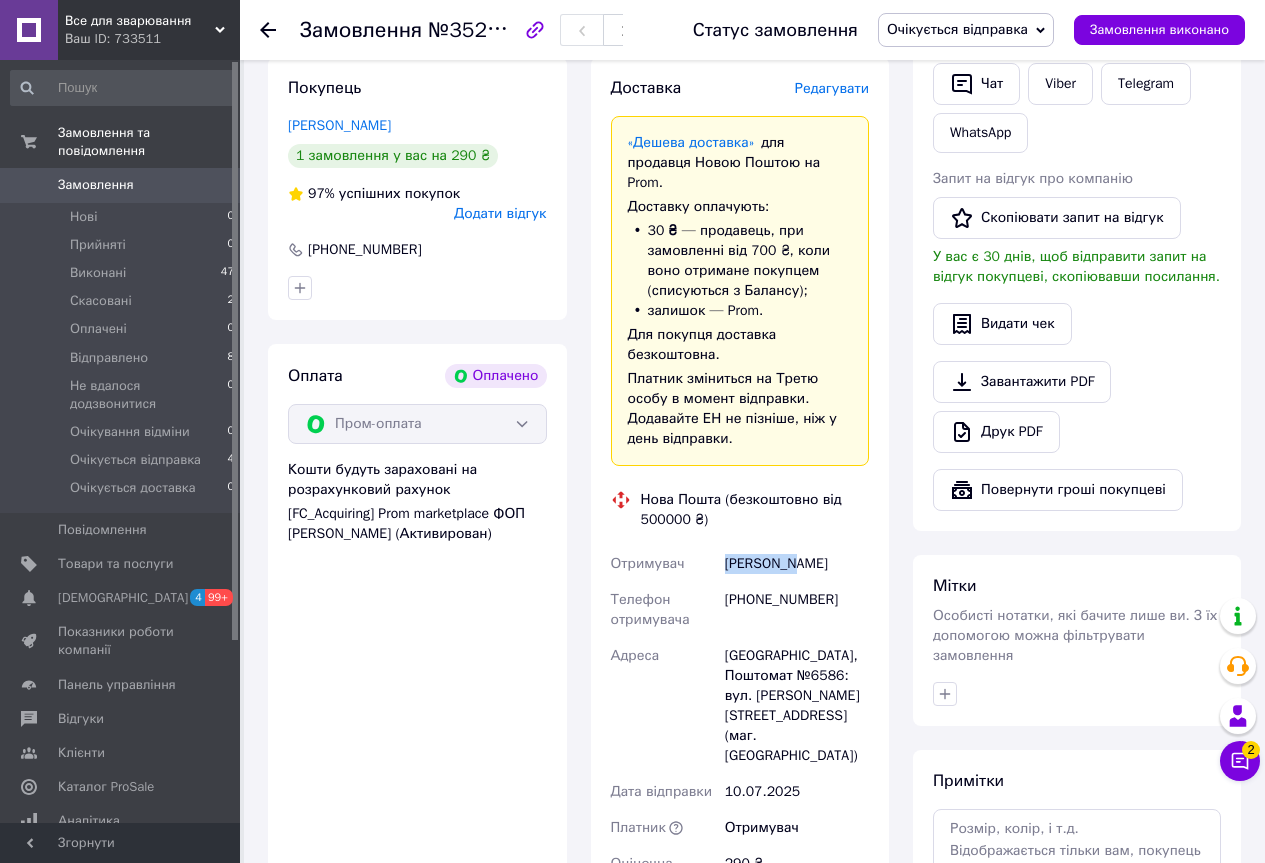 click on "Дротенко Евгений" at bounding box center [797, 564] 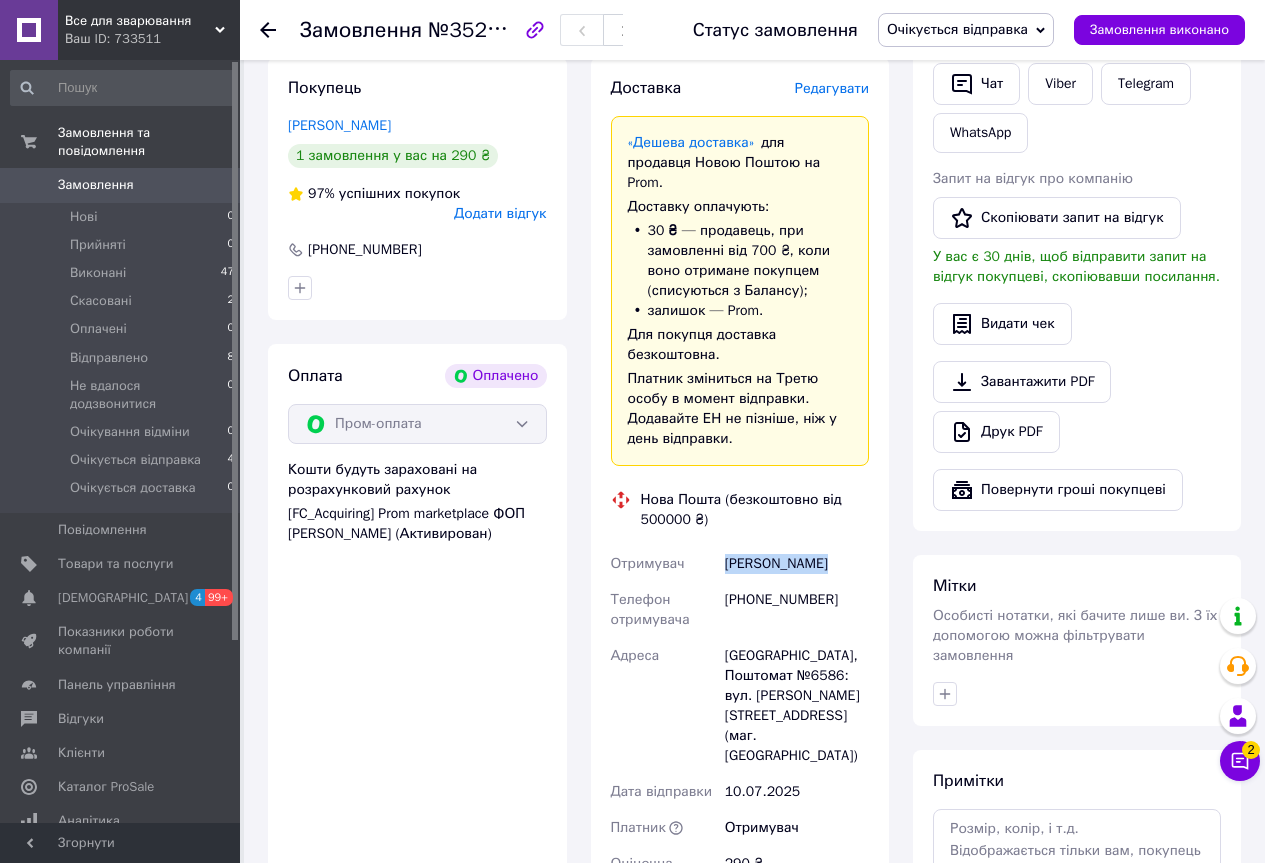 click on "Дротенко Евгений" at bounding box center [797, 564] 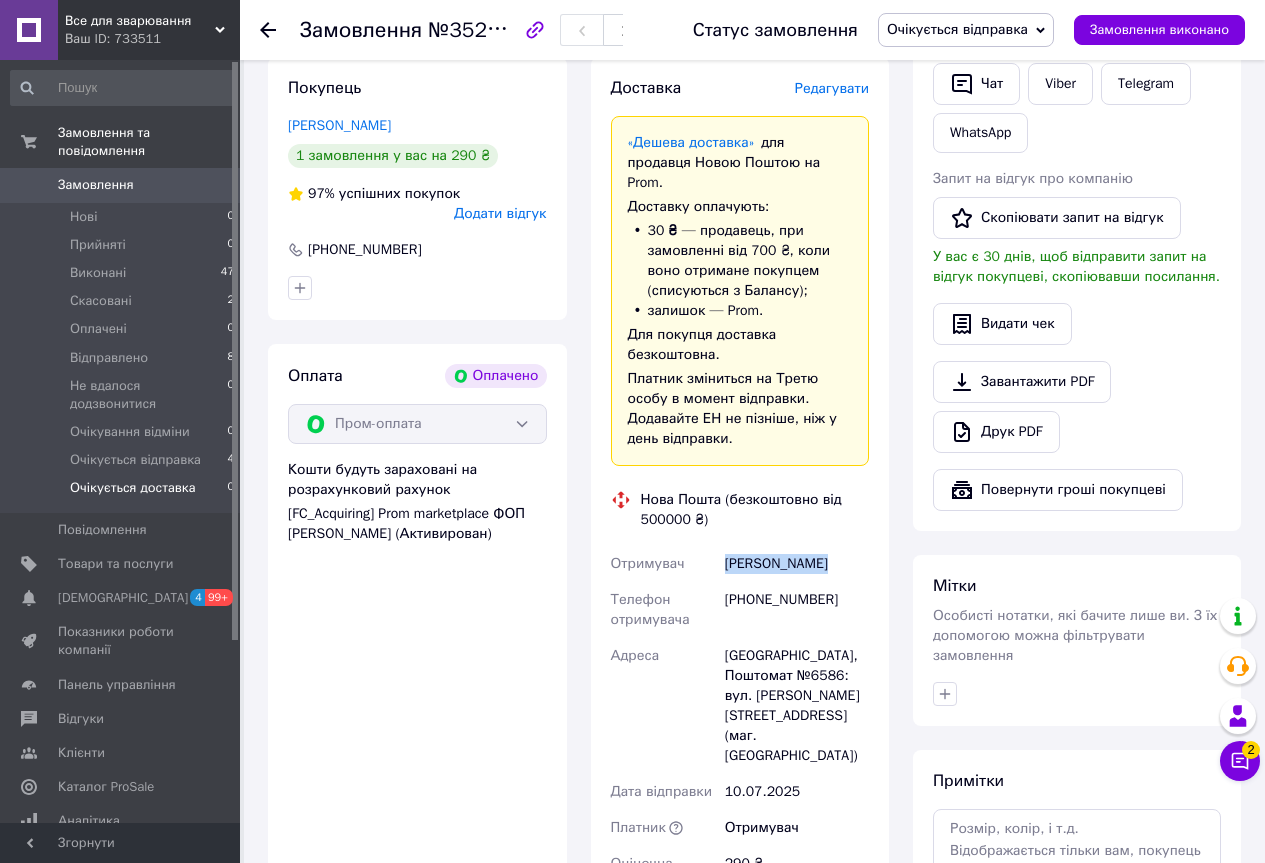 copy on "Дротенко Евгений" 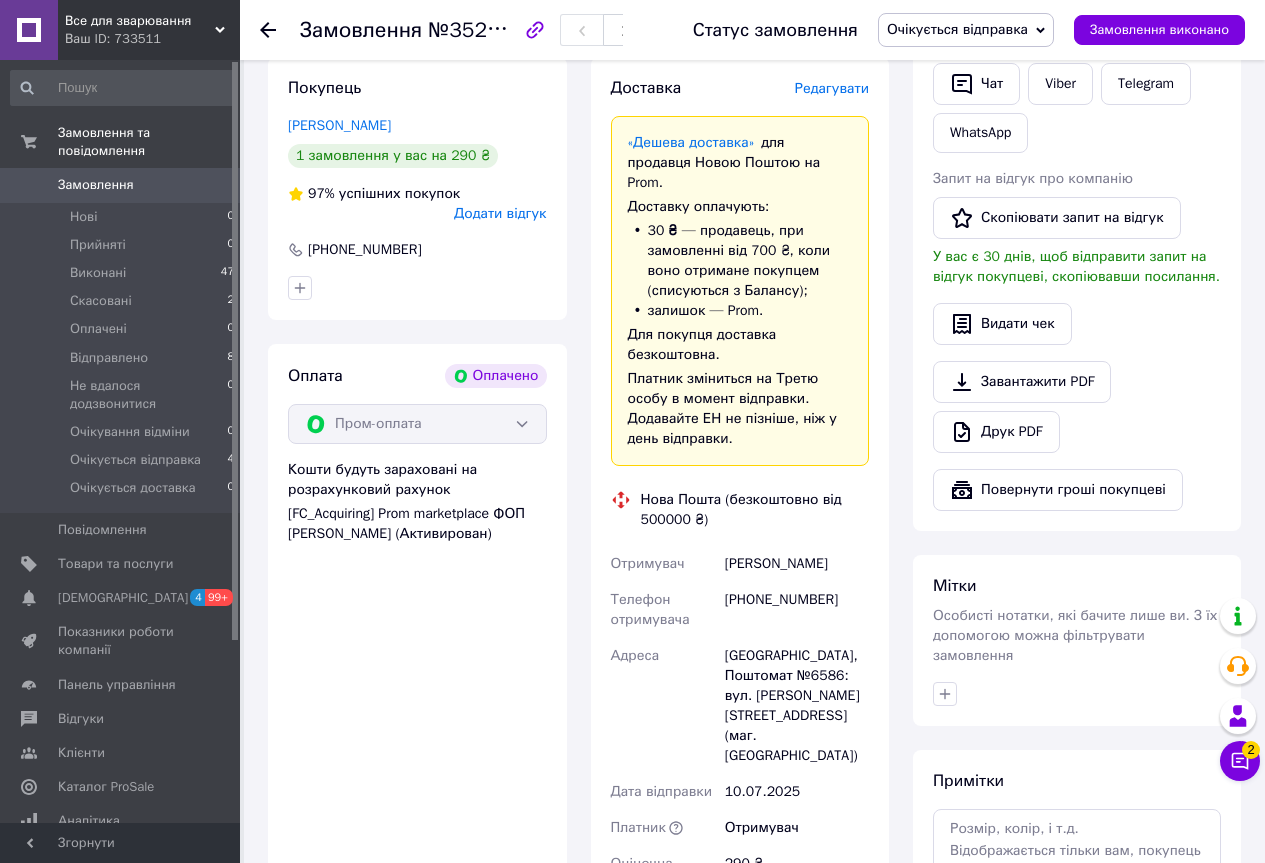 click on "+380669387446" at bounding box center [797, 610] 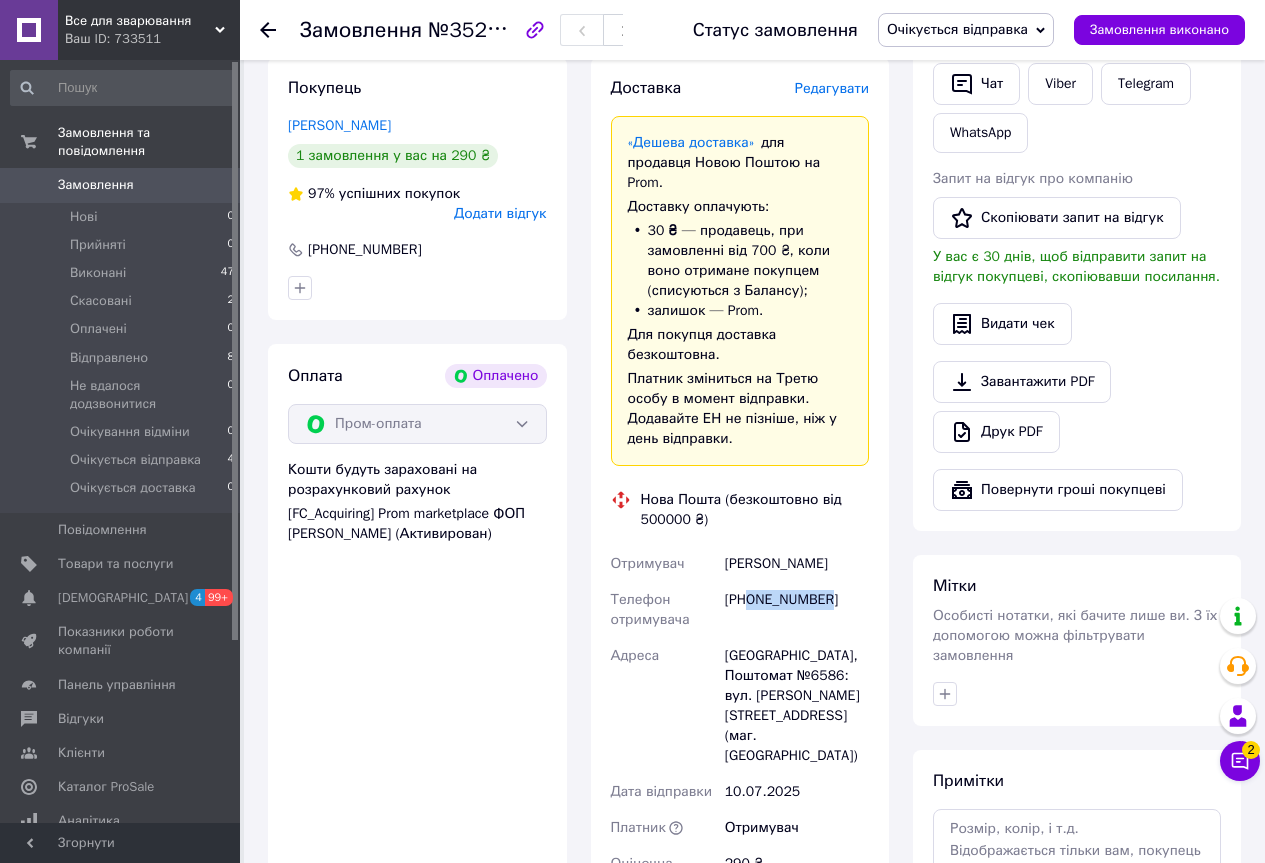 drag, startPoint x: 749, startPoint y: 582, endPoint x: 866, endPoint y: 580, distance: 117.01709 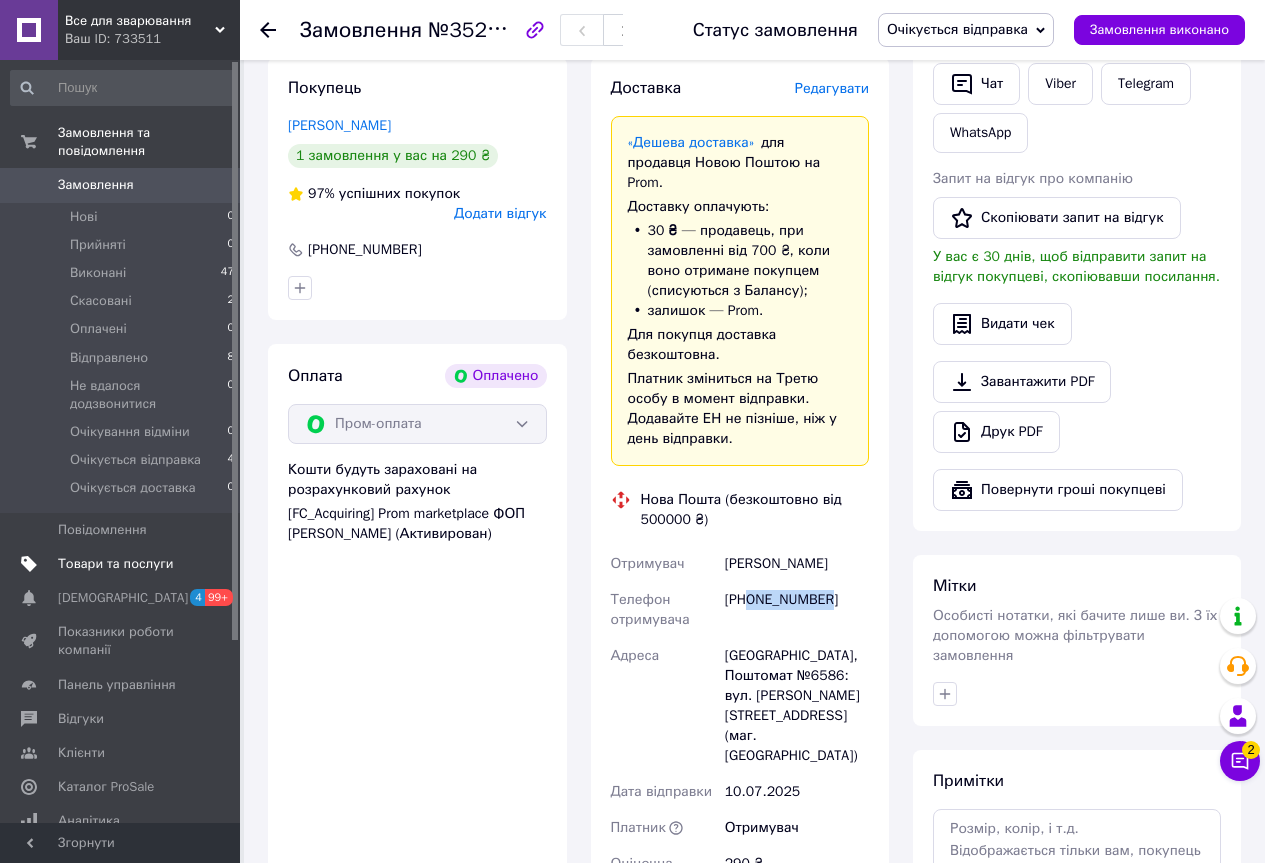 copy on "0669387446" 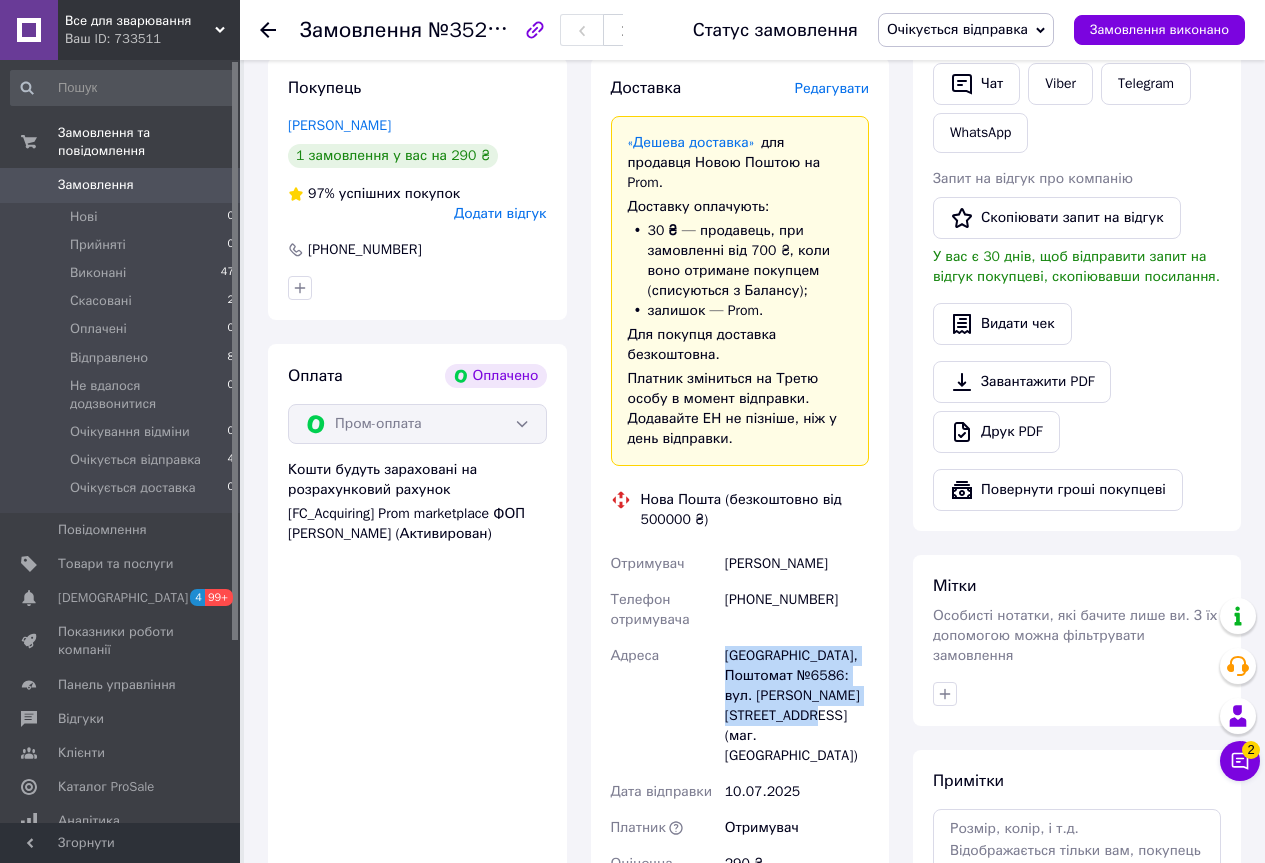 drag, startPoint x: 715, startPoint y: 629, endPoint x: 834, endPoint y: 702, distance: 139.60658 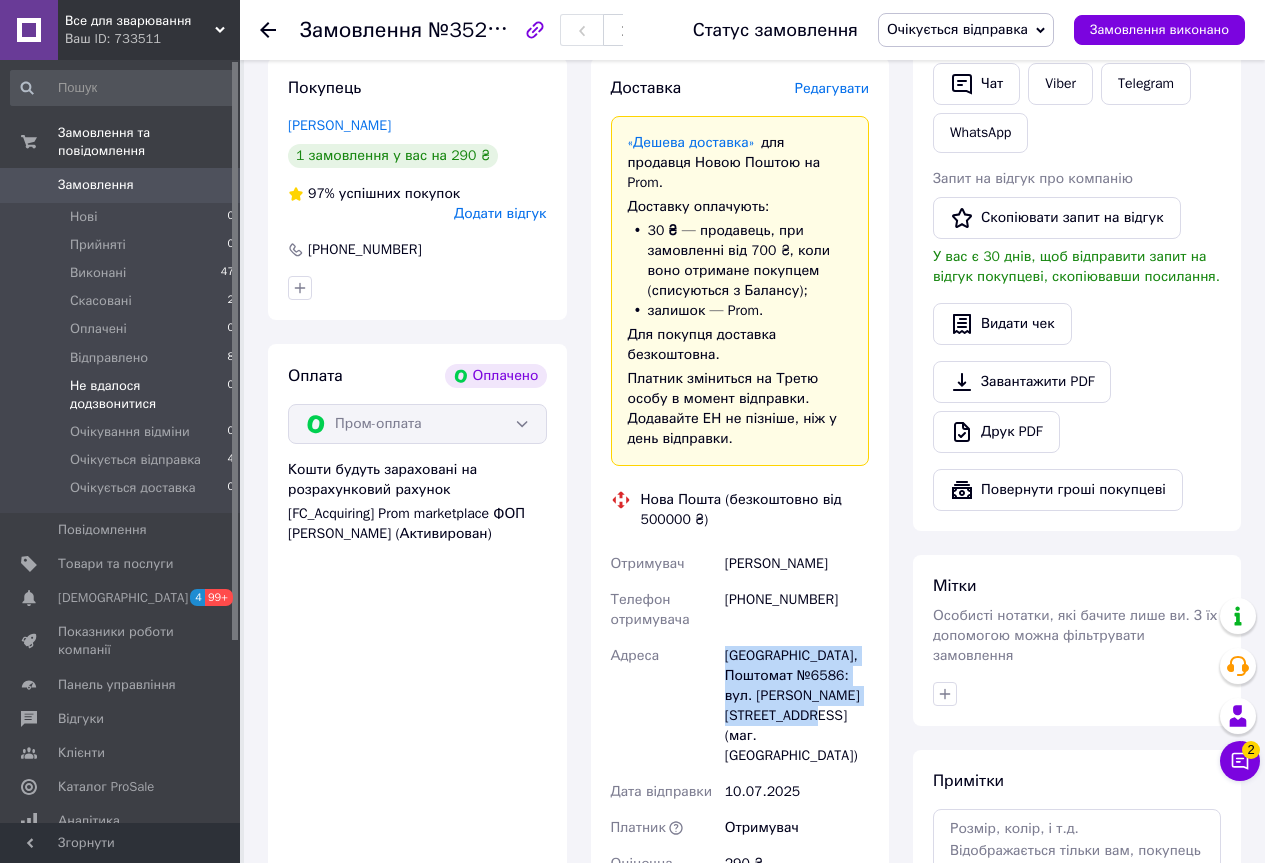copy on "Адреса Одеса, Поштомат №6586: вул. Святослава Ріхтера, 2а (маг. Копійка)" 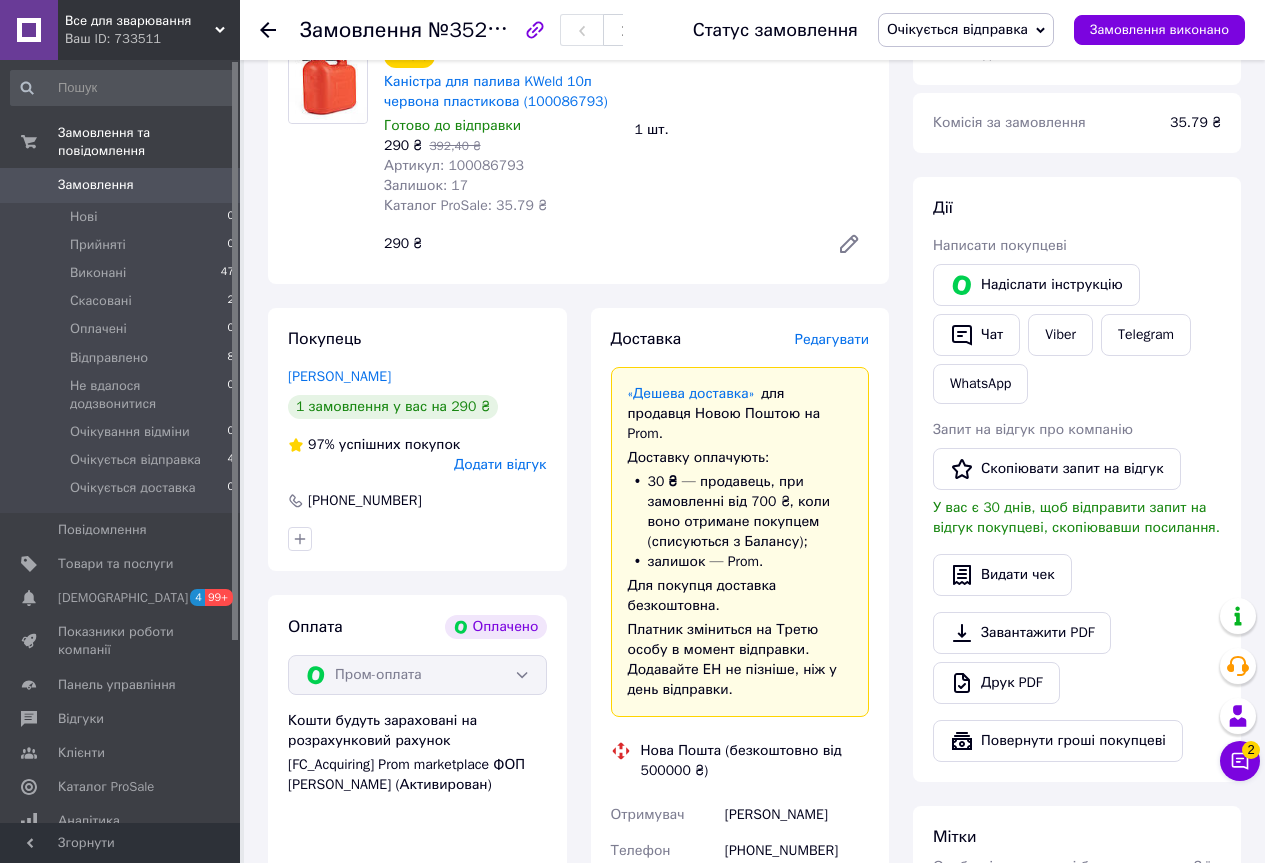 scroll, scrollTop: 0, scrollLeft: 0, axis: both 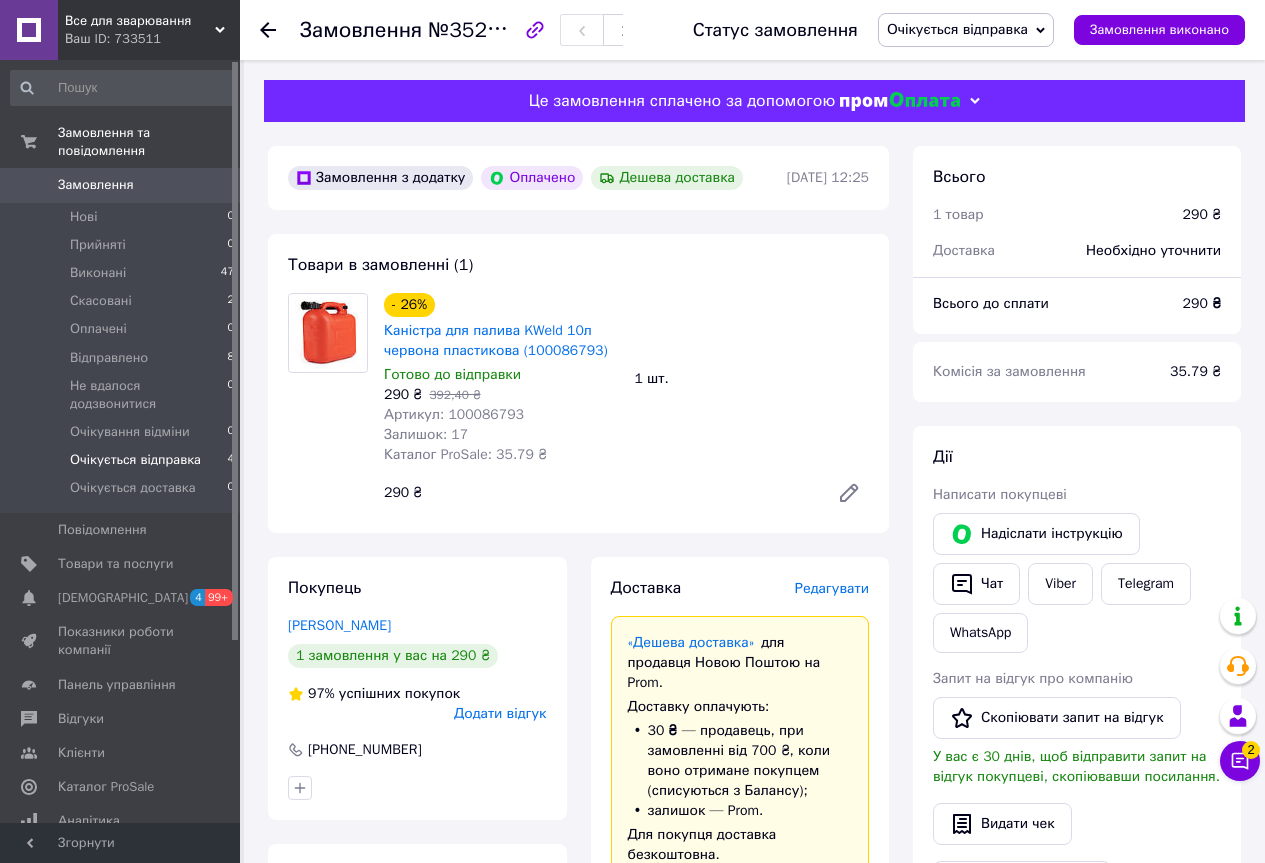 click on "Очікується відправка 4" at bounding box center [123, 460] 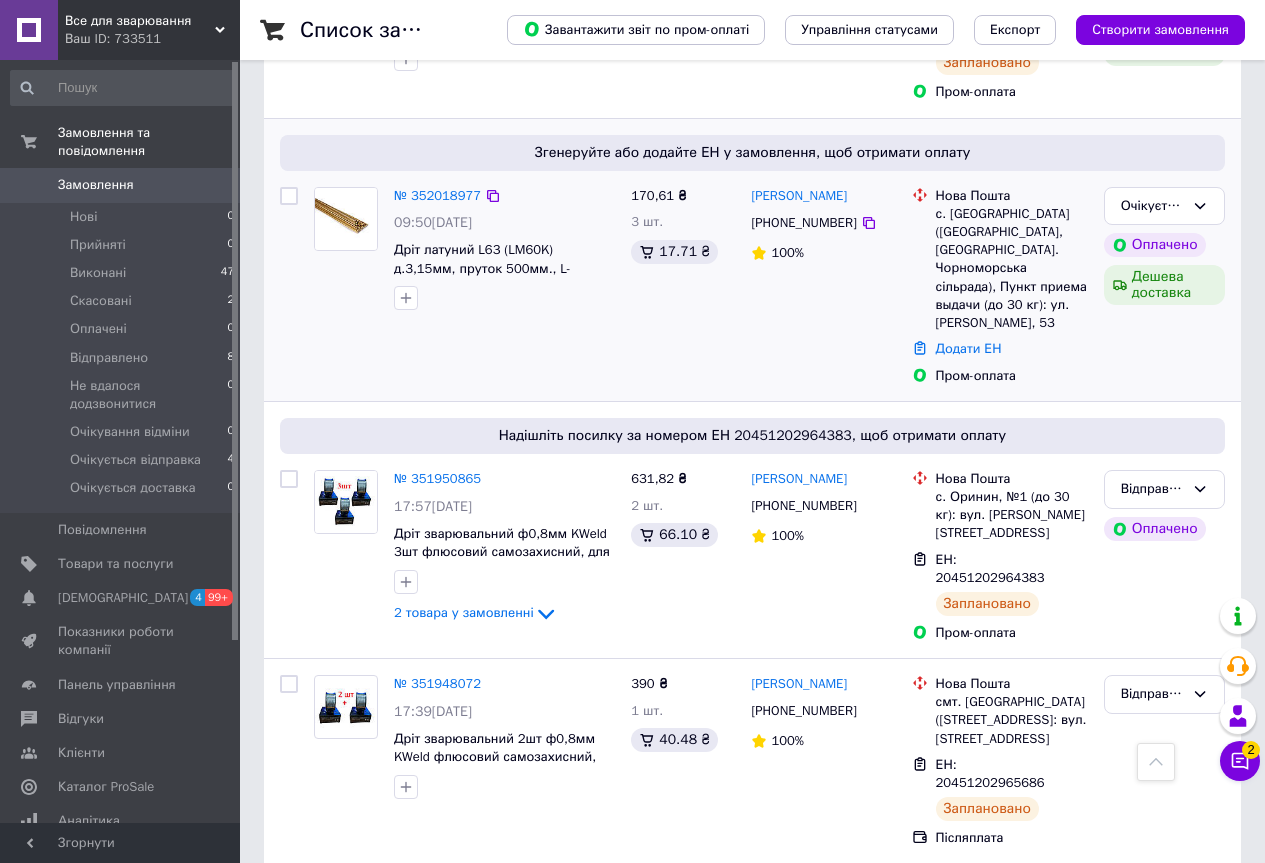 scroll, scrollTop: 1000, scrollLeft: 0, axis: vertical 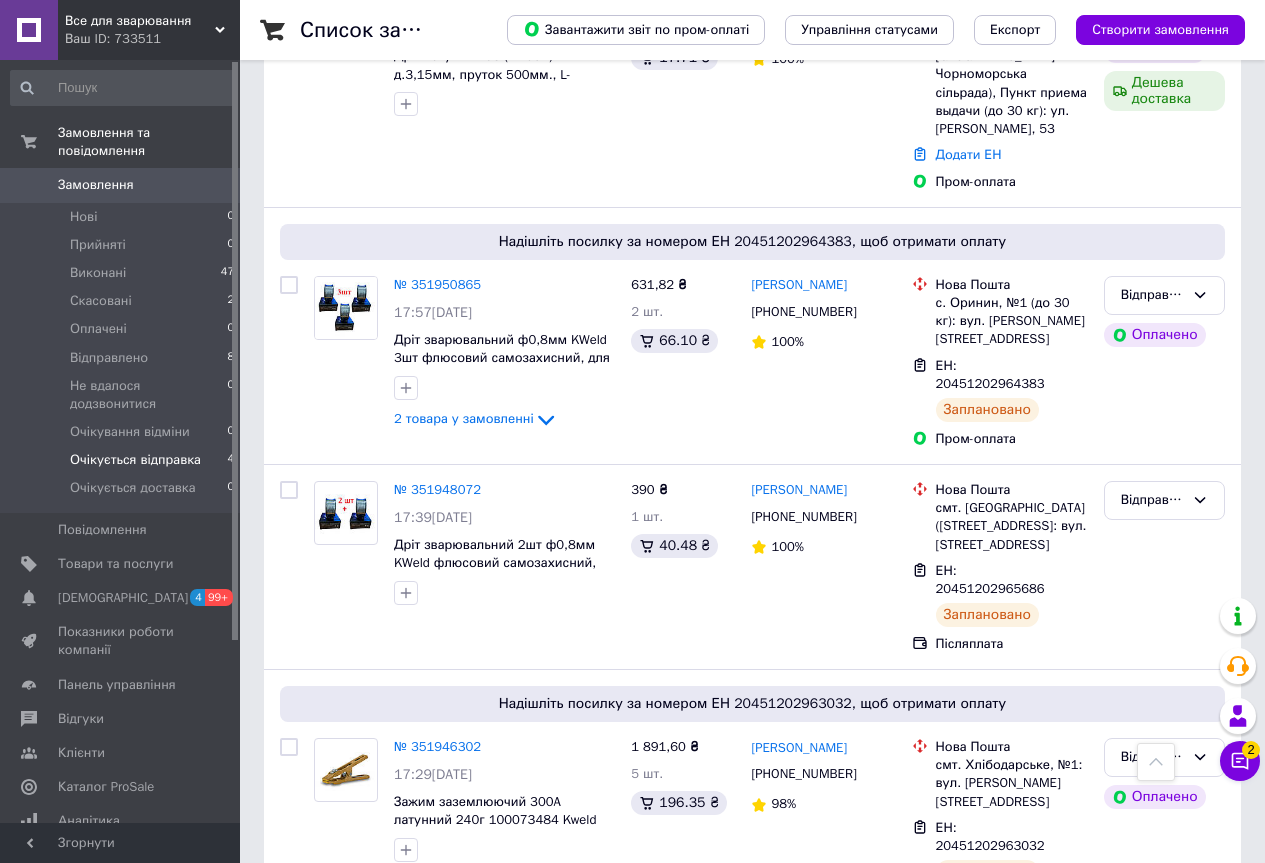 click on "Очікується відправка 4" at bounding box center (123, 460) 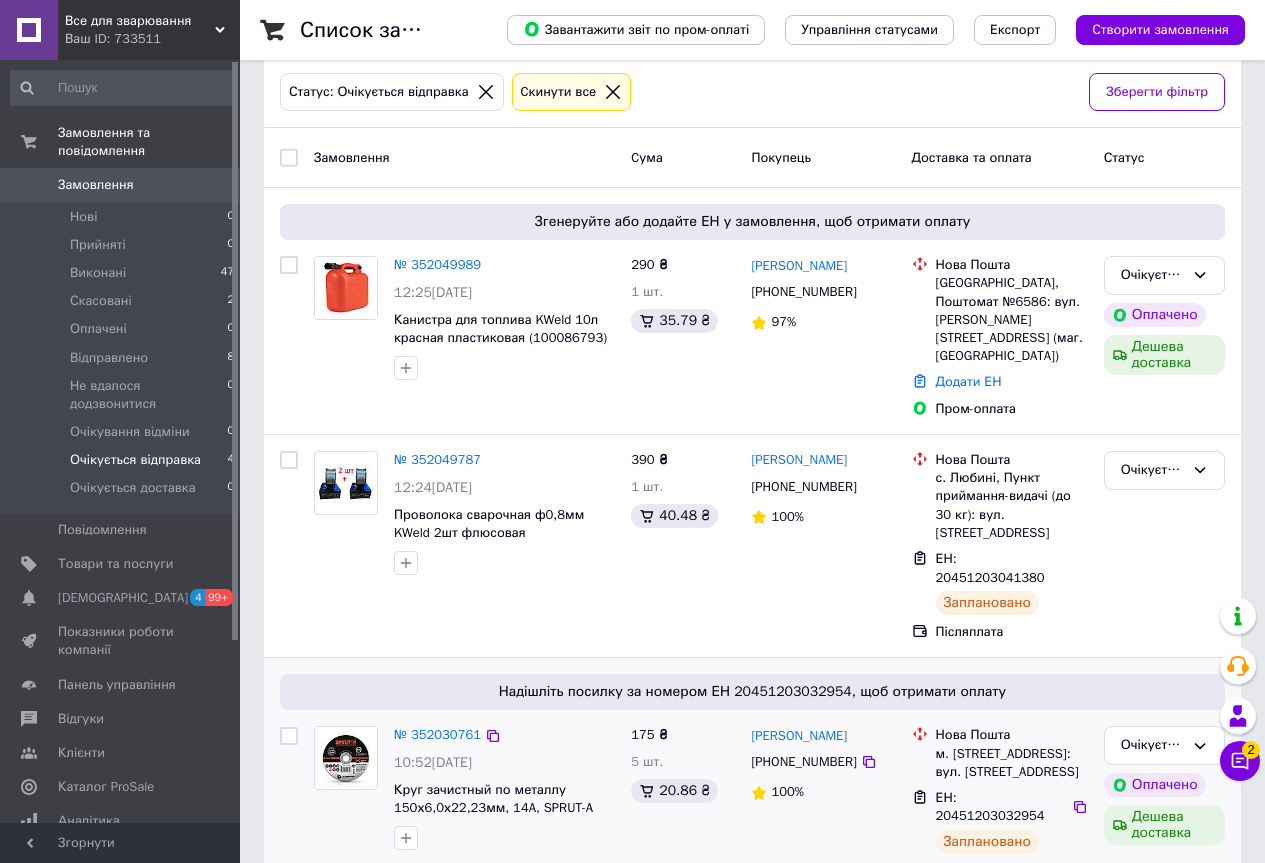 scroll, scrollTop: 0, scrollLeft: 0, axis: both 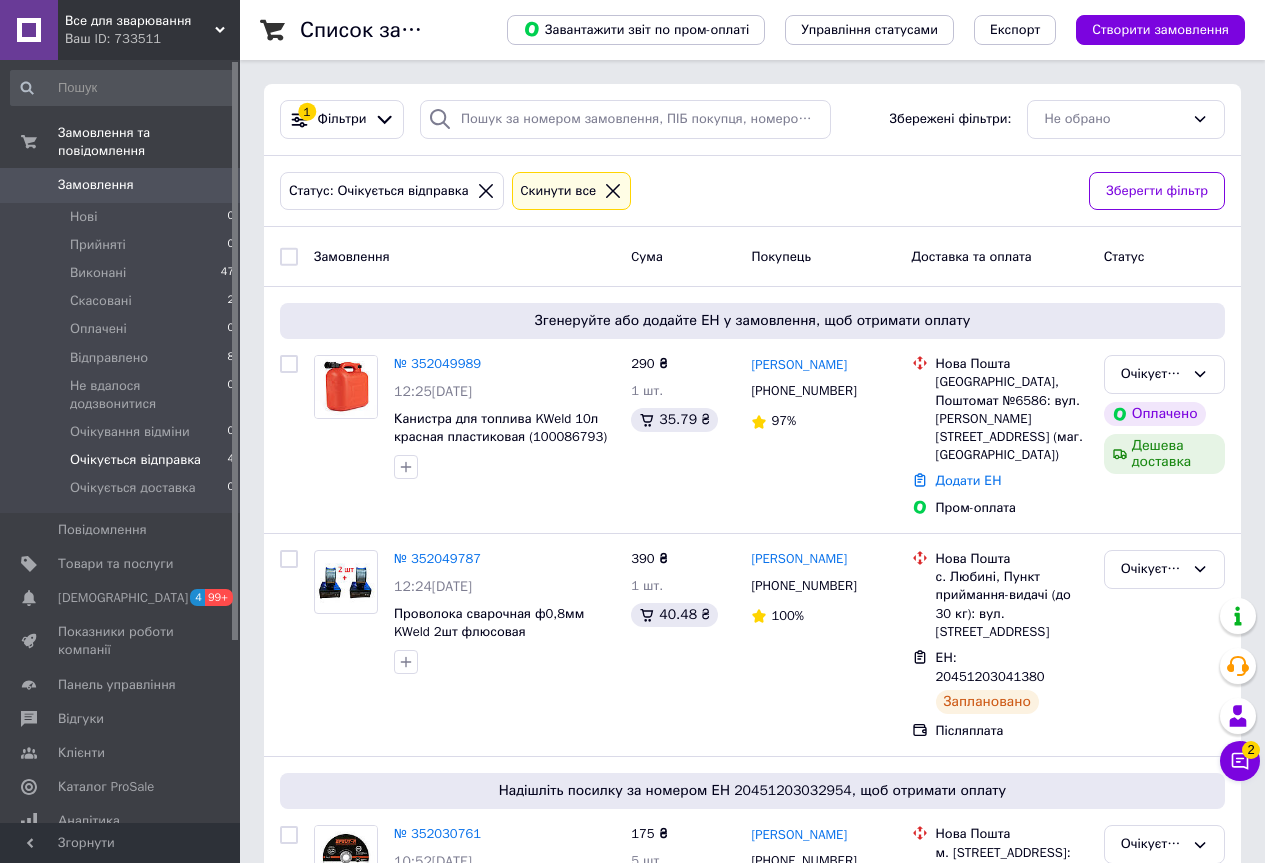 click on "Ваш ID: 733511" at bounding box center [152, 39] 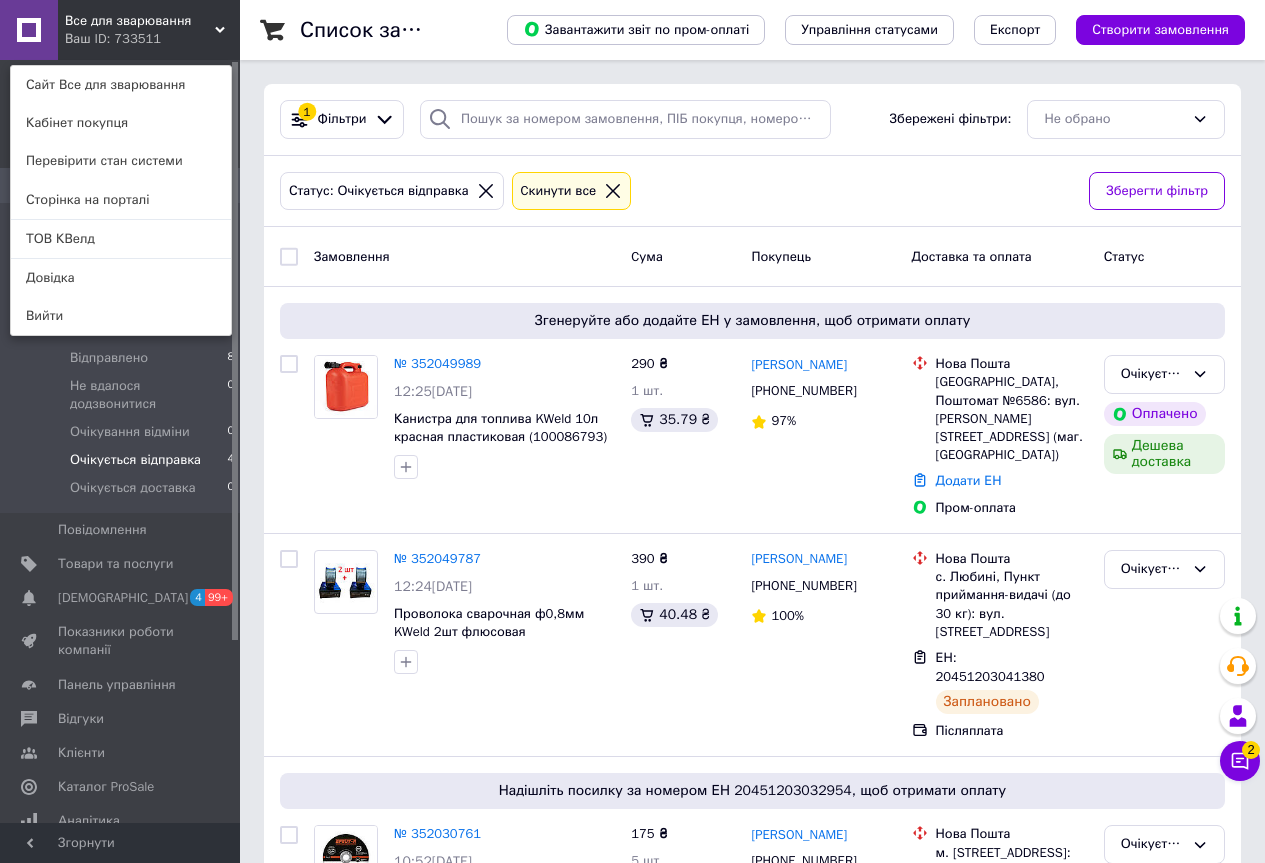 click on "ТОВ КВелд" at bounding box center (121, 239) 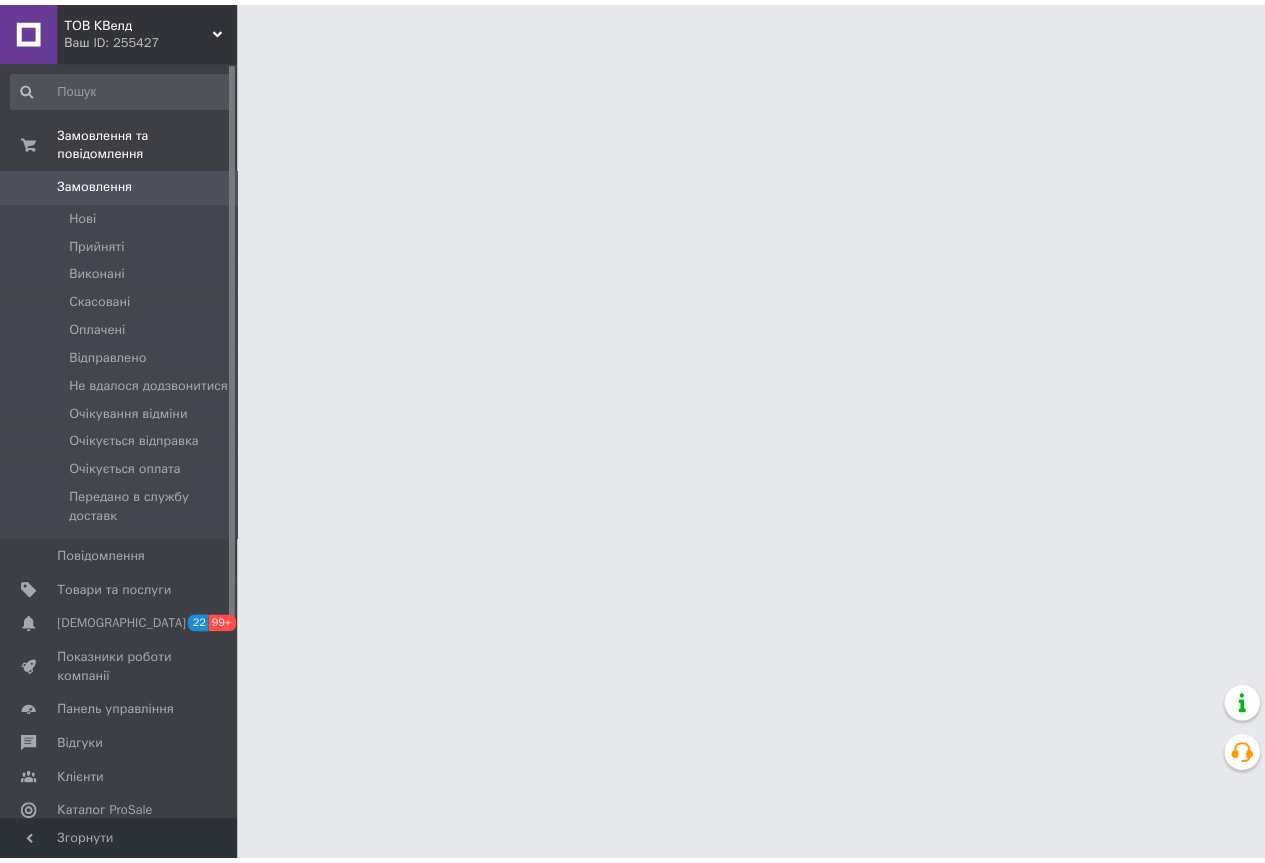 scroll, scrollTop: 0, scrollLeft: 0, axis: both 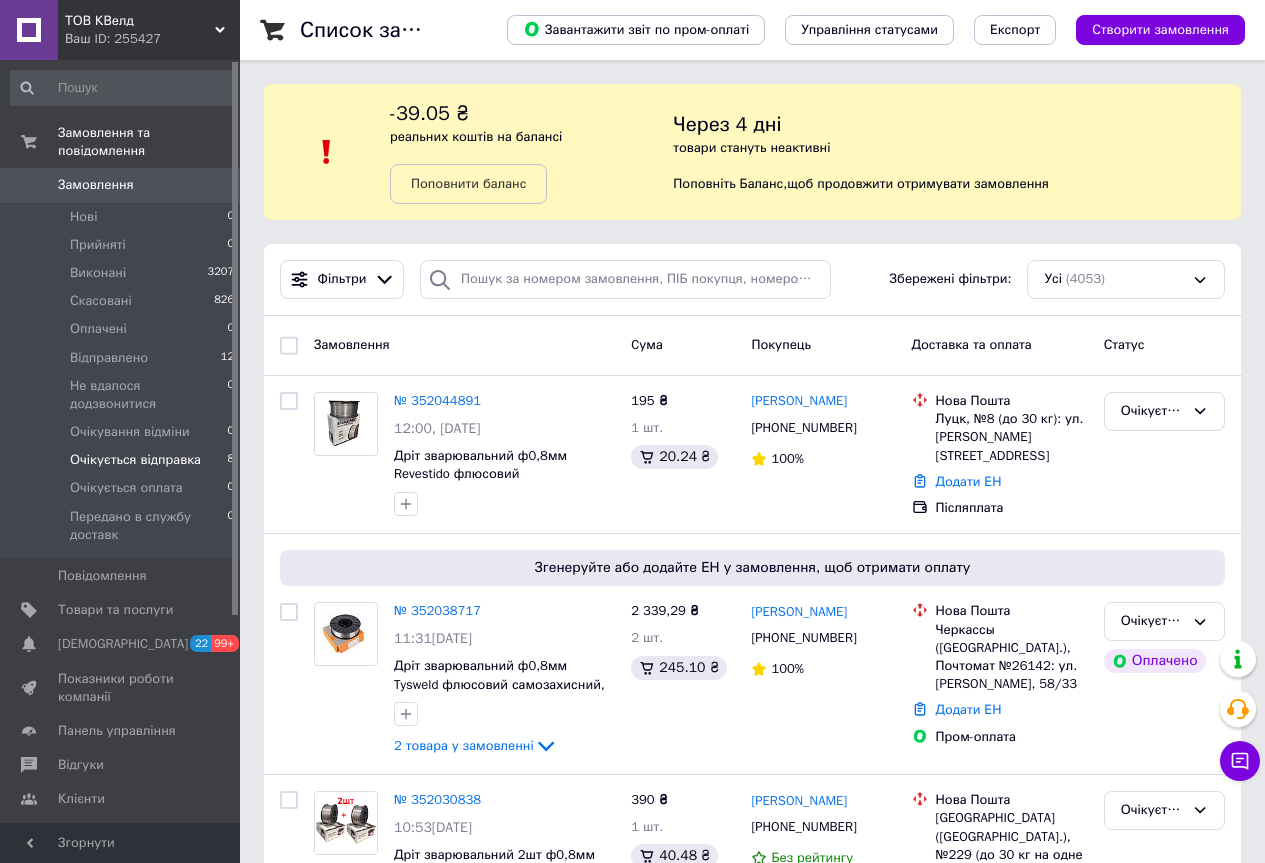 click on "Очікується відправка 8" at bounding box center [123, 460] 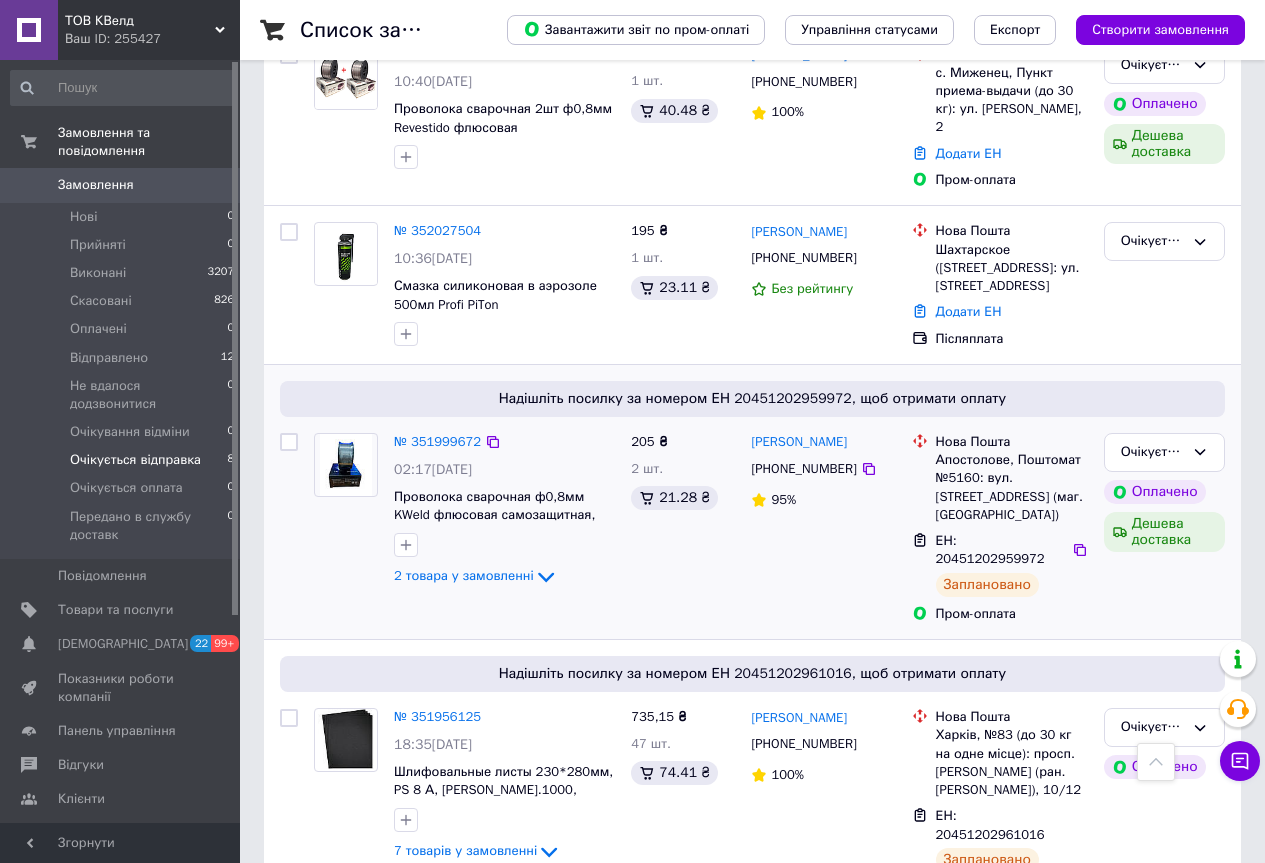 scroll, scrollTop: 1279, scrollLeft: 0, axis: vertical 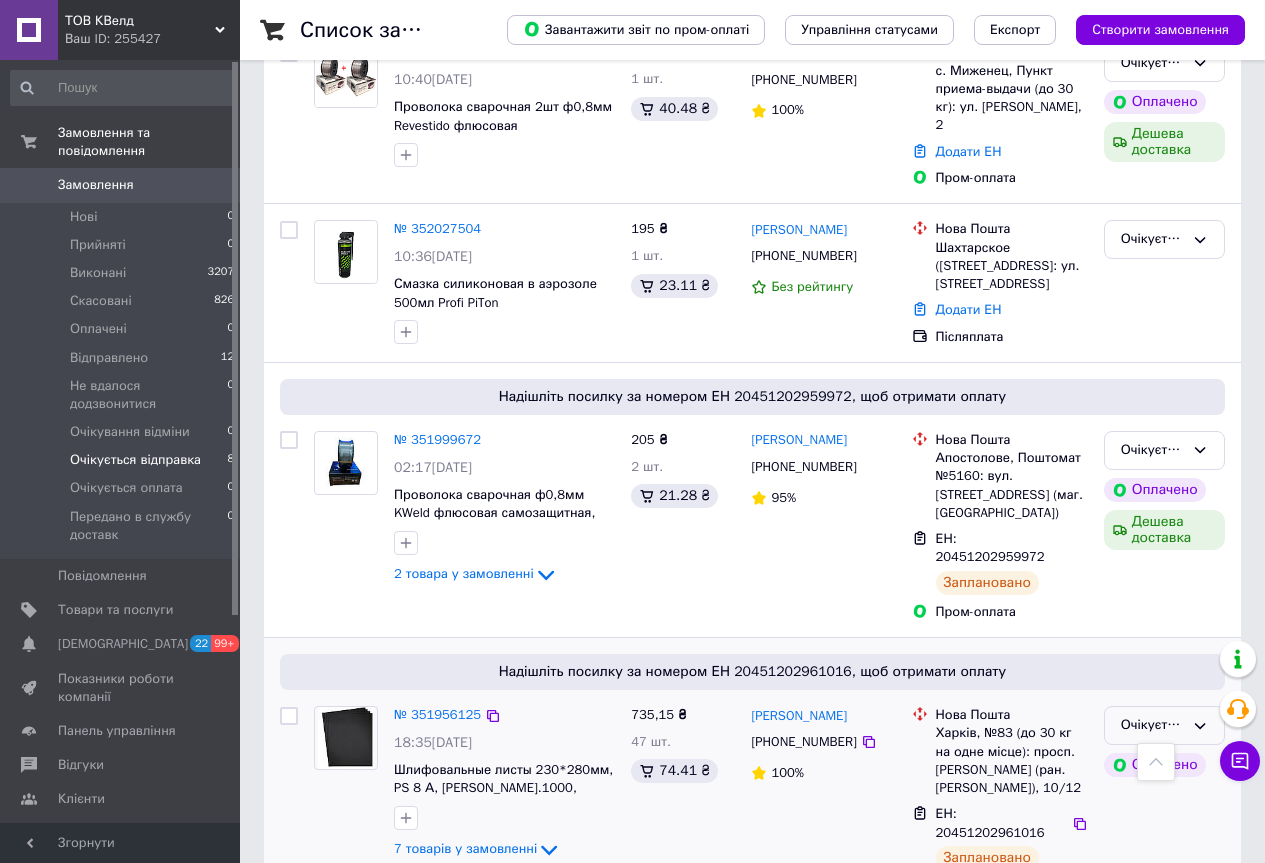 click on "Очікується відправка" at bounding box center (1152, 725) 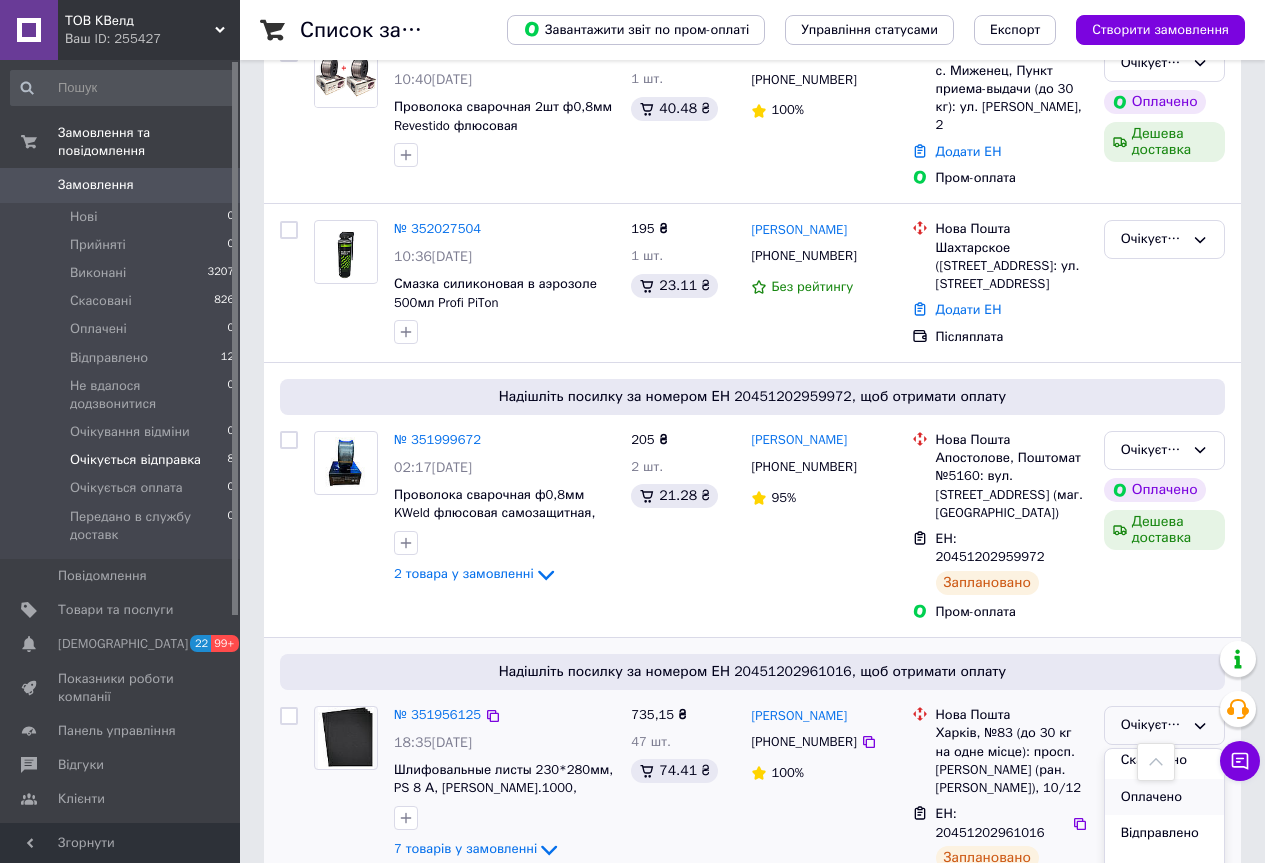scroll, scrollTop: 100, scrollLeft: 0, axis: vertical 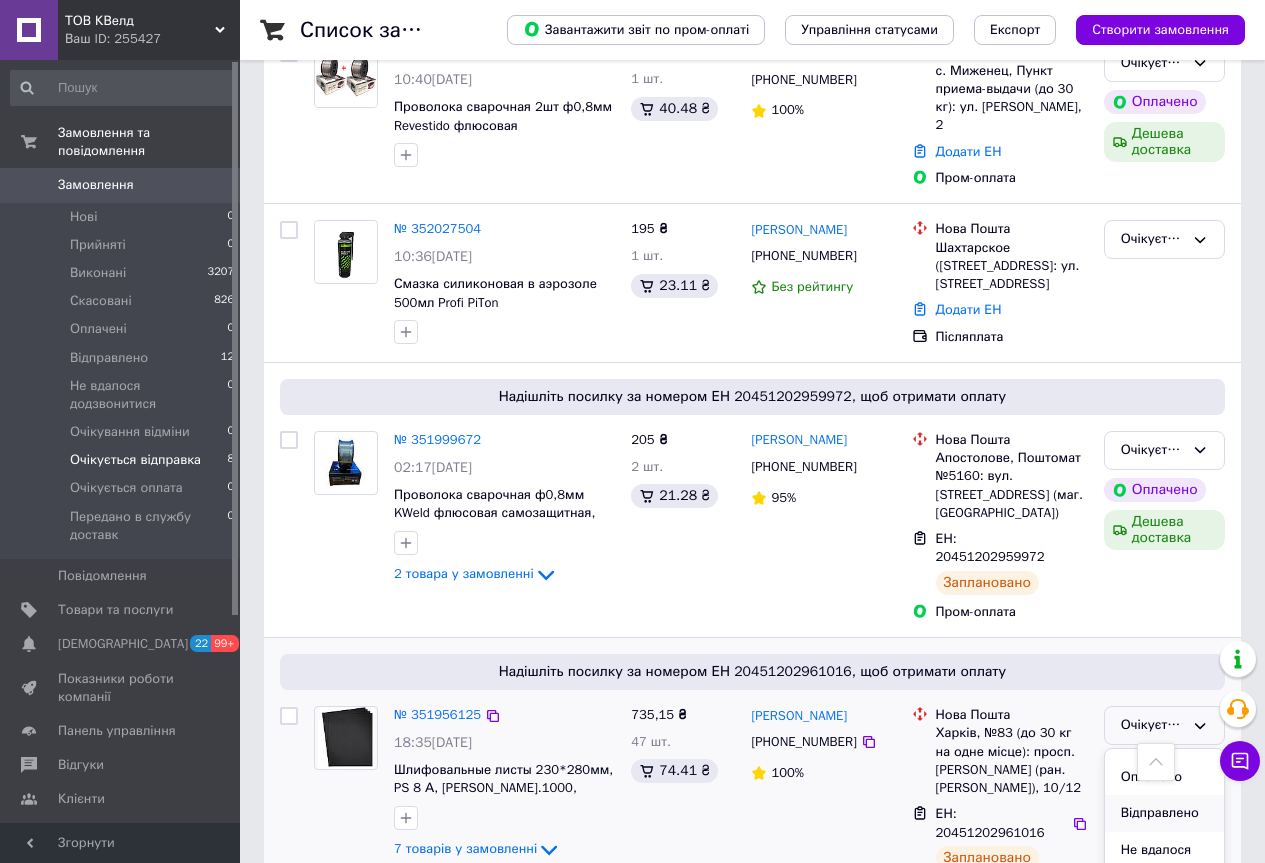 click on "Відправлено" at bounding box center [1164, 813] 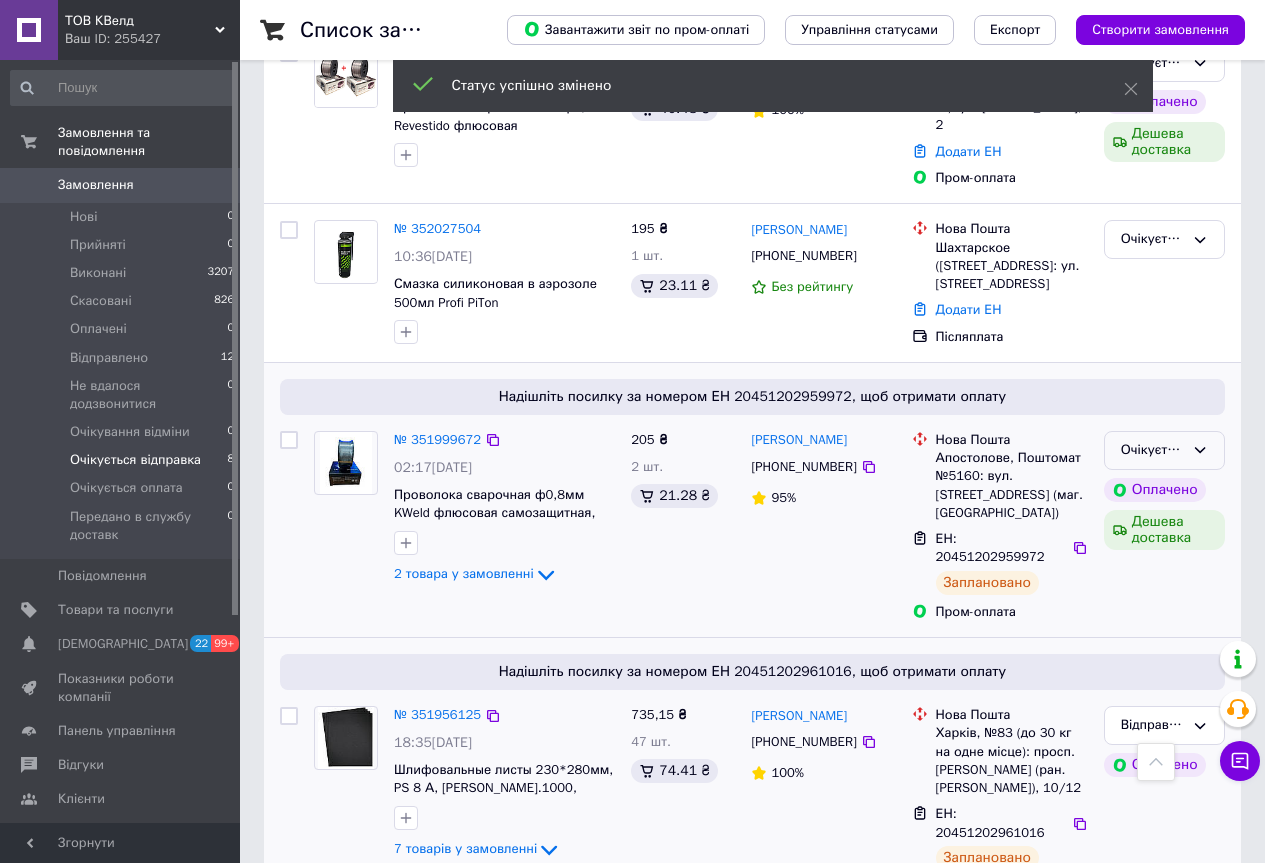 click on "Очікується відправка" at bounding box center (1164, 450) 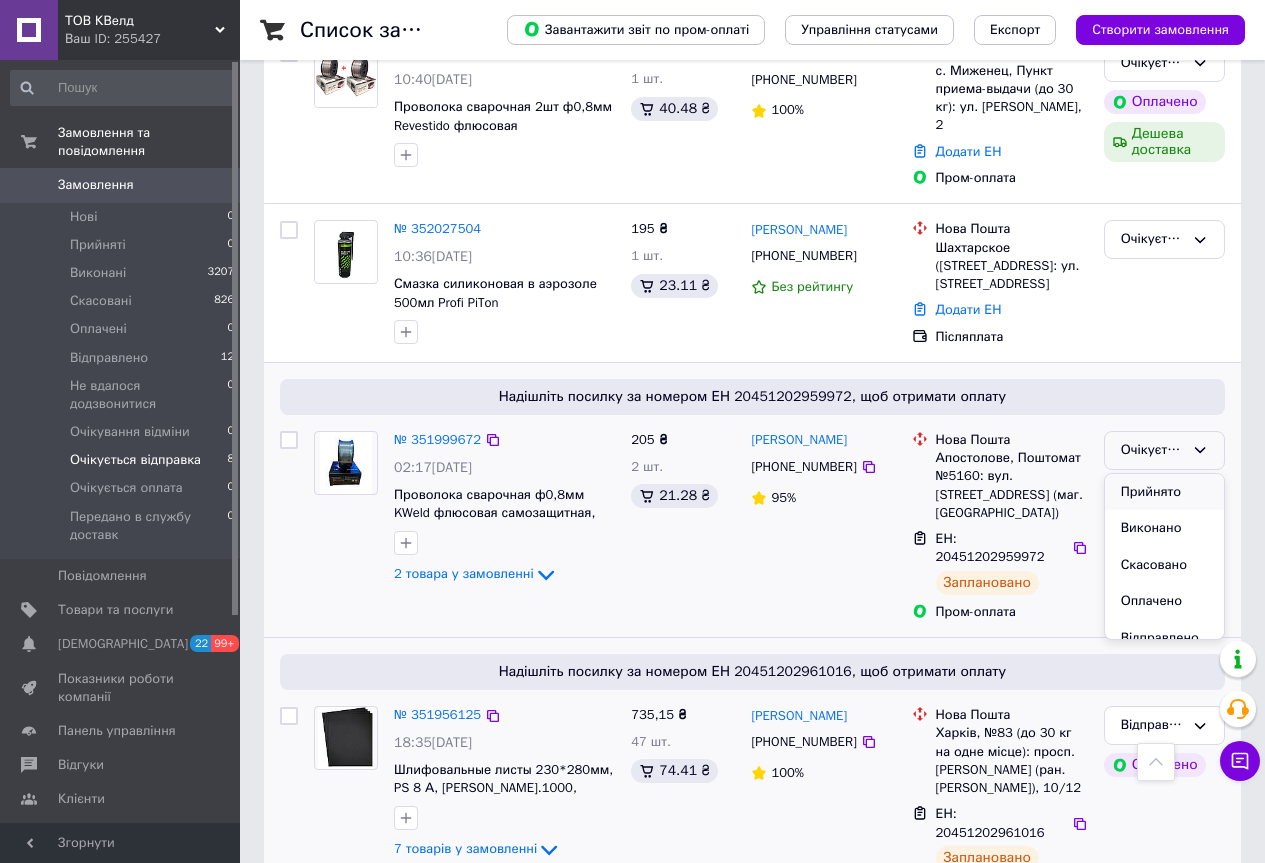 scroll, scrollTop: 100, scrollLeft: 0, axis: vertical 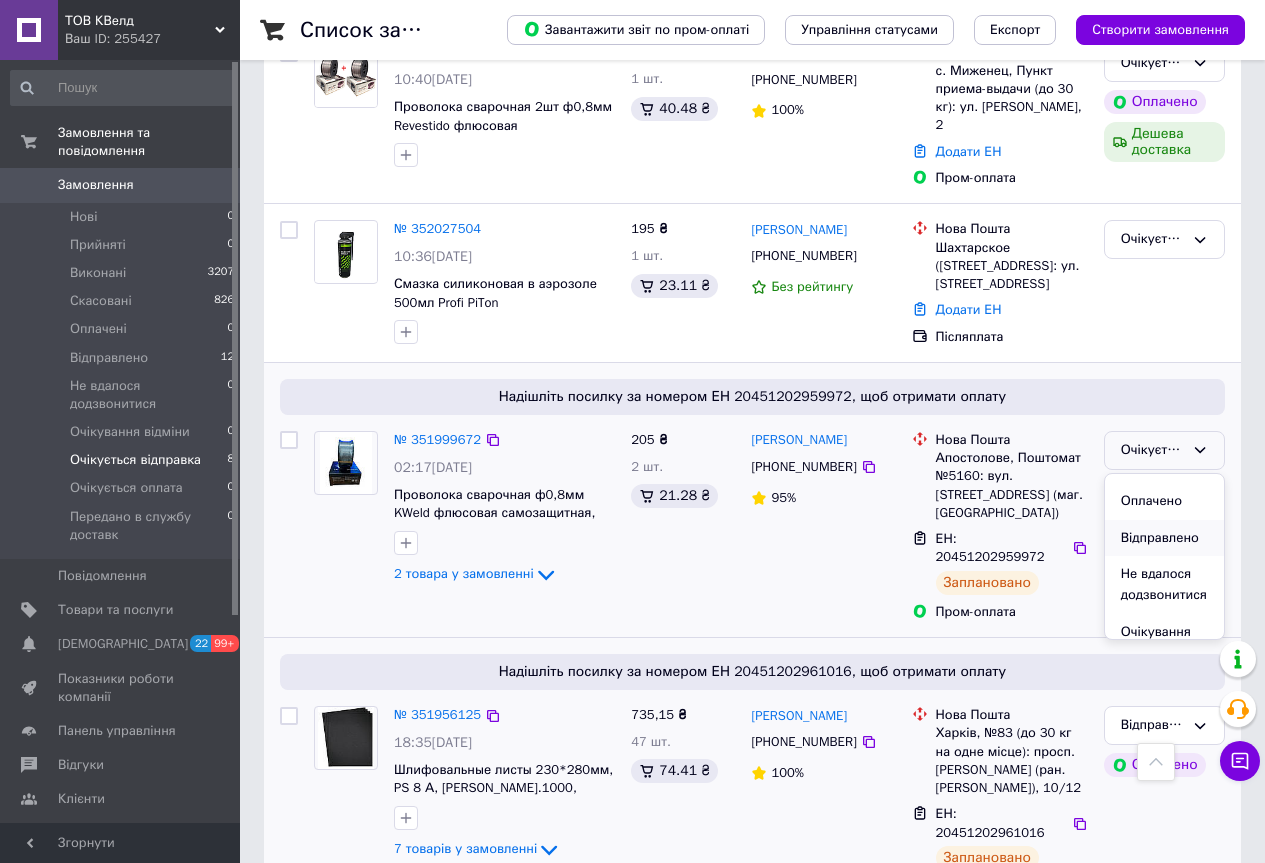 click on "Відправлено" at bounding box center (1164, 538) 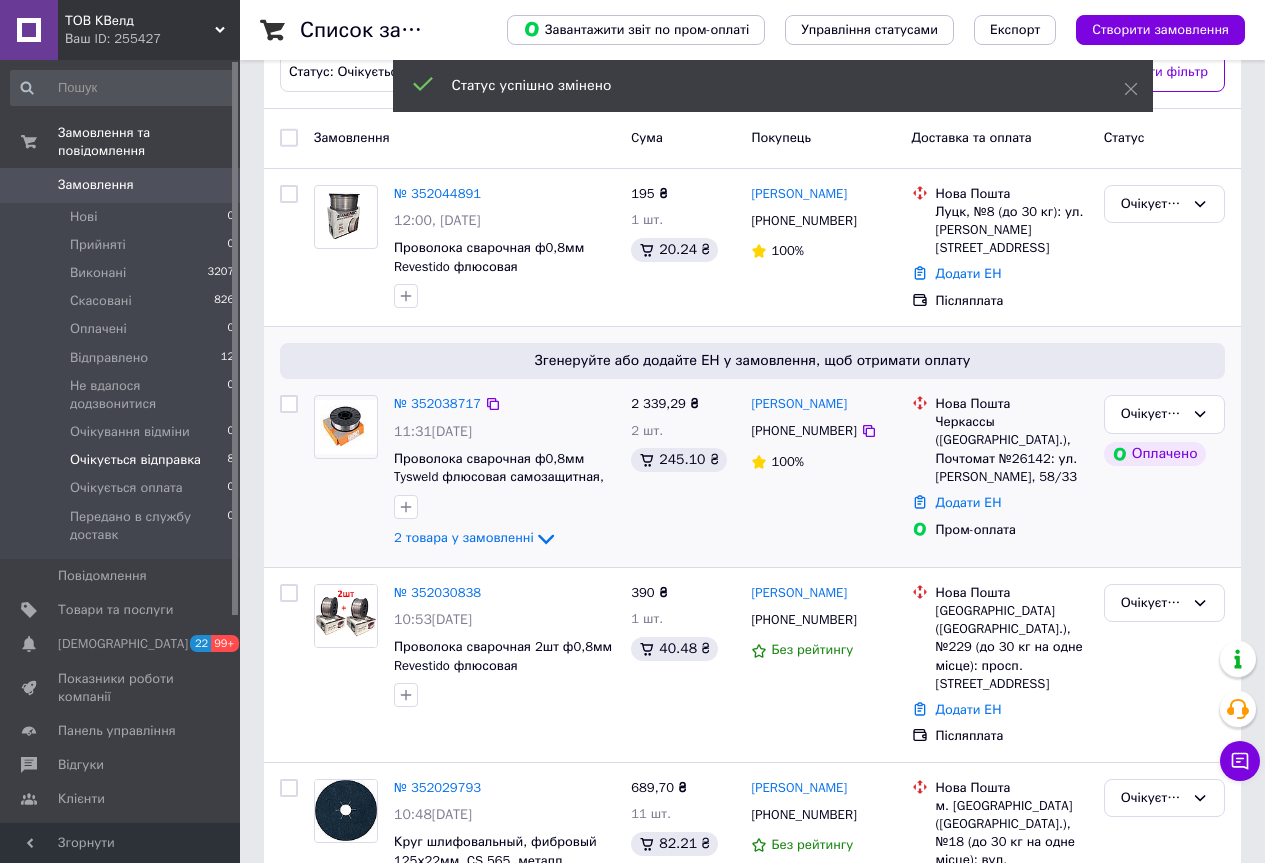 scroll, scrollTop: 0, scrollLeft: 0, axis: both 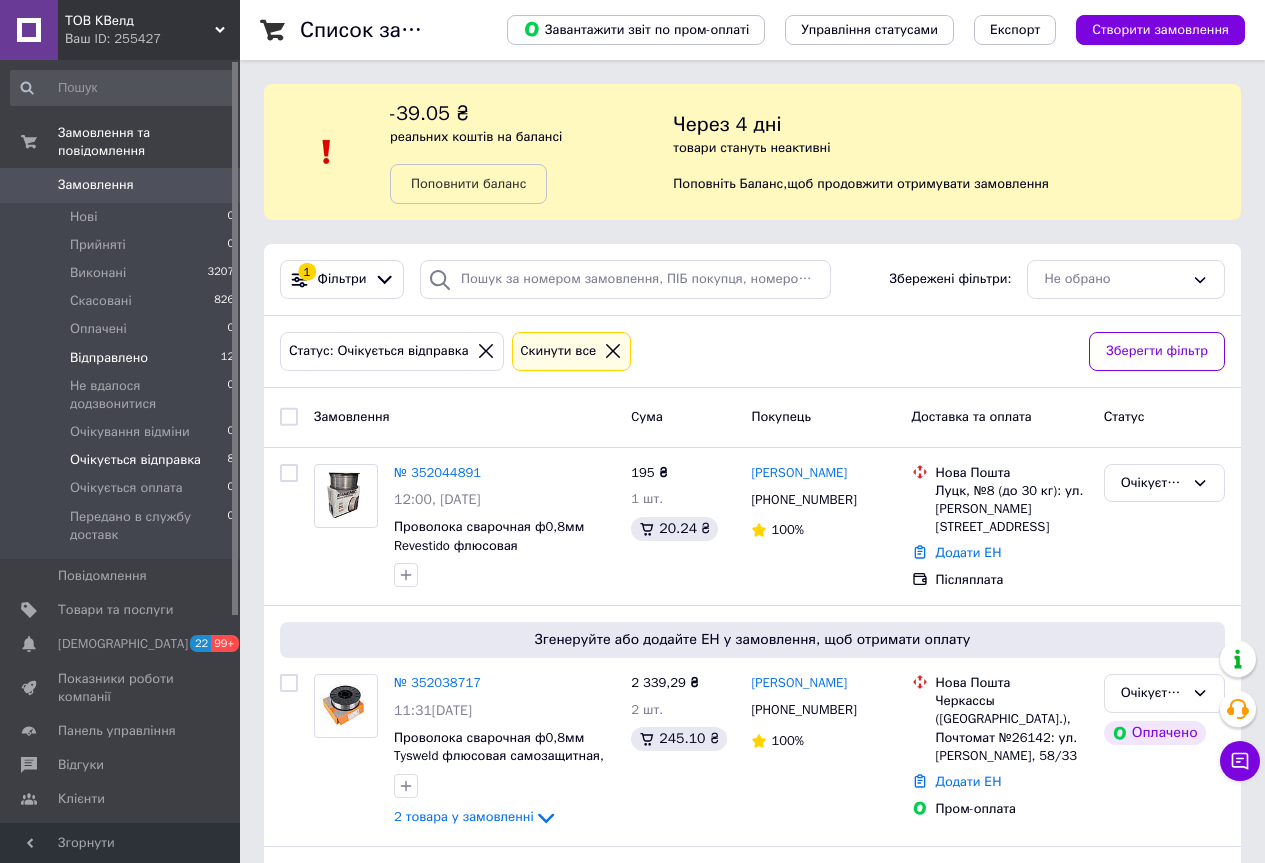 click on "Відправлено" at bounding box center [109, 358] 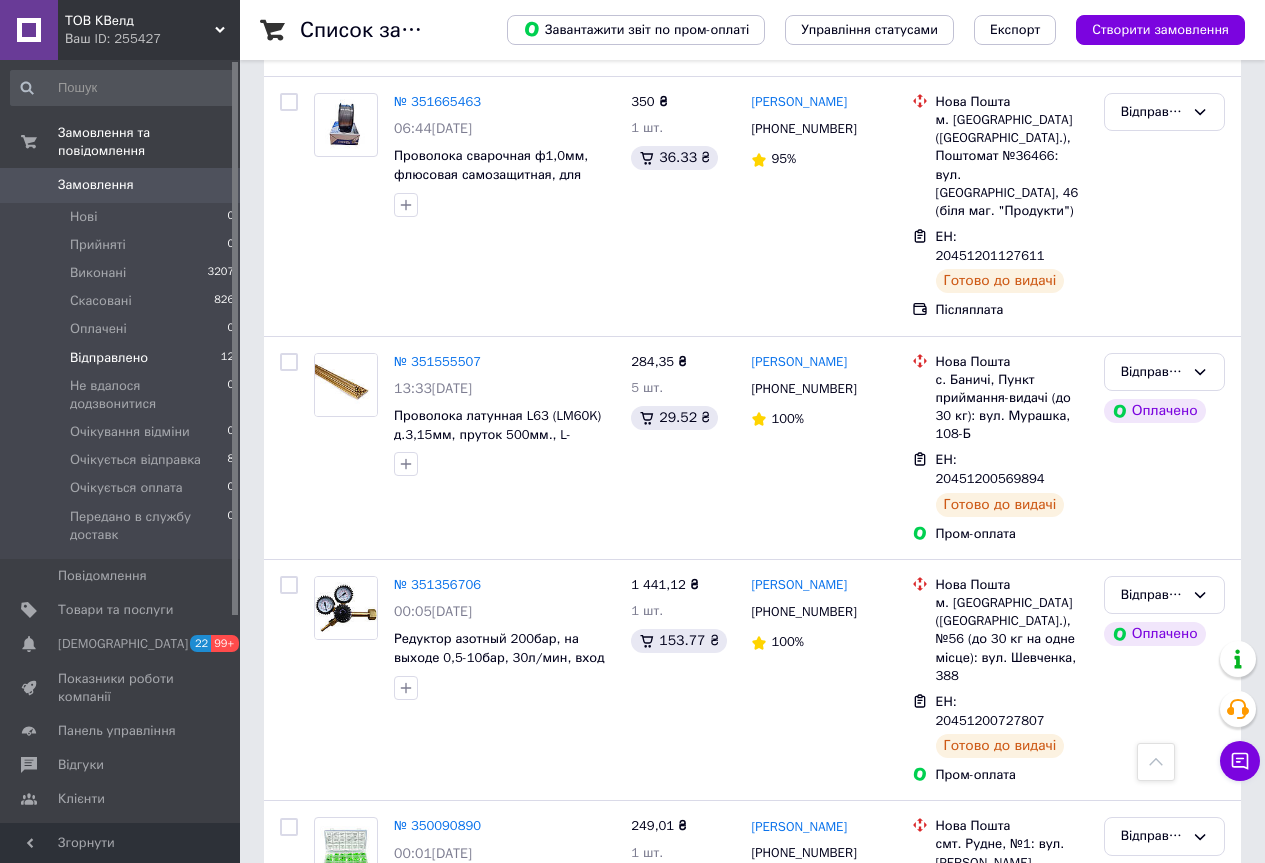 scroll, scrollTop: 2053, scrollLeft: 0, axis: vertical 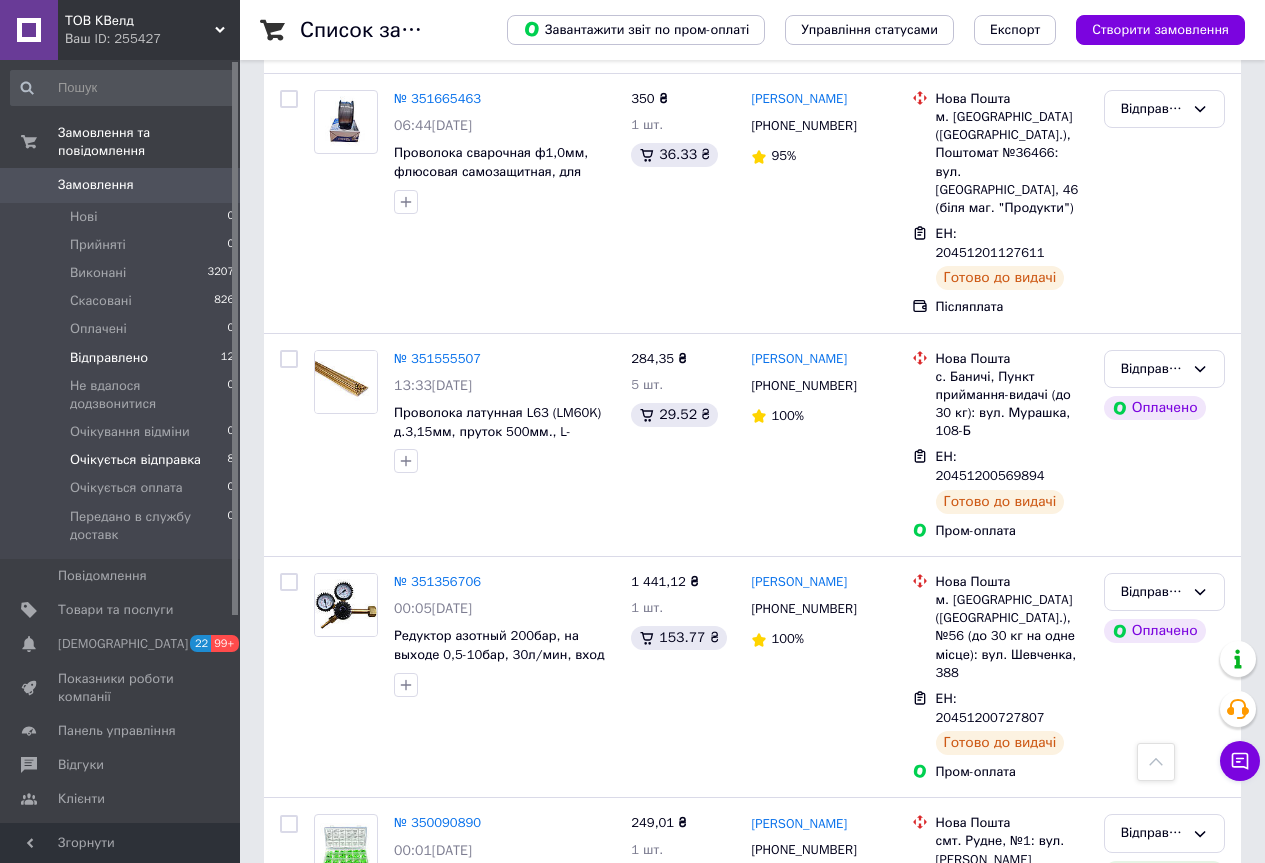 click on "Очікується відправка 8" at bounding box center (123, 460) 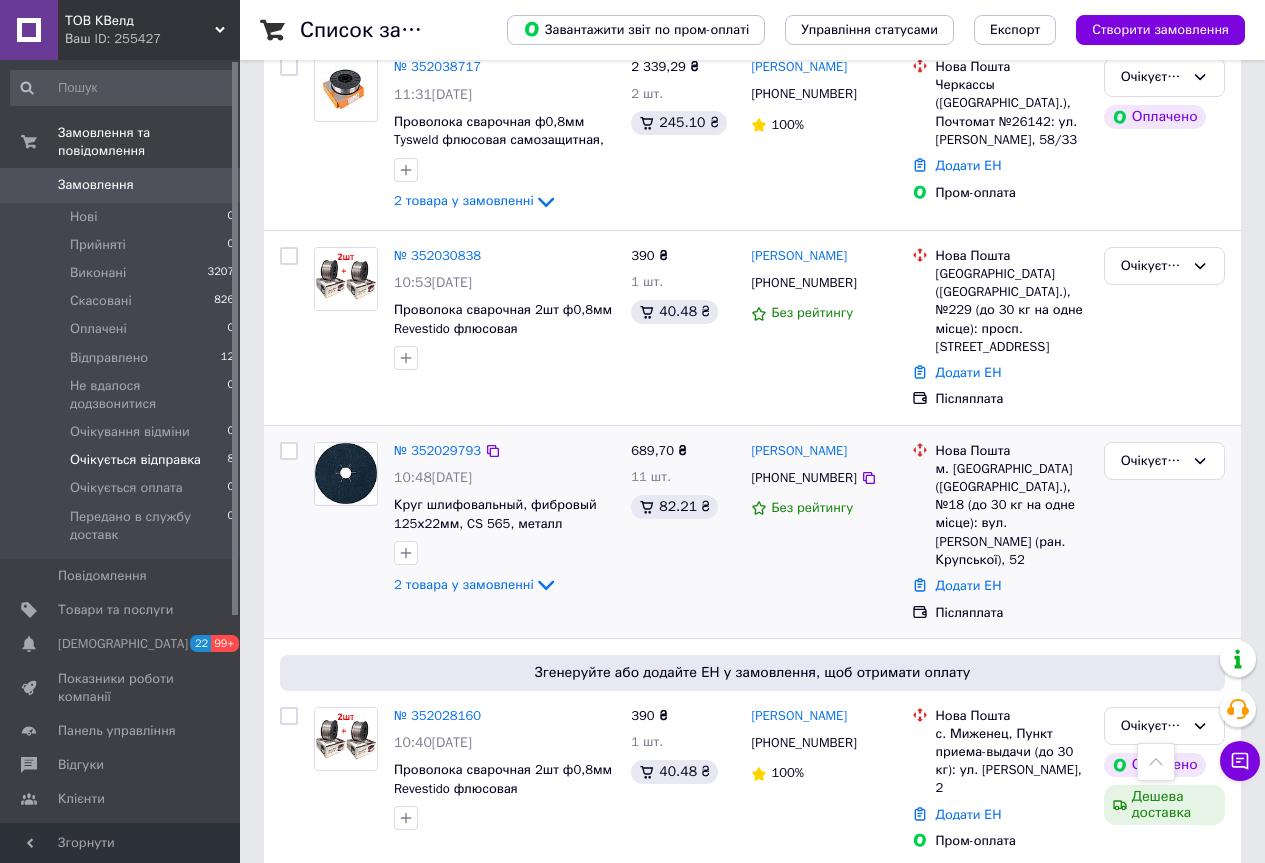 scroll, scrollTop: 782, scrollLeft: 0, axis: vertical 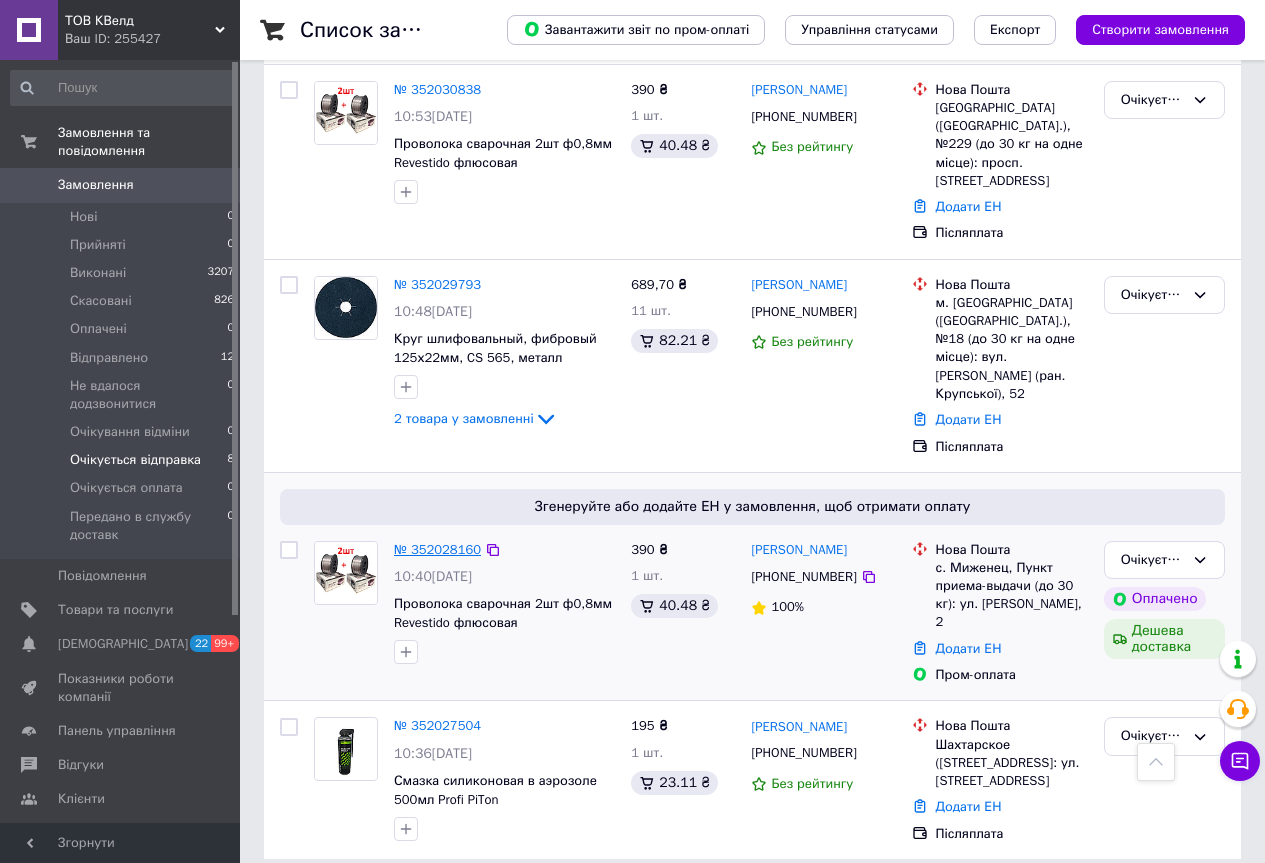 click on "№ 352028160" at bounding box center (437, 549) 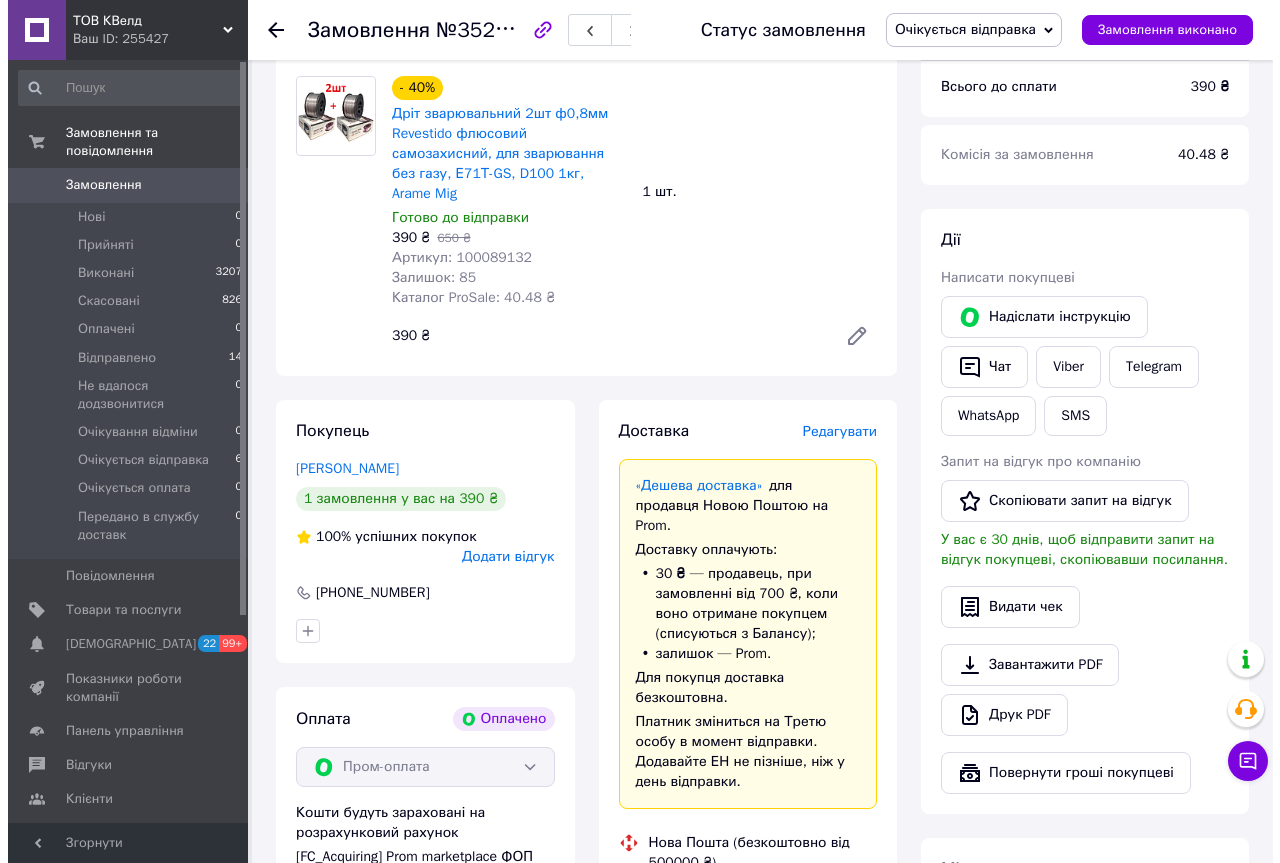 scroll, scrollTop: 400, scrollLeft: 0, axis: vertical 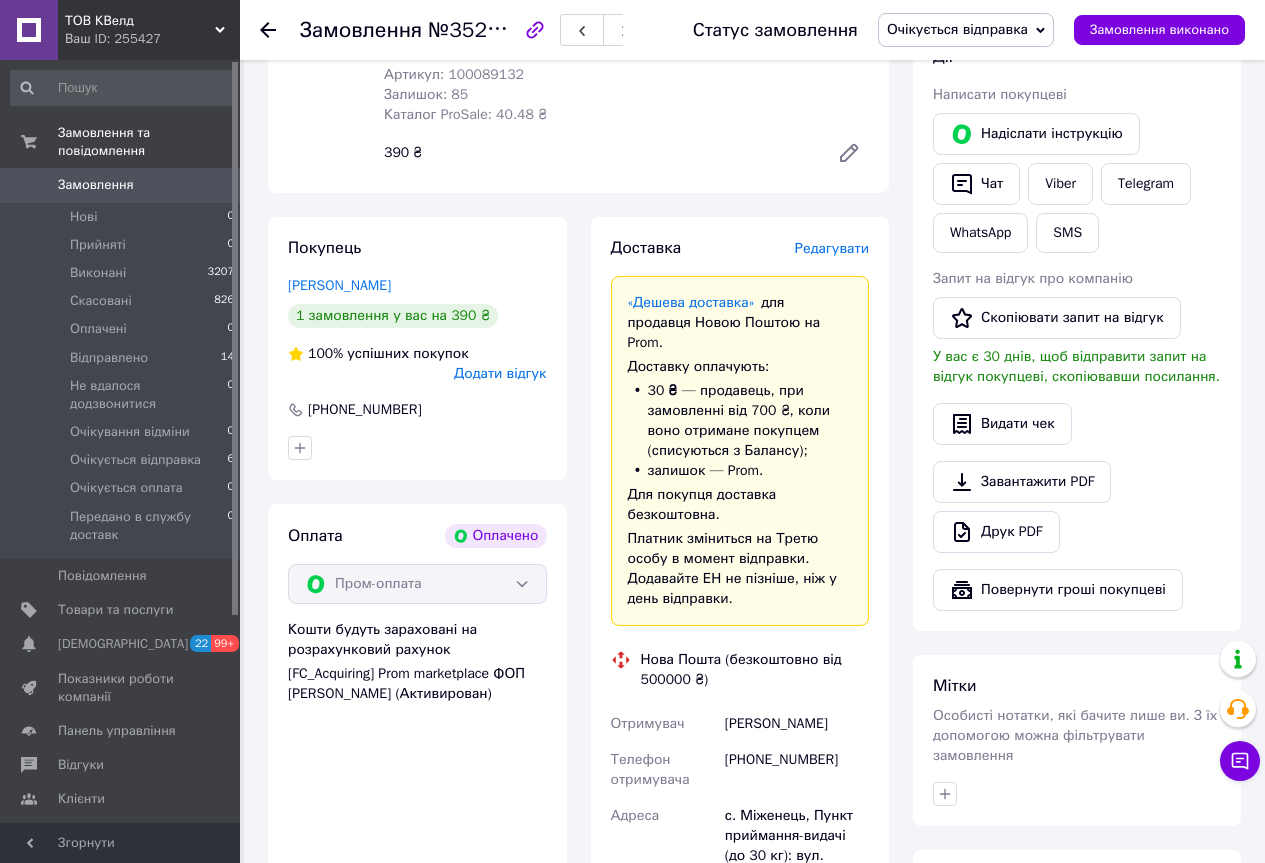 click on "Редагувати" at bounding box center (832, 248) 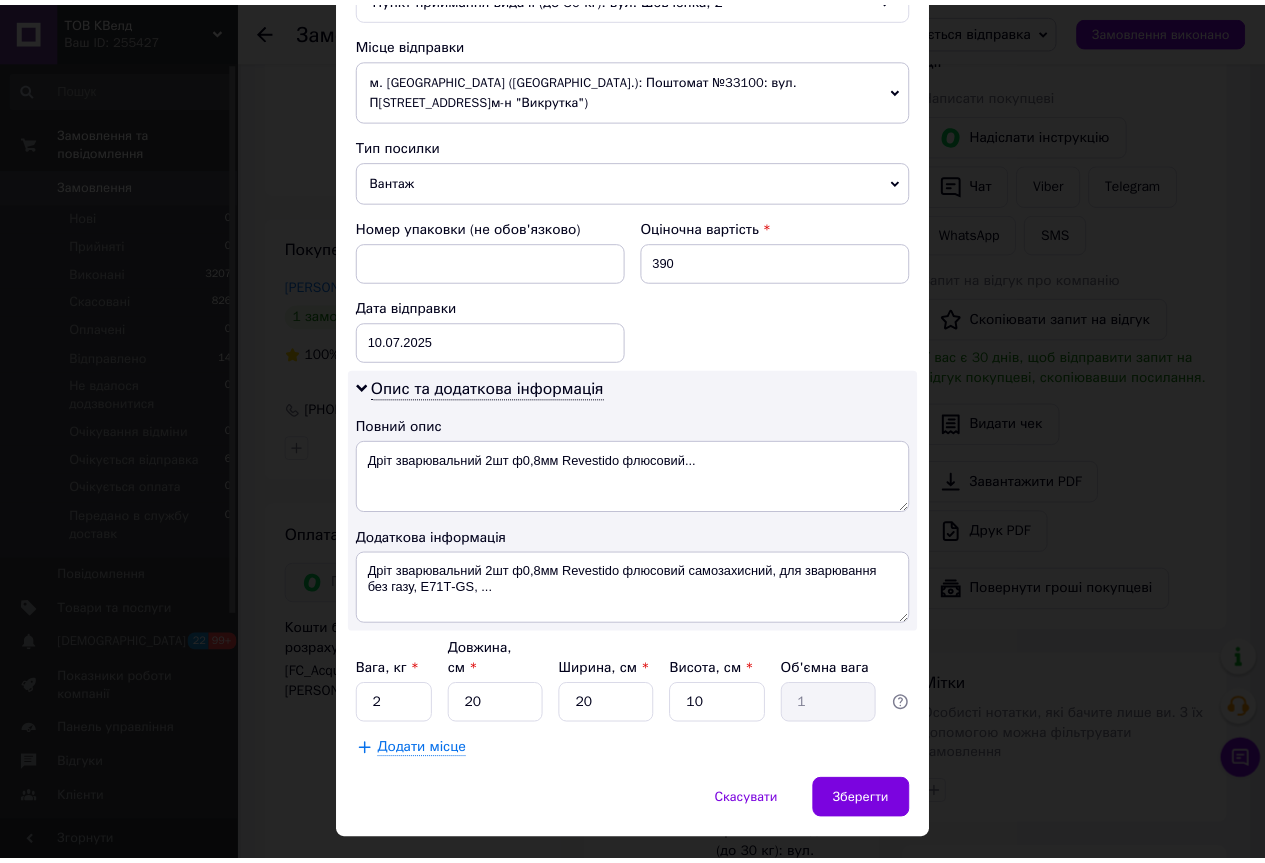 scroll, scrollTop: 709, scrollLeft: 0, axis: vertical 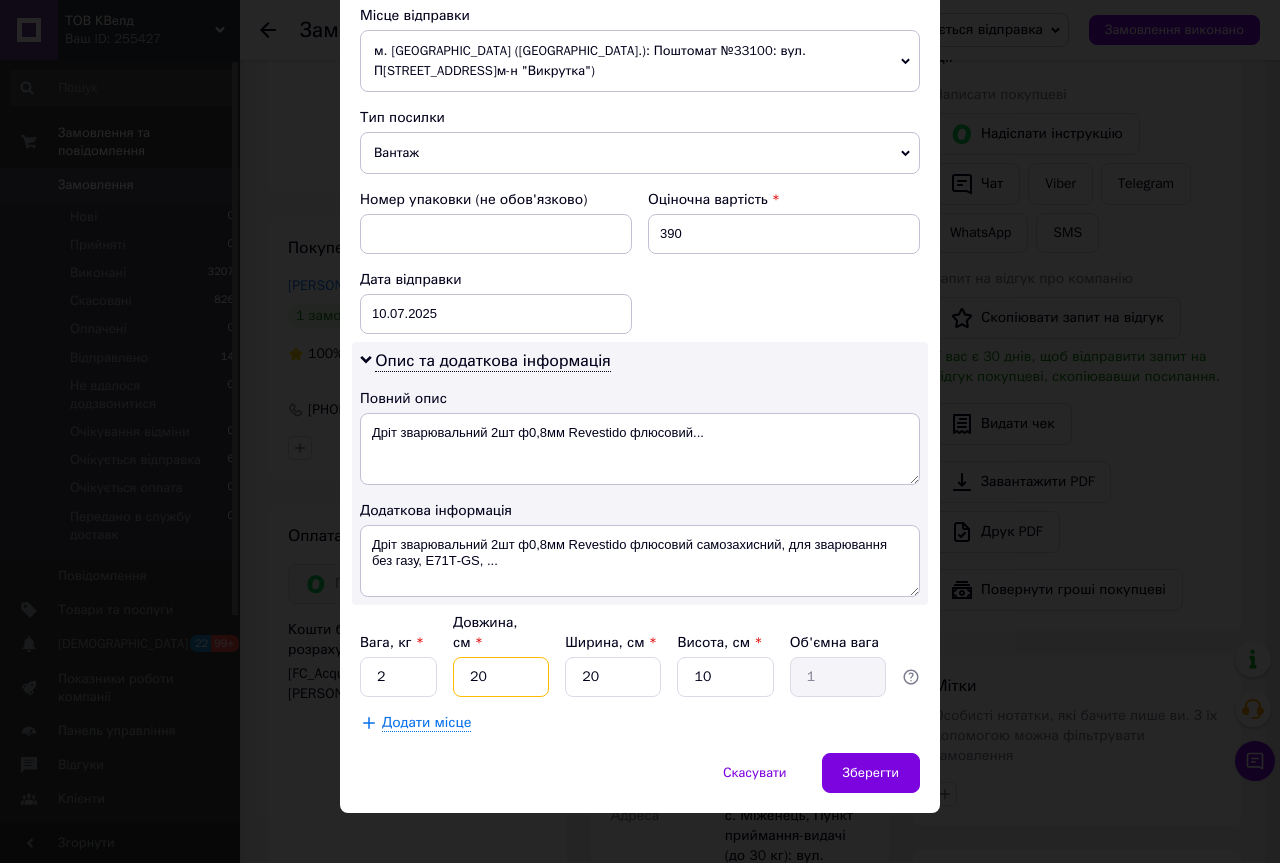 click on "20" at bounding box center [501, 677] 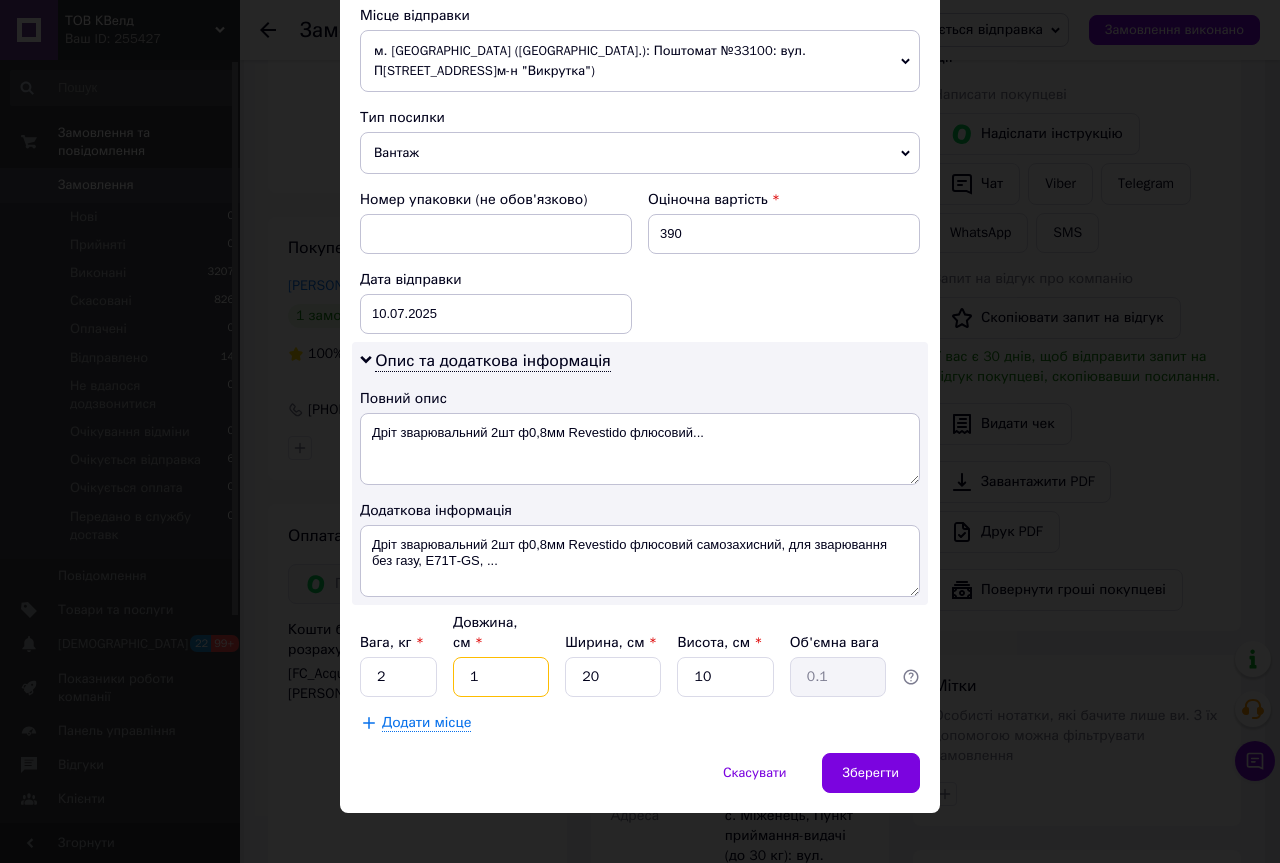 type on "11" 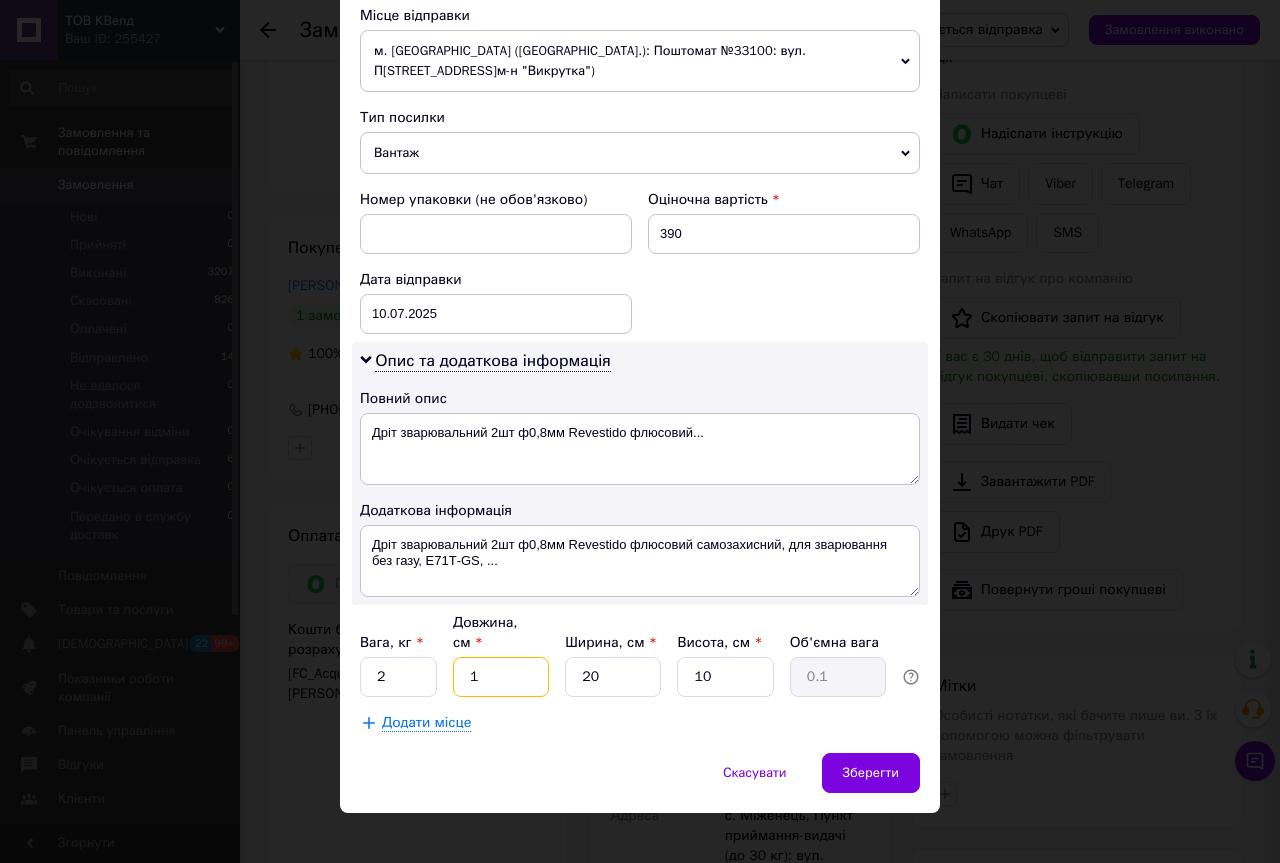 type on "0.55" 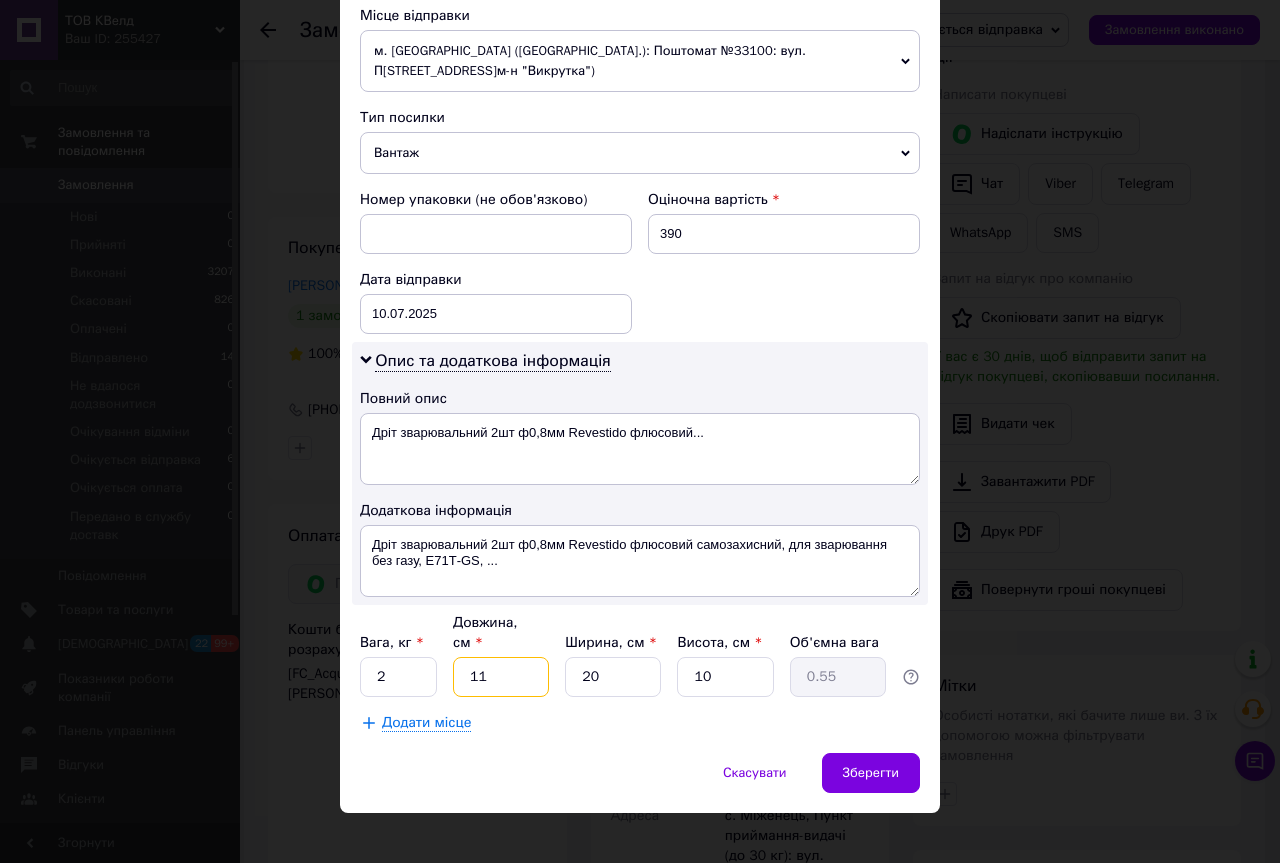 type on "11" 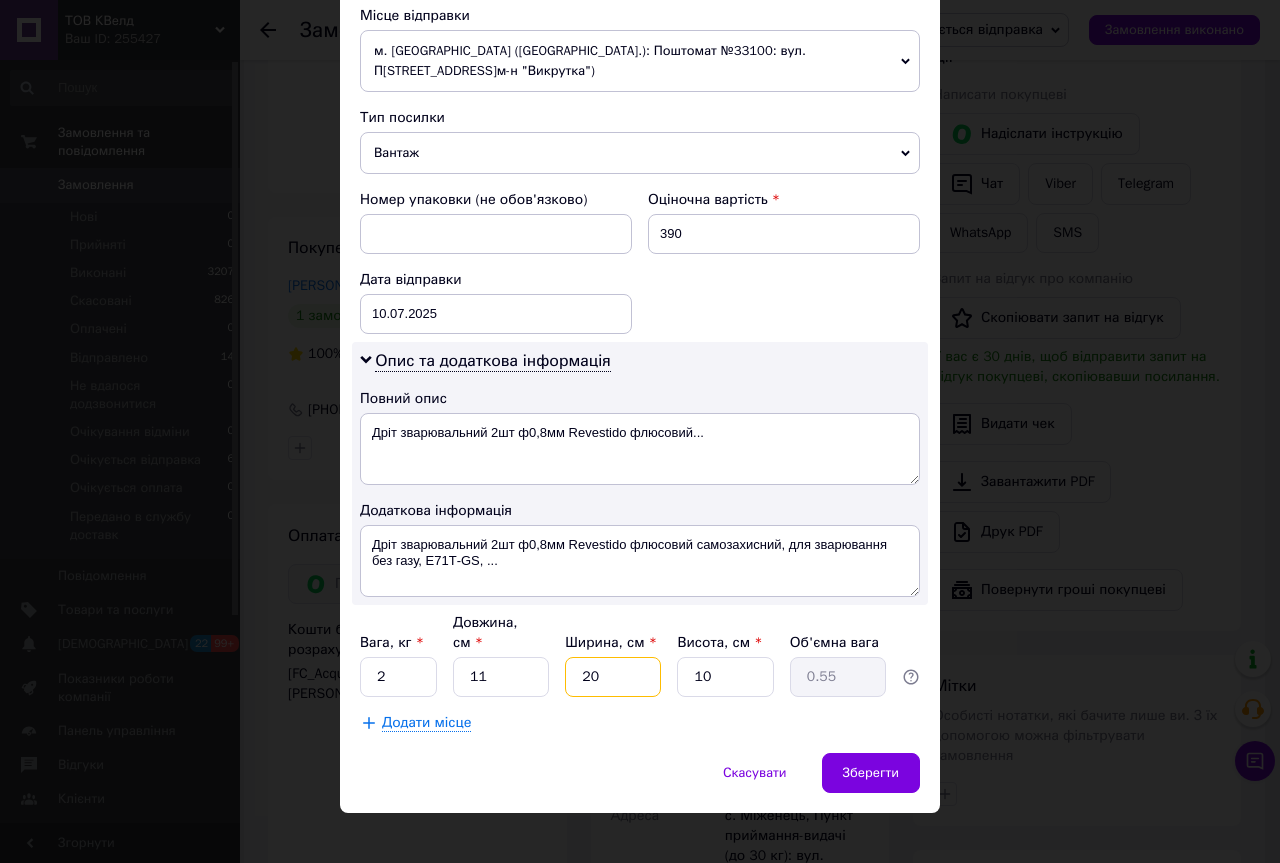 type on "1" 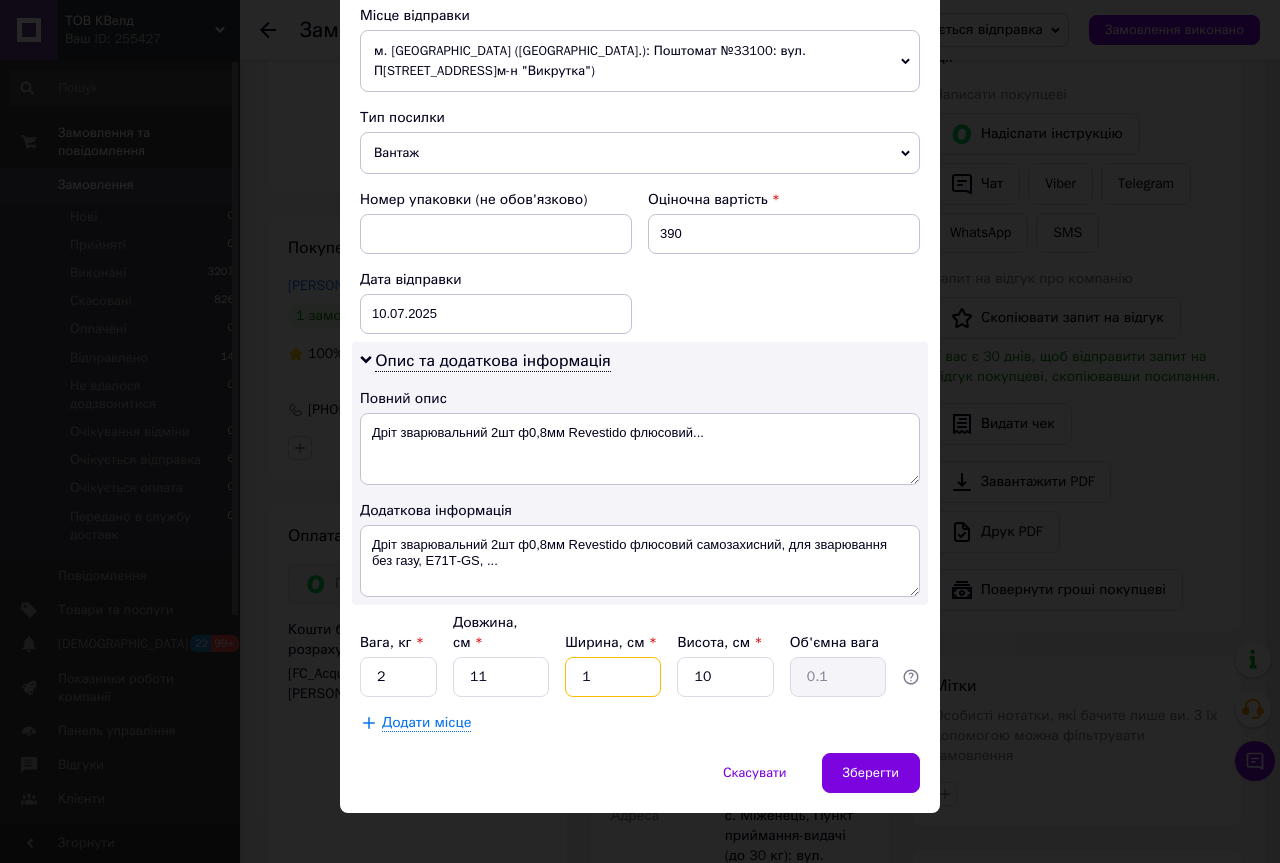 type on "11" 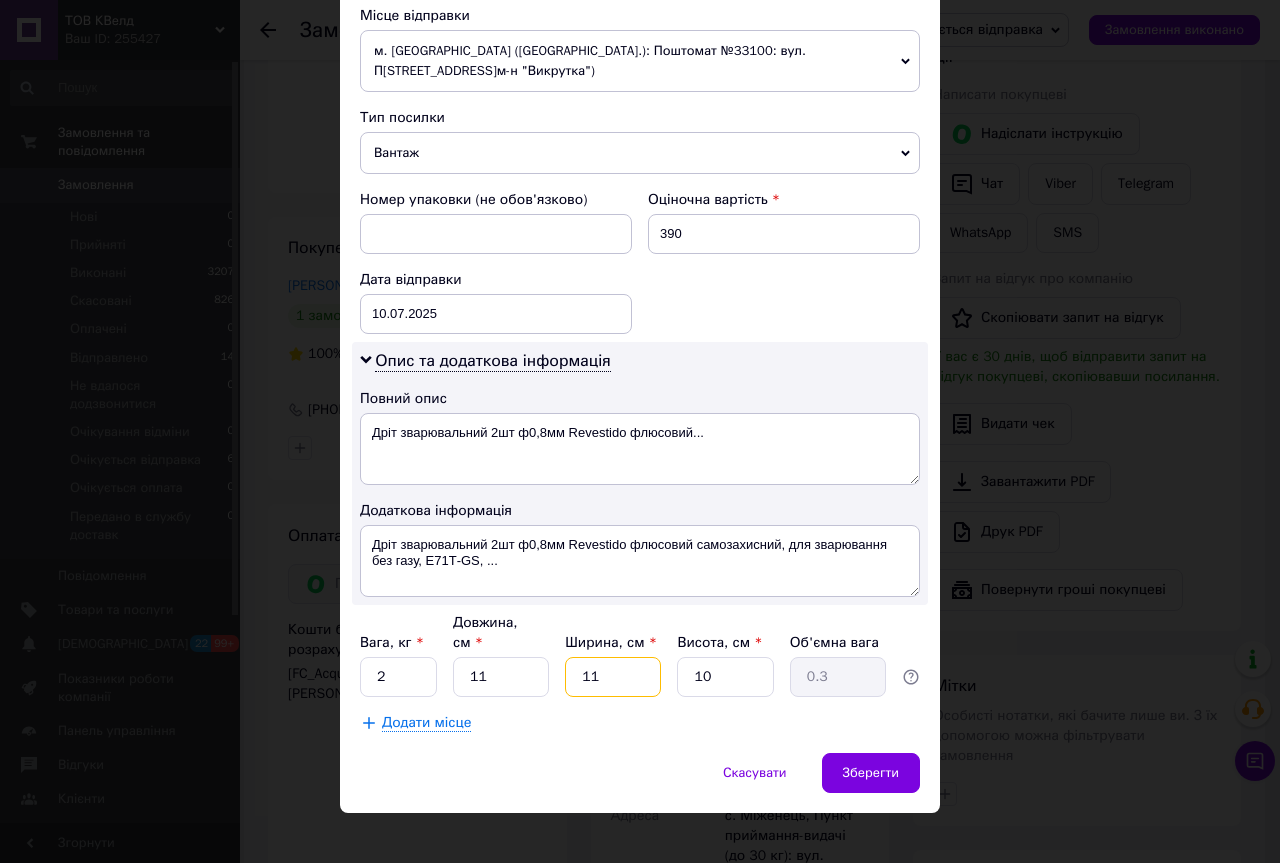 type on "11" 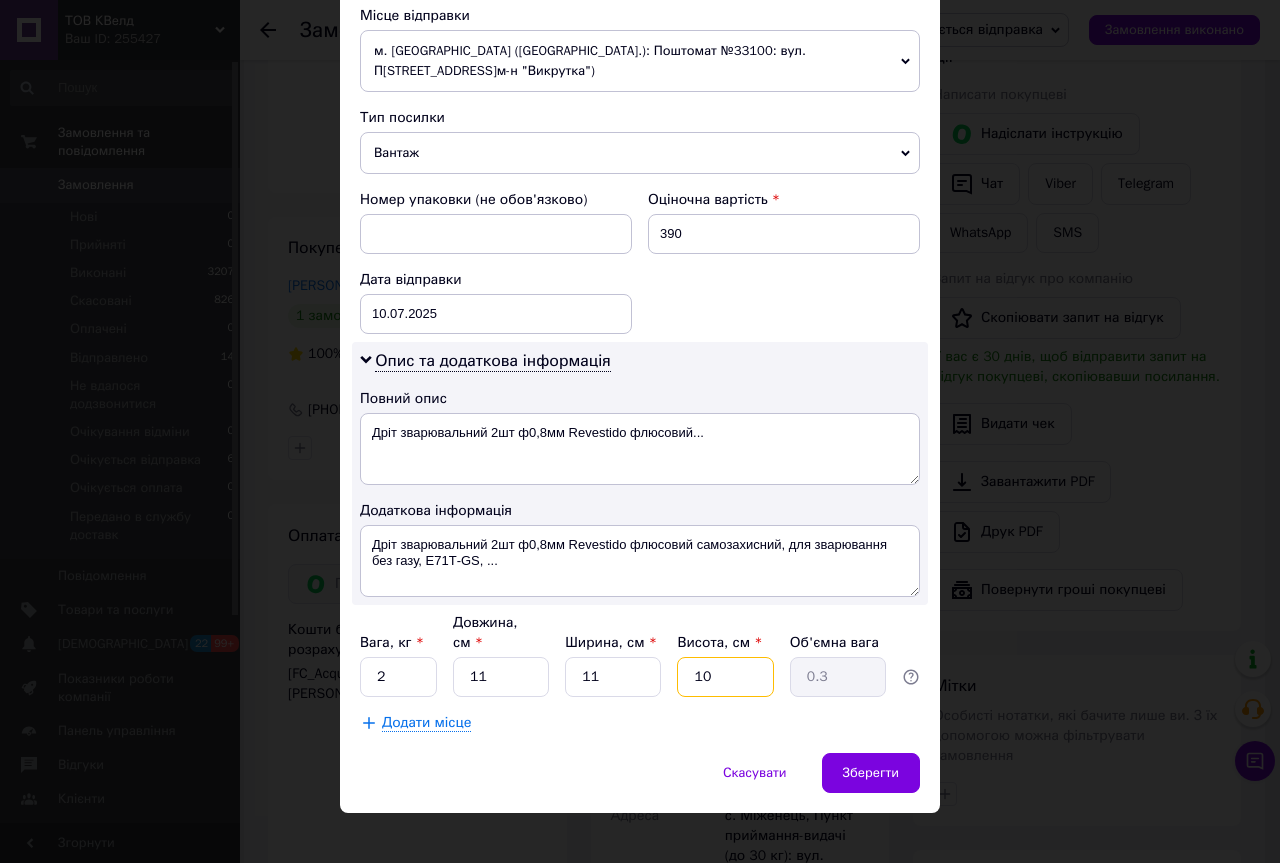 type on "1" 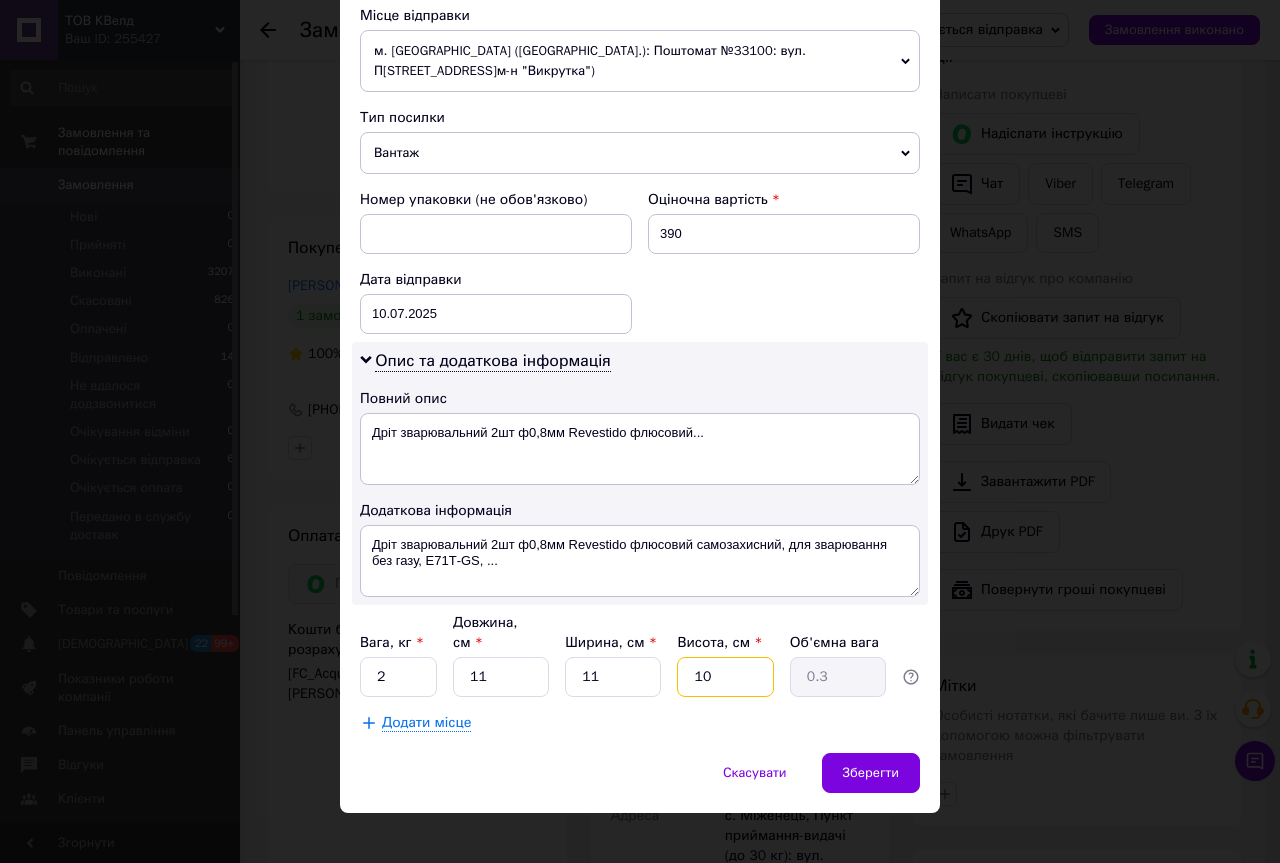 type on "0.1" 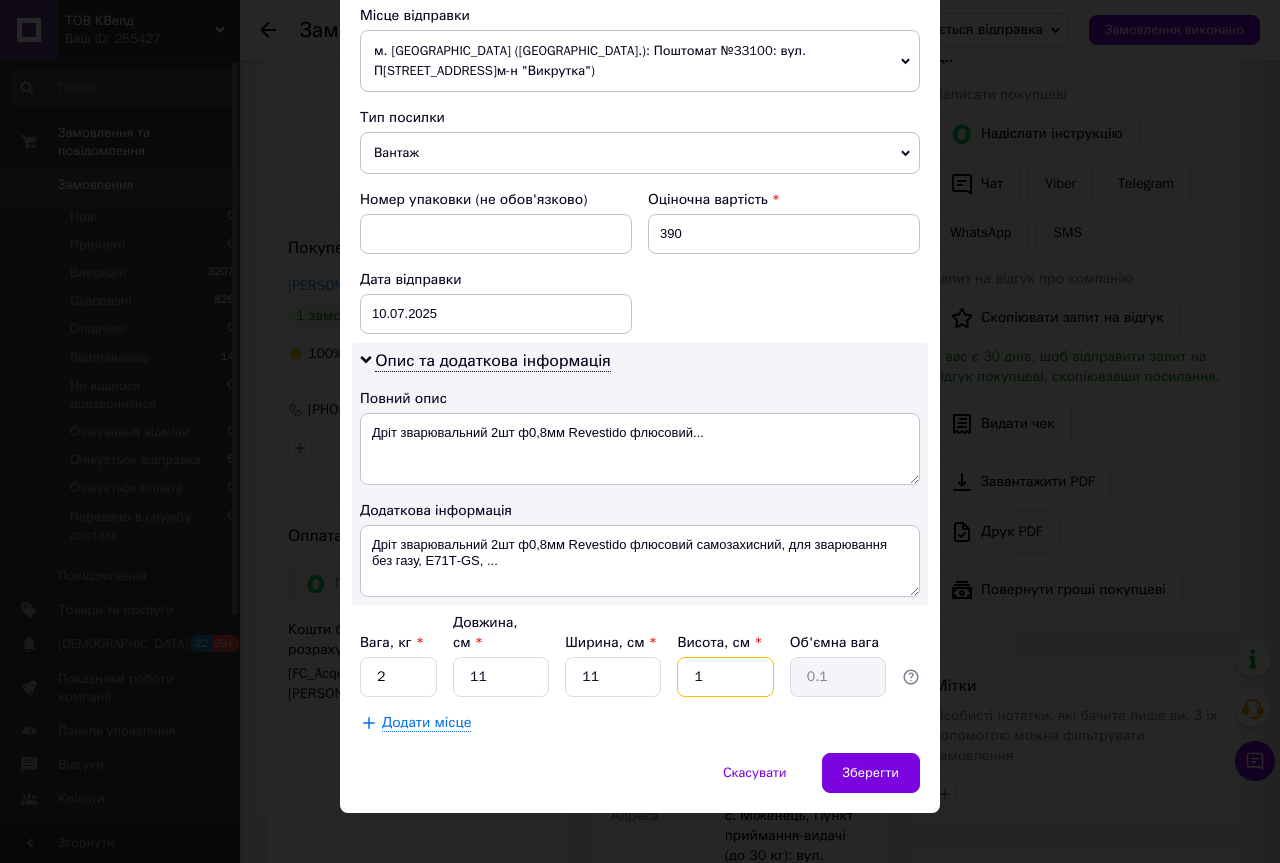type on "10" 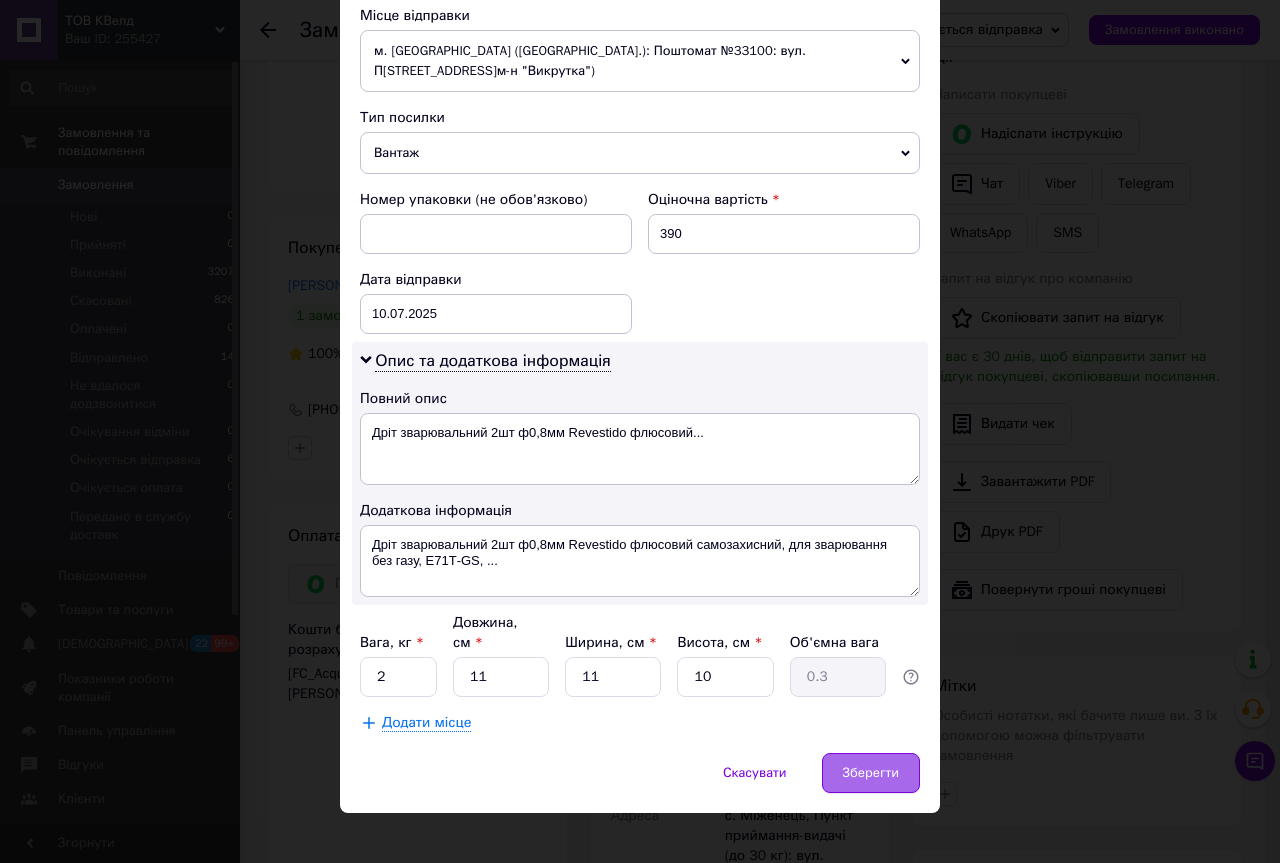 click on "Зберегти" at bounding box center [871, 773] 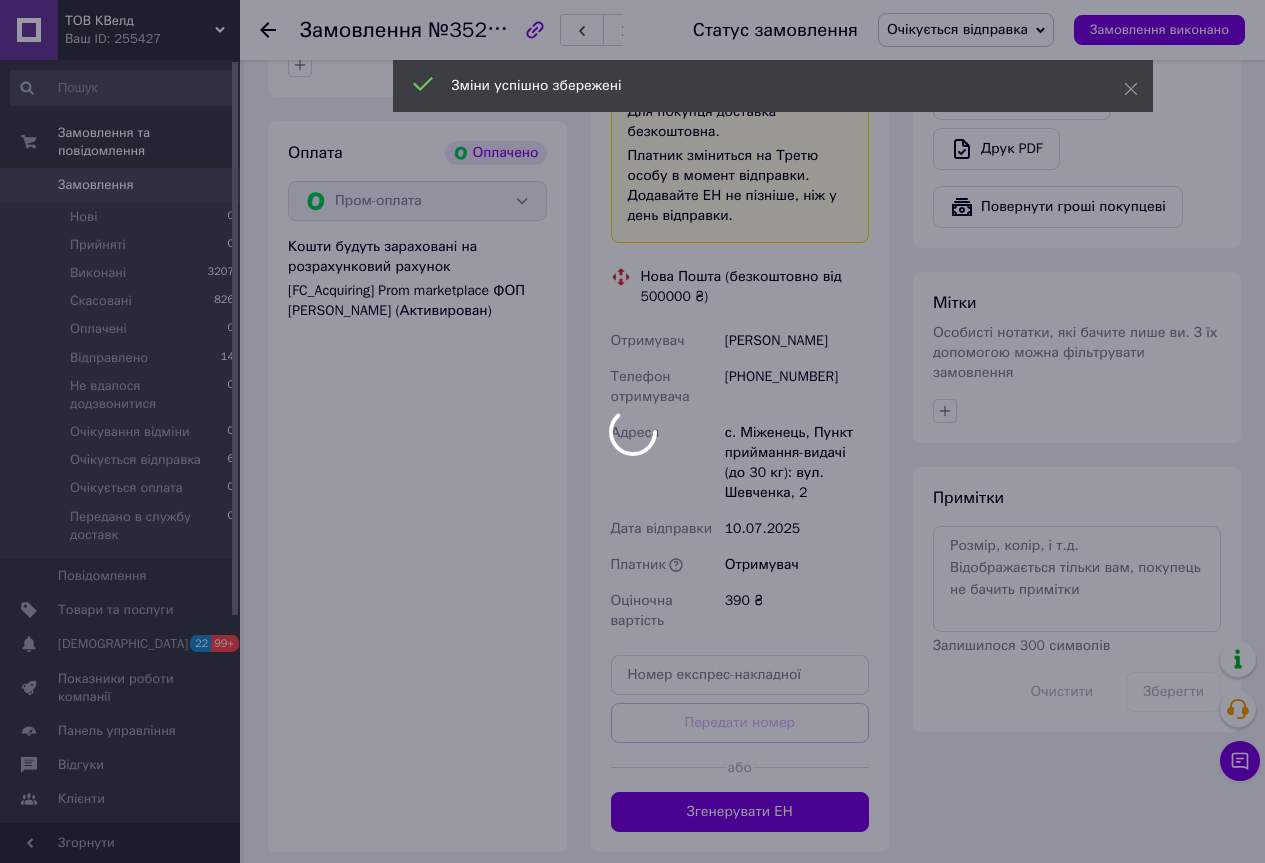 scroll, scrollTop: 900, scrollLeft: 0, axis: vertical 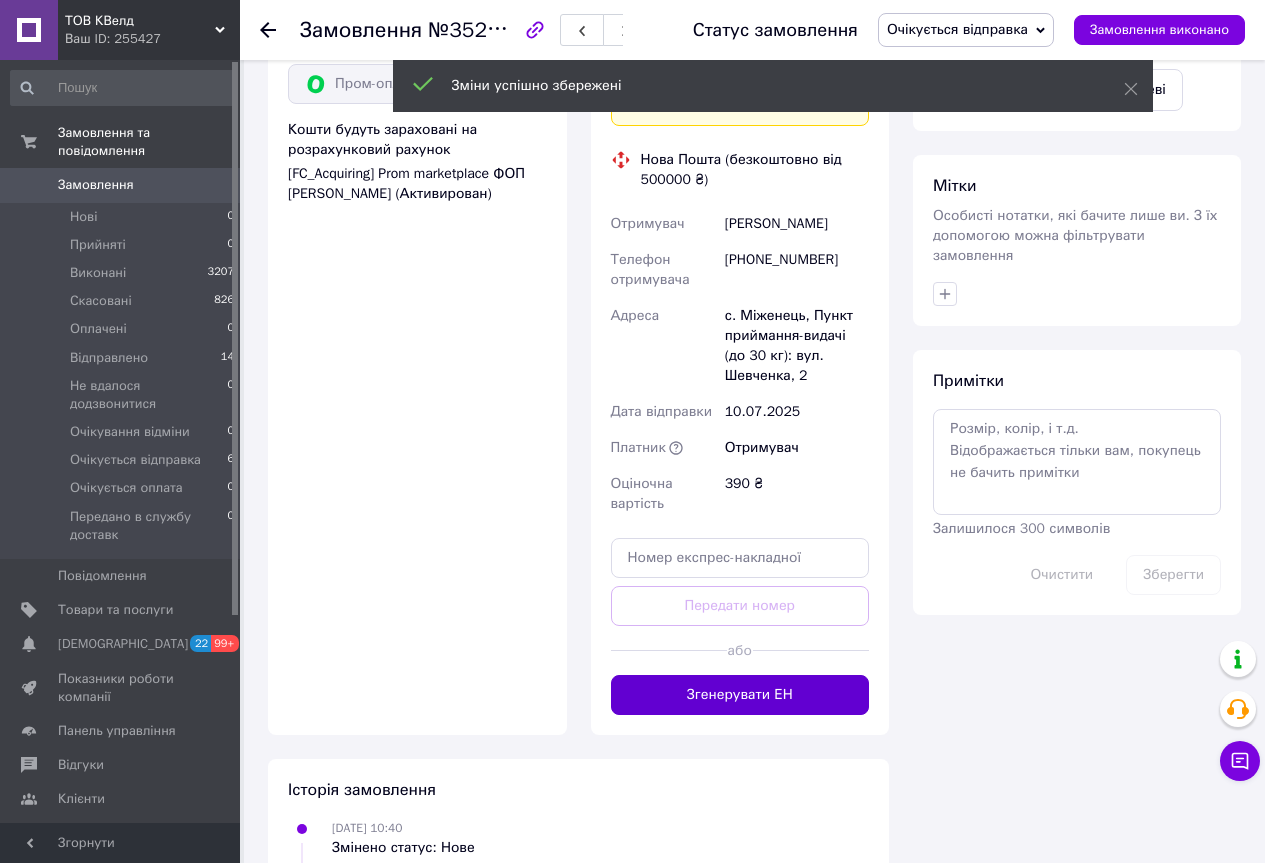 click on "Згенерувати ЕН" at bounding box center (740, 695) 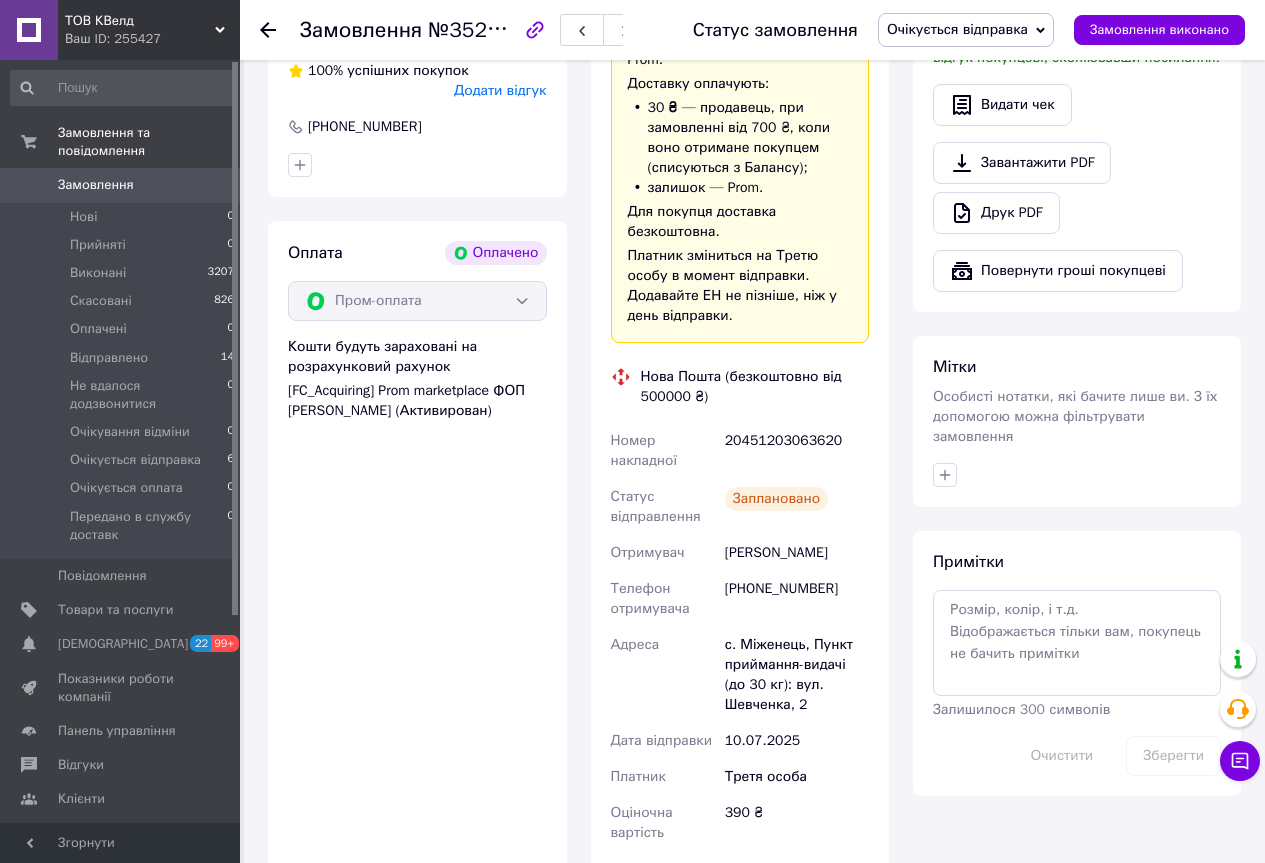 scroll, scrollTop: 400, scrollLeft: 0, axis: vertical 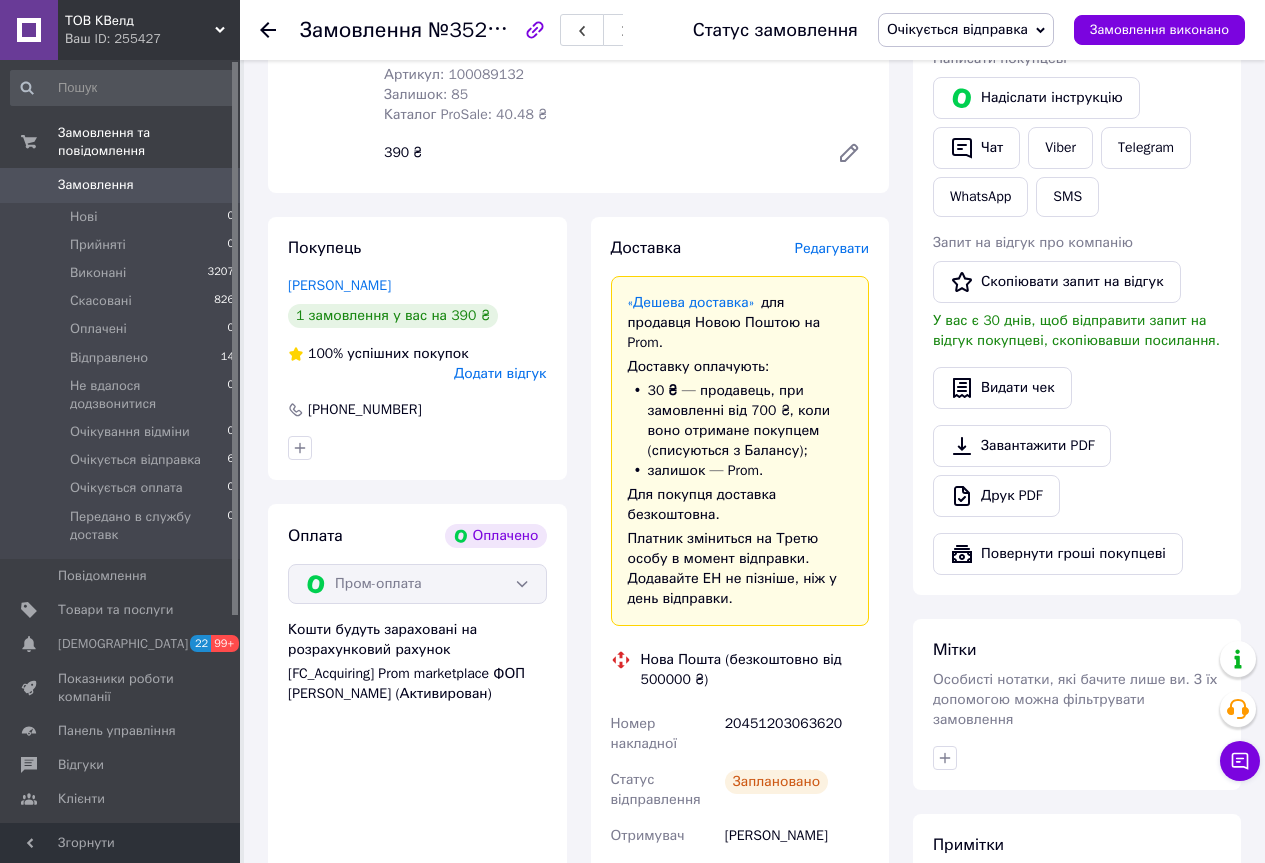 click 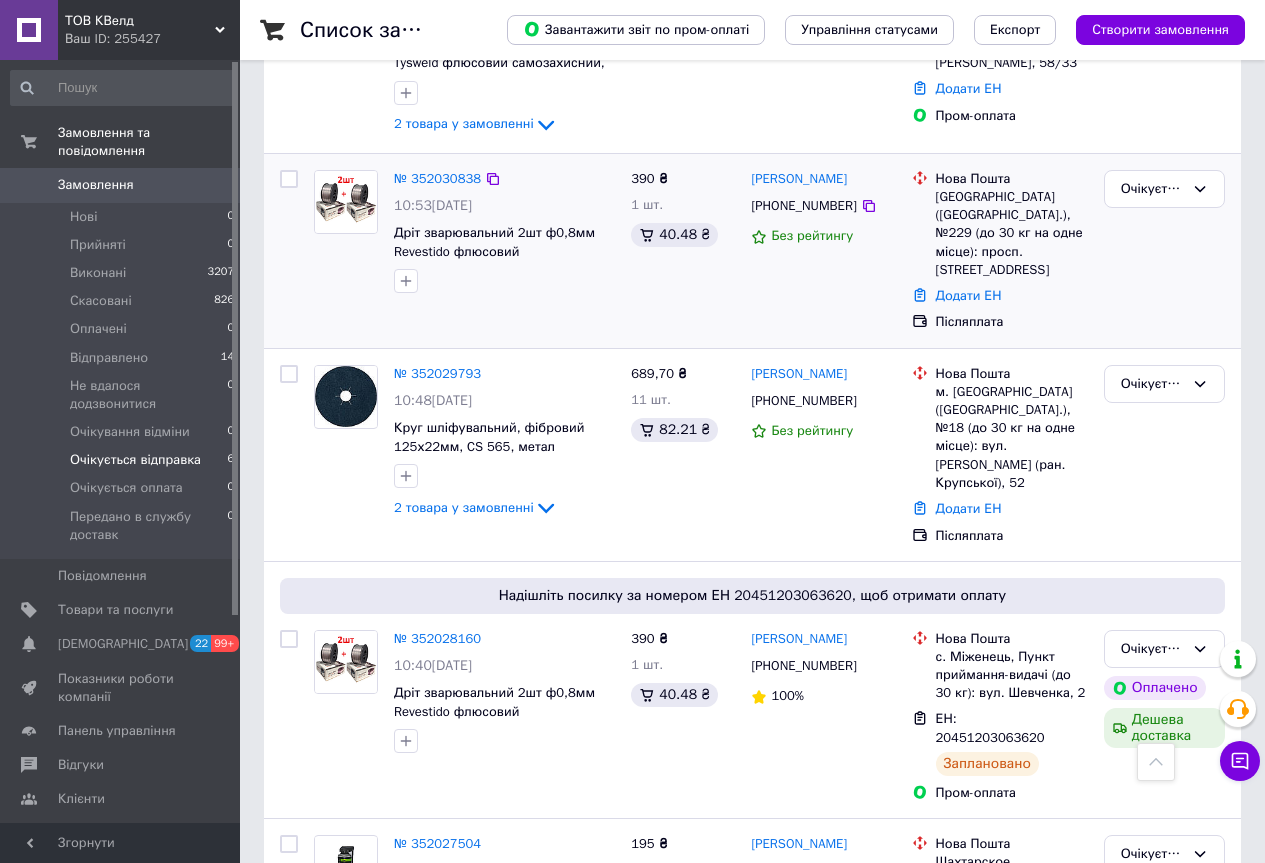 scroll, scrollTop: 610, scrollLeft: 0, axis: vertical 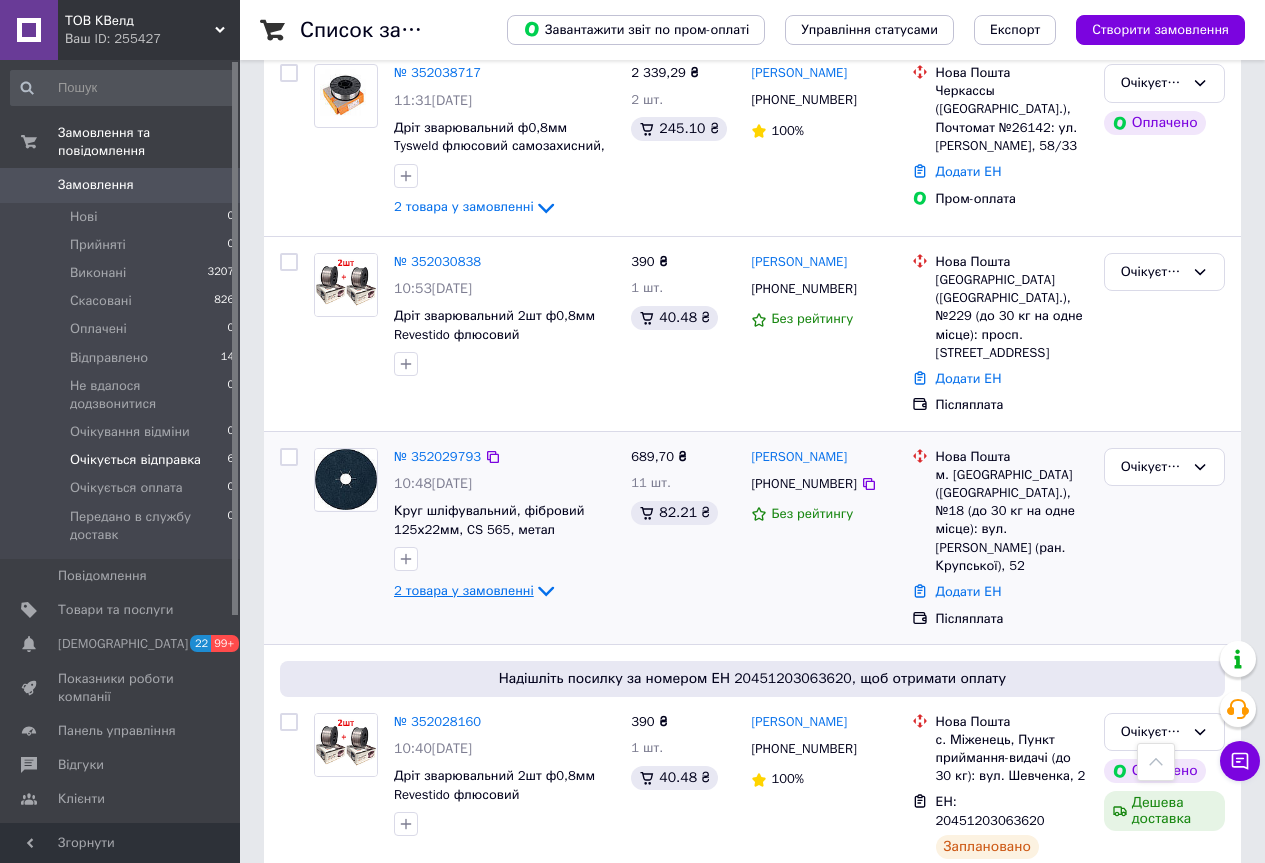 click on "2 товара у замовленні" at bounding box center (464, 590) 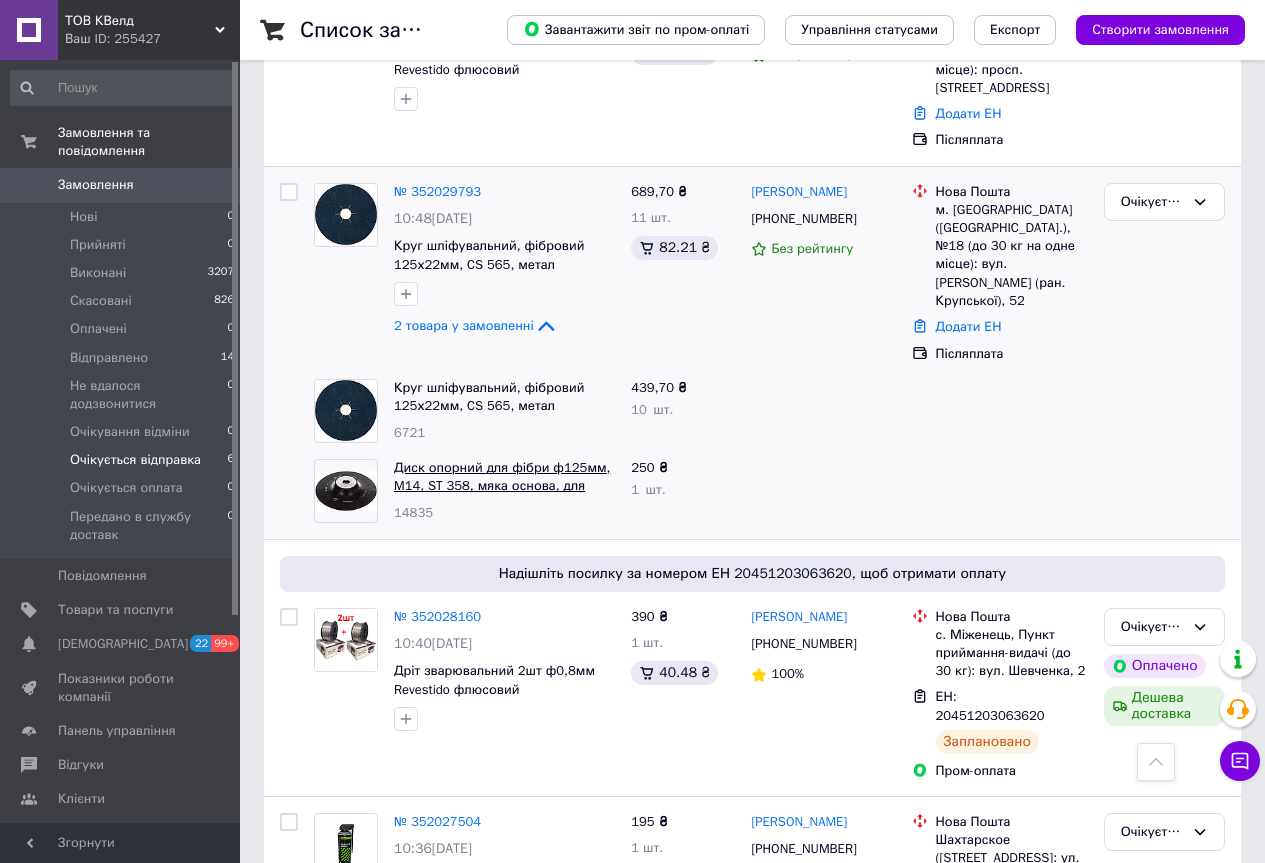 scroll, scrollTop: 770, scrollLeft: 0, axis: vertical 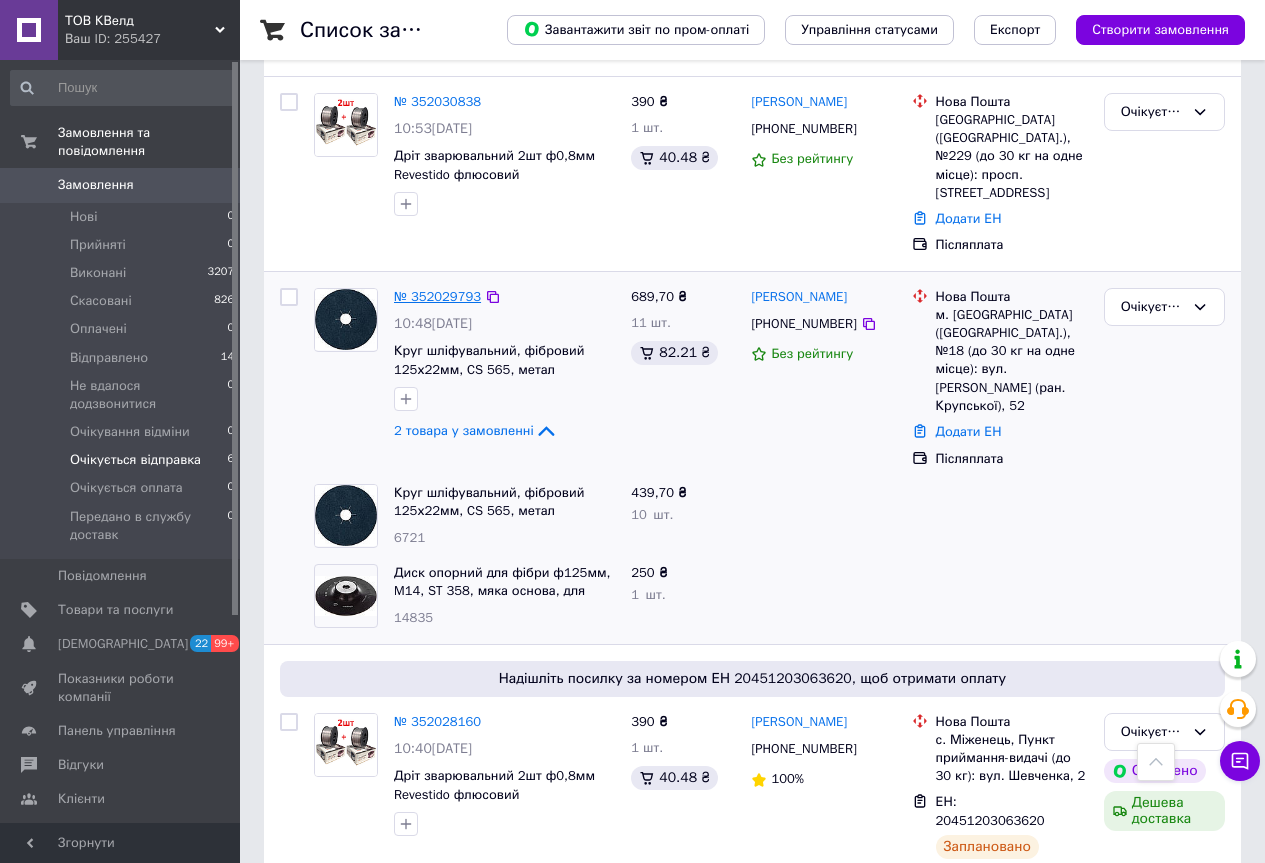 click on "№ 352029793" at bounding box center [437, 296] 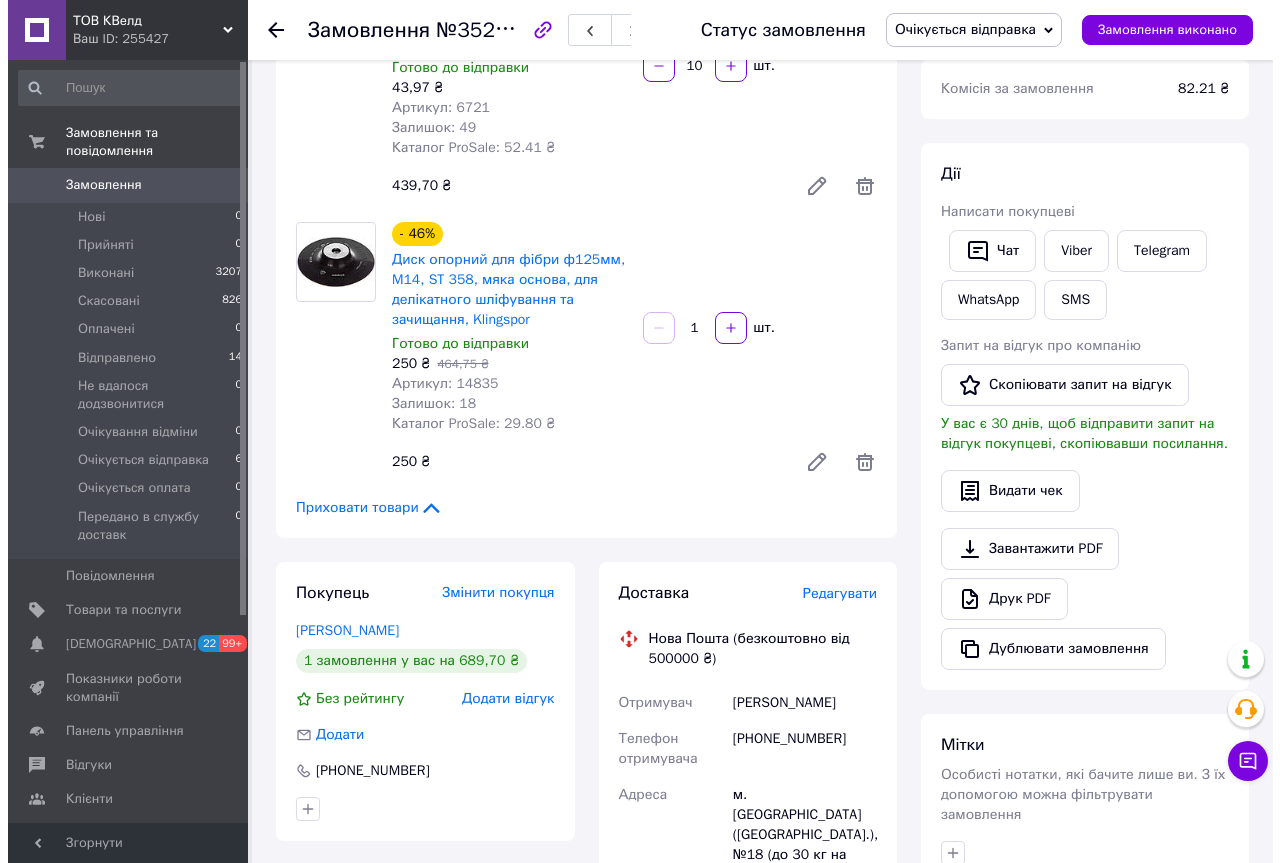 scroll, scrollTop: 600, scrollLeft: 0, axis: vertical 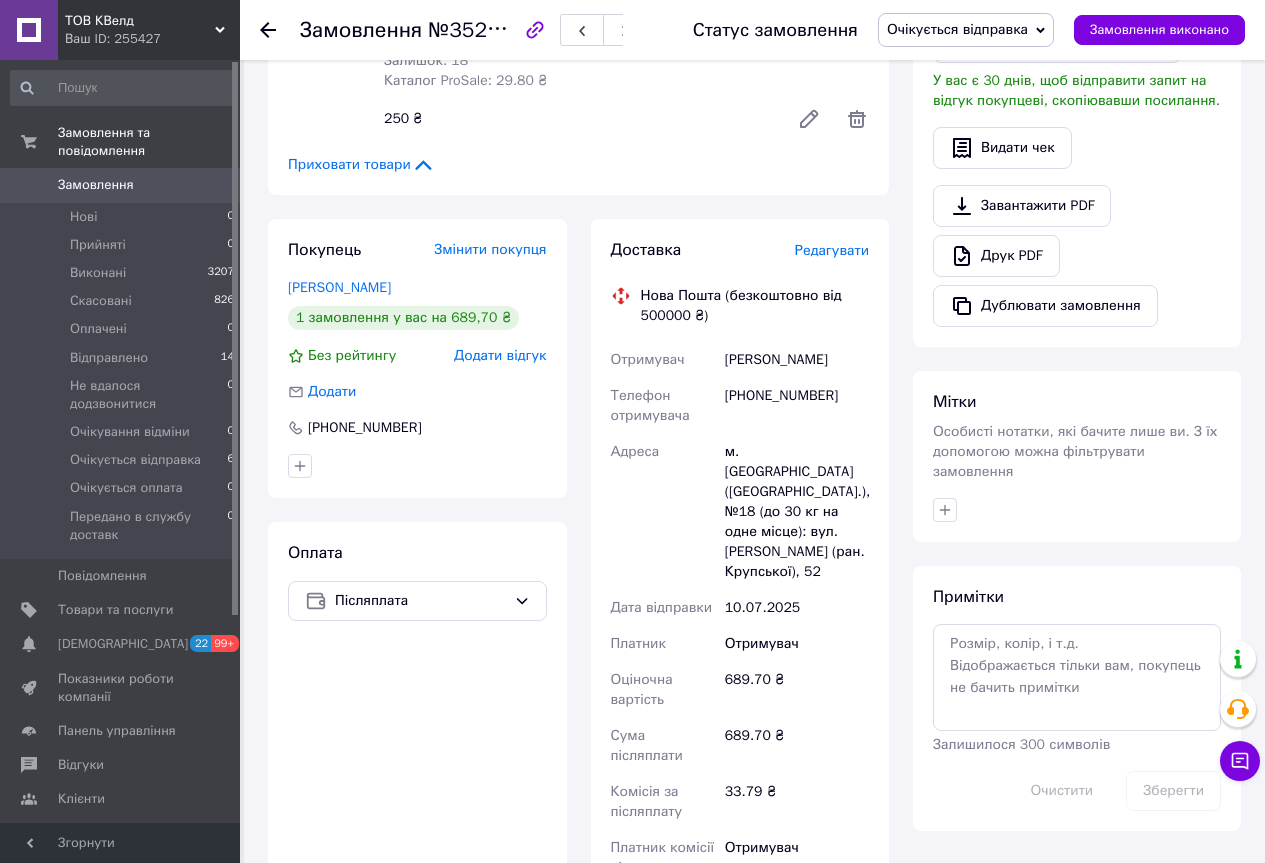 click on "Редагувати" at bounding box center [832, 250] 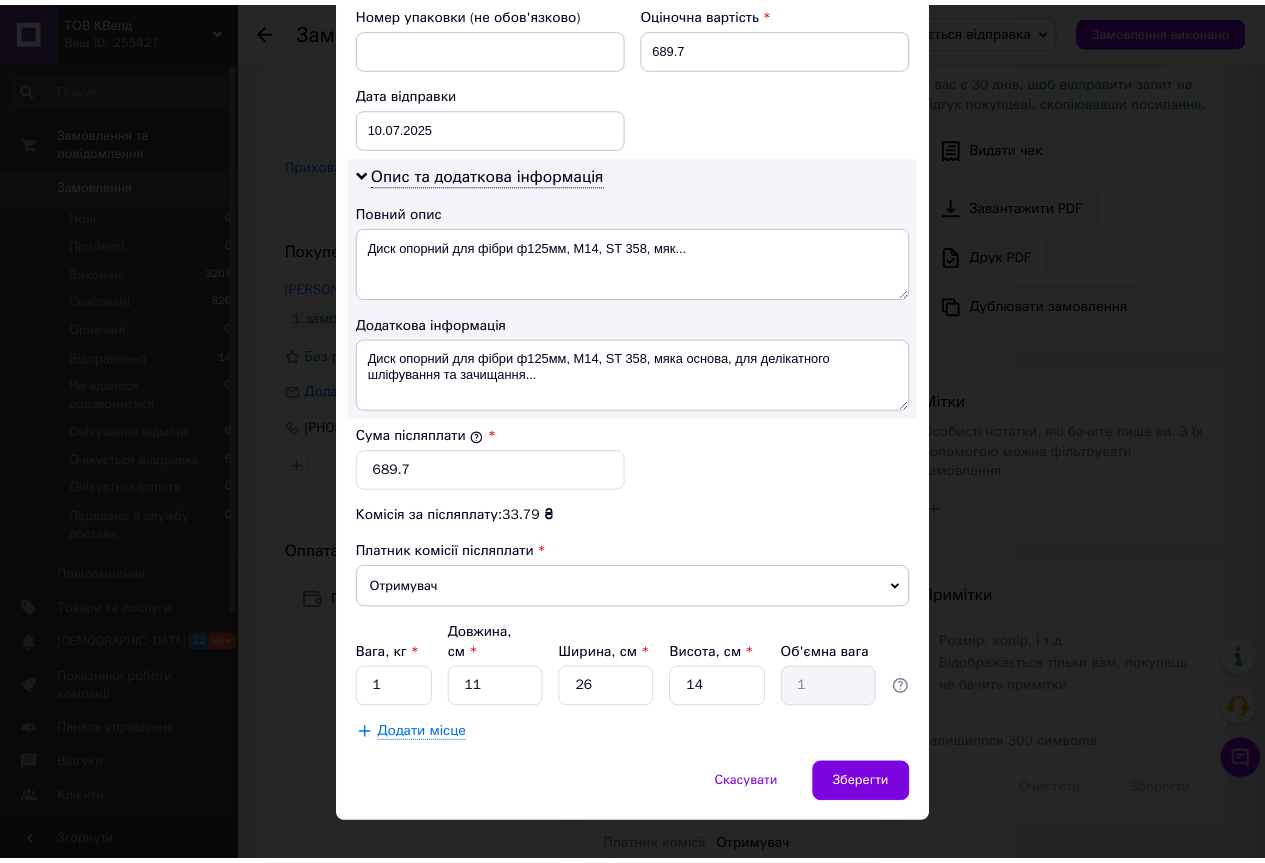 scroll, scrollTop: 929, scrollLeft: 0, axis: vertical 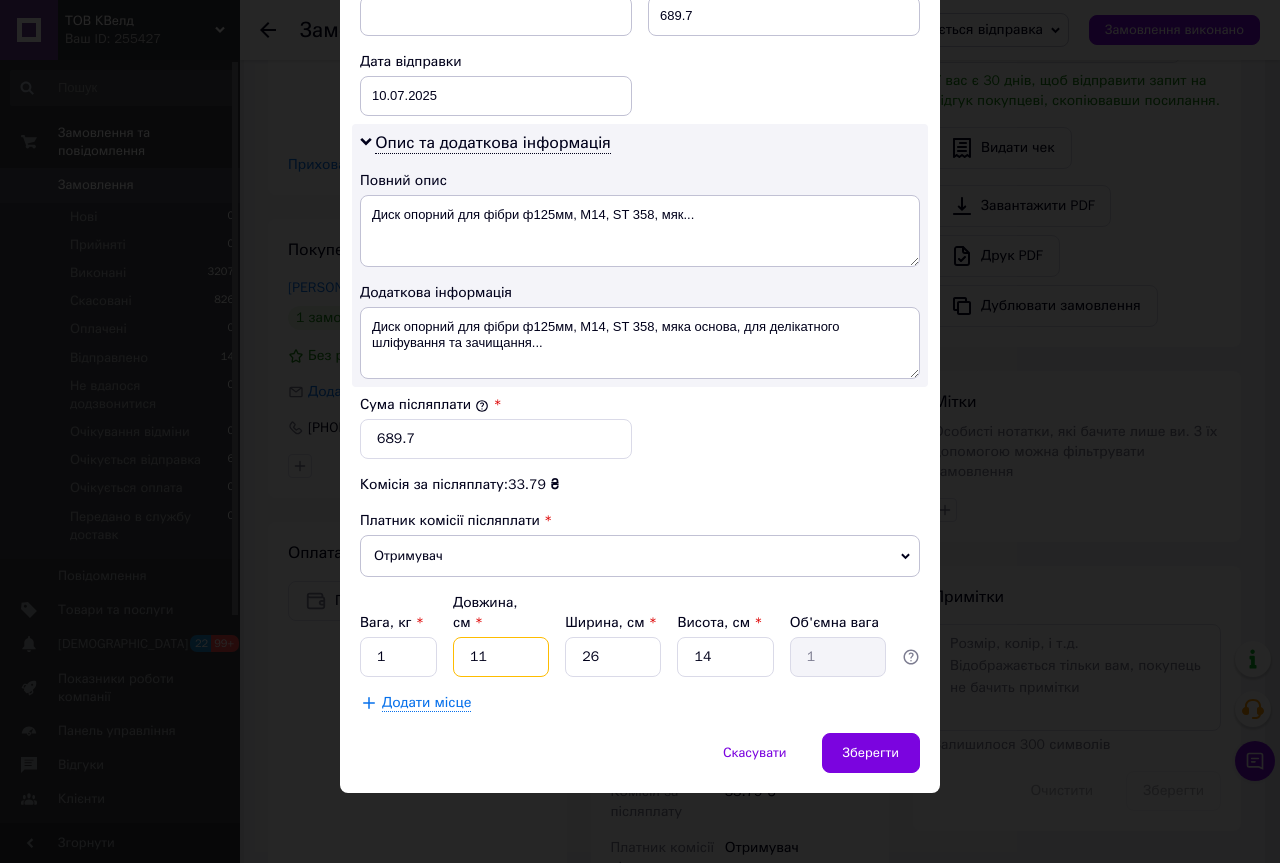 click on "11" at bounding box center (501, 657) 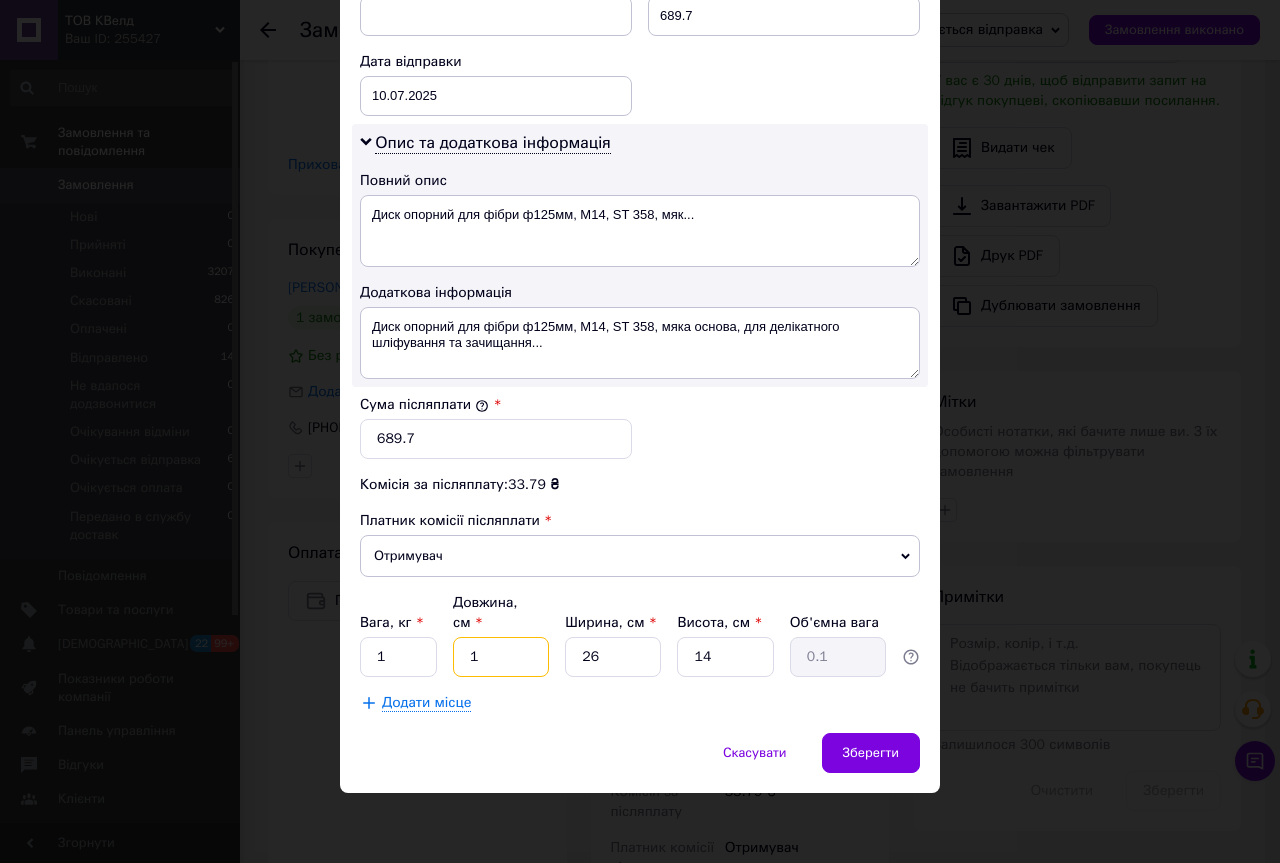 type on "14" 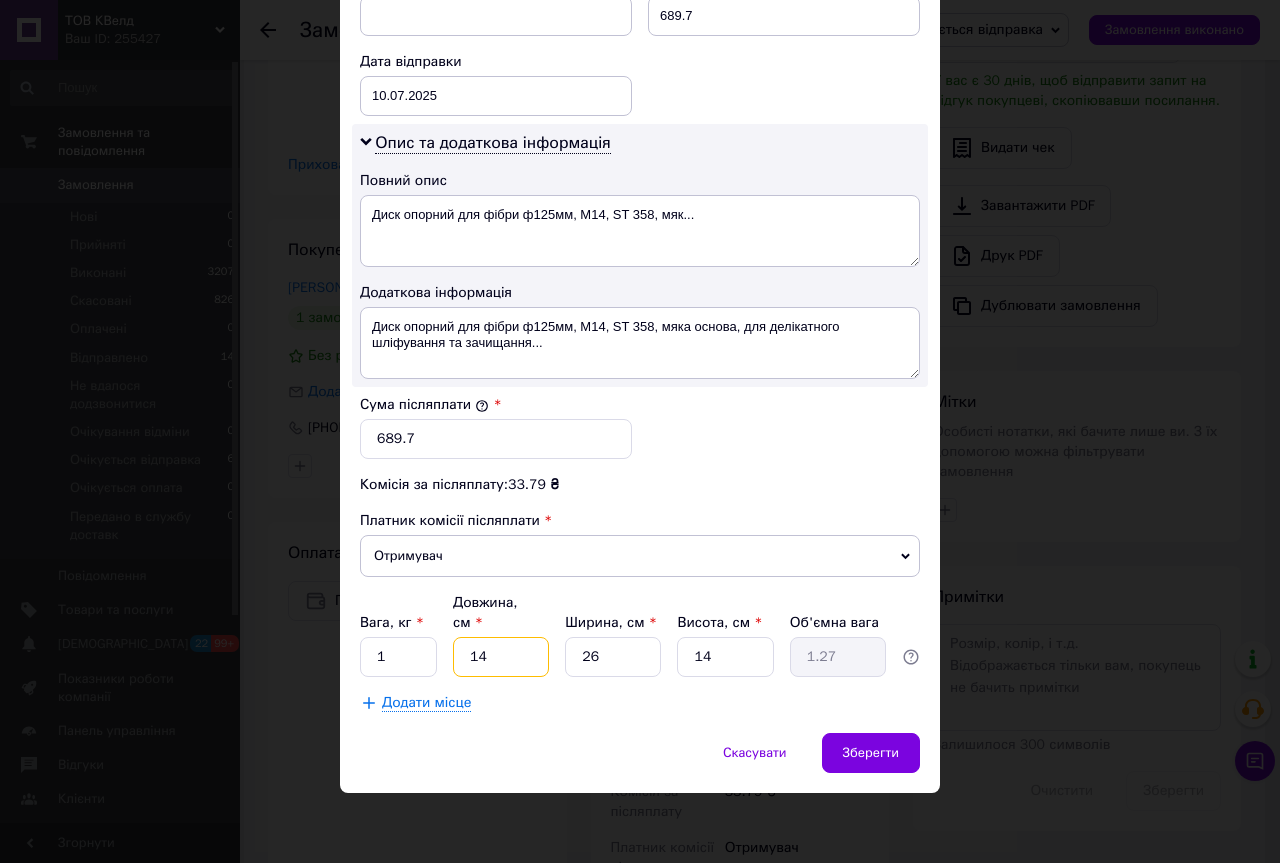 type on "14" 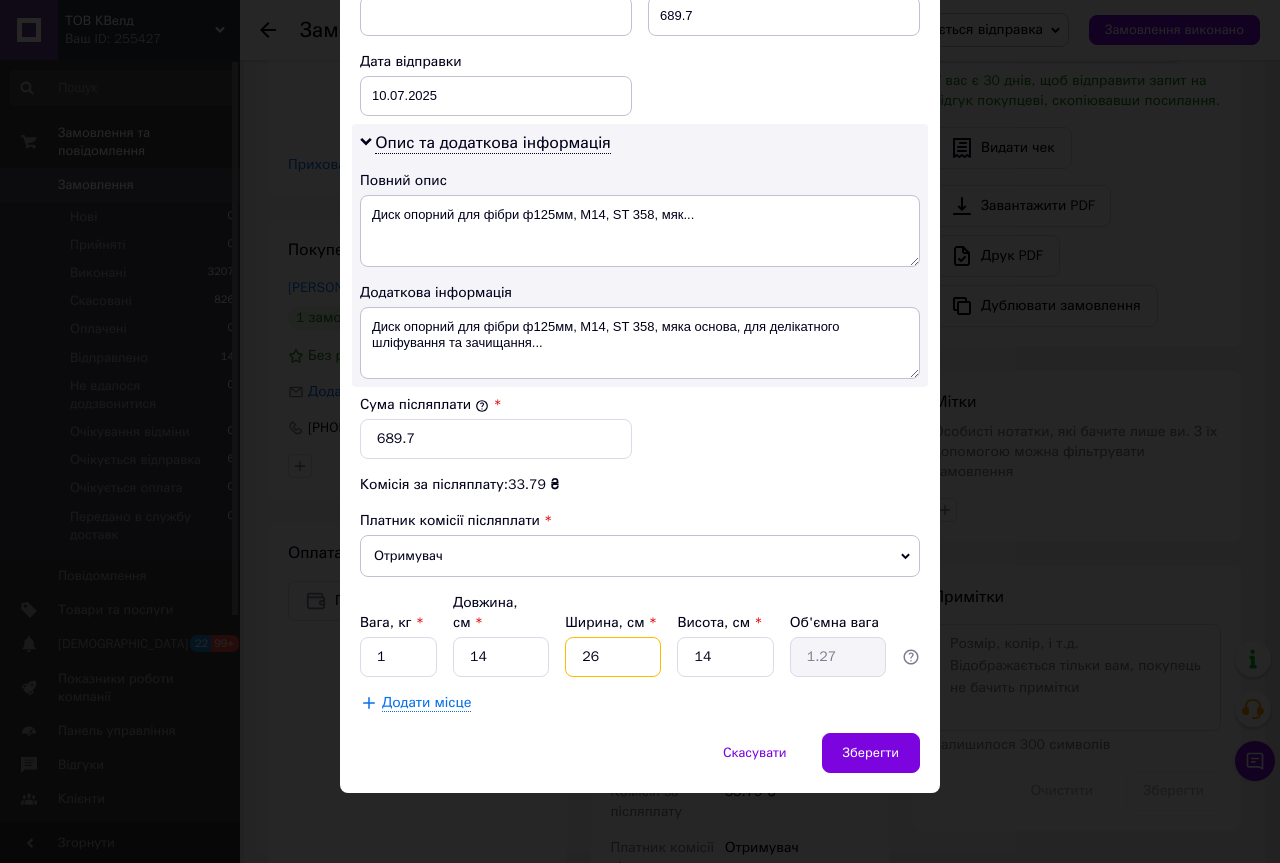 type on "1" 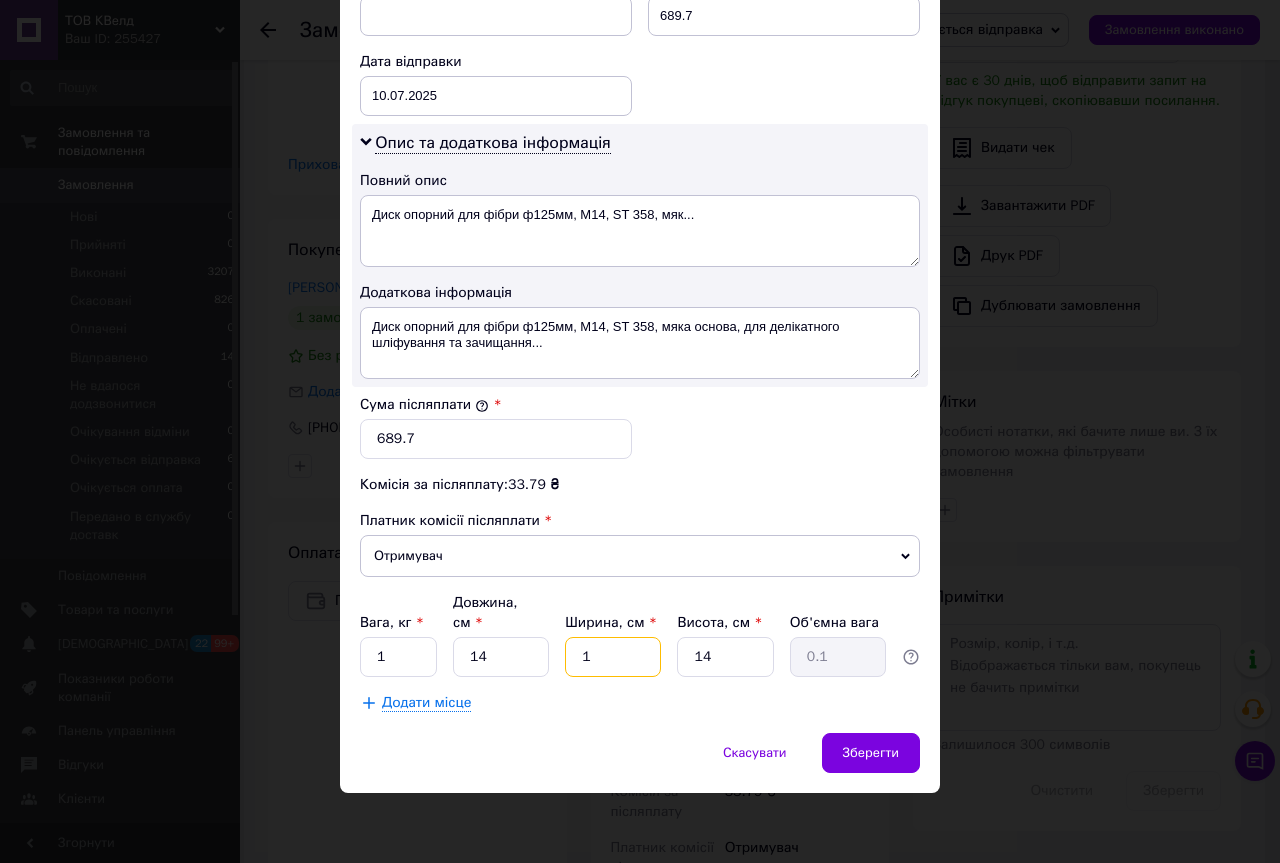 type on "13" 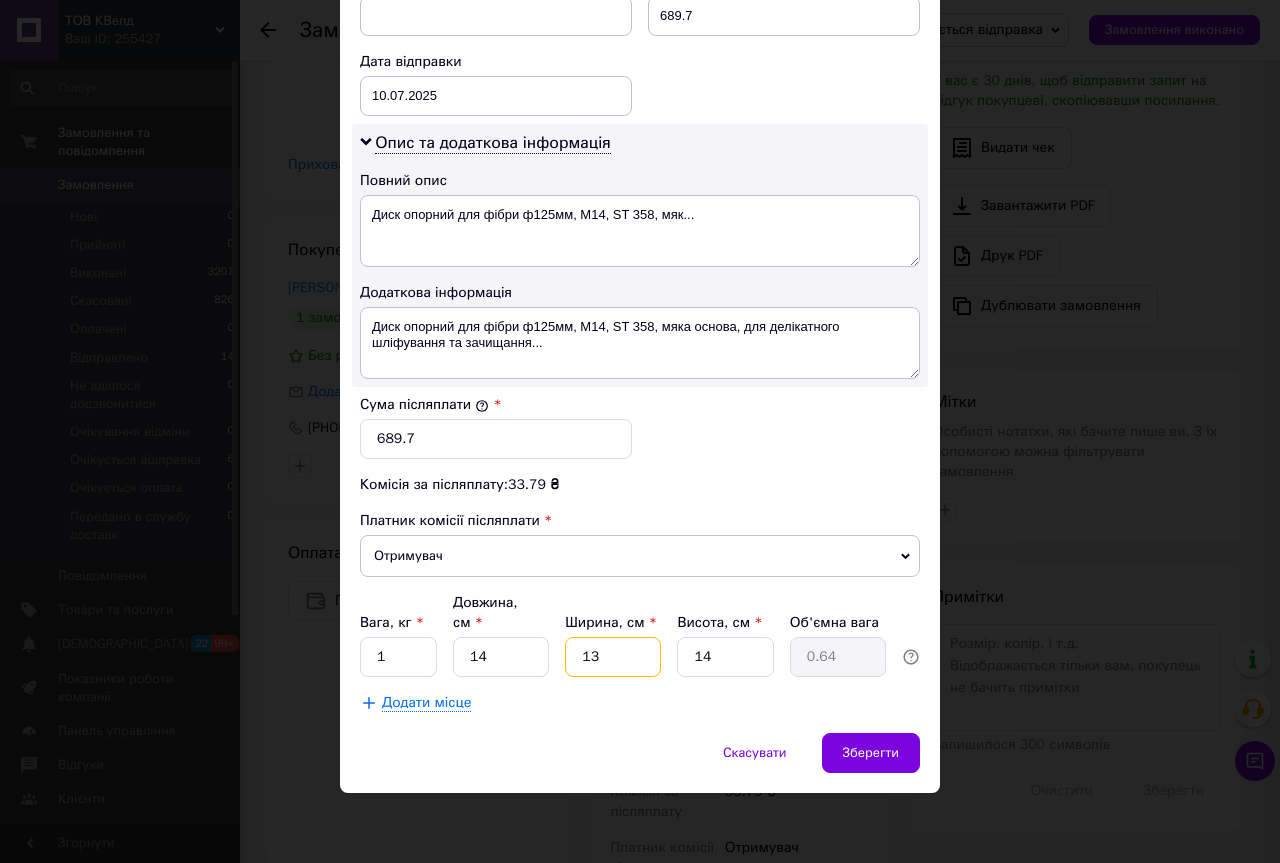 type on "13" 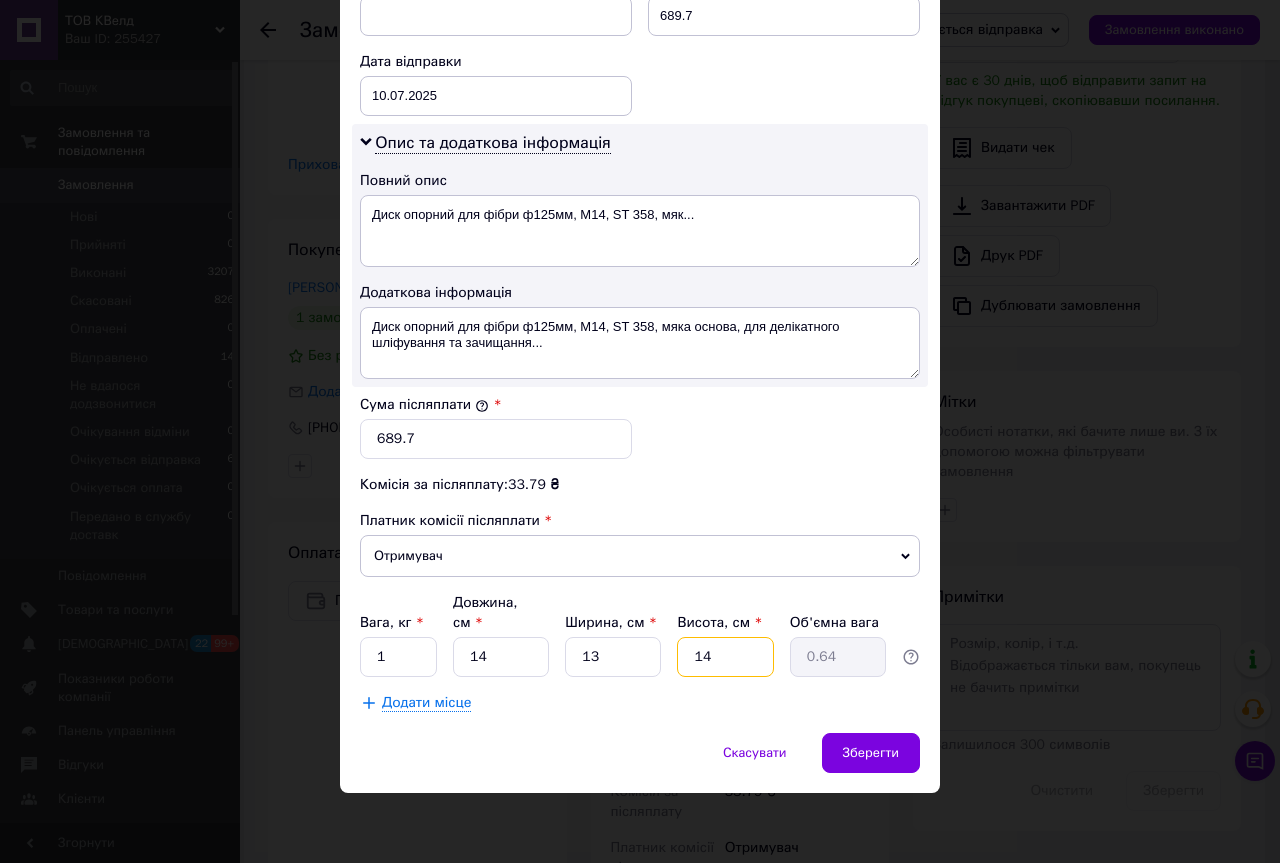 type on "8" 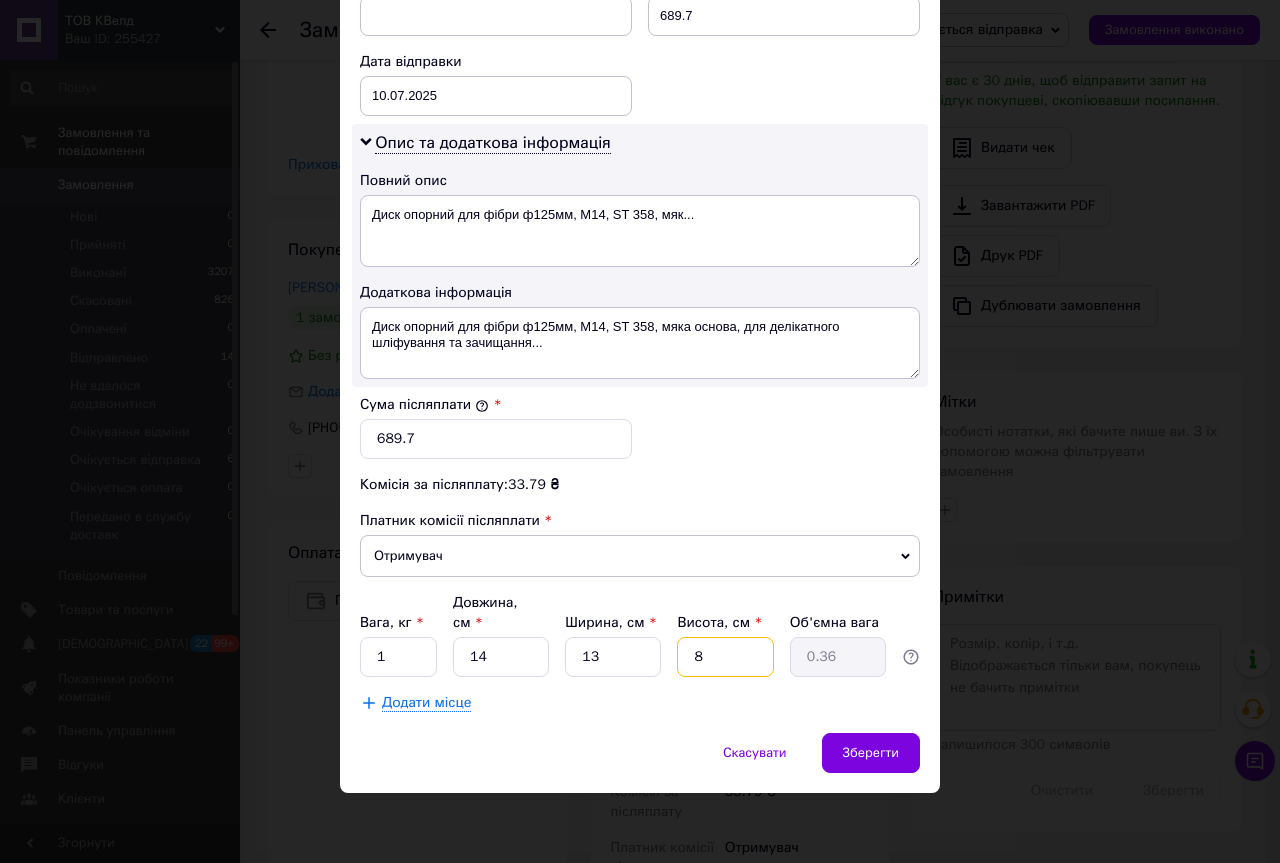 type on "8" 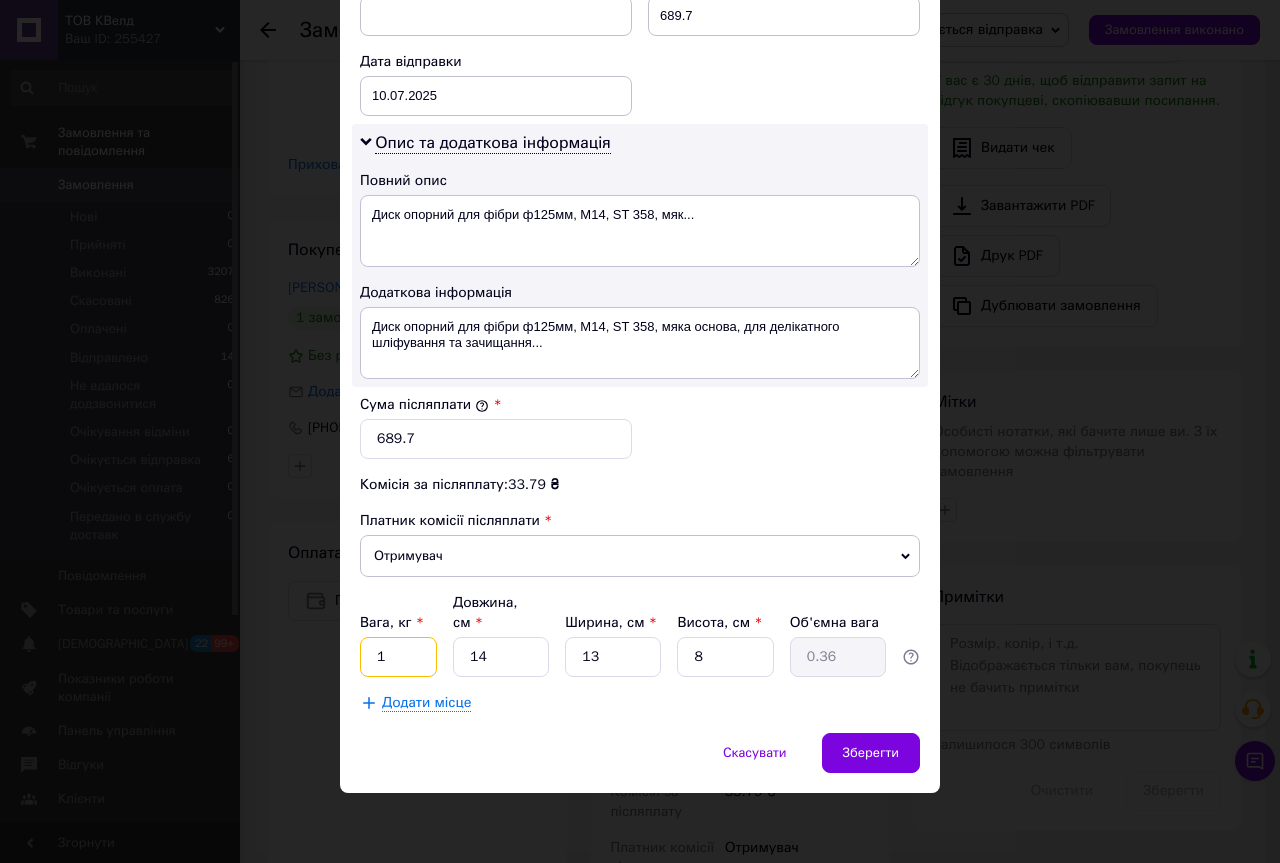 click on "1" at bounding box center (398, 657) 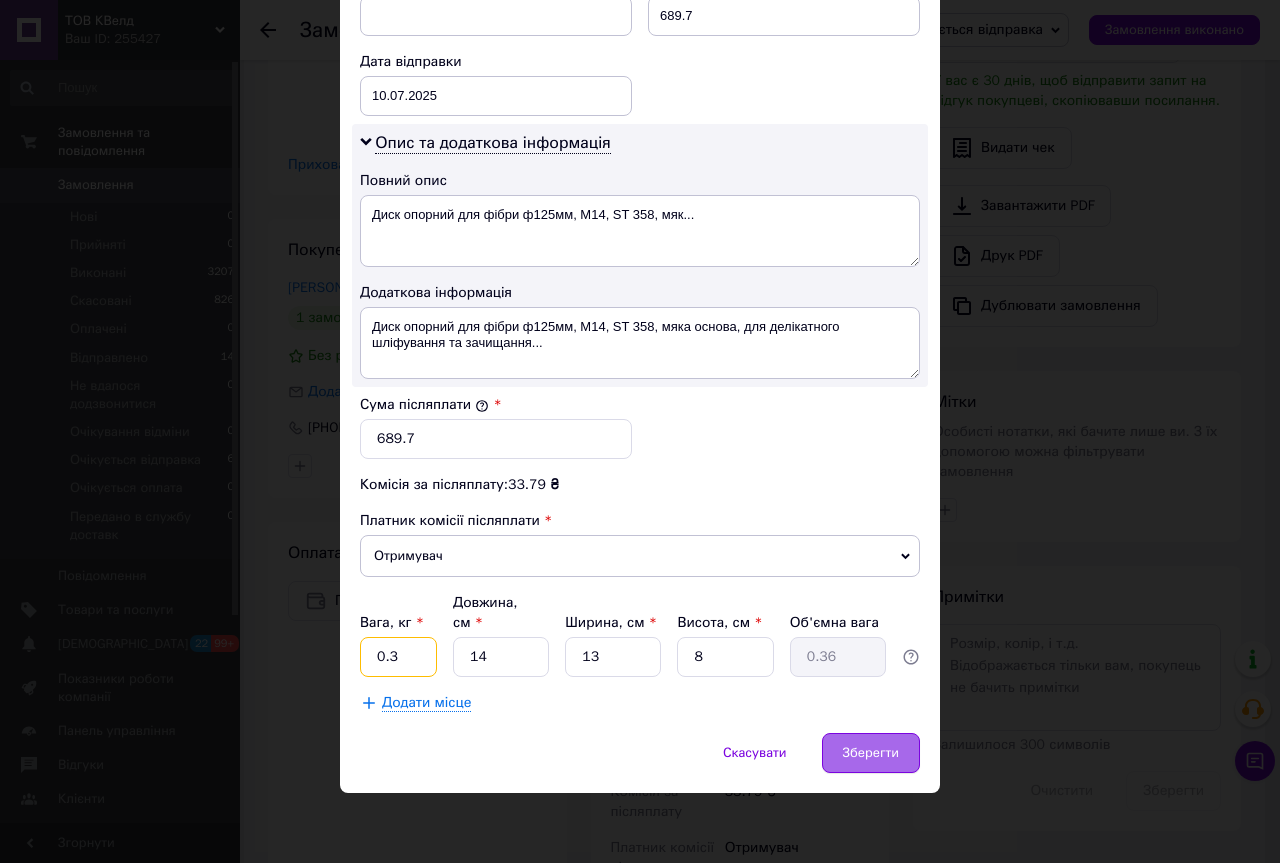 type on "0.3" 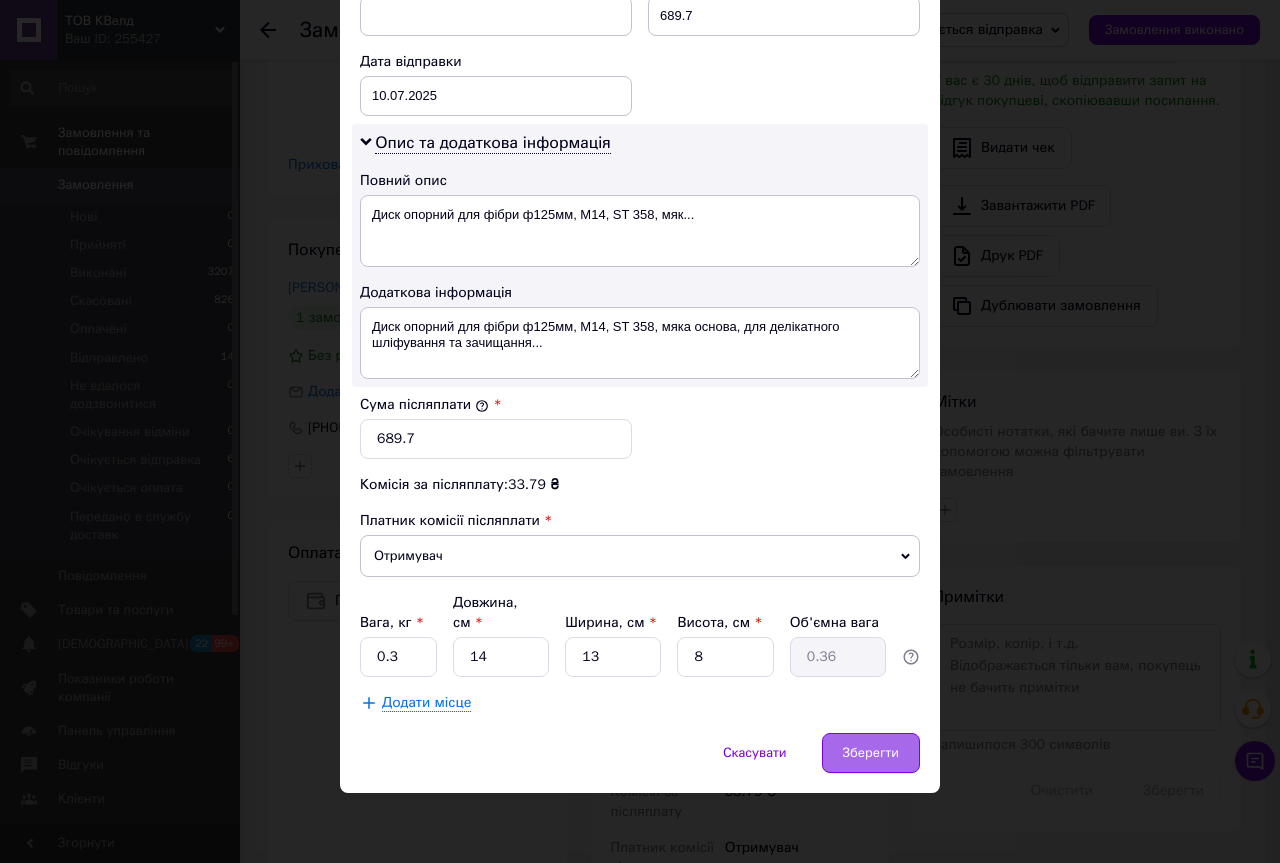 click on "Зберегти" at bounding box center [871, 753] 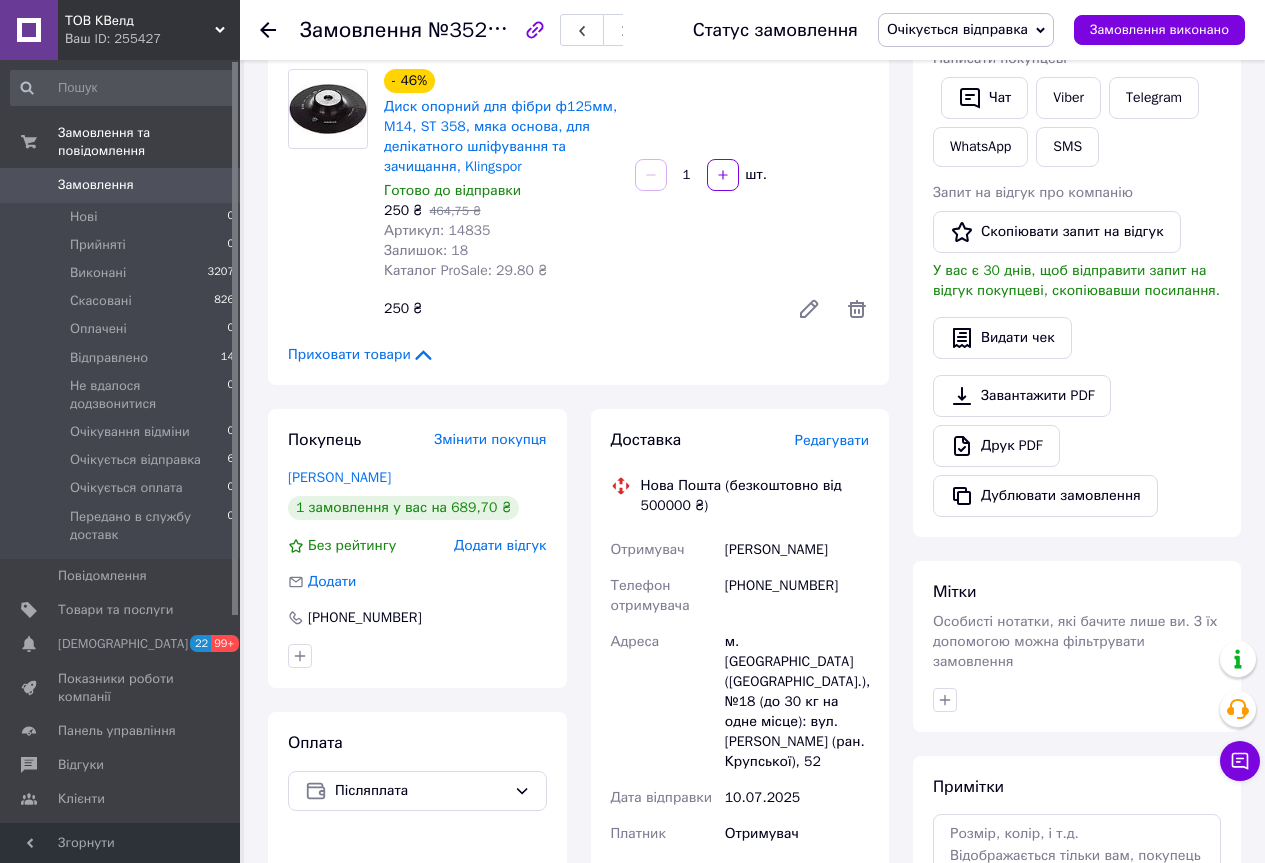 scroll, scrollTop: 0, scrollLeft: 0, axis: both 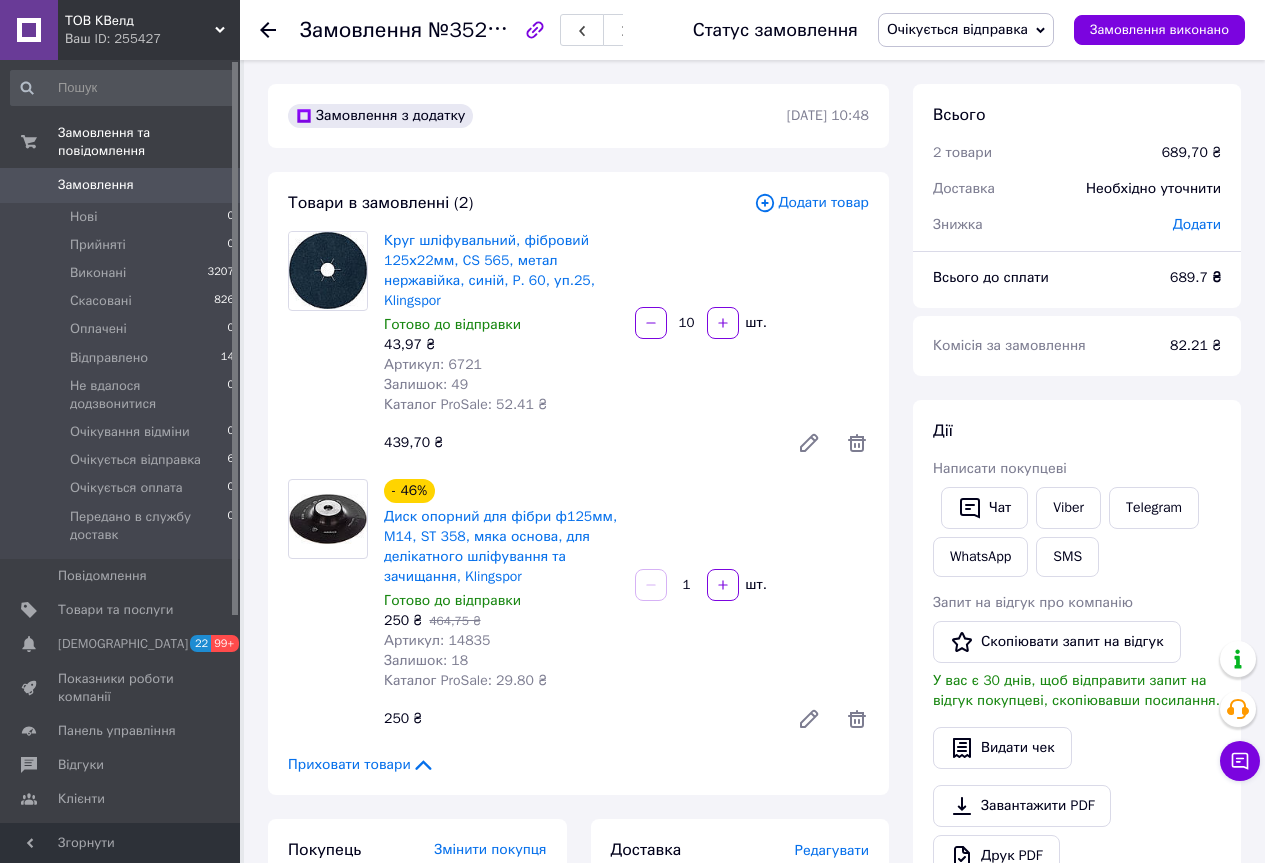 click at bounding box center (280, 30) 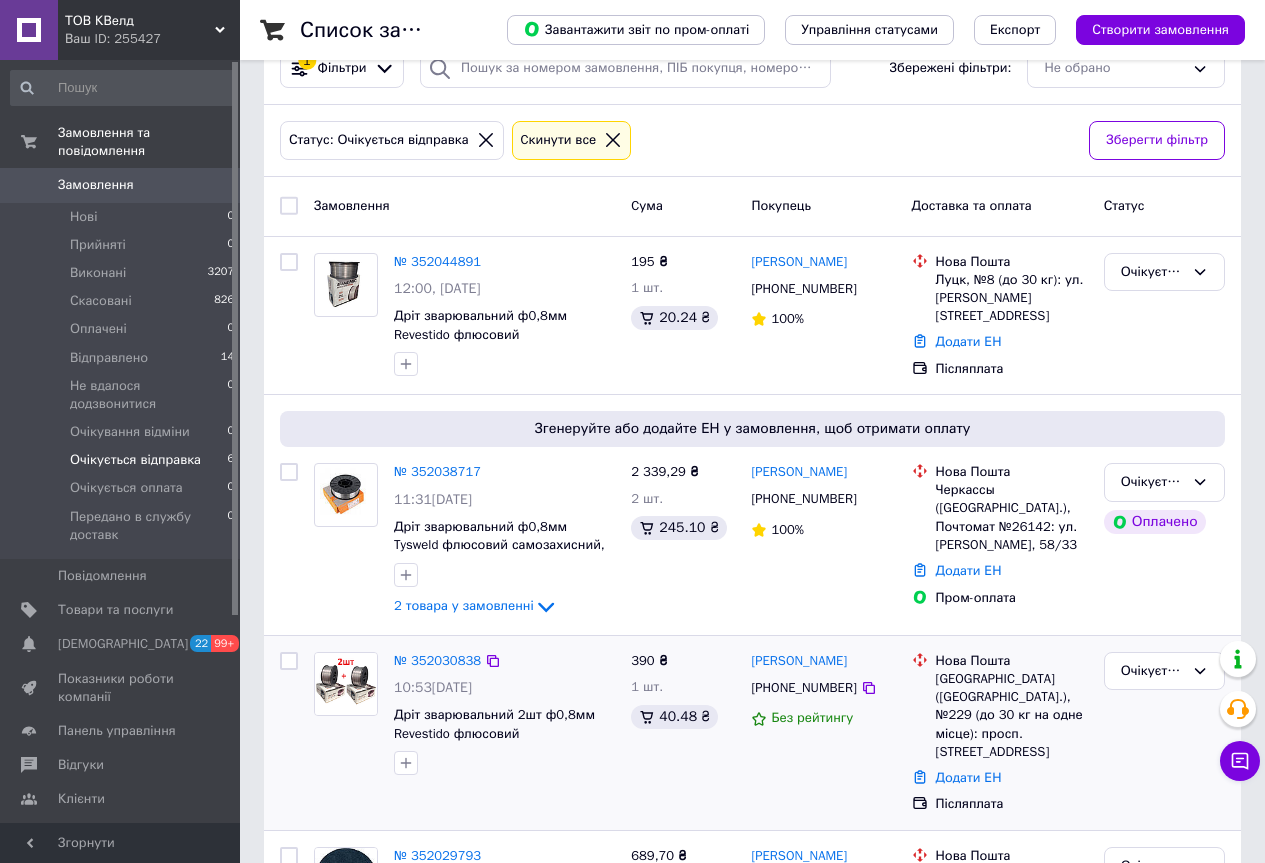 scroll, scrollTop: 400, scrollLeft: 0, axis: vertical 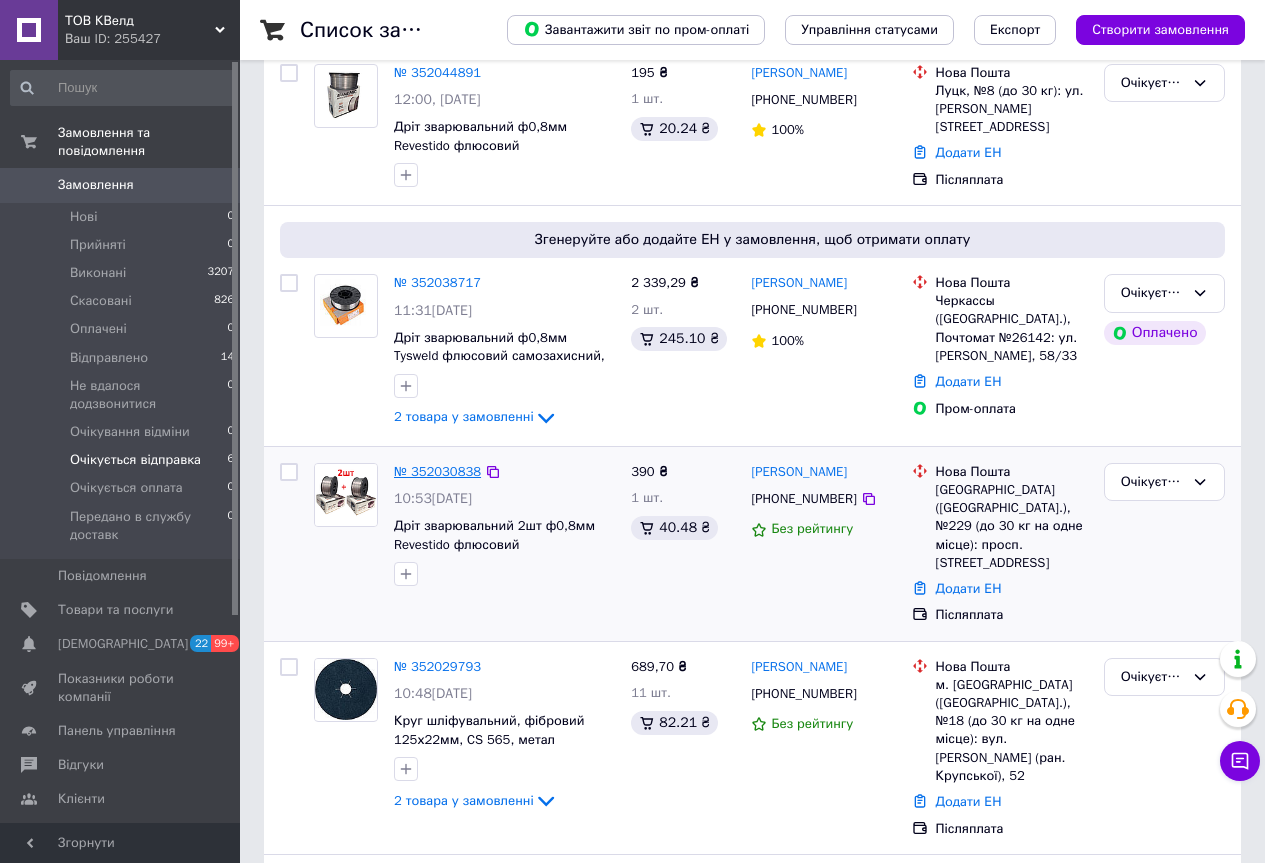 click on "№ 352030838" at bounding box center (437, 471) 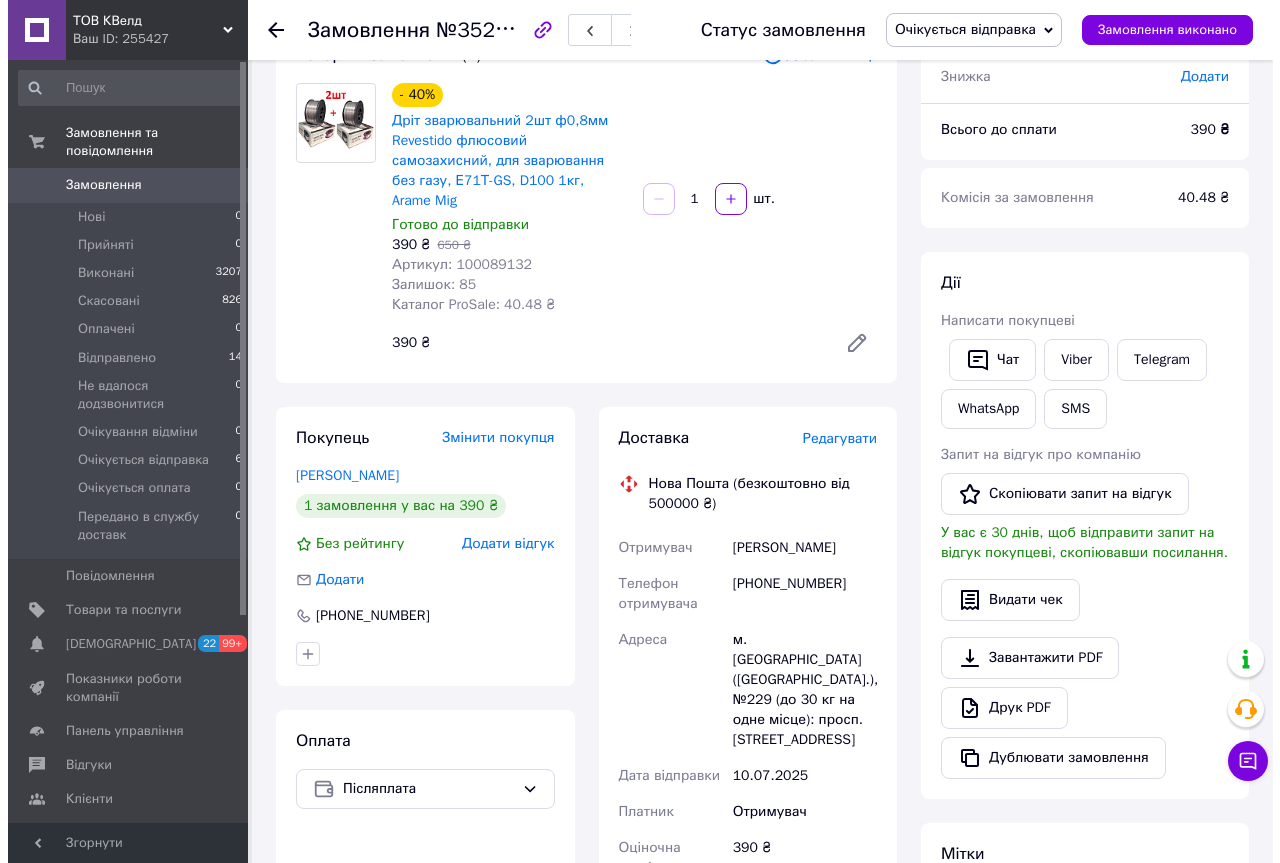 scroll, scrollTop: 300, scrollLeft: 0, axis: vertical 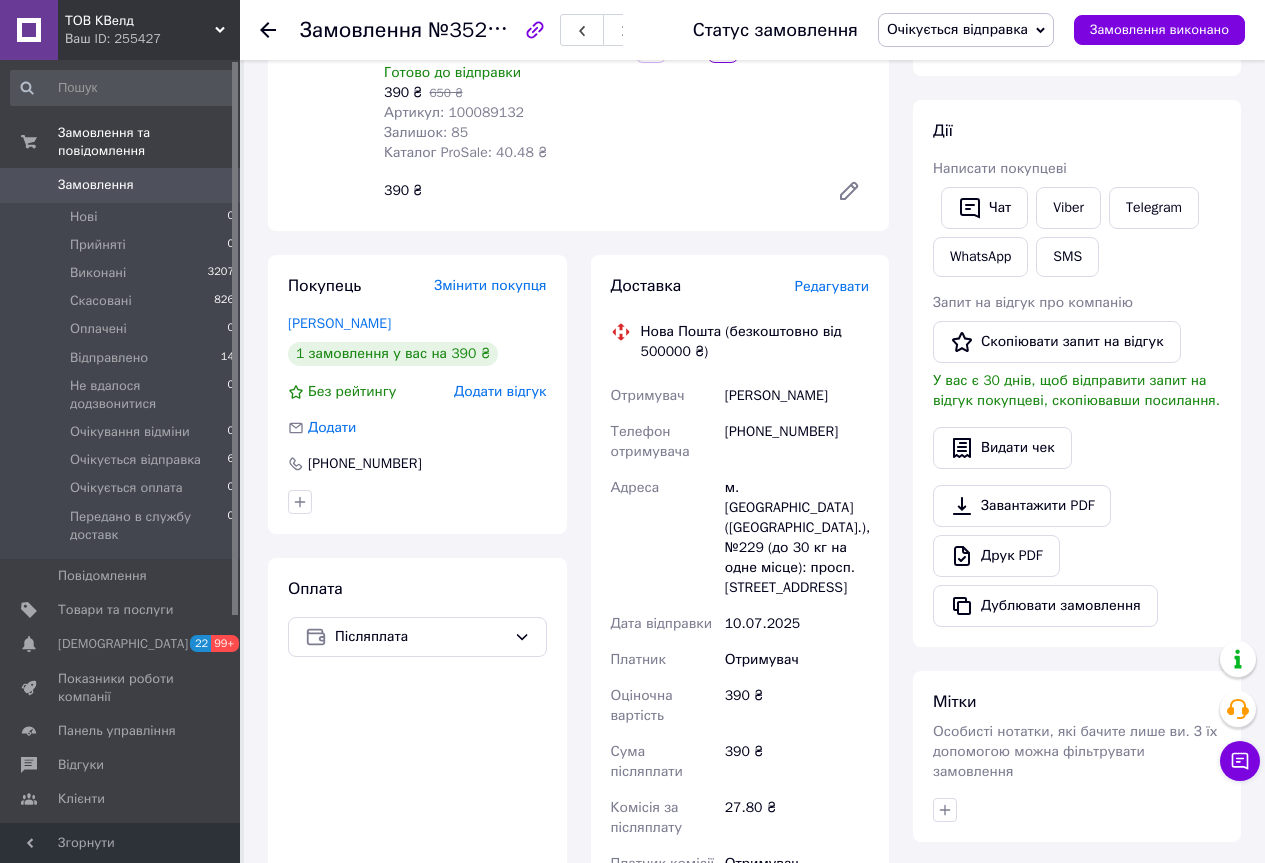 click on "Редагувати" at bounding box center (832, 287) 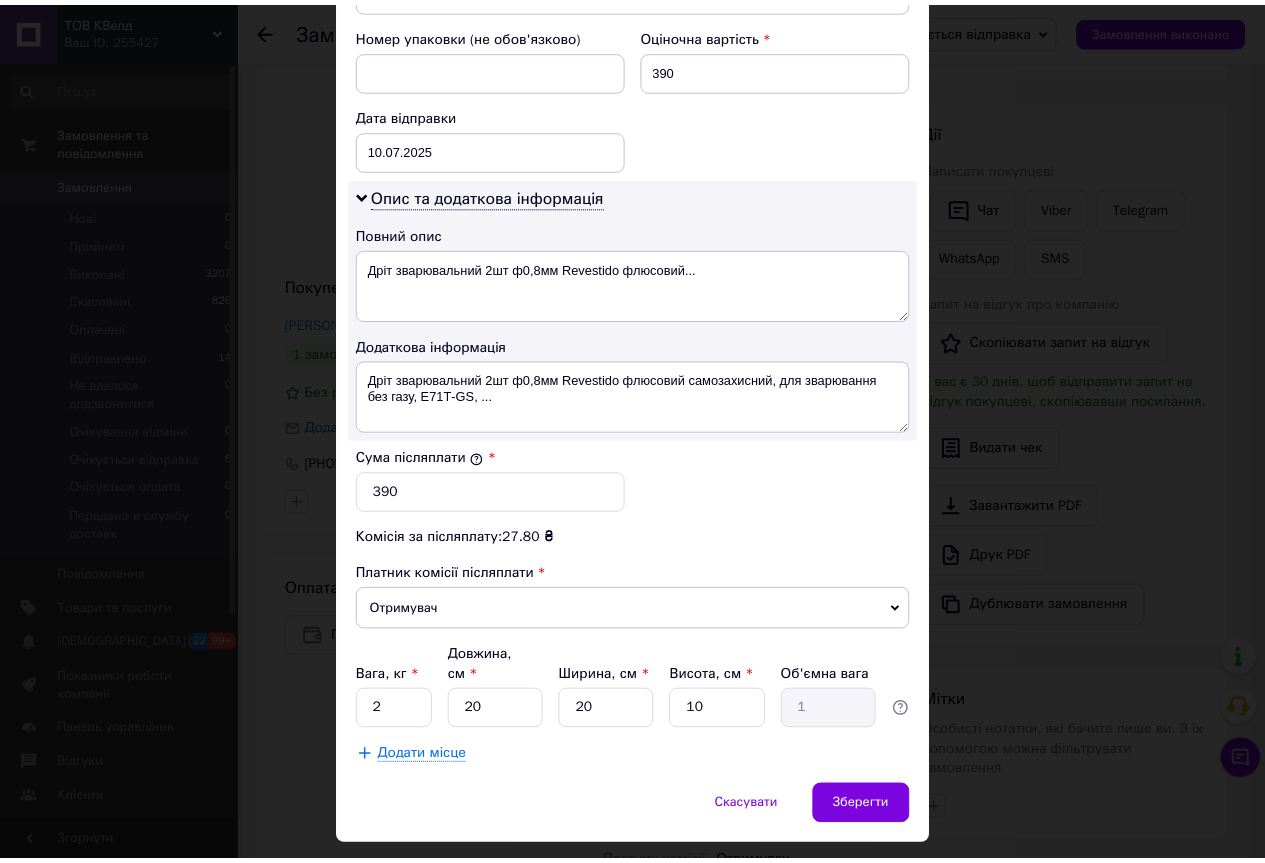 scroll, scrollTop: 907, scrollLeft: 0, axis: vertical 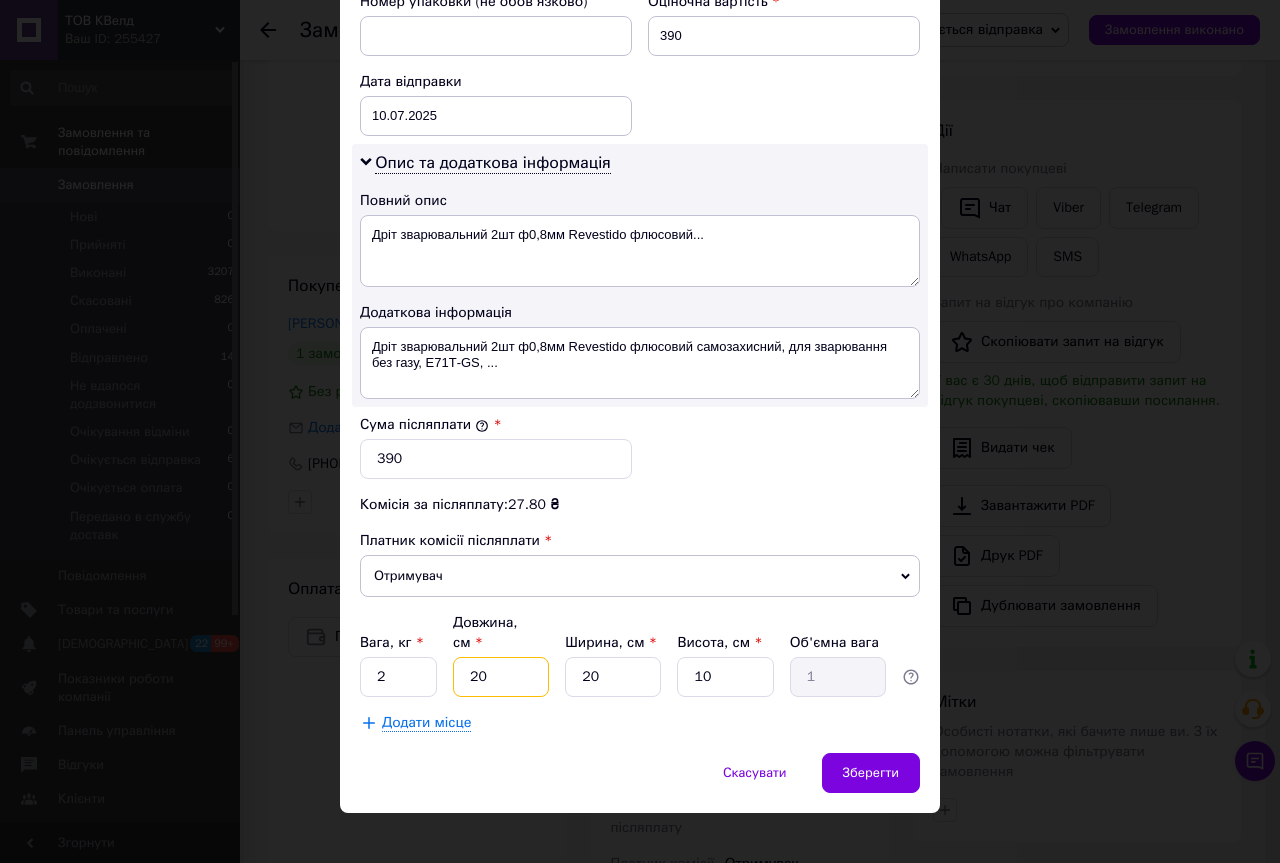 click on "20" at bounding box center (501, 677) 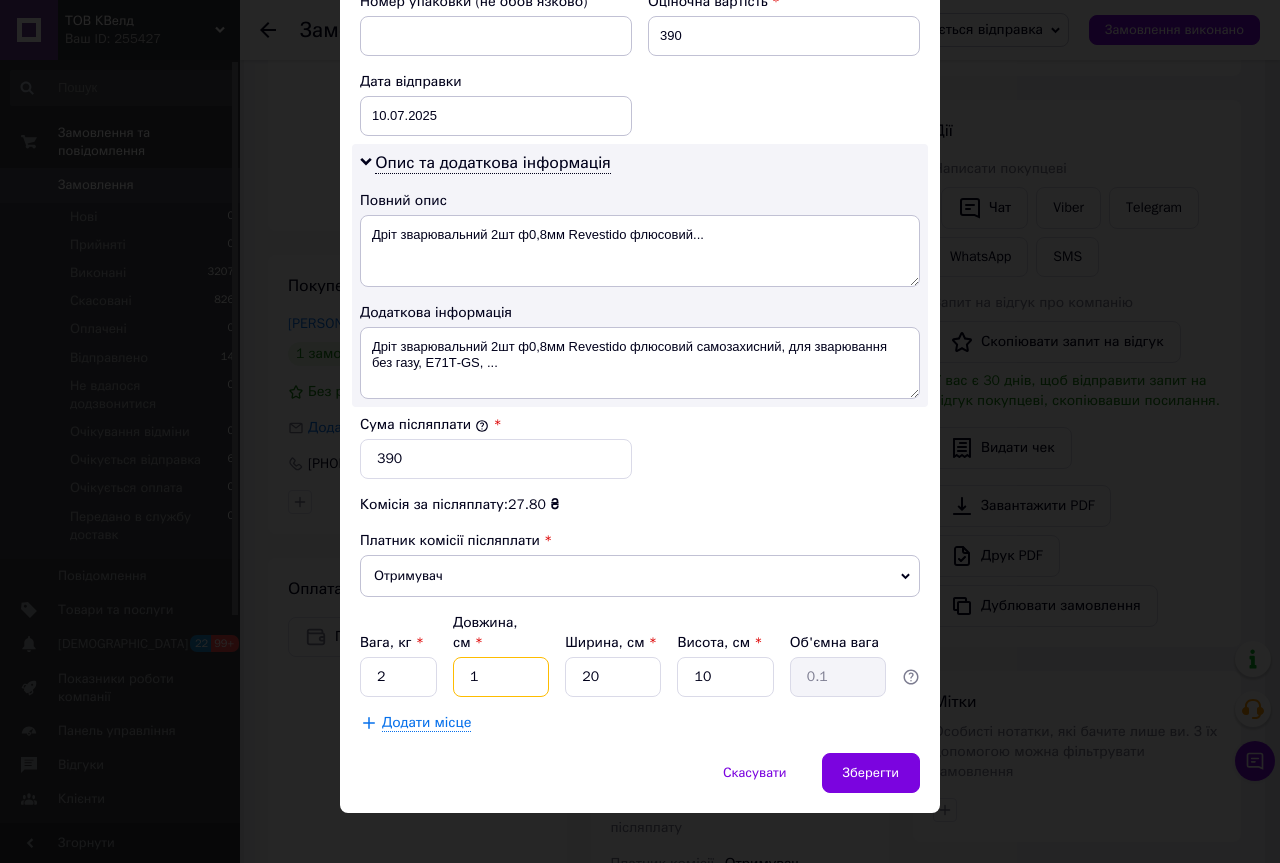 type on "11" 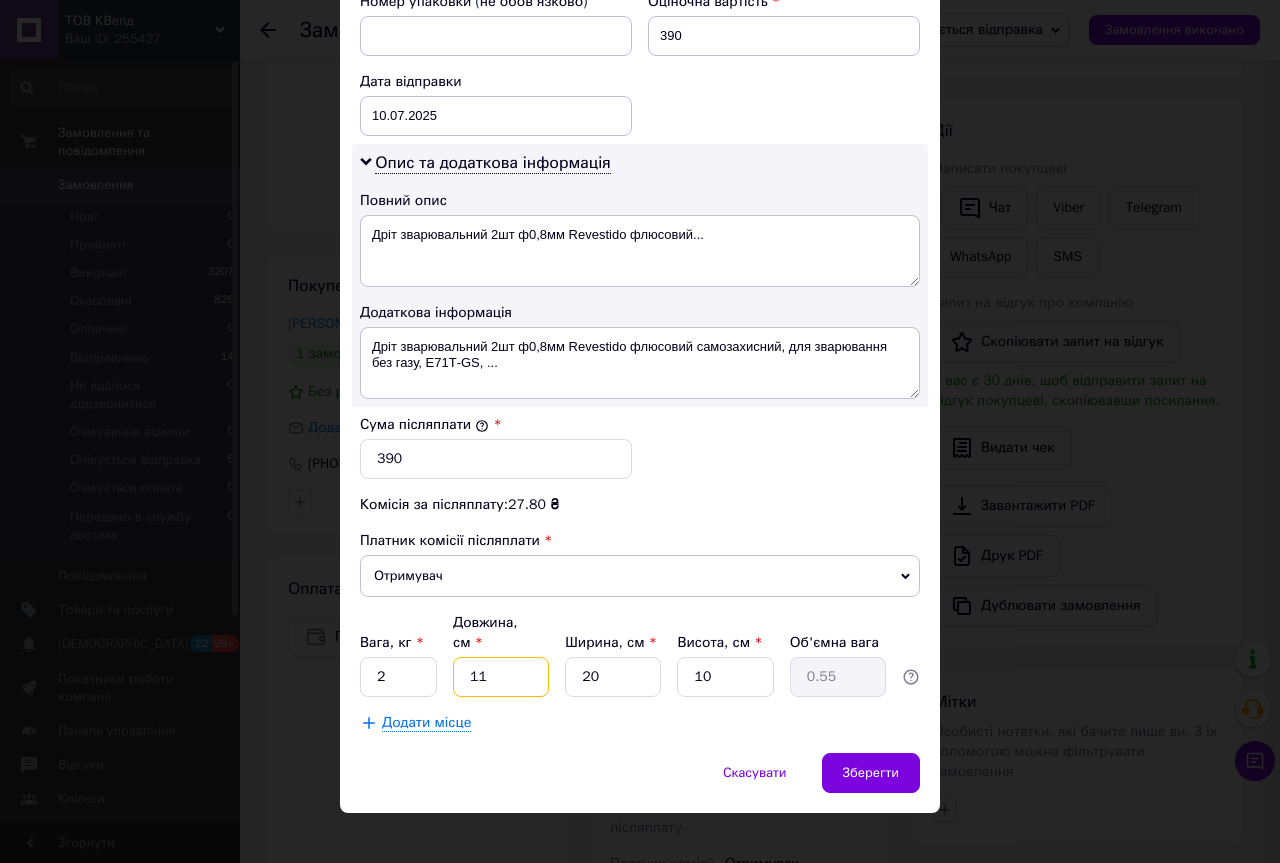 type on "11" 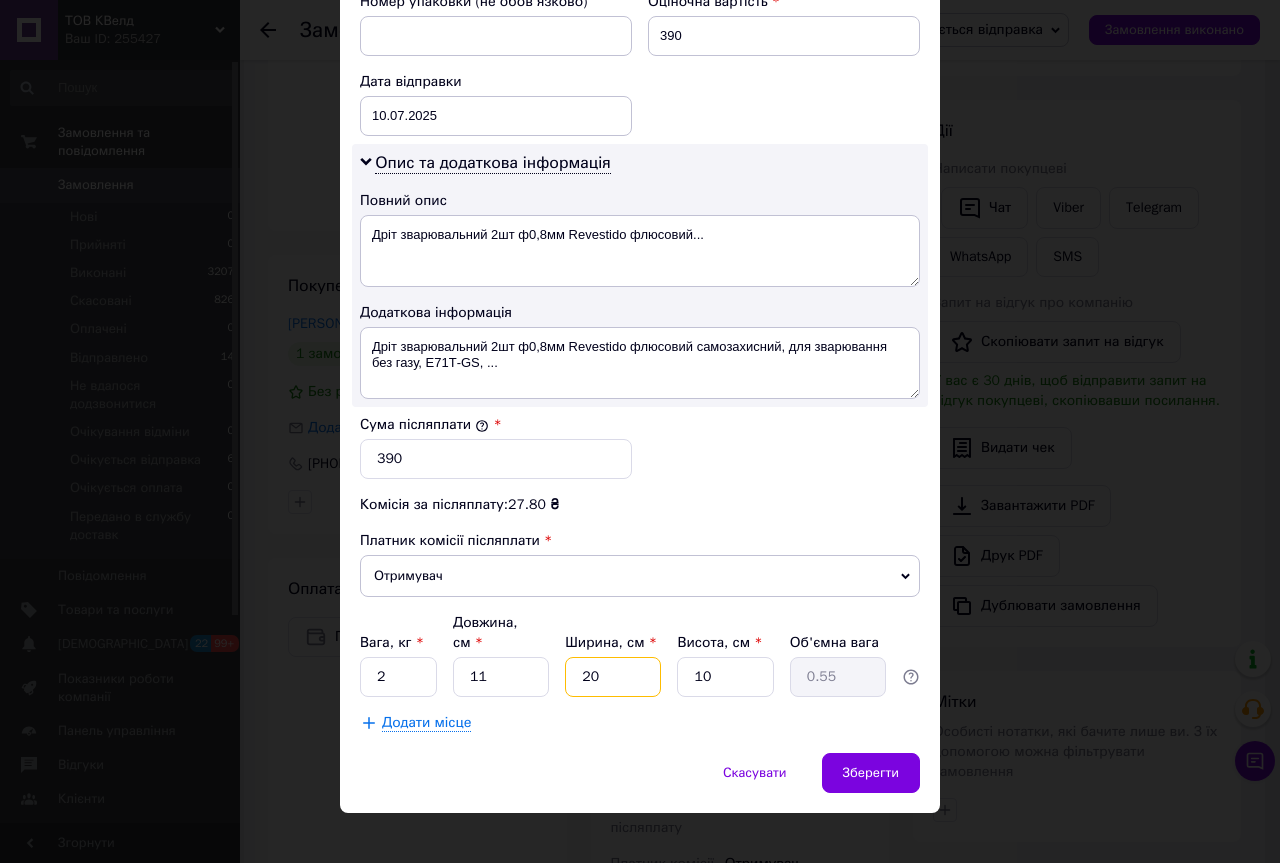 type on "1" 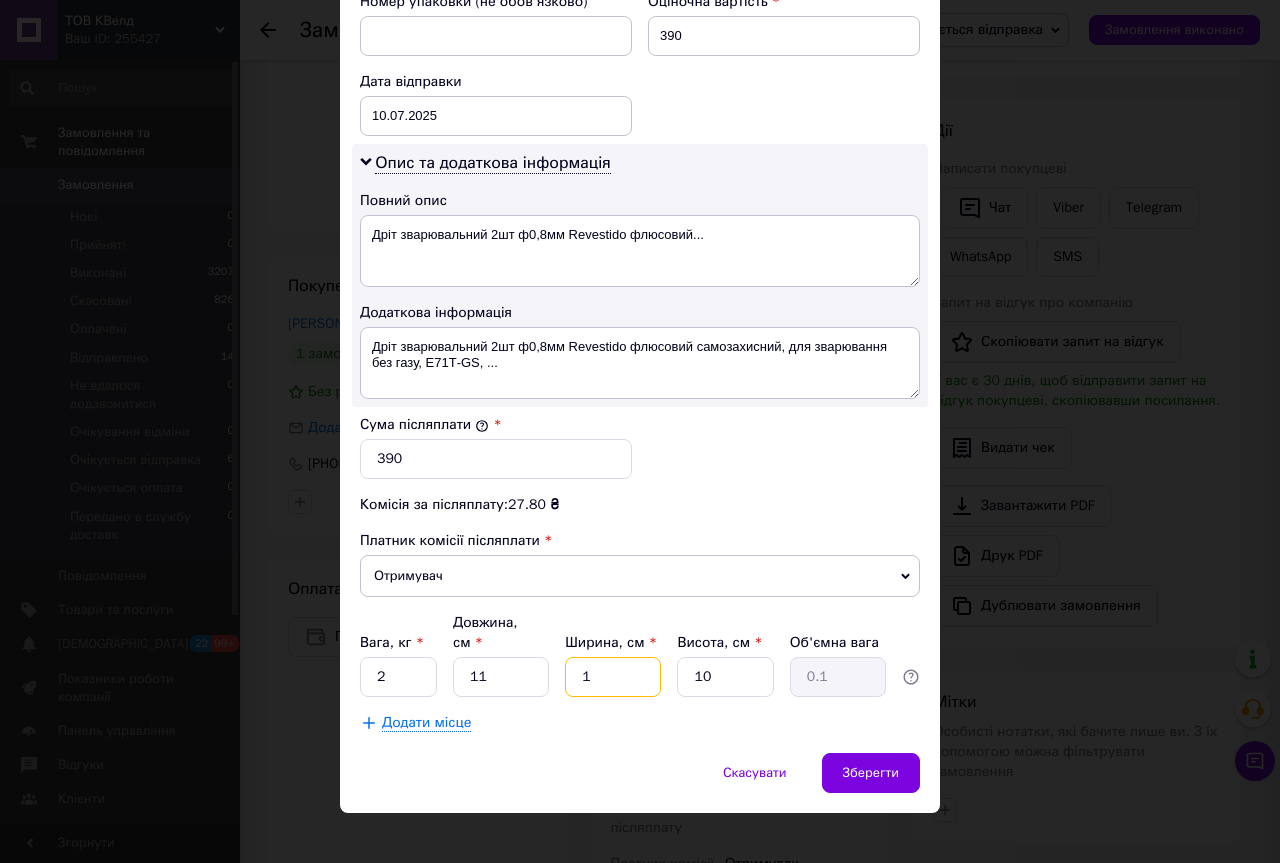 type on "11" 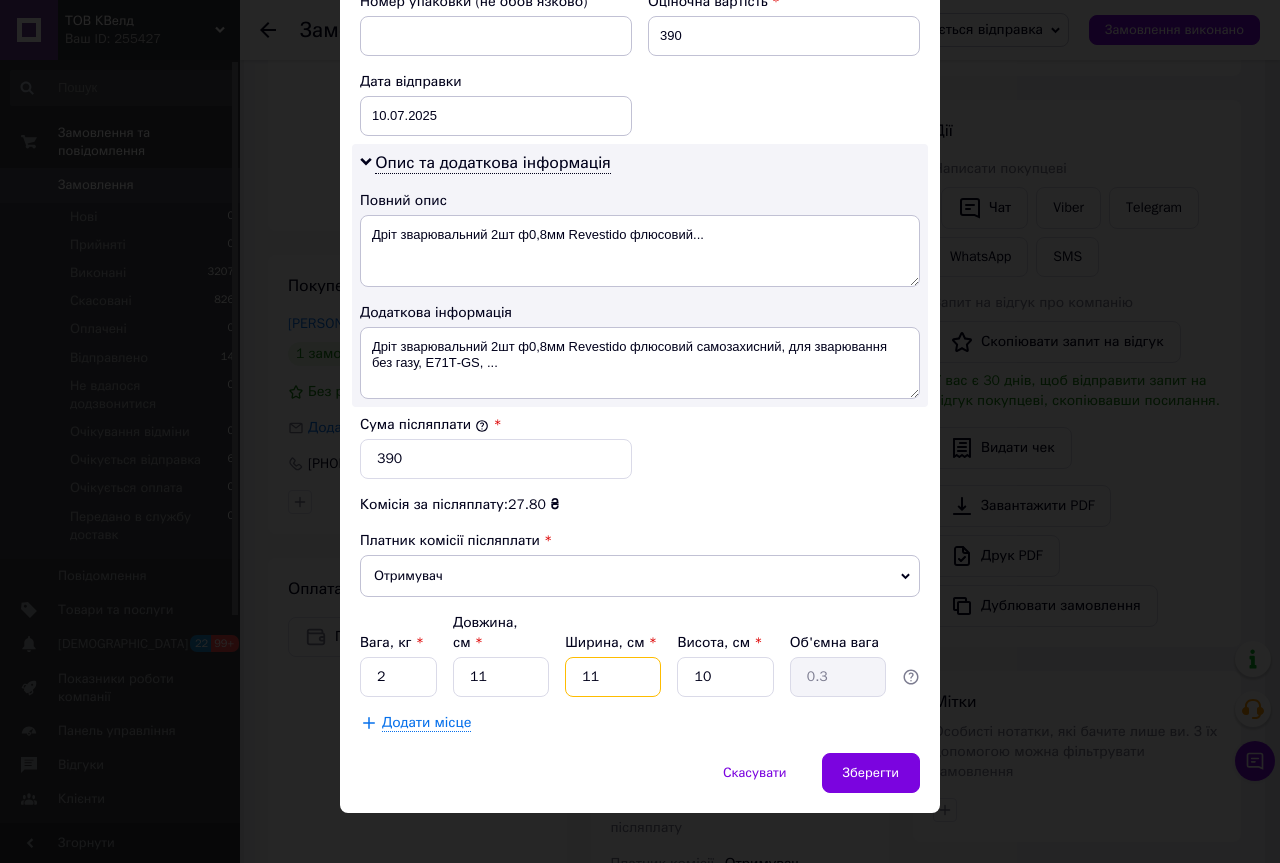 type on "11" 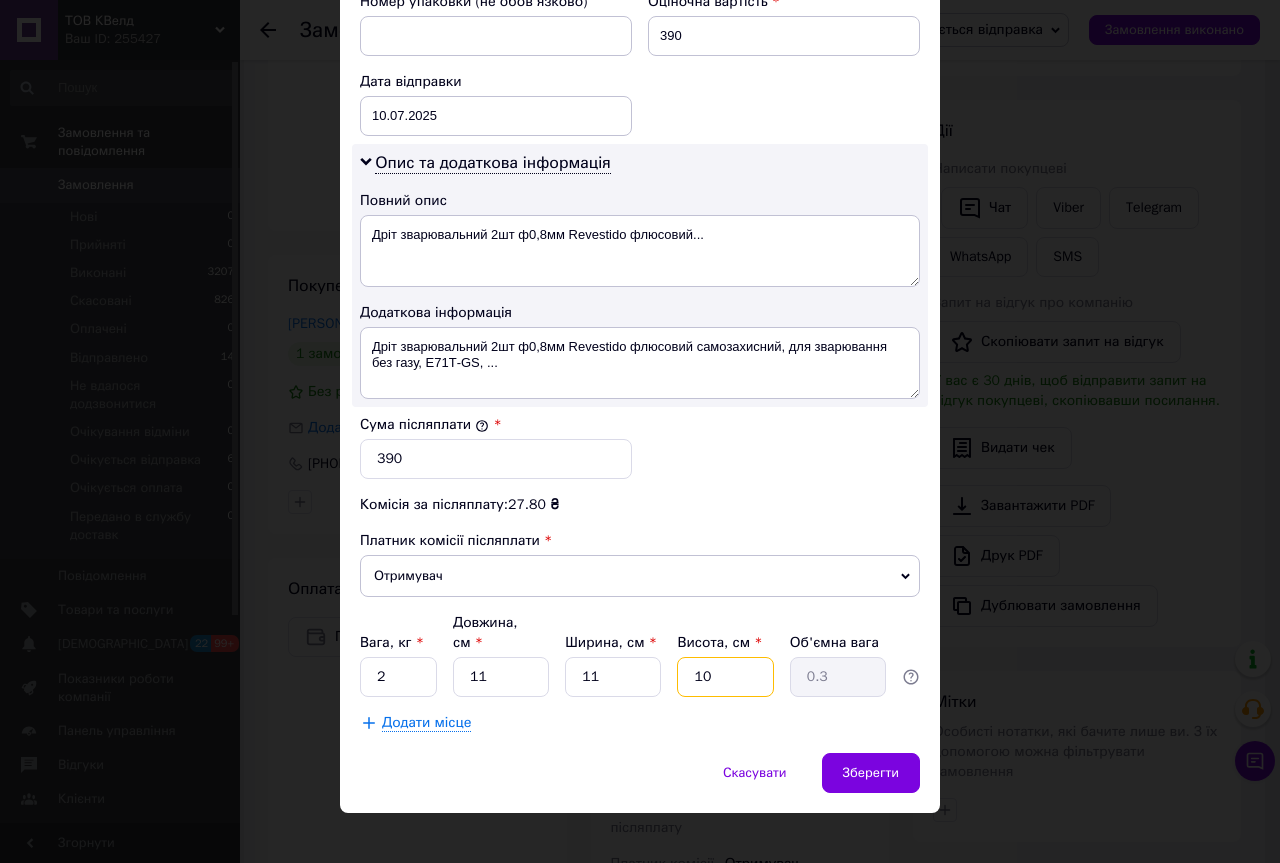 type on "1" 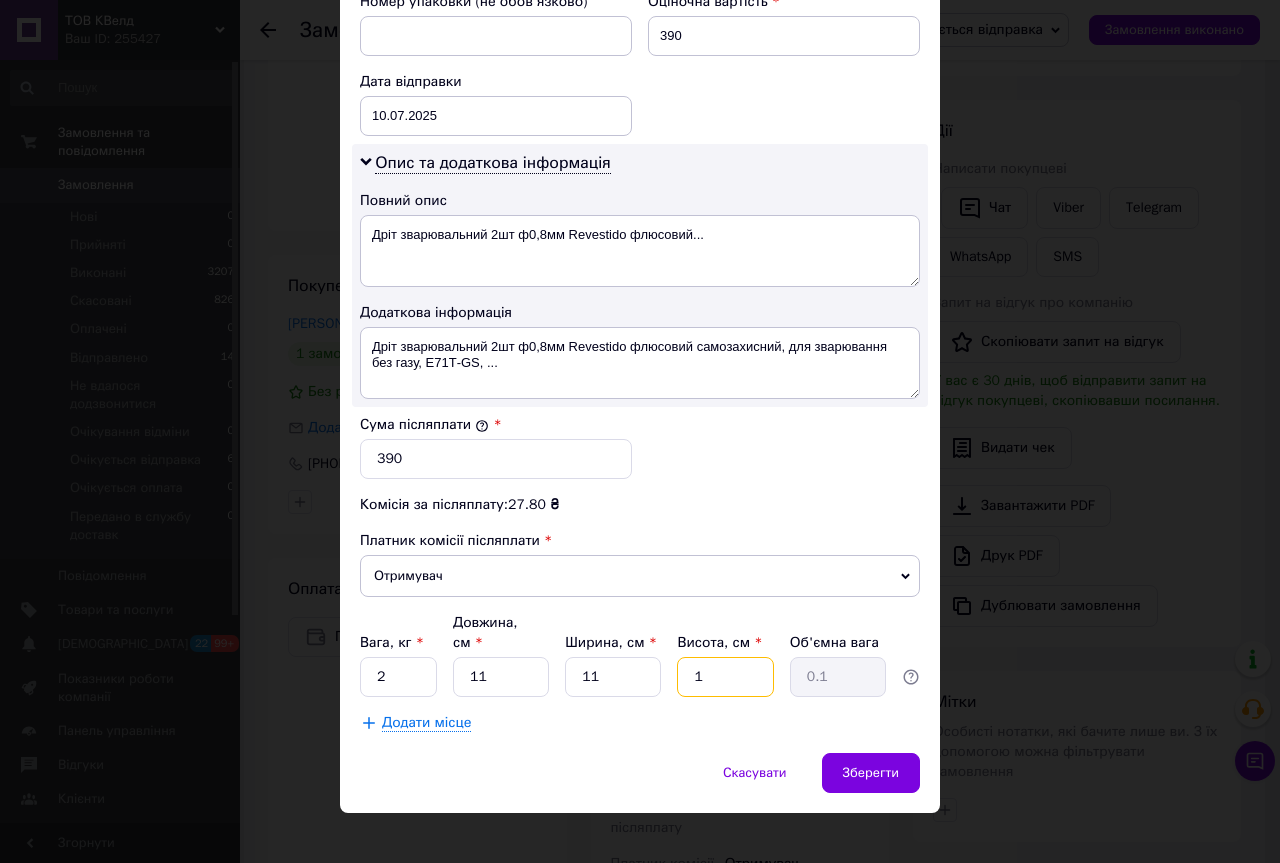 type on "10" 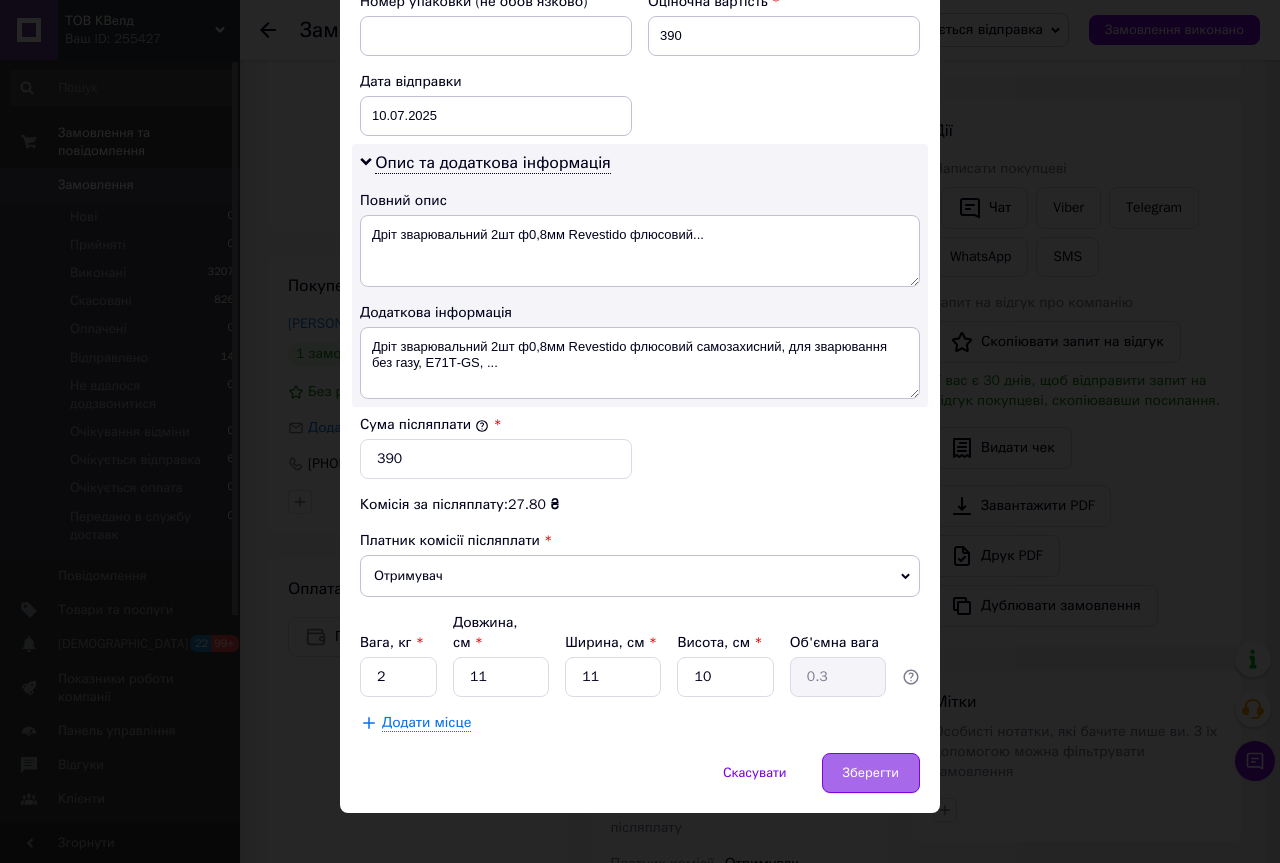 click on "Зберегти" at bounding box center (871, 773) 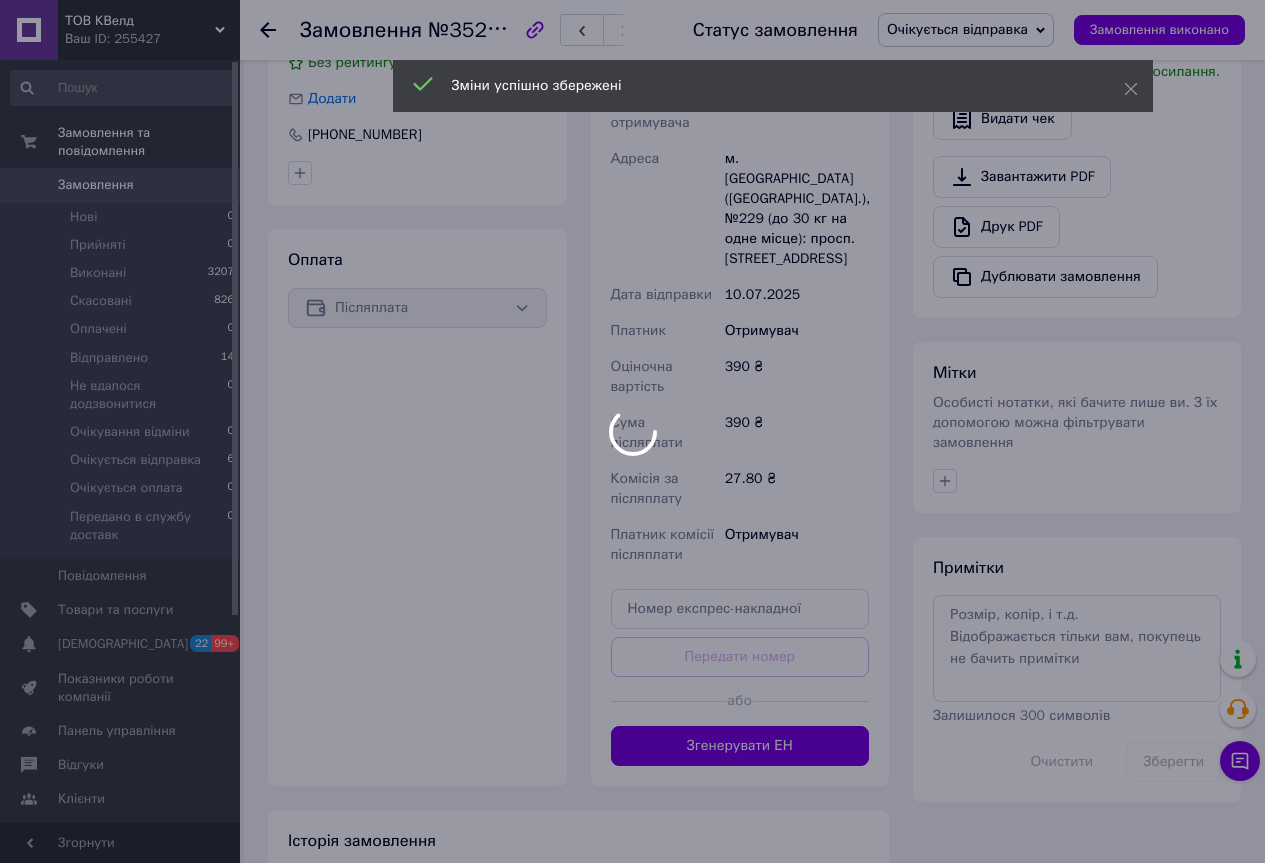 scroll, scrollTop: 735, scrollLeft: 0, axis: vertical 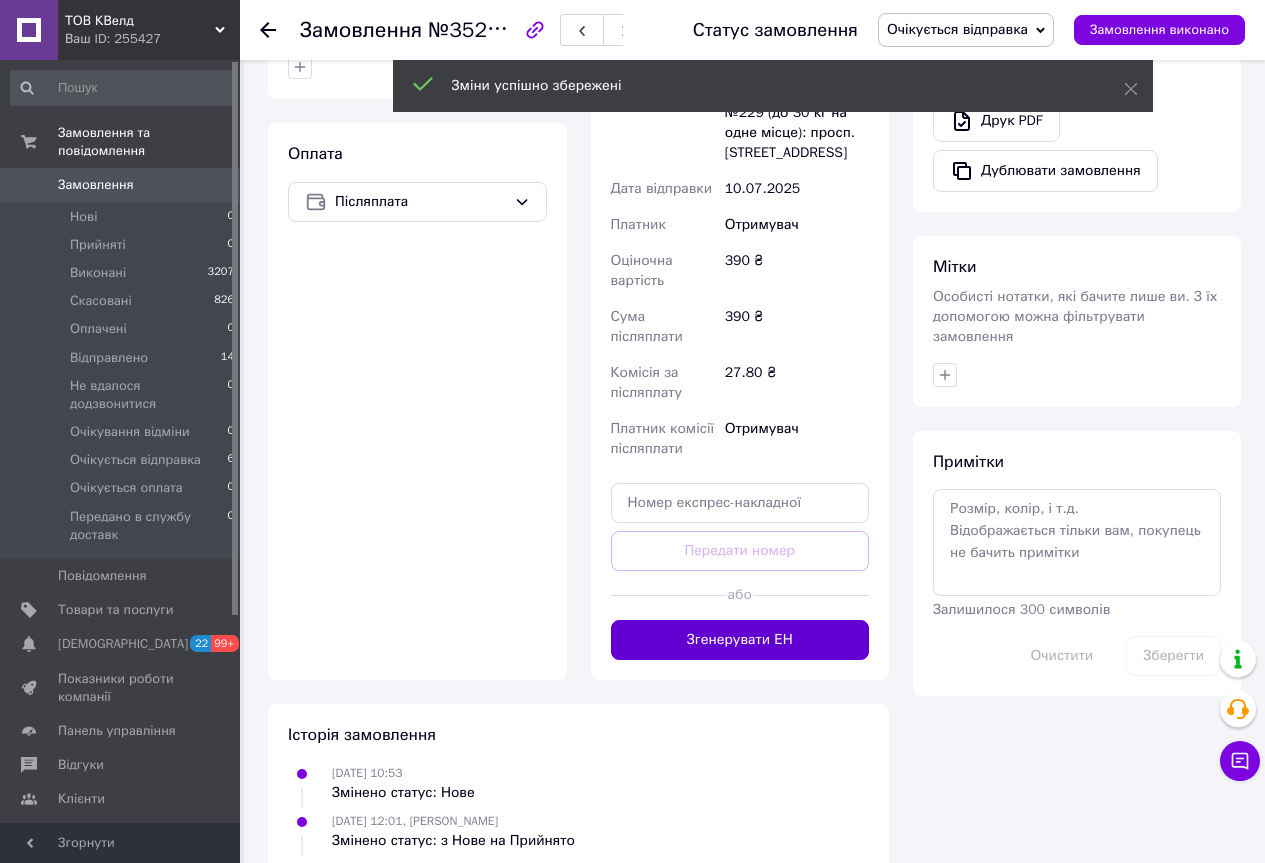 click on "Згенерувати ЕН" at bounding box center (740, 640) 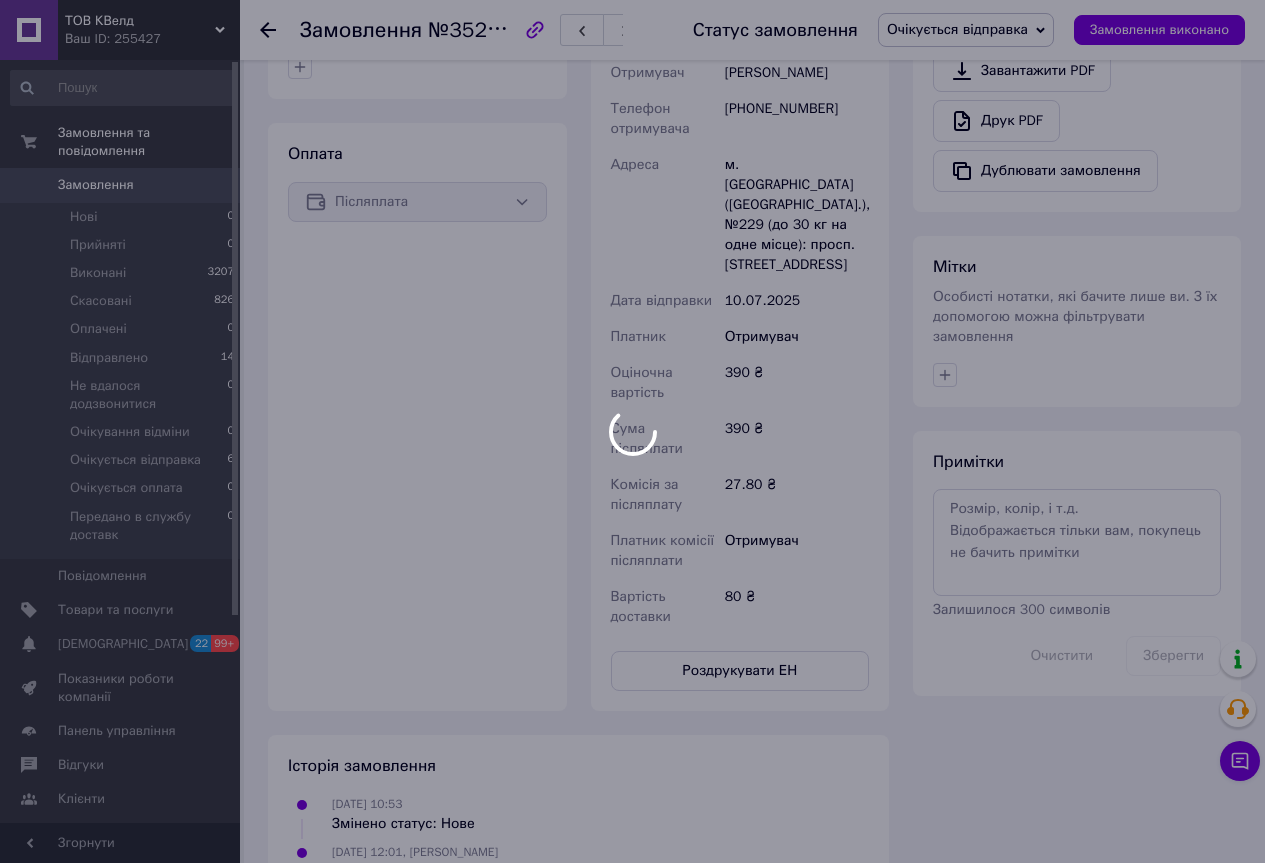 click at bounding box center [632, 431] 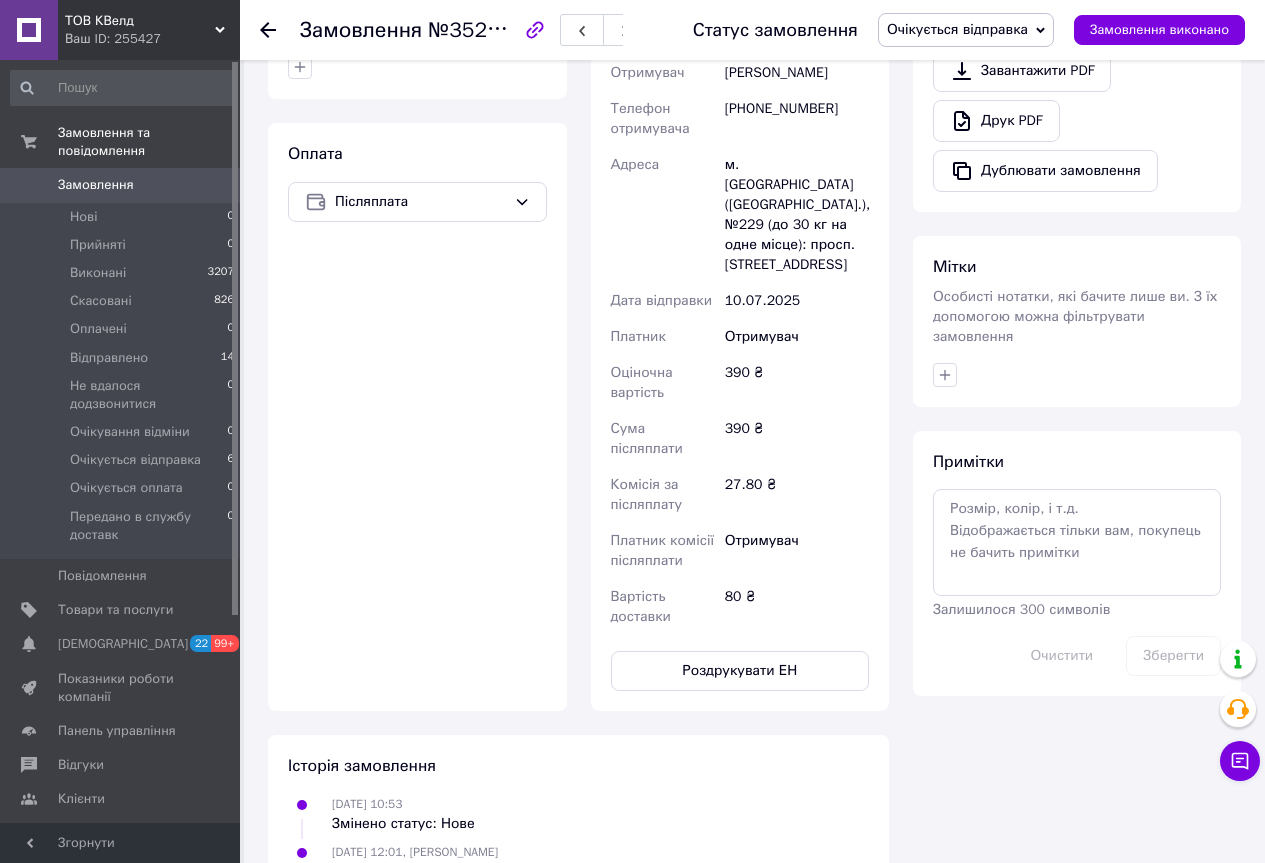 click 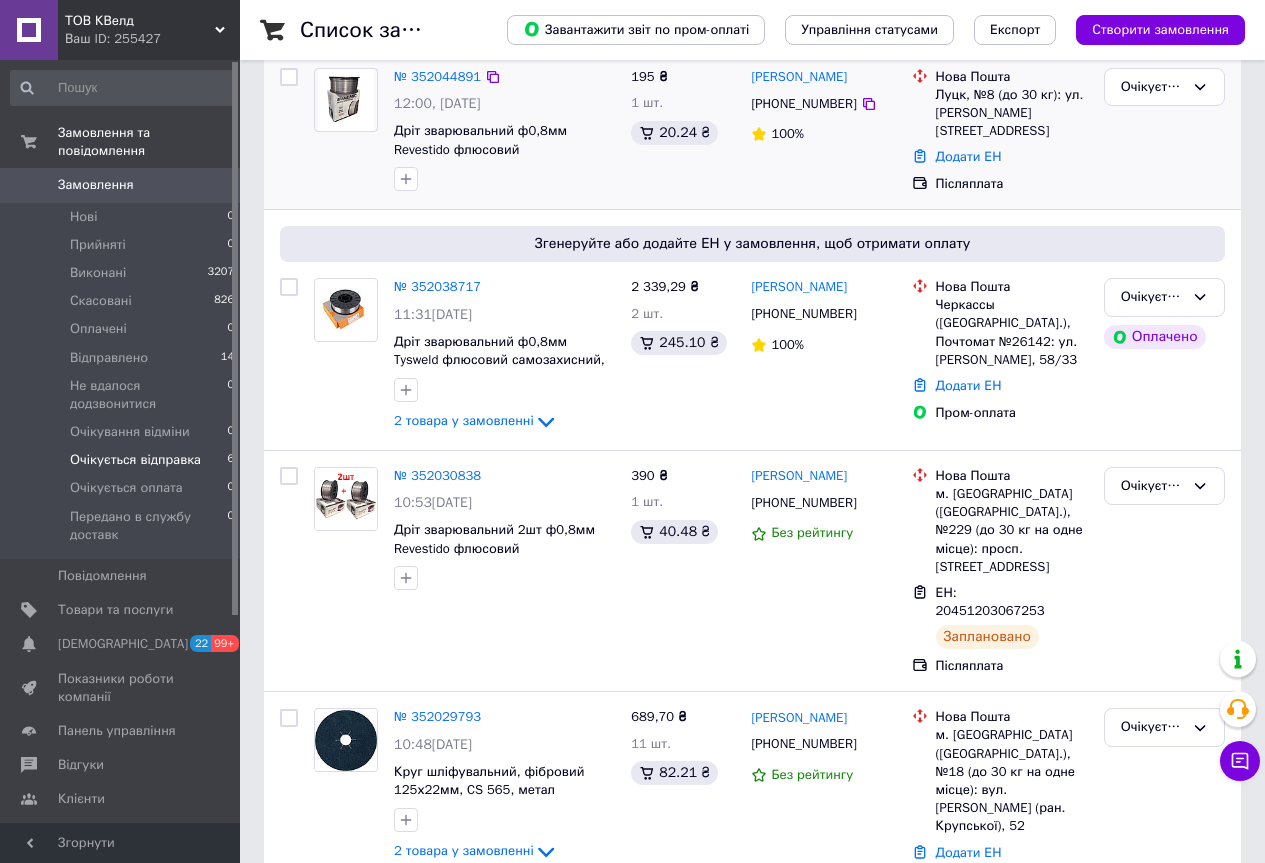 scroll, scrollTop: 400, scrollLeft: 0, axis: vertical 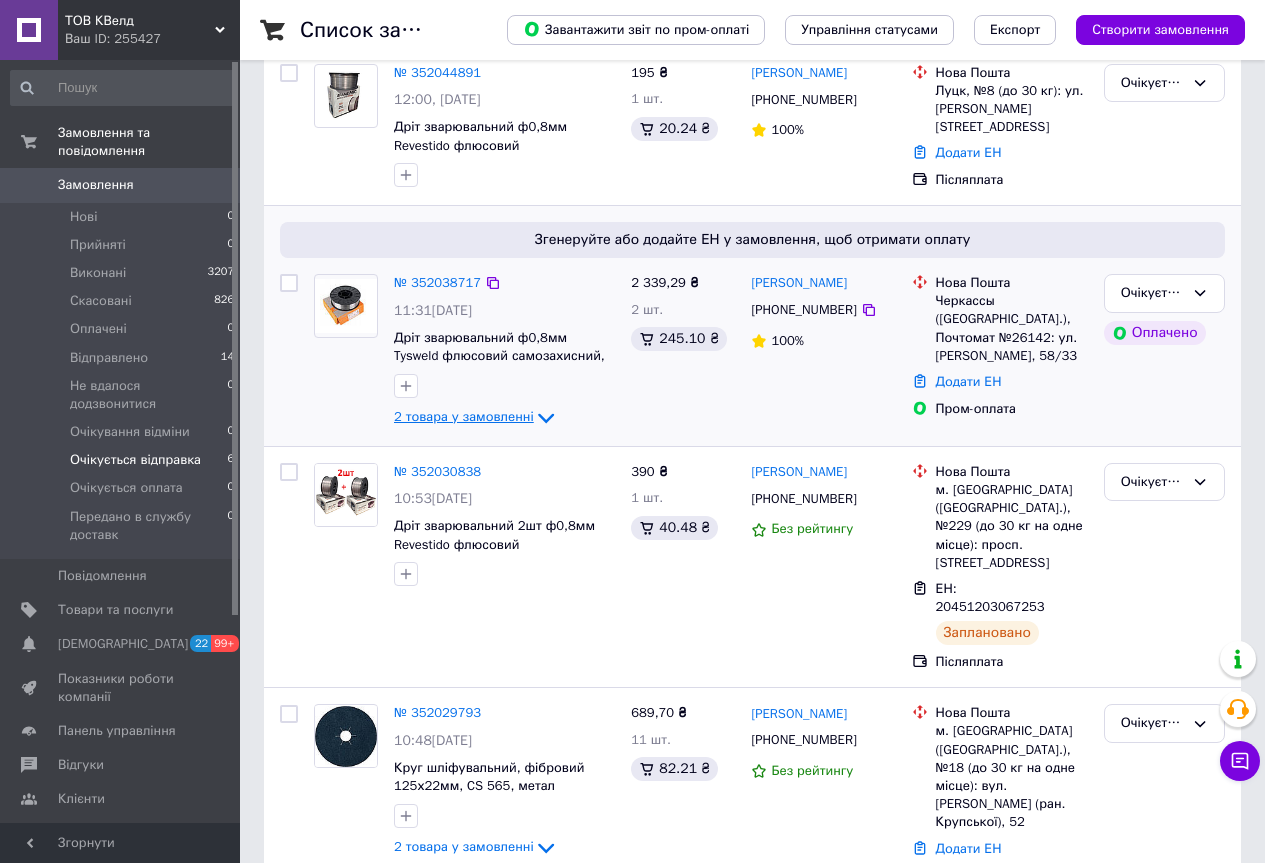 click on "2 товара у замовленні" at bounding box center [464, 416] 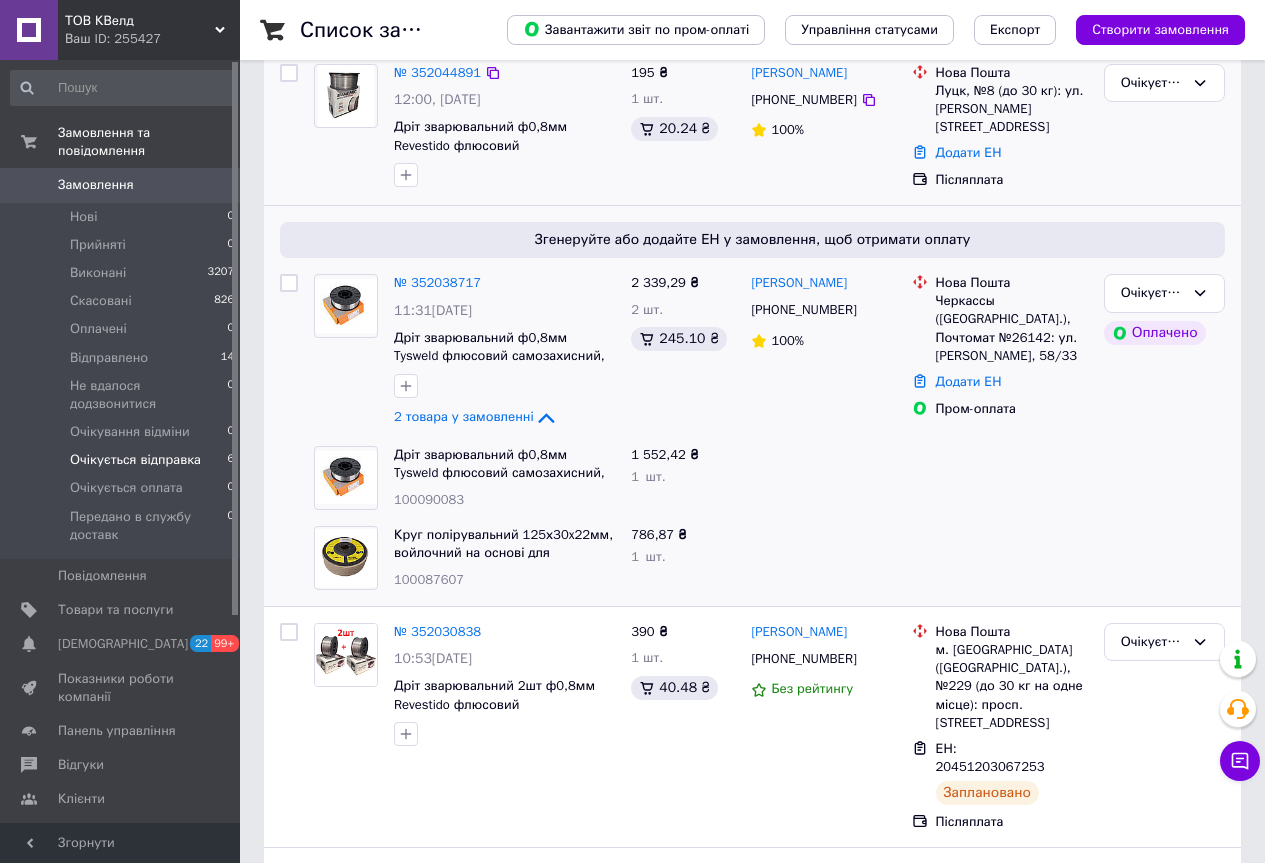 scroll, scrollTop: 200, scrollLeft: 0, axis: vertical 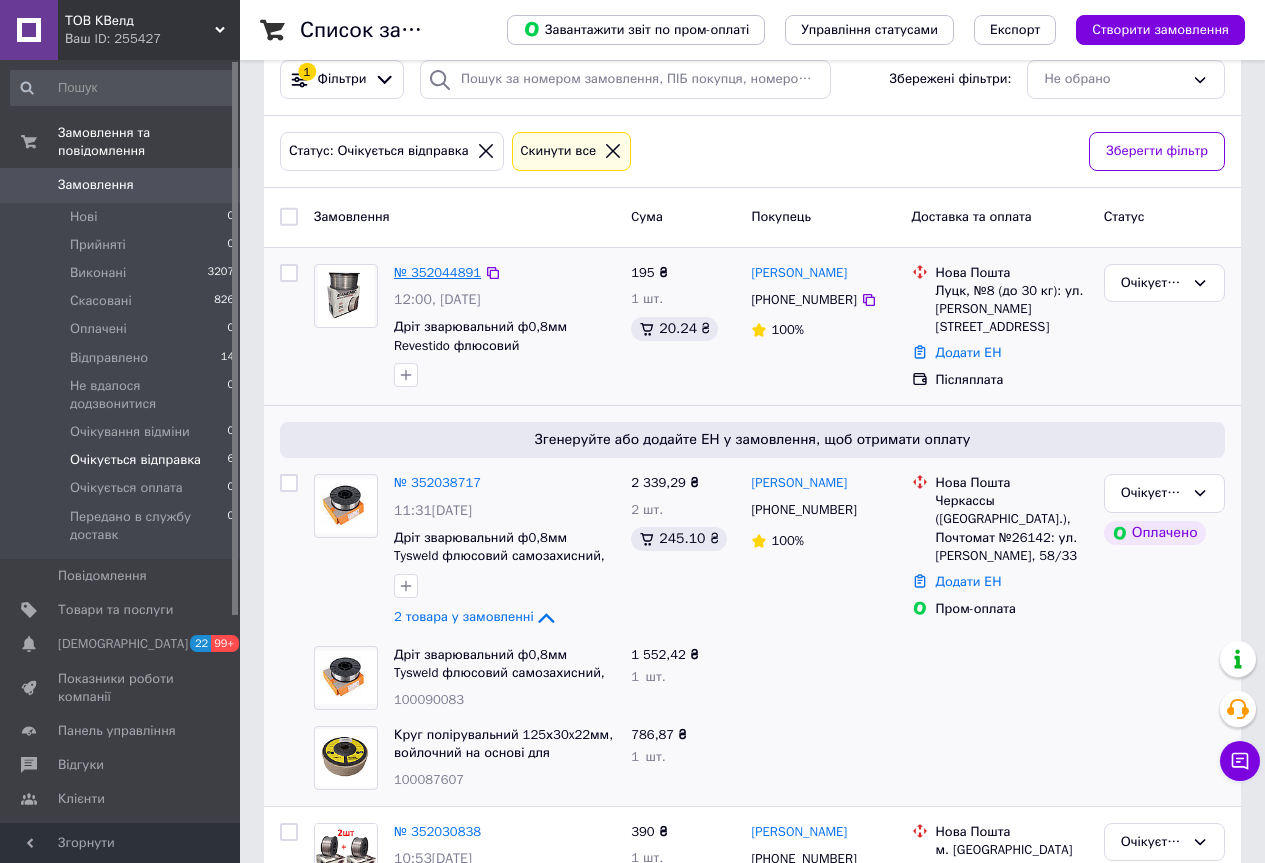 click on "№ 352044891" at bounding box center (437, 272) 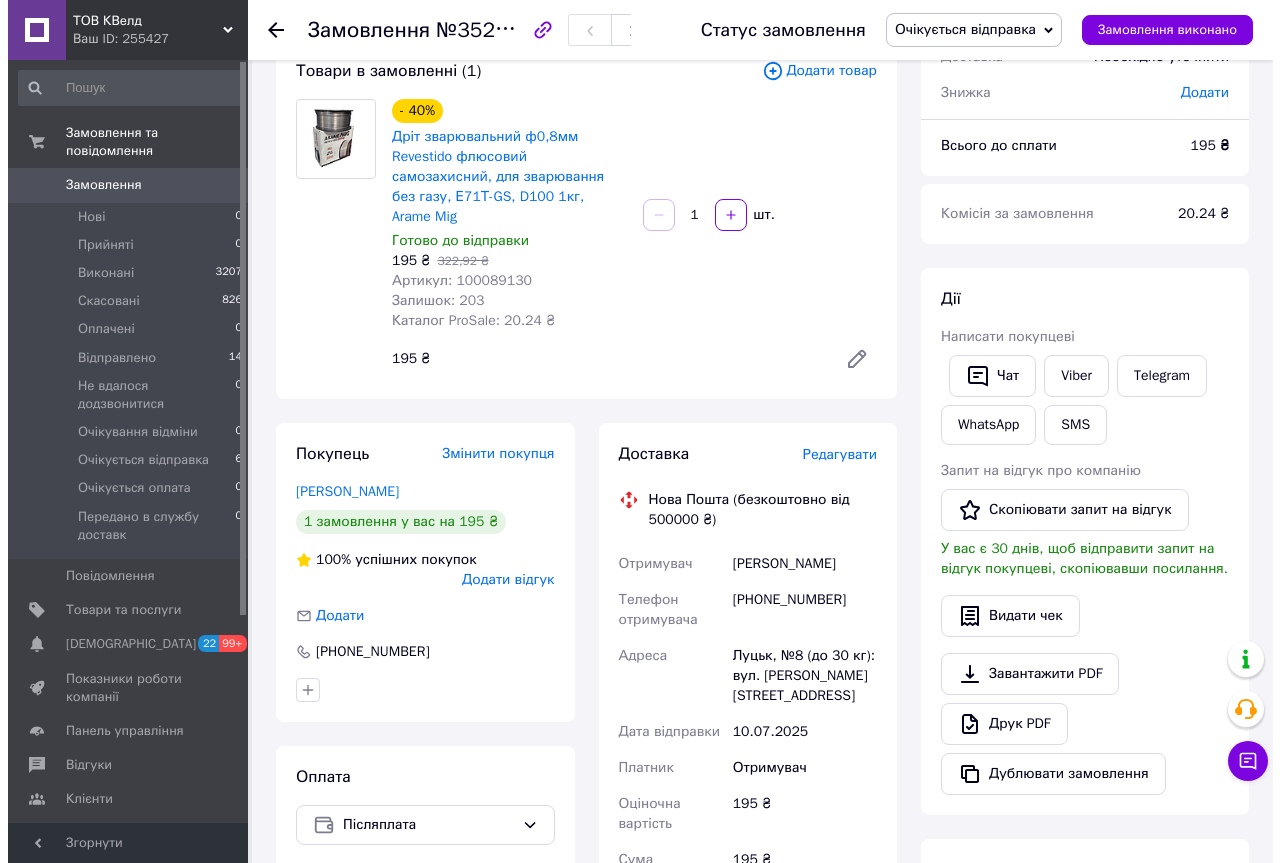 scroll, scrollTop: 100, scrollLeft: 0, axis: vertical 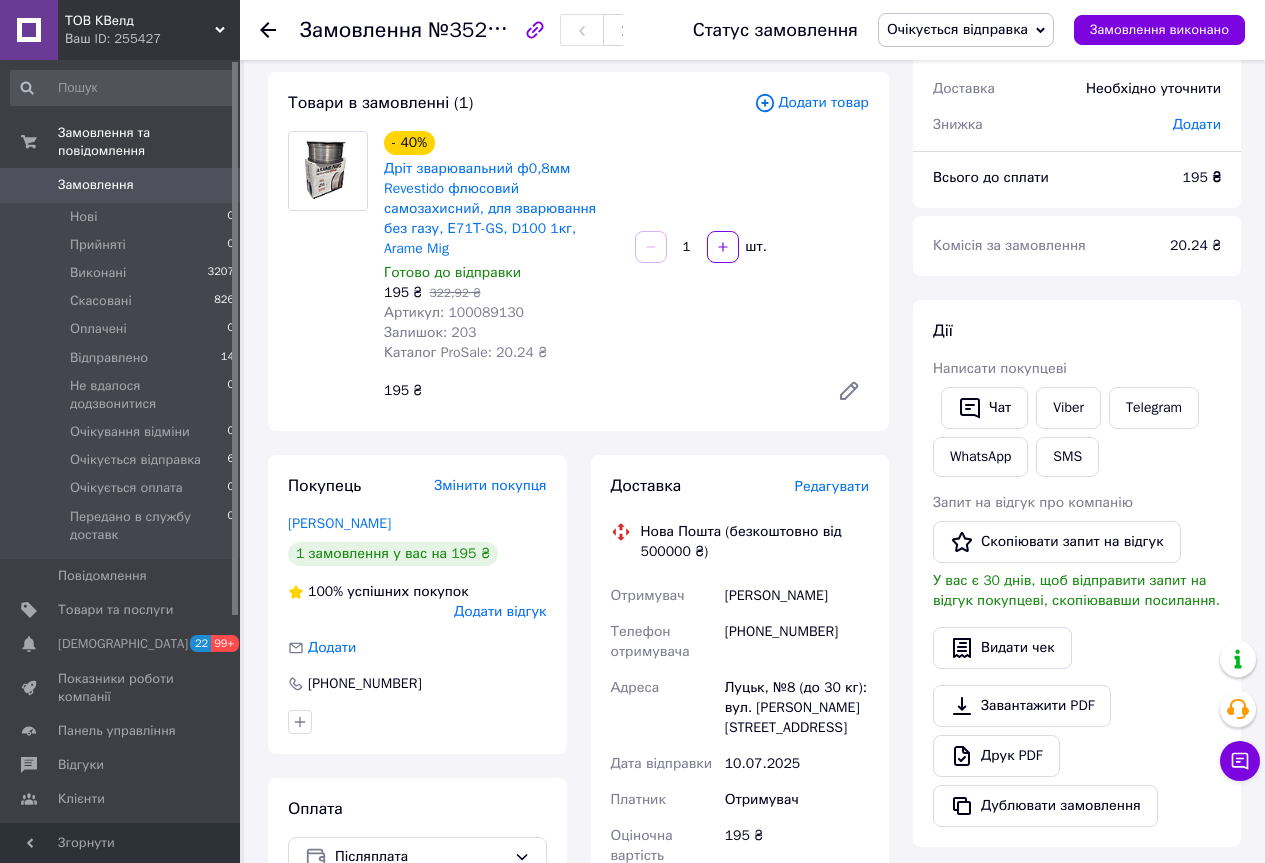 click on "Редагувати" at bounding box center [832, 486] 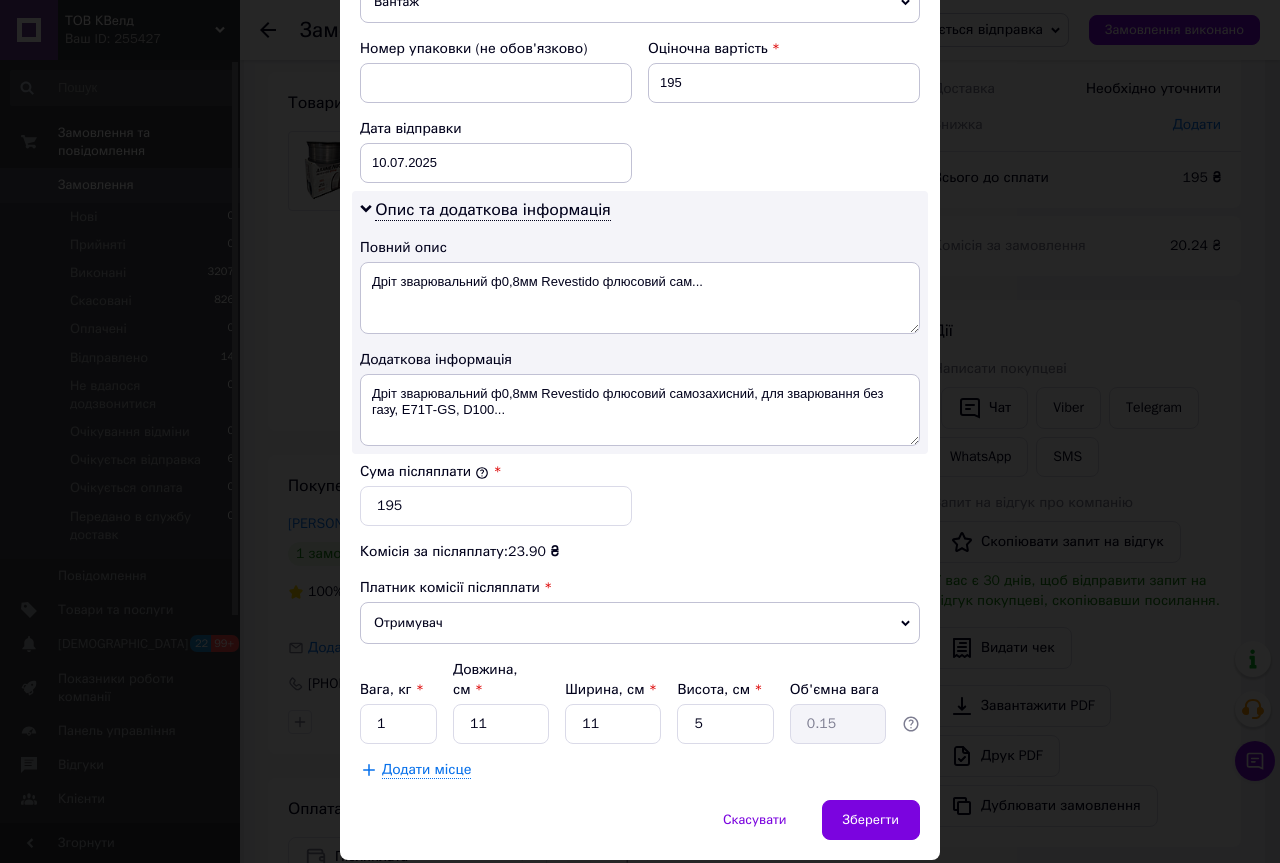 scroll, scrollTop: 907, scrollLeft: 0, axis: vertical 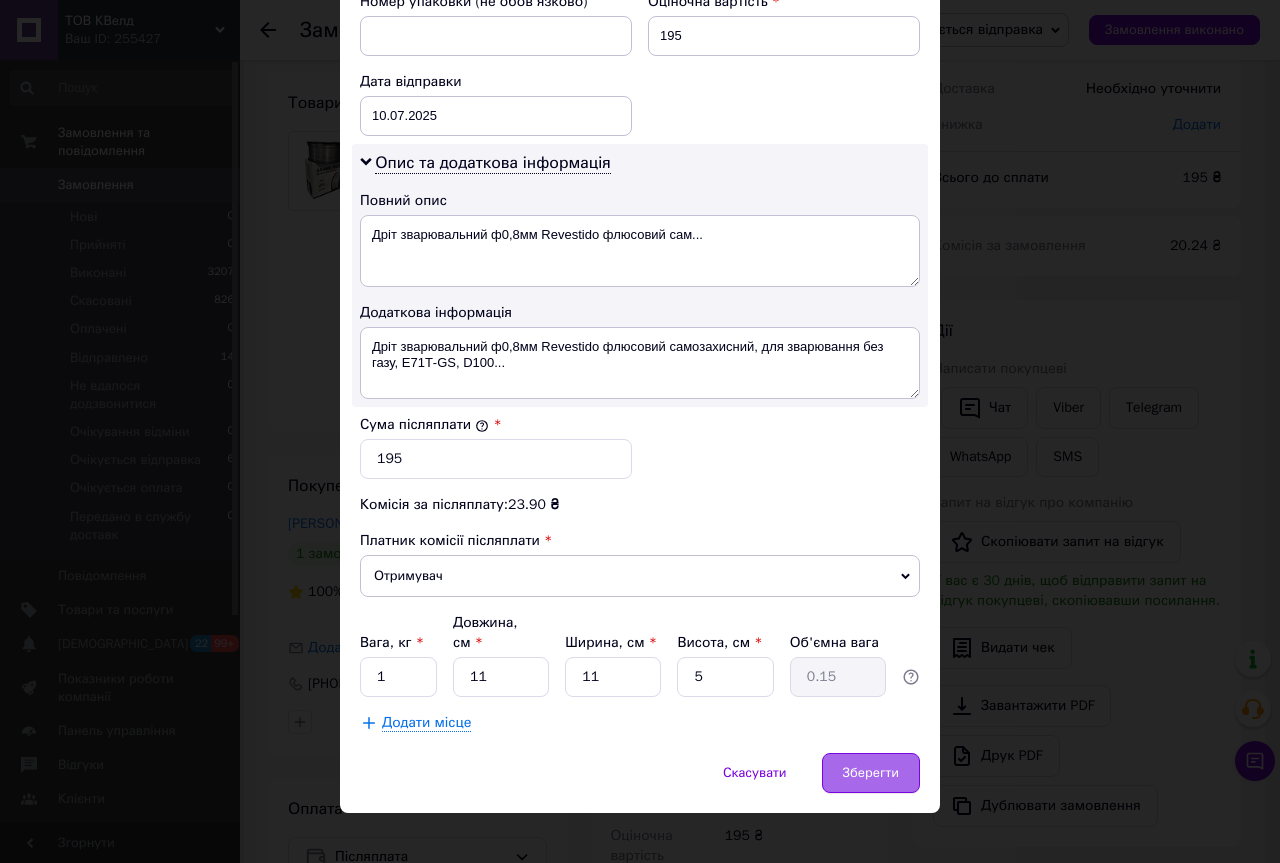 click on "Зберегти" at bounding box center (871, 773) 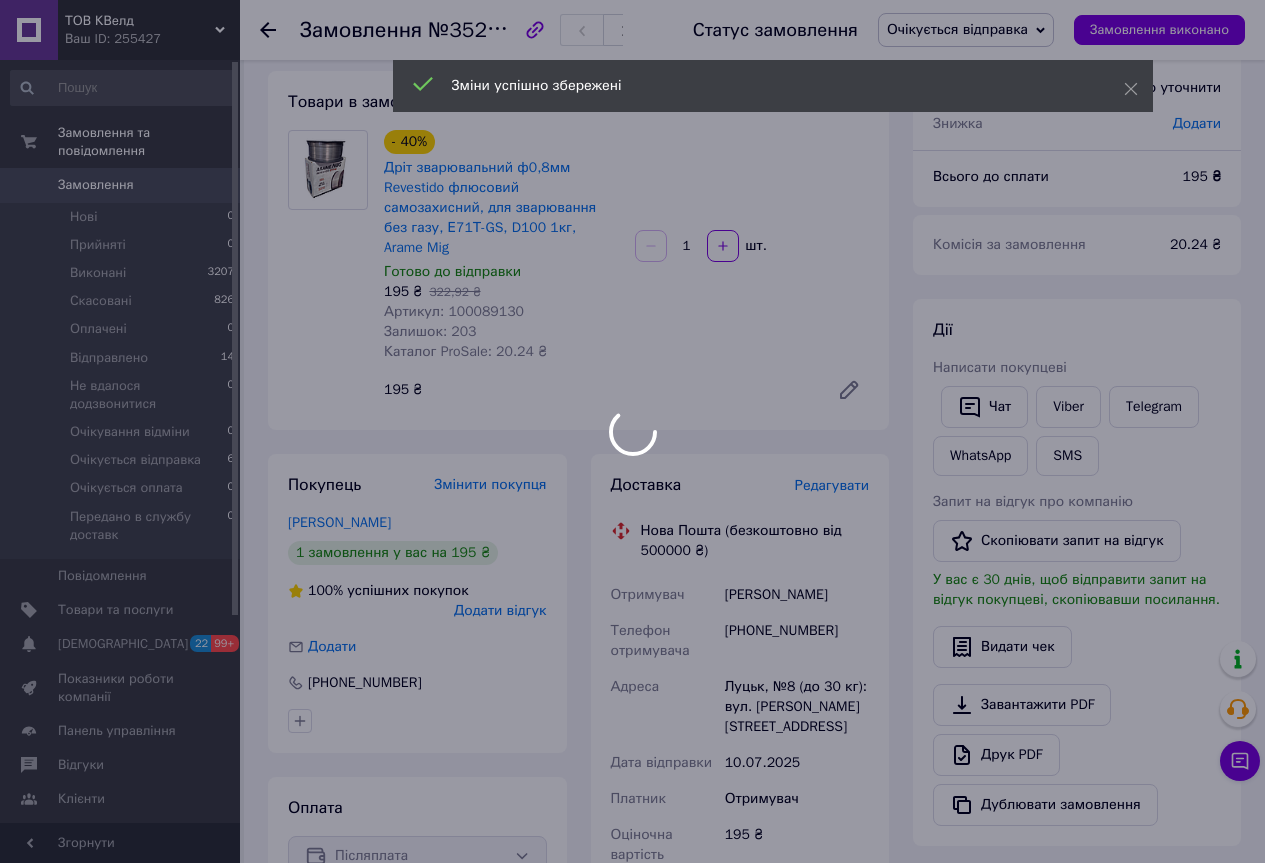 scroll, scrollTop: 647, scrollLeft: 0, axis: vertical 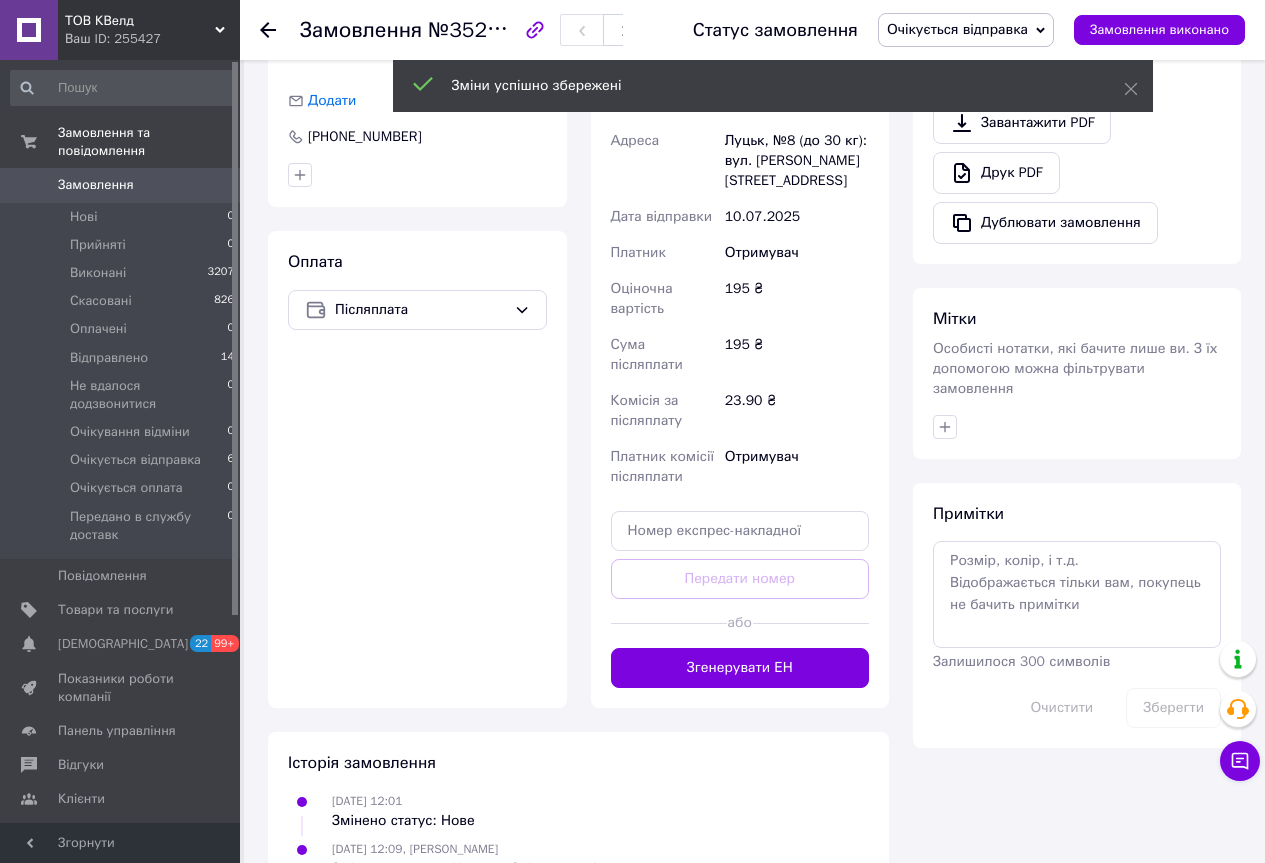 click on "Згенерувати ЕН" at bounding box center (740, 668) 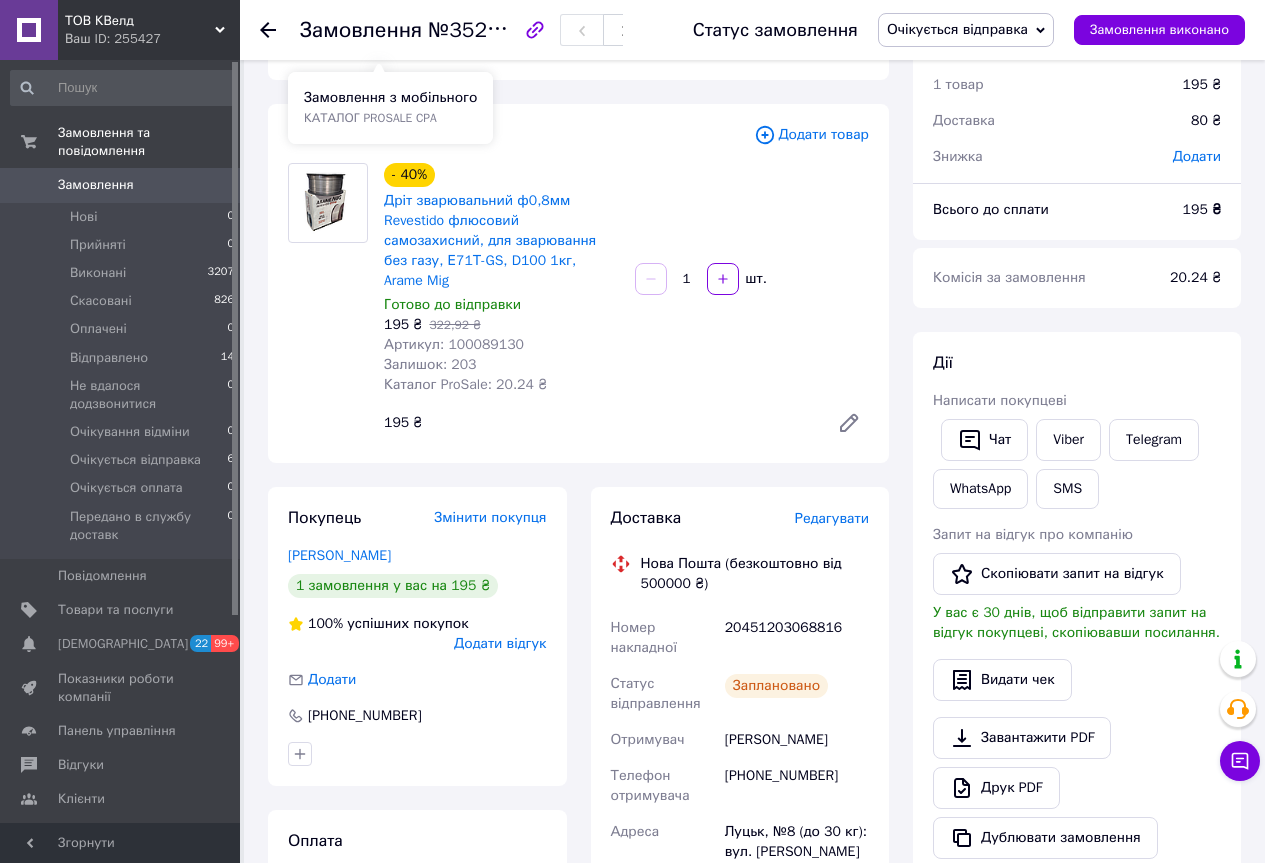 scroll, scrollTop: 100, scrollLeft: 0, axis: vertical 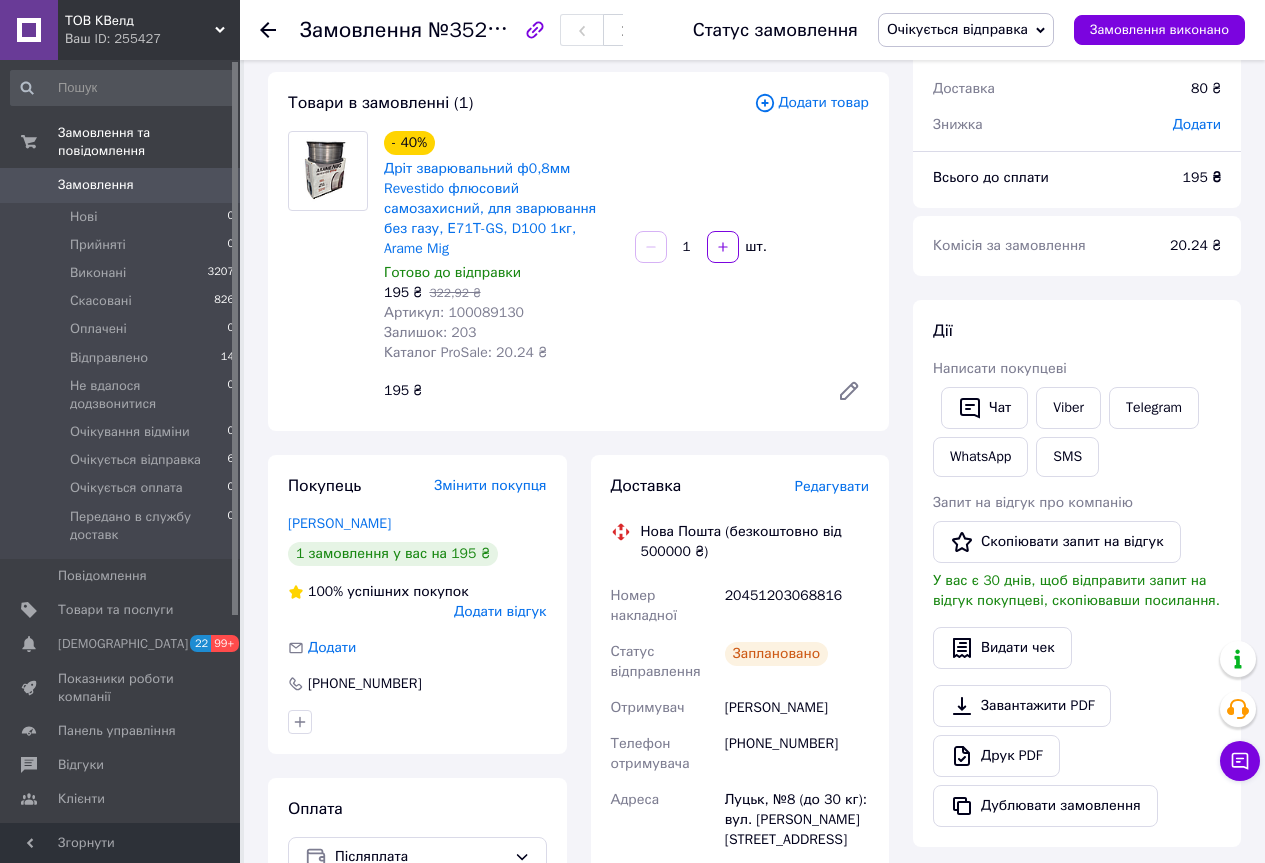 click at bounding box center [280, 30] 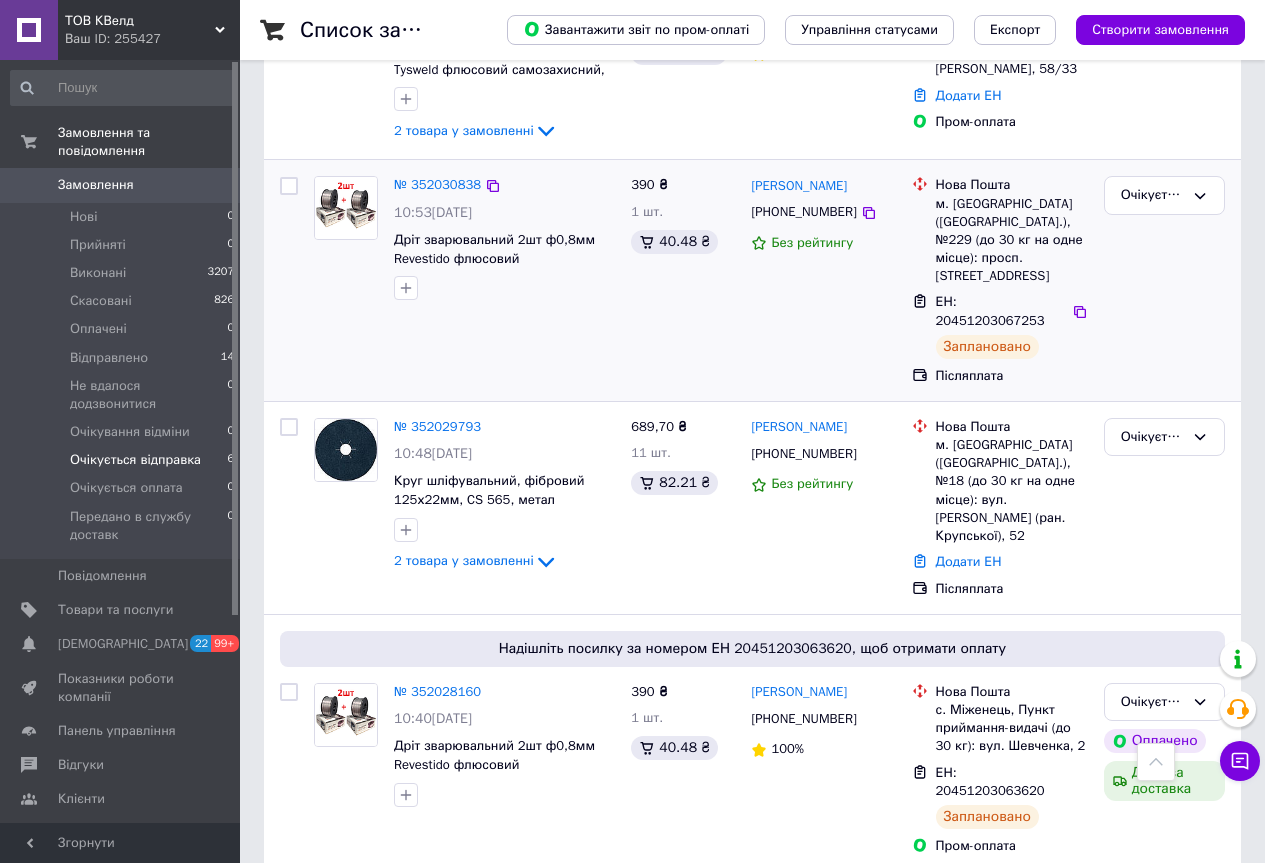 scroll, scrollTop: 850, scrollLeft: 0, axis: vertical 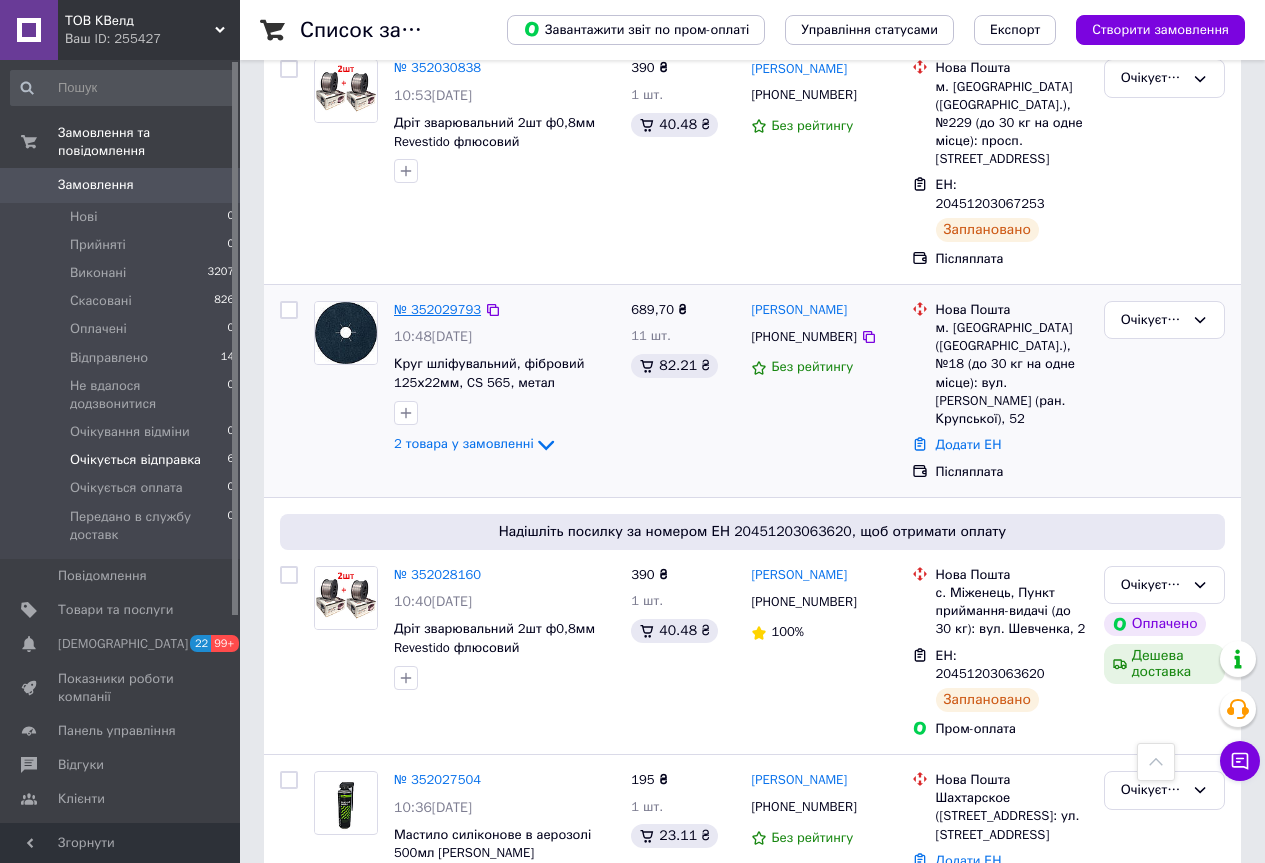 click on "№ 352029793" at bounding box center [437, 309] 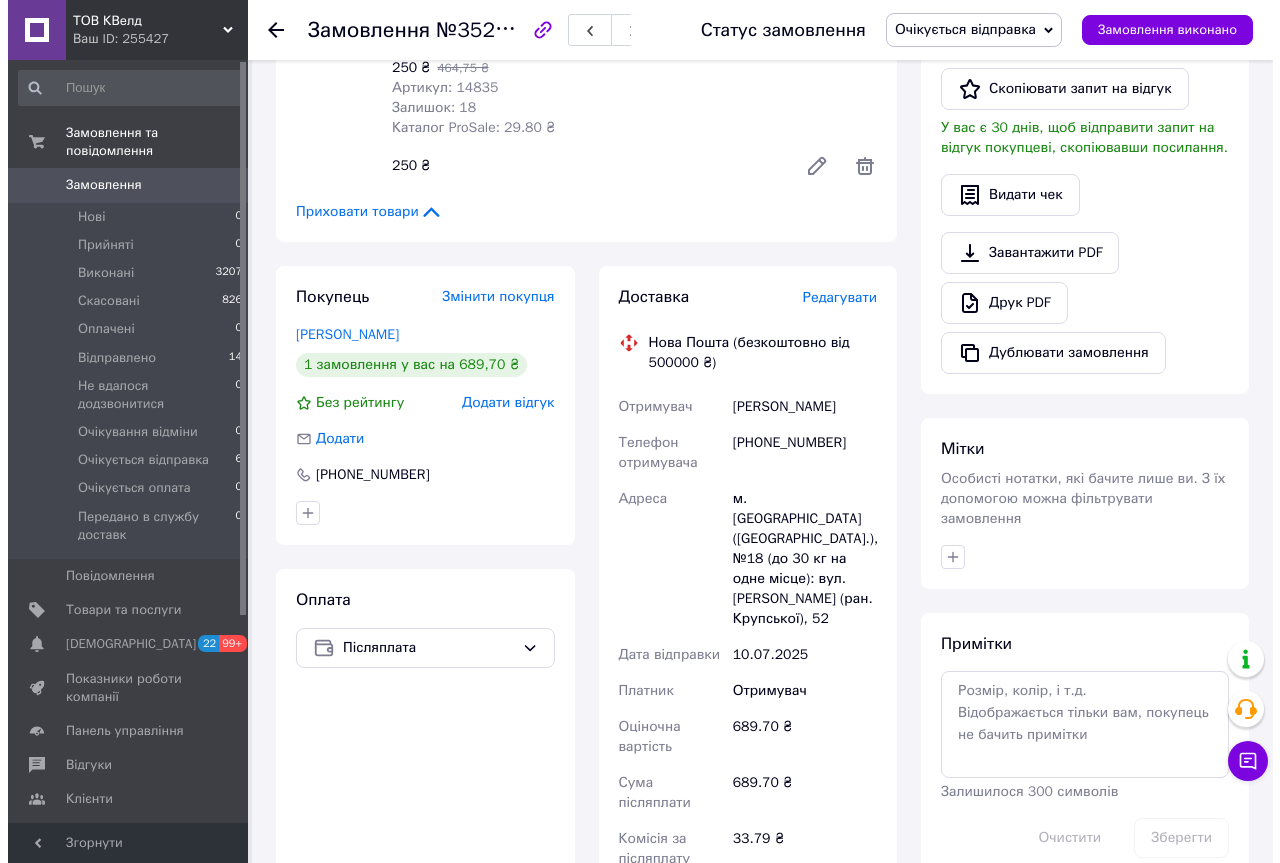 scroll, scrollTop: 504, scrollLeft: 0, axis: vertical 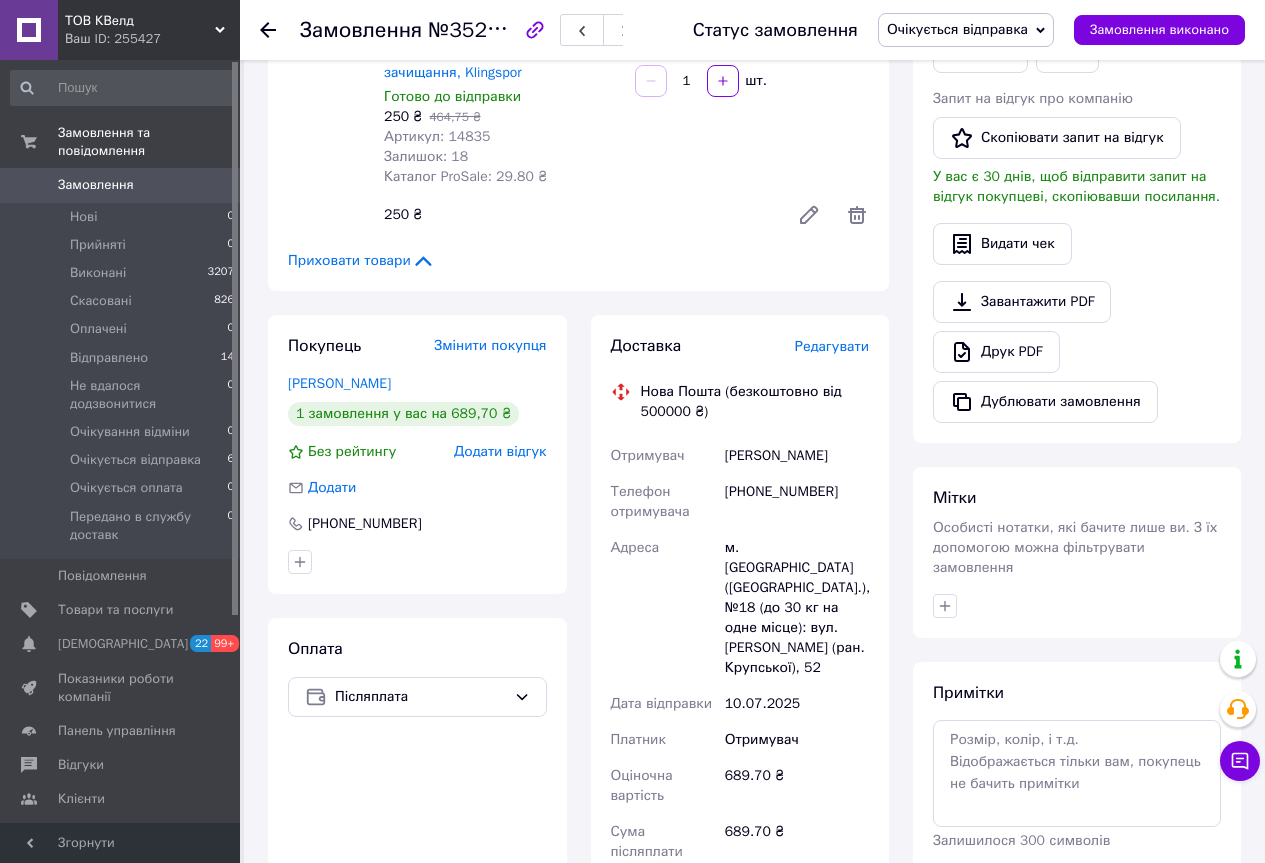 click on "Редагувати" at bounding box center [832, 346] 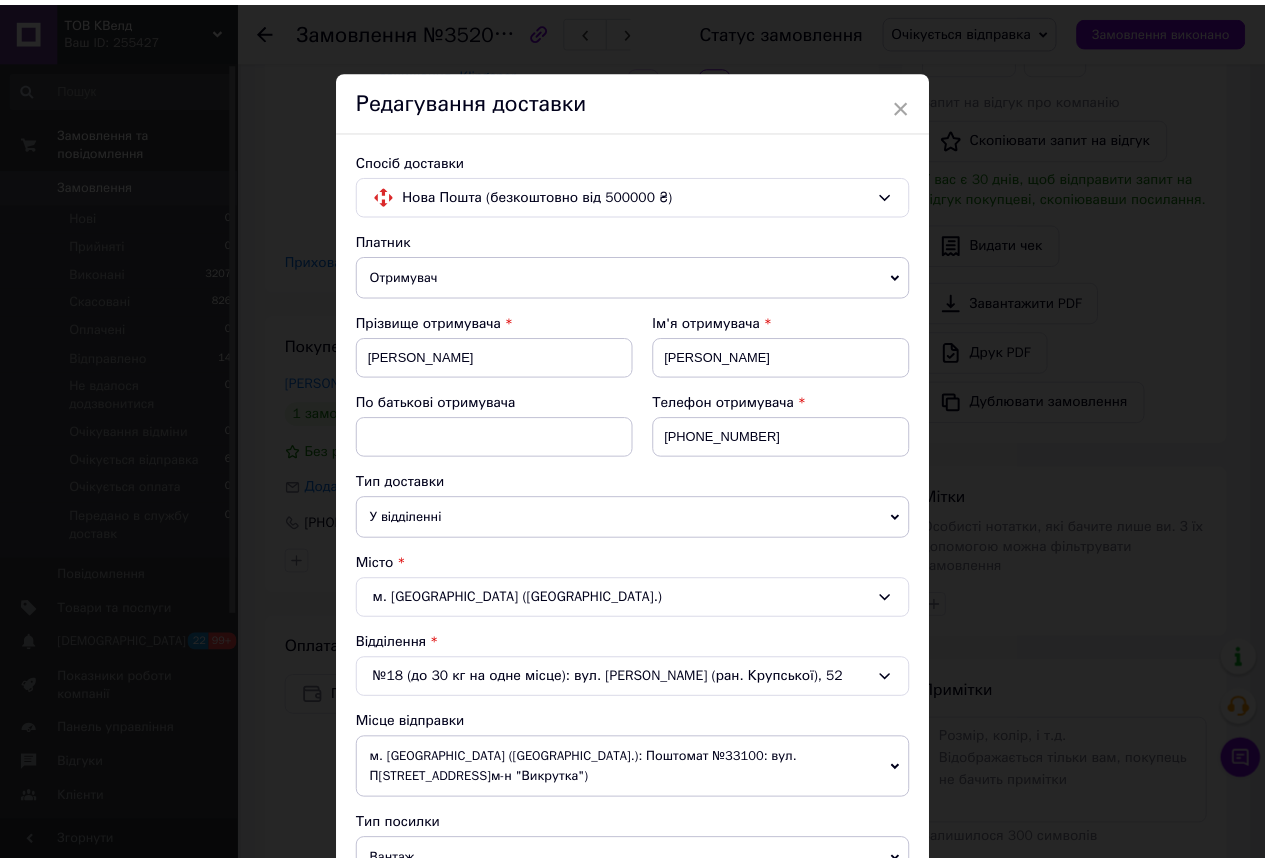 scroll, scrollTop: 700, scrollLeft: 0, axis: vertical 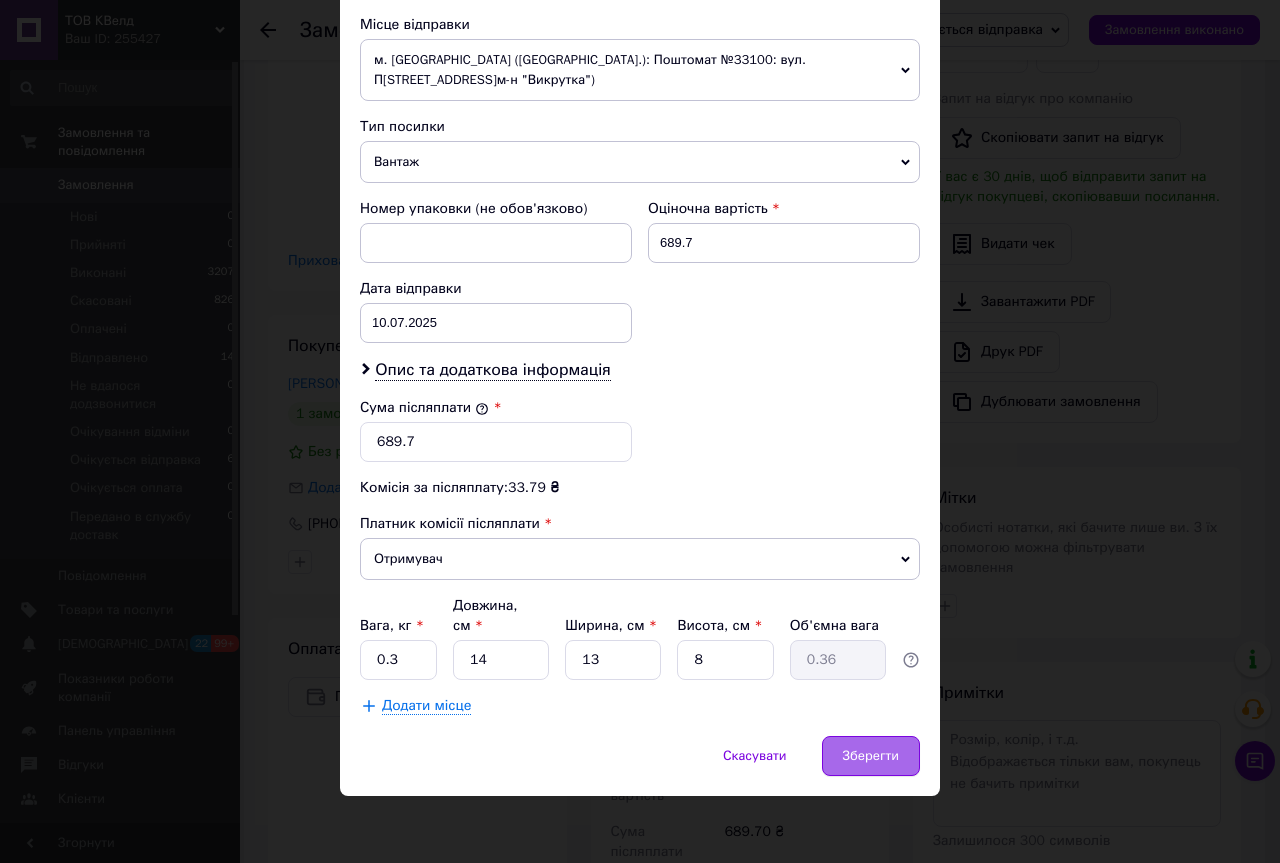 click on "Зберегти" at bounding box center (871, 756) 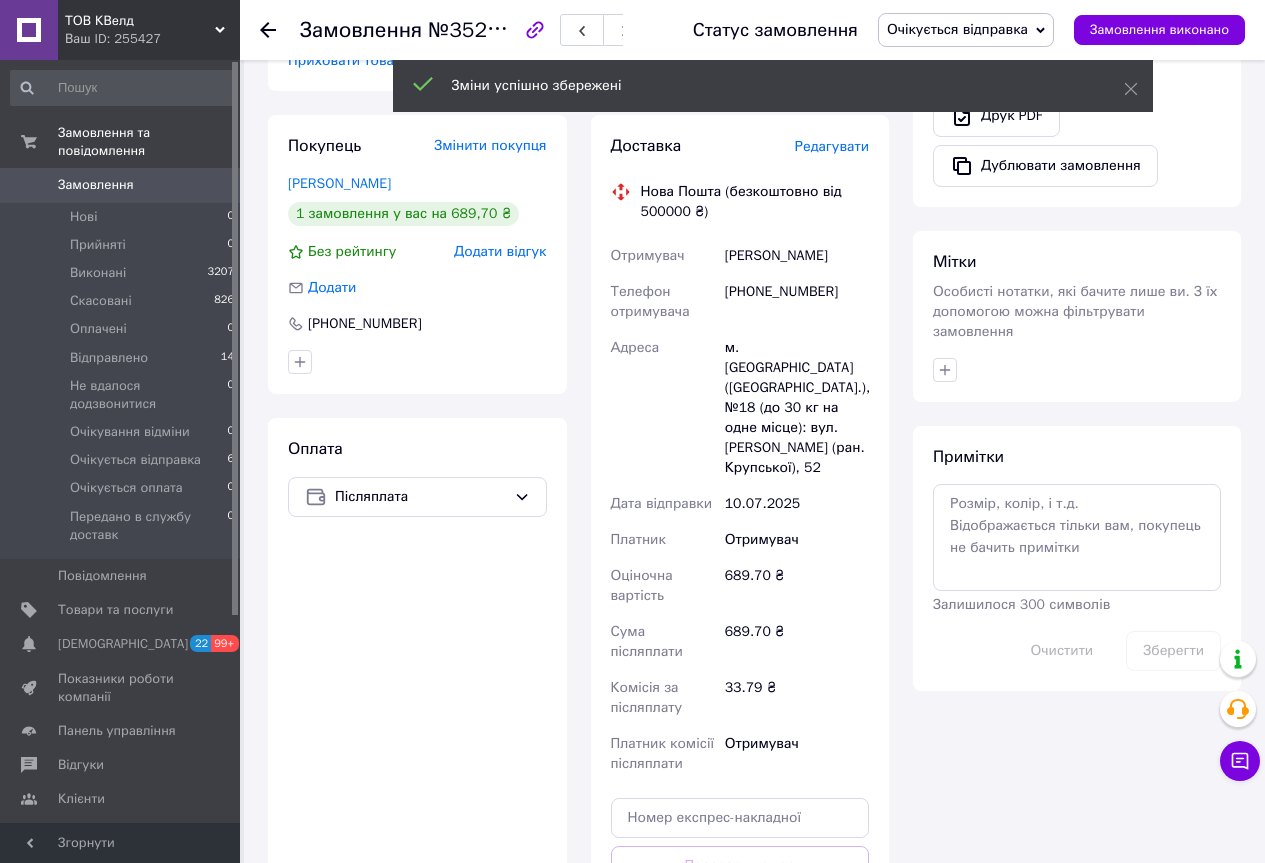 scroll, scrollTop: 1204, scrollLeft: 0, axis: vertical 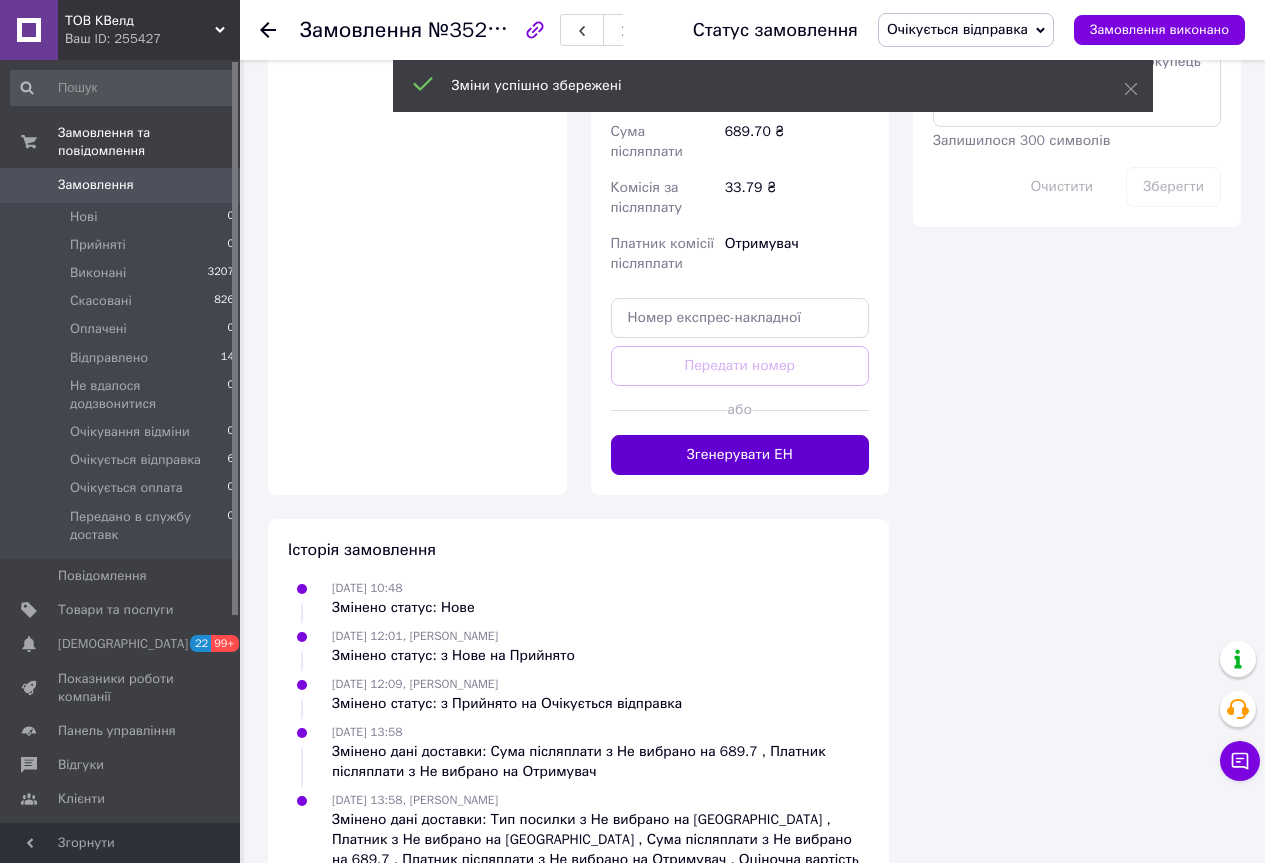 click on "Згенерувати ЕН" at bounding box center [740, 455] 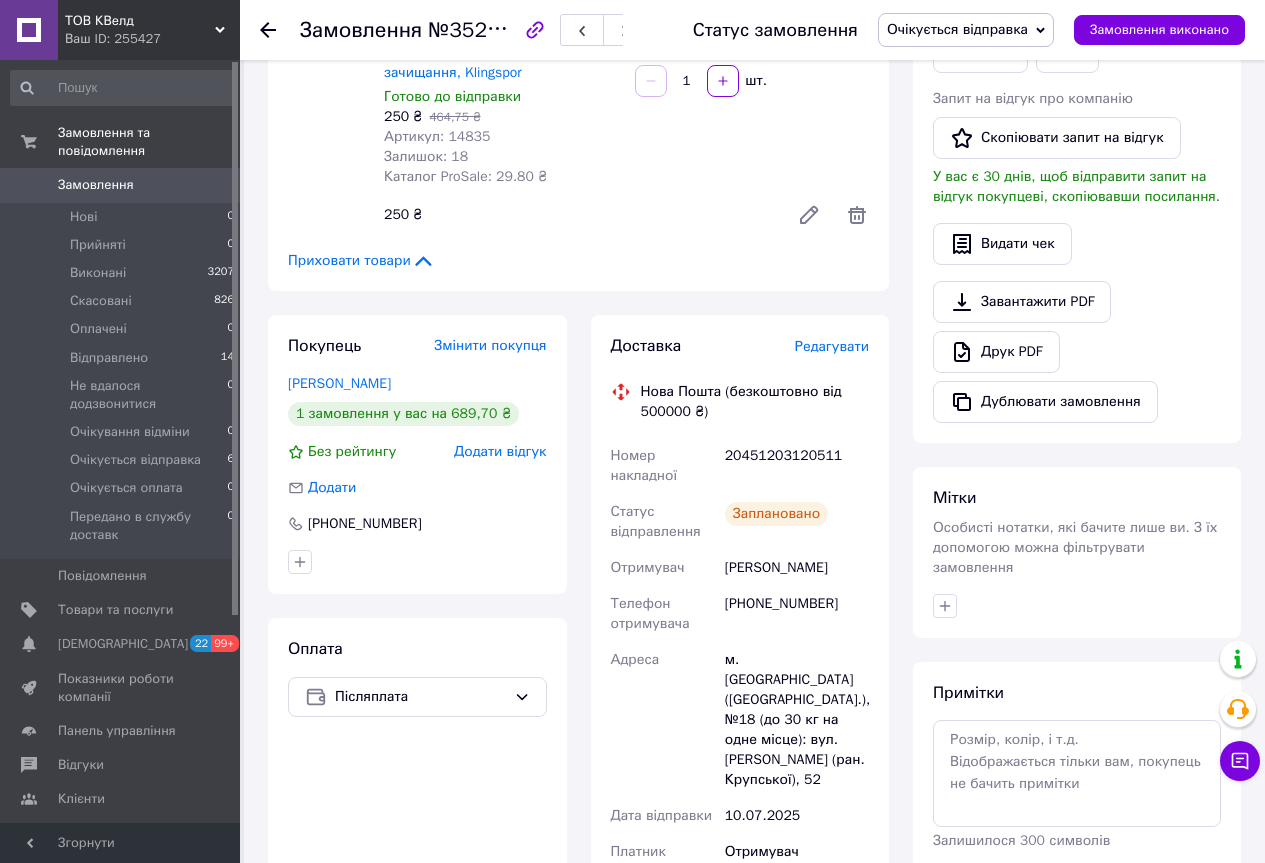 scroll, scrollTop: 0, scrollLeft: 0, axis: both 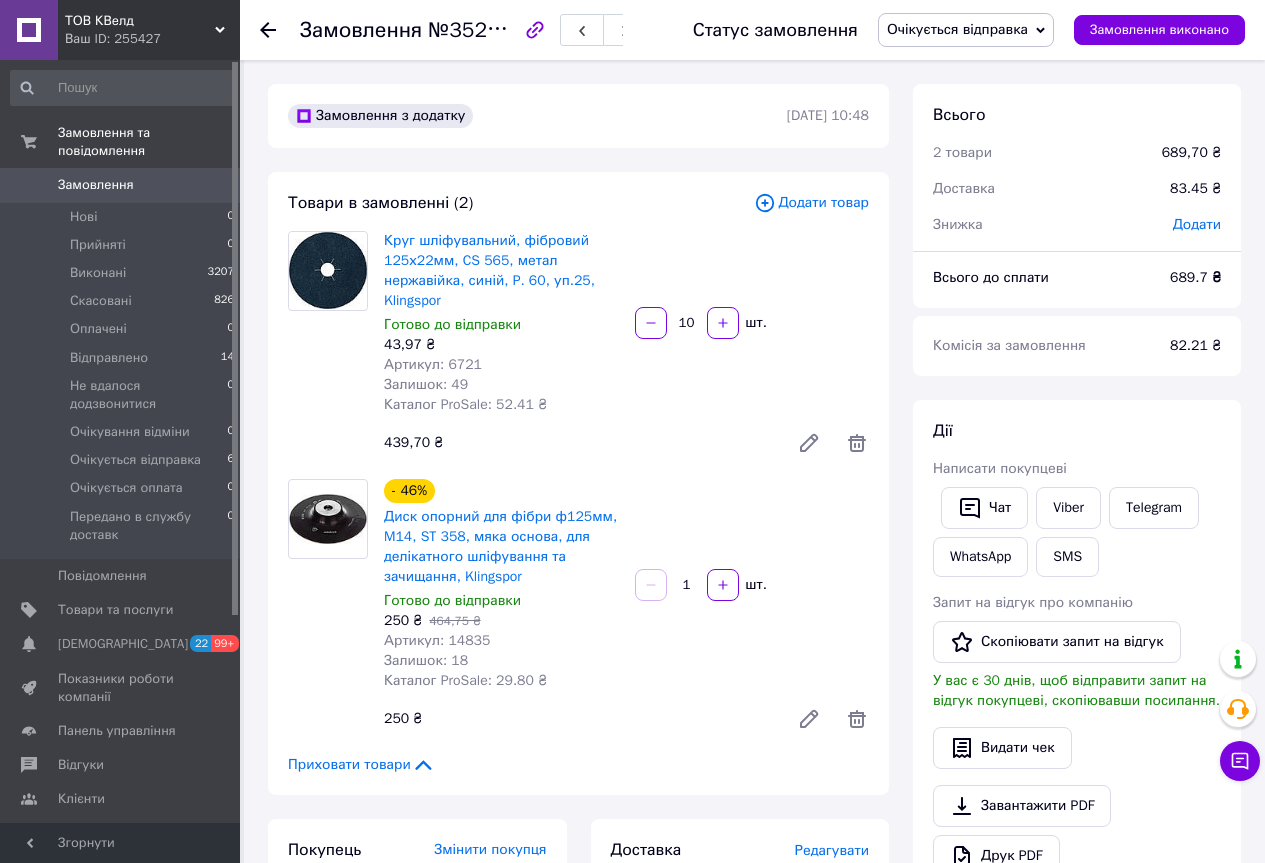 click 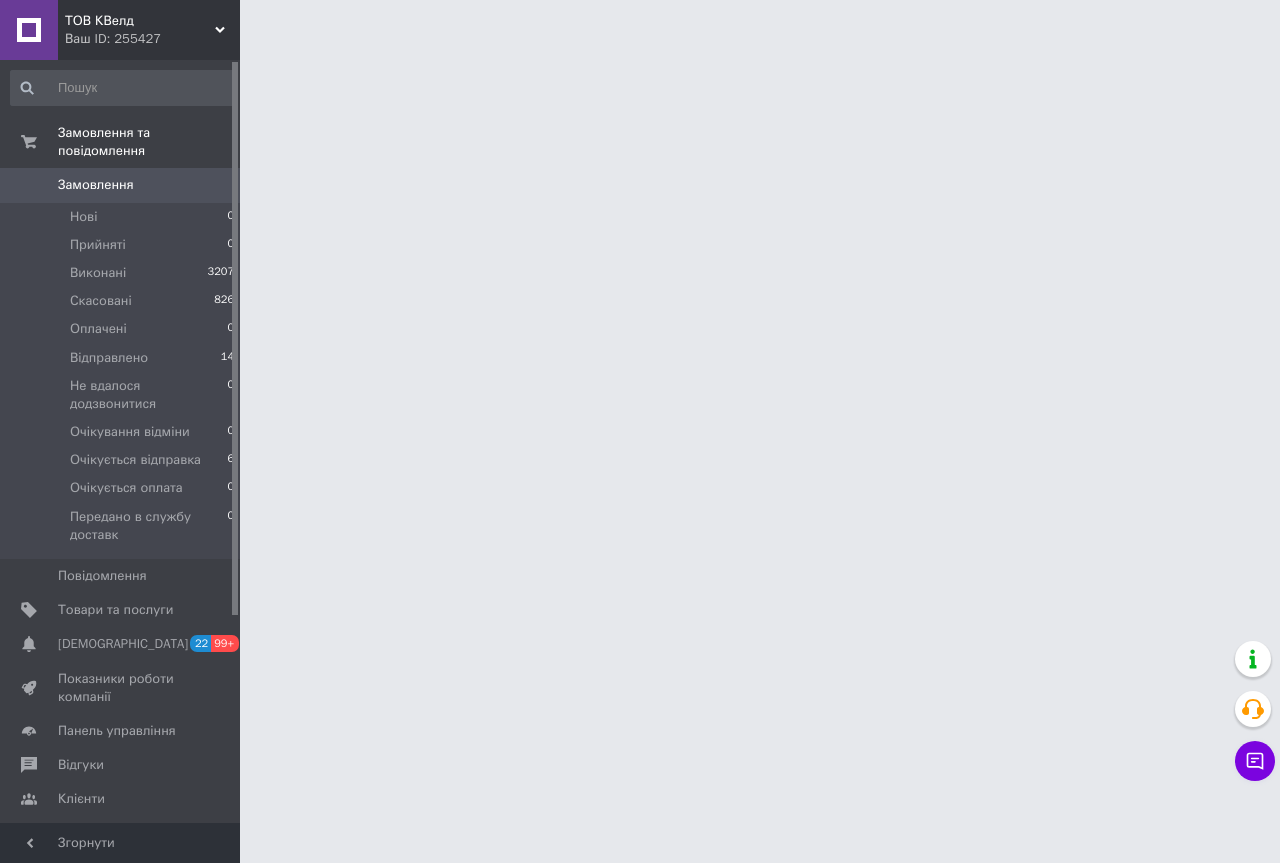 click on "ТОВ КВелд" at bounding box center (140, 21) 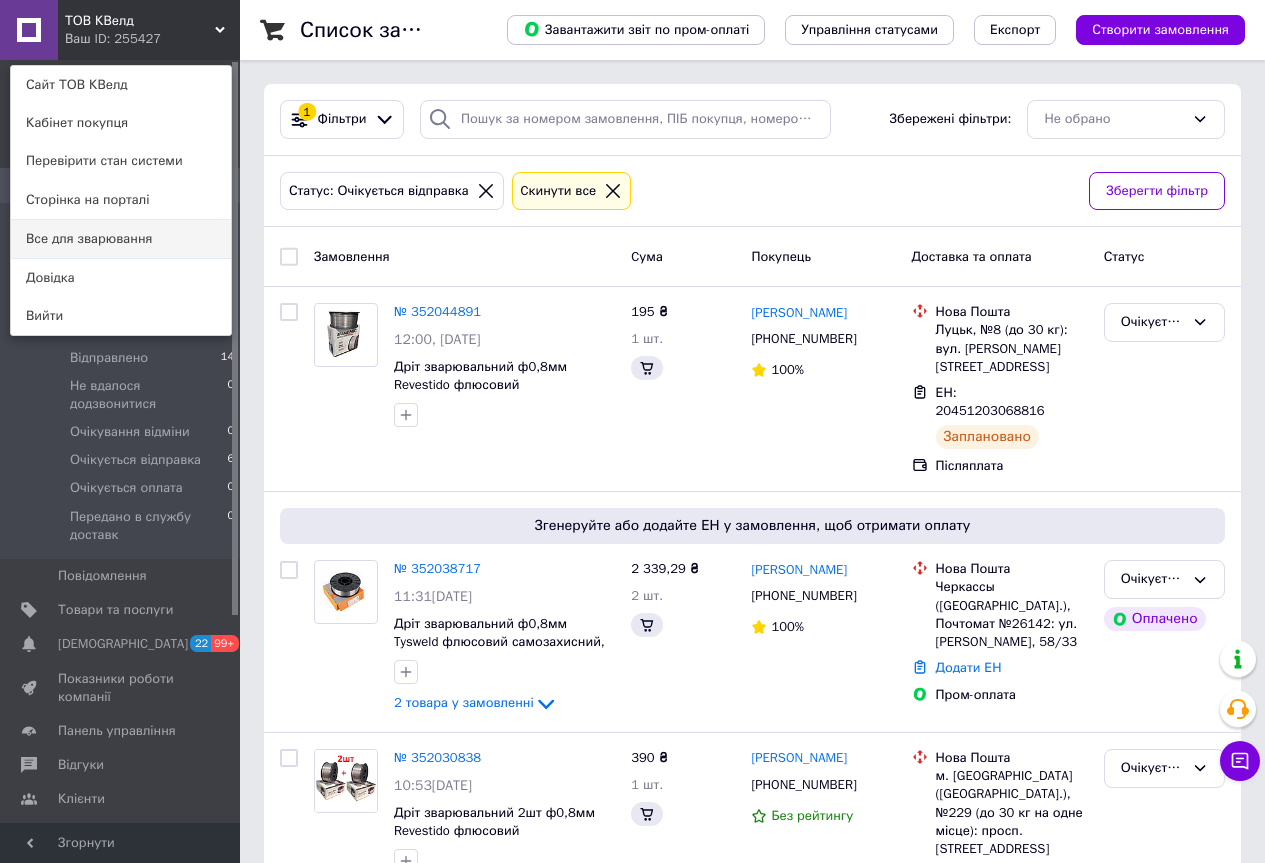 click on "Все для зварювання" at bounding box center [121, 239] 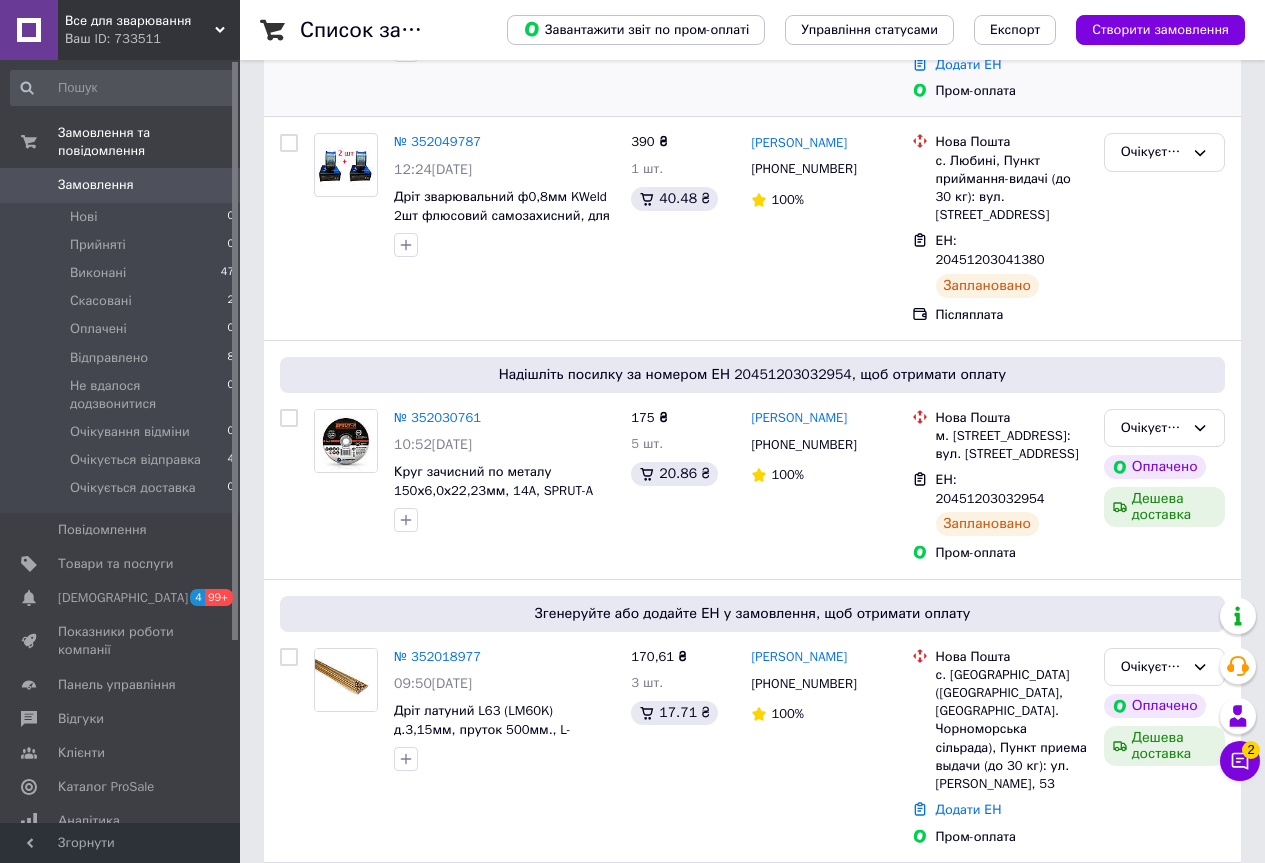 scroll, scrollTop: 400, scrollLeft: 0, axis: vertical 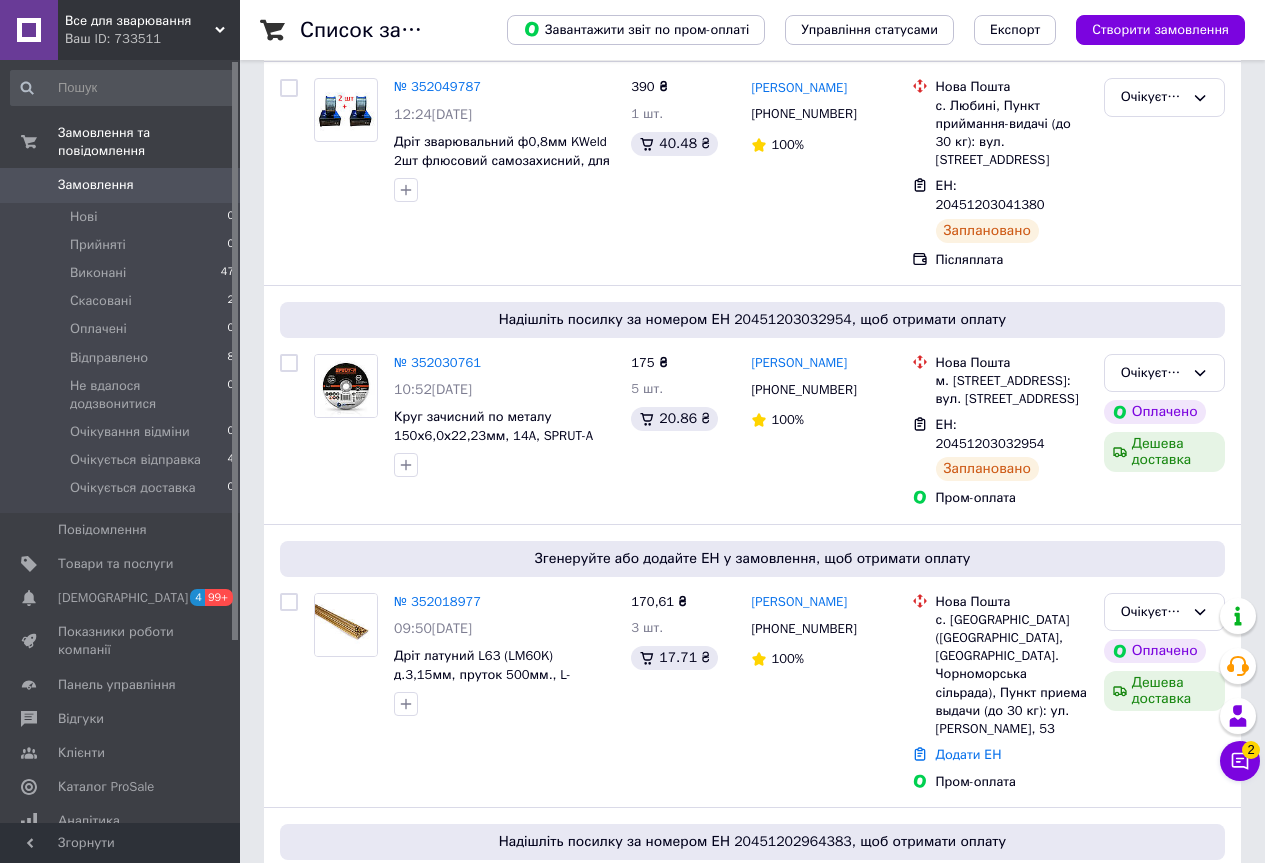 click on "Замовлення Cума Покупець Доставка та оплата Статус Згенеруйте або додайте ЕН у замовлення, щоб отримати оплату № 352049989 12:25, 10.07.2025 Каністра для палива KWeld 10л червона пластикова (100086793) 290 ₴ 1 шт. 35.79 ₴ Евгений Дротенко +380669387446 97% Нова Пошта Одеса, Поштомат №6586: вул. Святослава Ріхтера, 2а (маг. Копійка) Додати ЕН Пром-оплата Очікується відправка Оплачено Дешева доставка № 352049787 12:24, 10.07.2025 Дріт зварювальний ф0,8мм KWeld 2шт флюсовий самозахисний, для зварювання без газу, Е71Т-GS, D100 1кг 390 ₴ 1 шт. 40.48 ₴ Юрій Кухар +380680208651 100% Нова Пошта ЕН: 20451203041380 Заплановано Післяплата 175 ₴" at bounding box center (752, 6561) 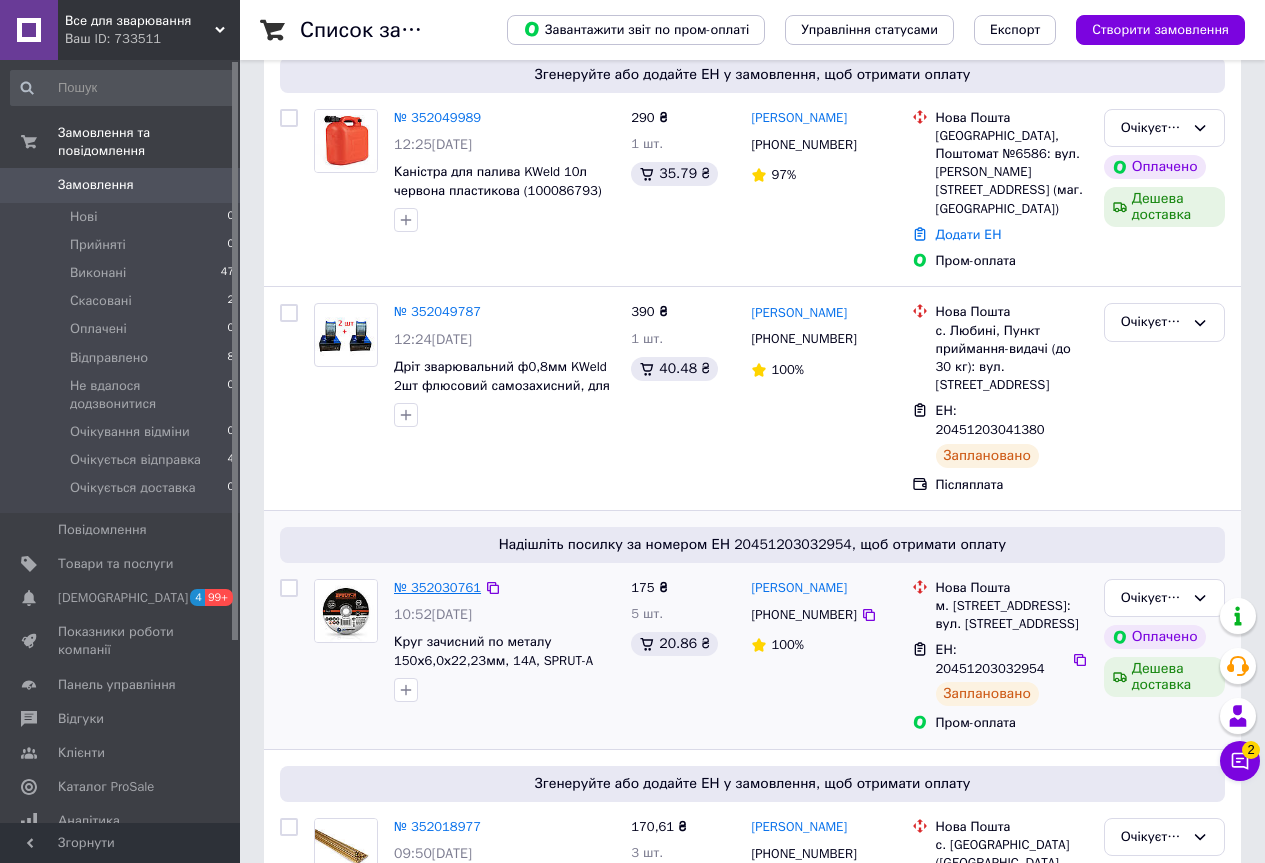 scroll, scrollTop: 300, scrollLeft: 0, axis: vertical 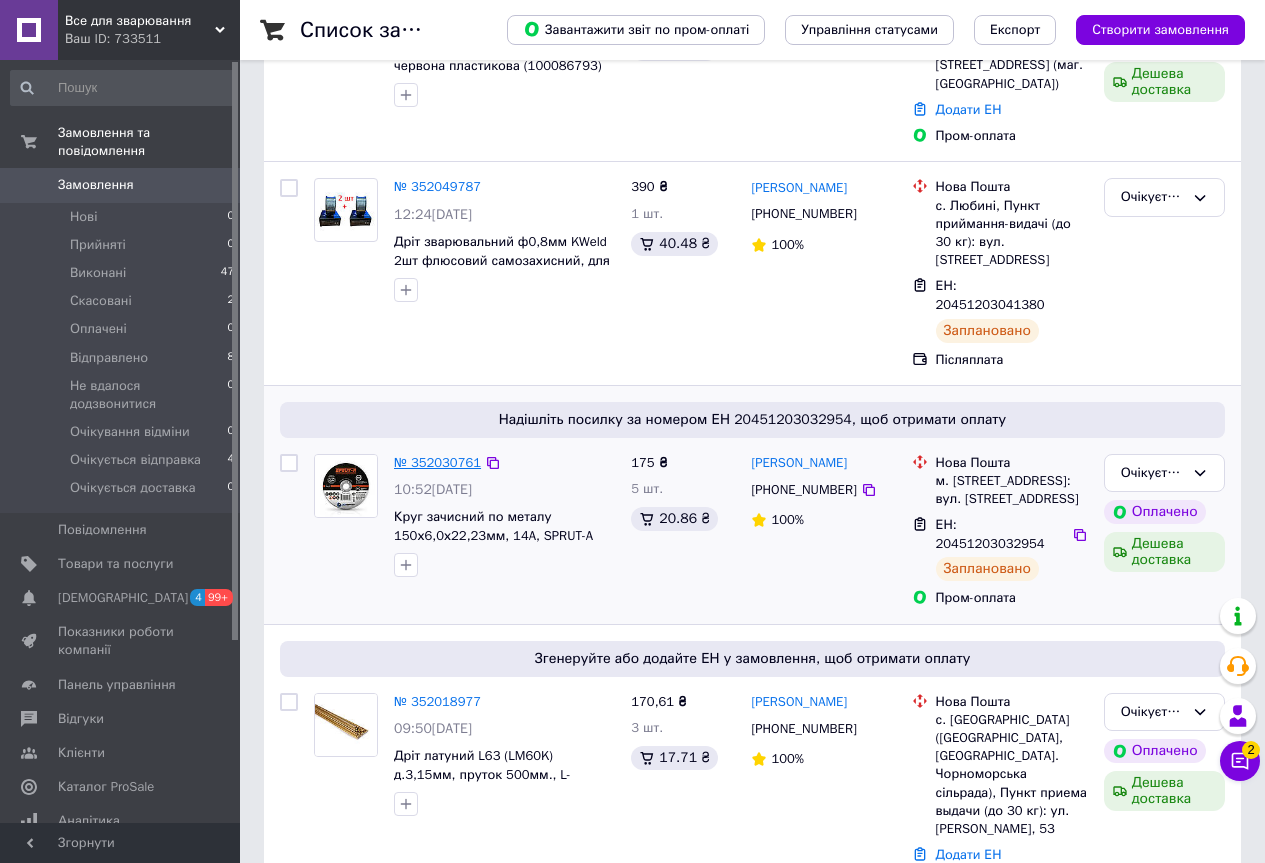 click on "№ 352030761" at bounding box center (437, 462) 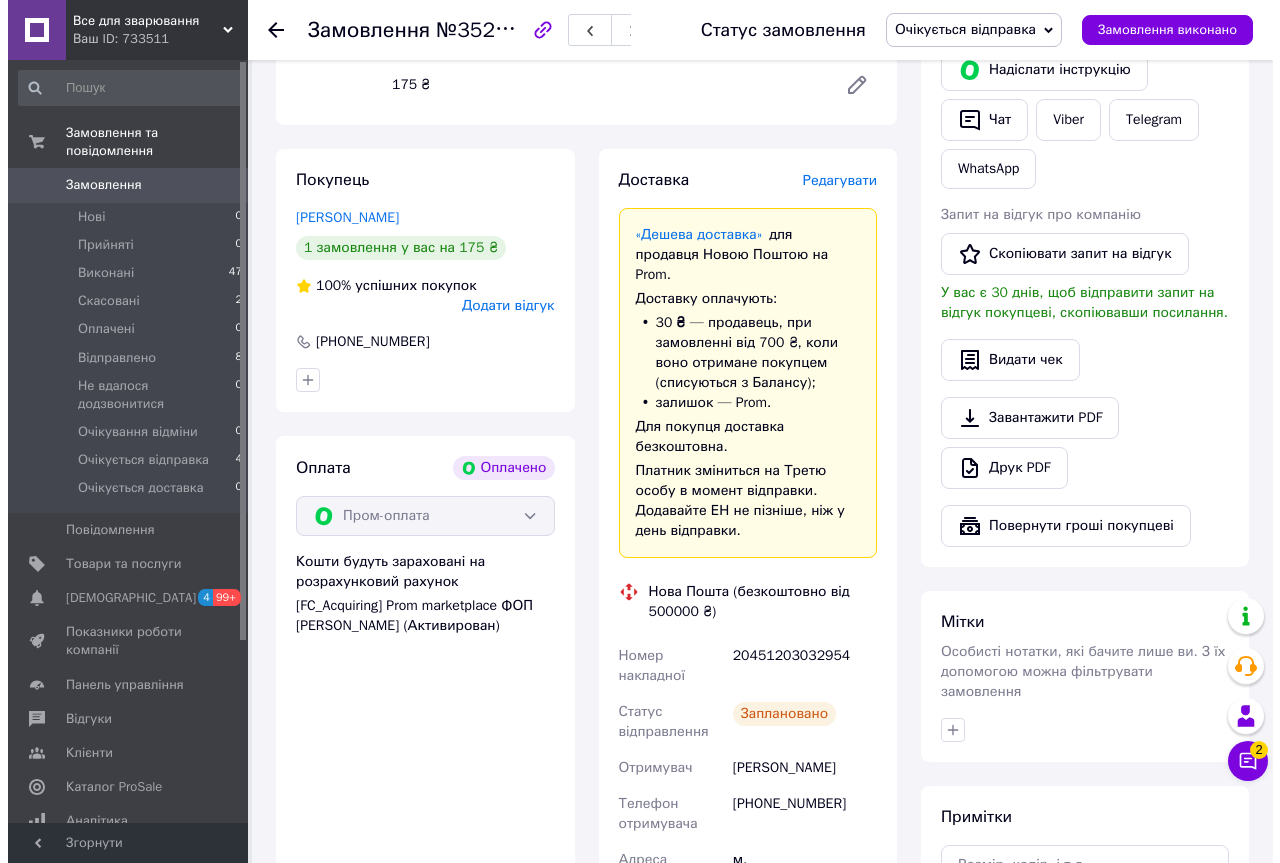 scroll, scrollTop: 279, scrollLeft: 0, axis: vertical 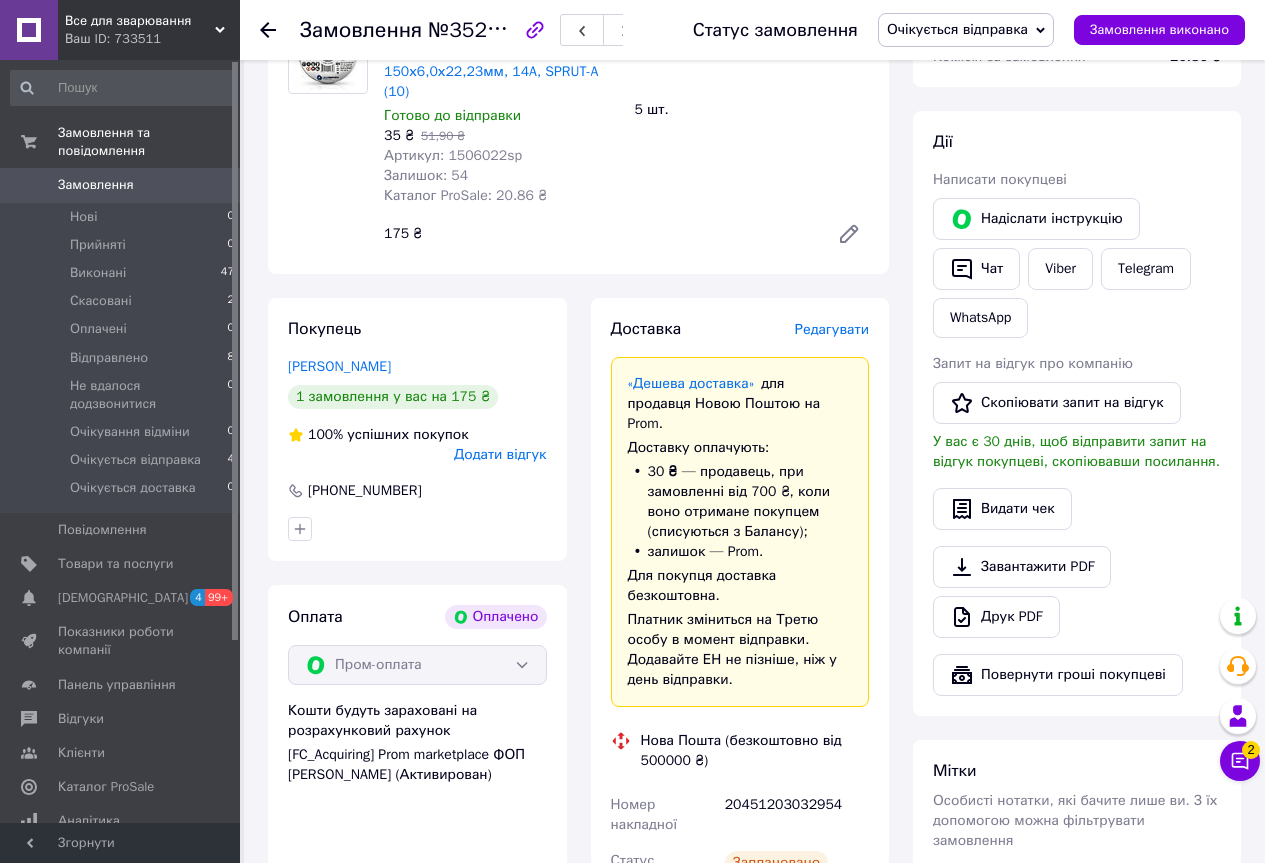 click 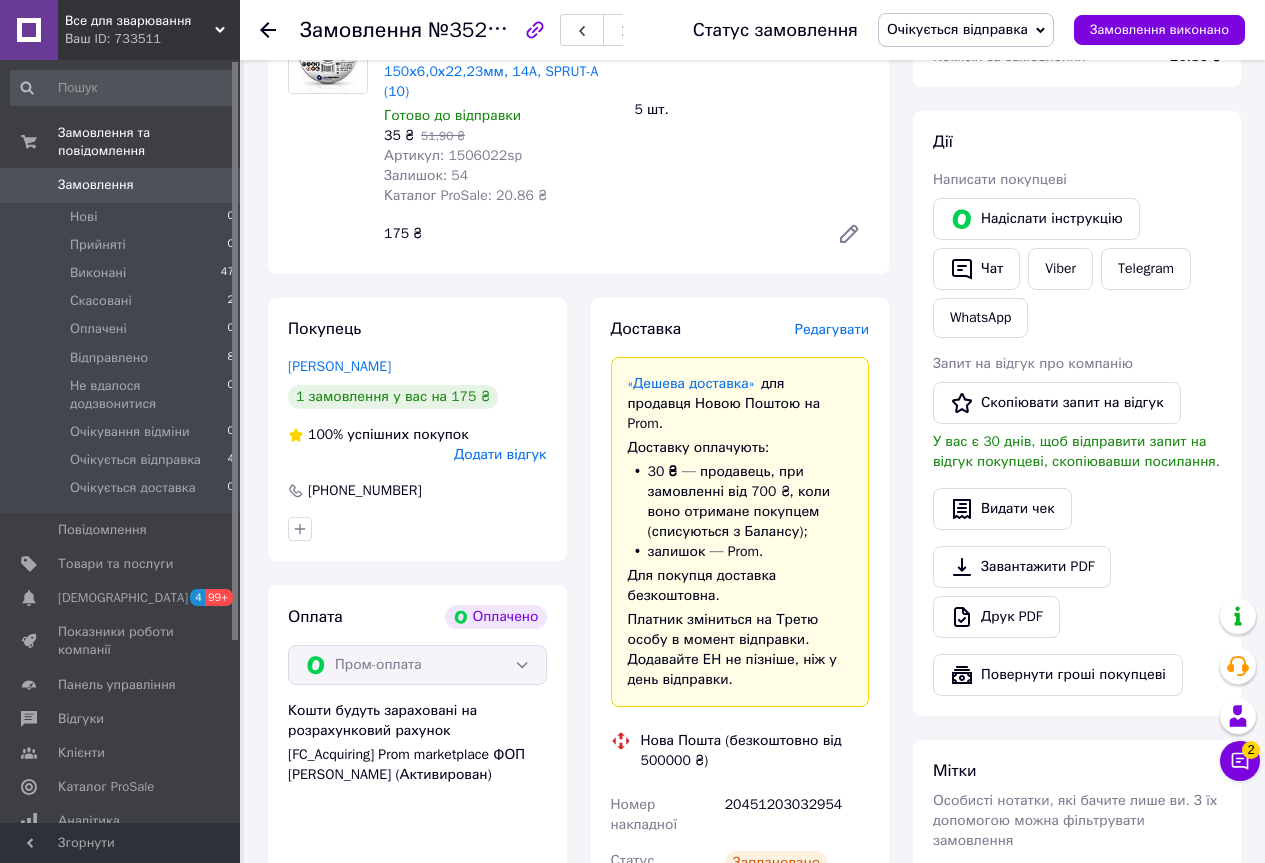 click on "Редагувати" at bounding box center (832, 329) 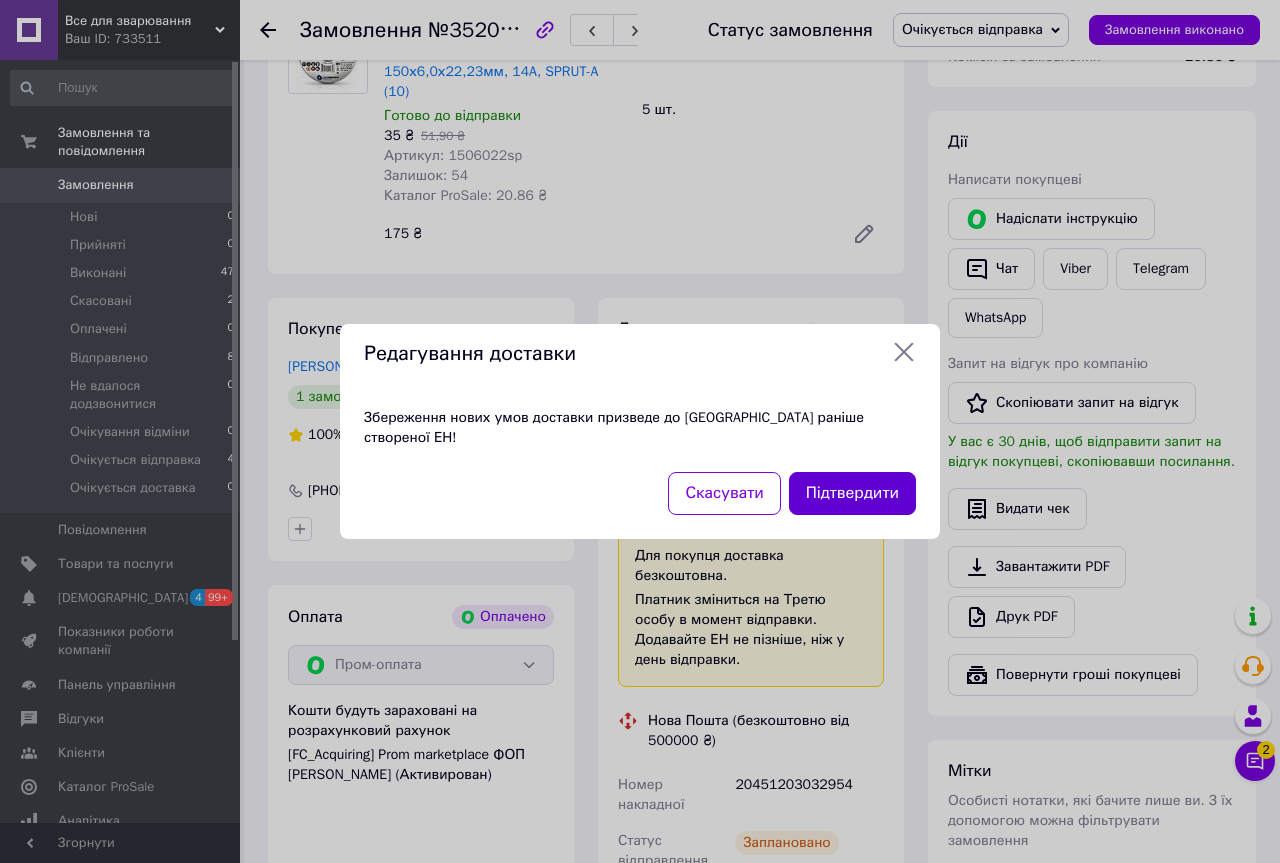 click on "Підтвердити" at bounding box center (852, 493) 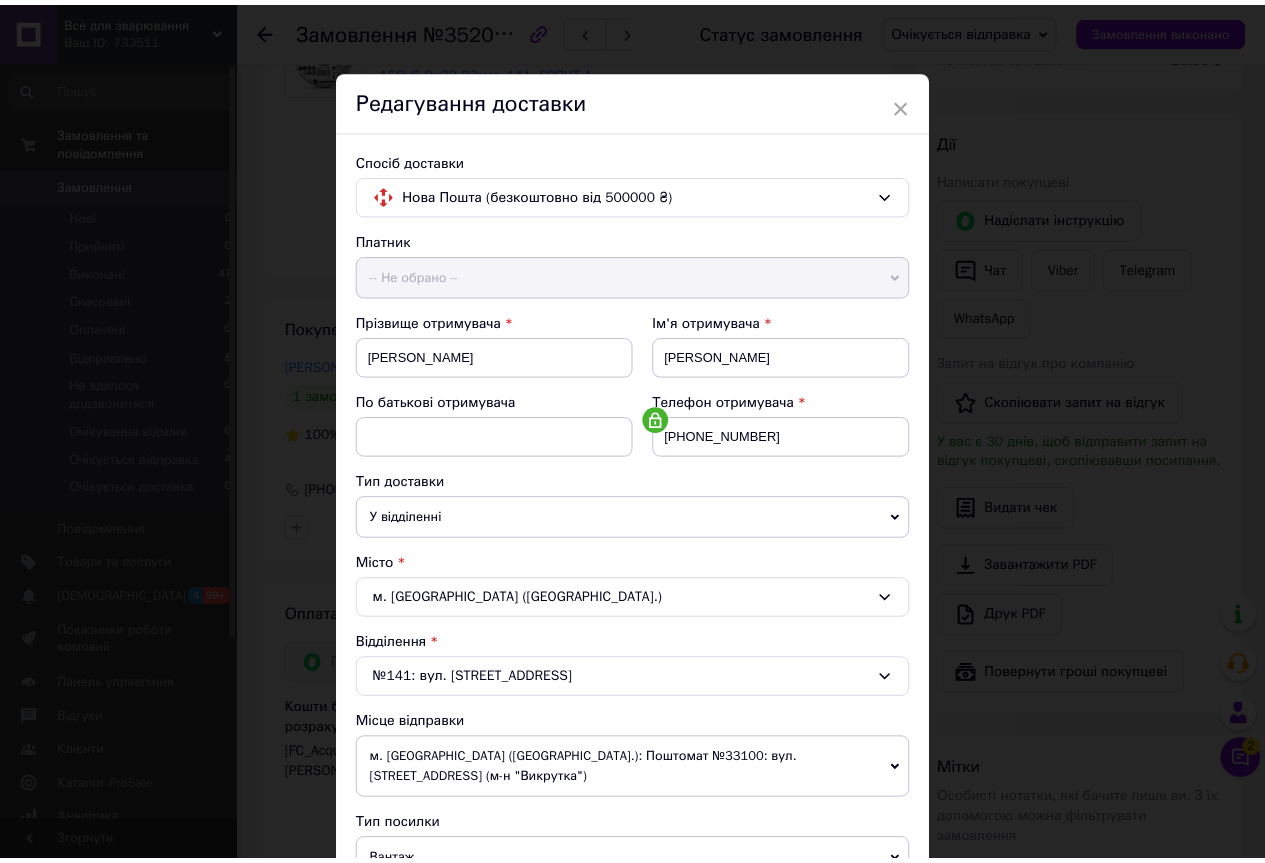 scroll, scrollTop: 485, scrollLeft: 0, axis: vertical 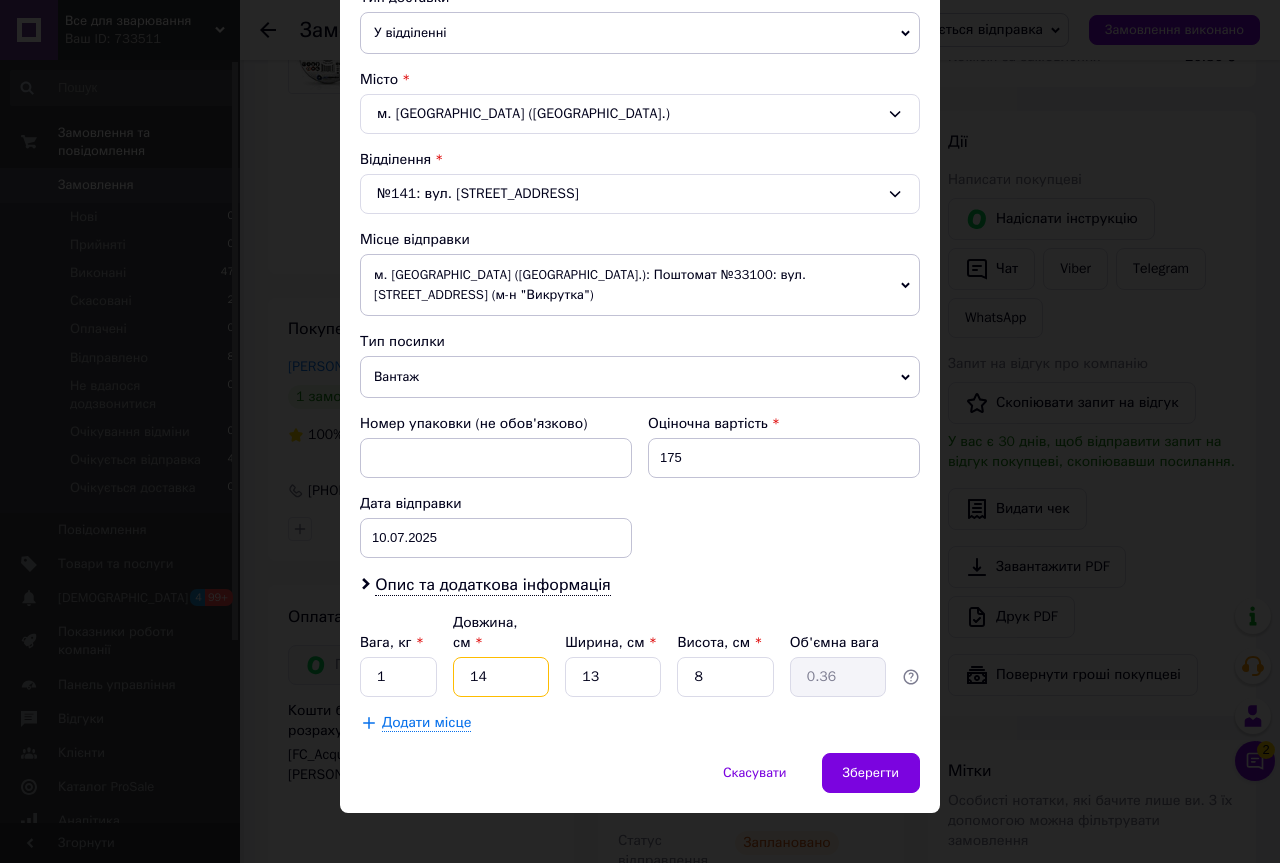 click on "14" at bounding box center (501, 677) 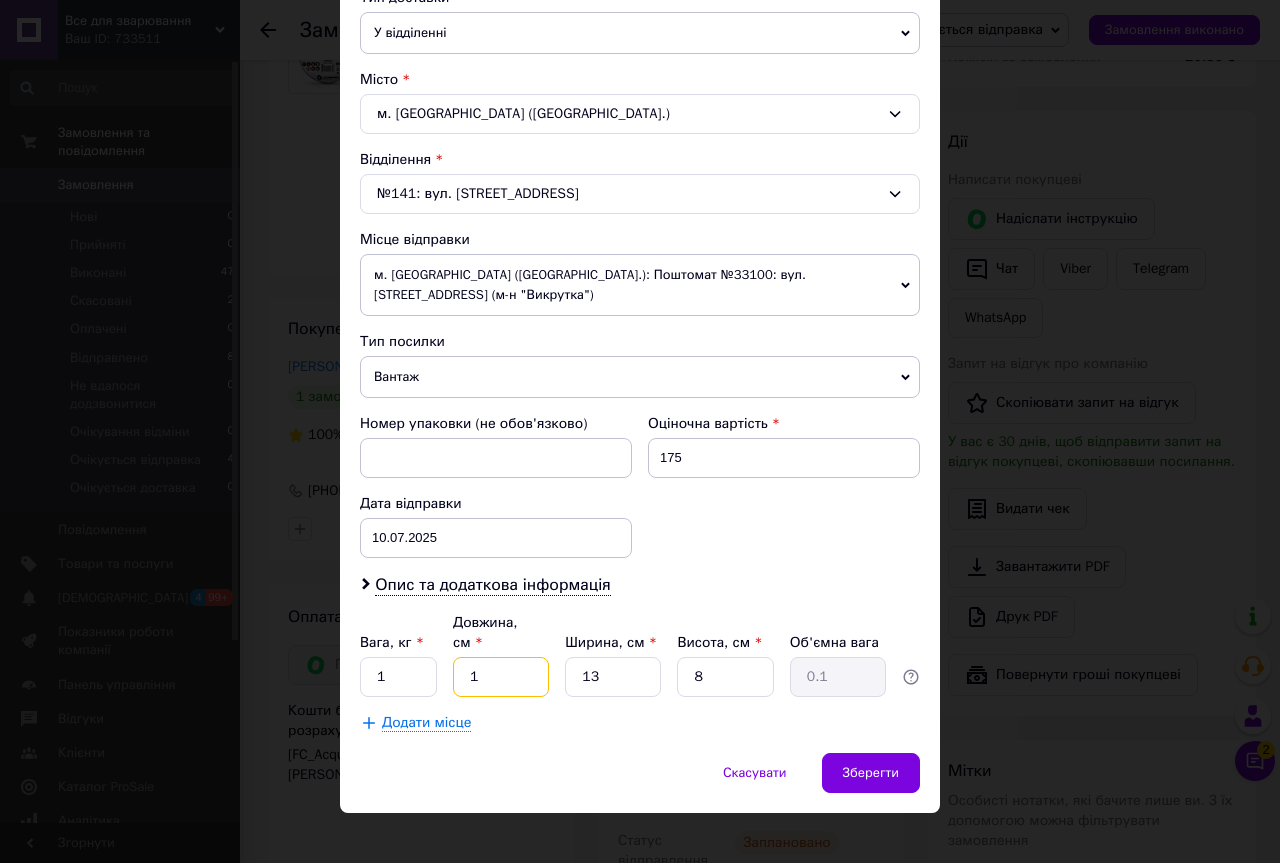 type on "19" 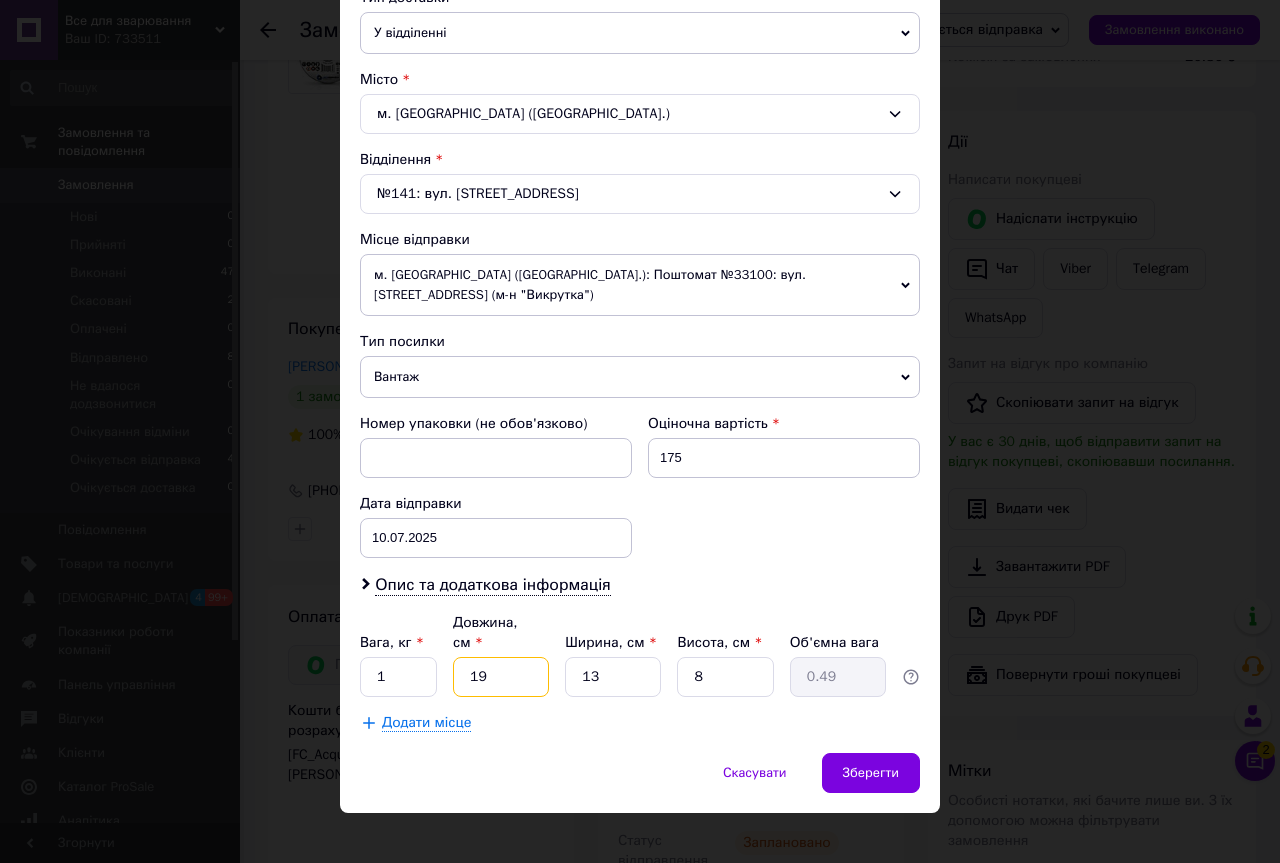 type on "19" 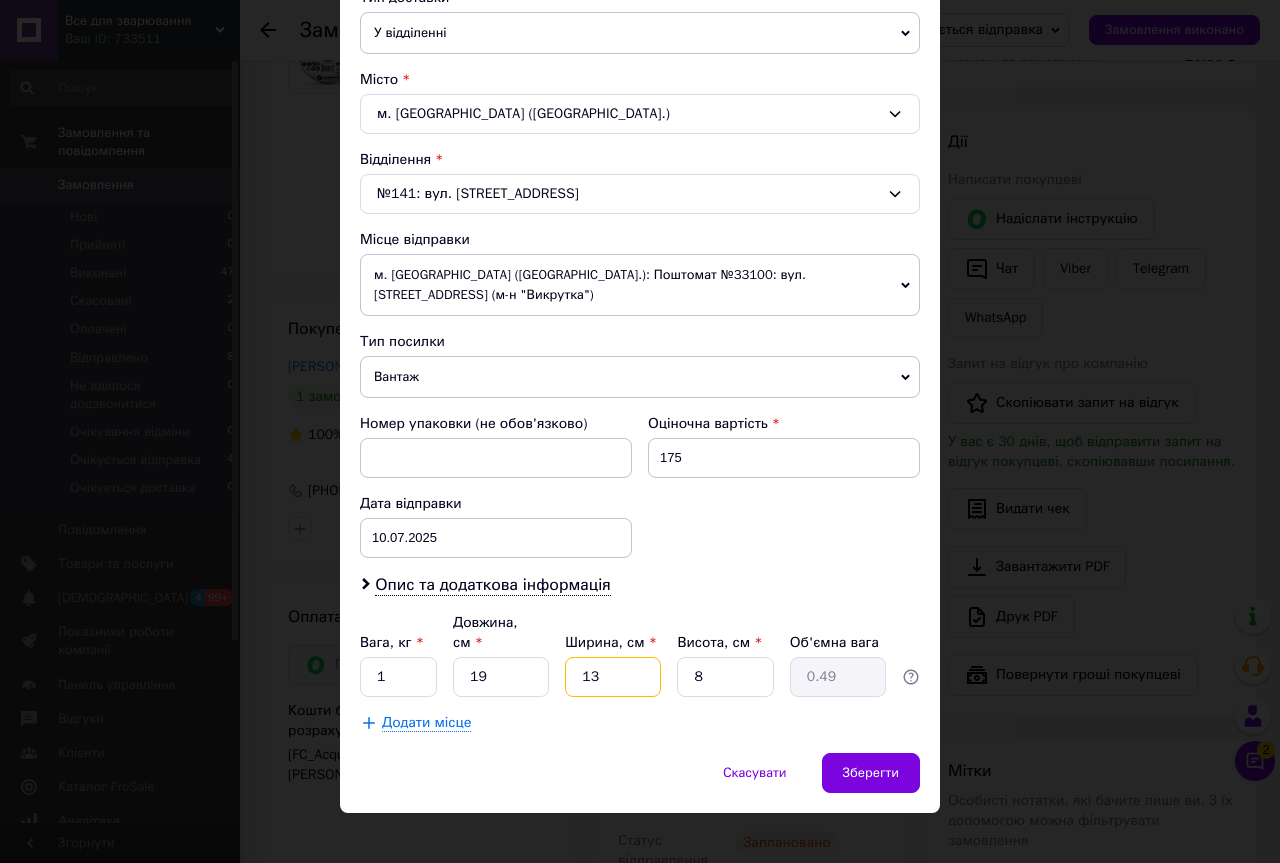 type on "1" 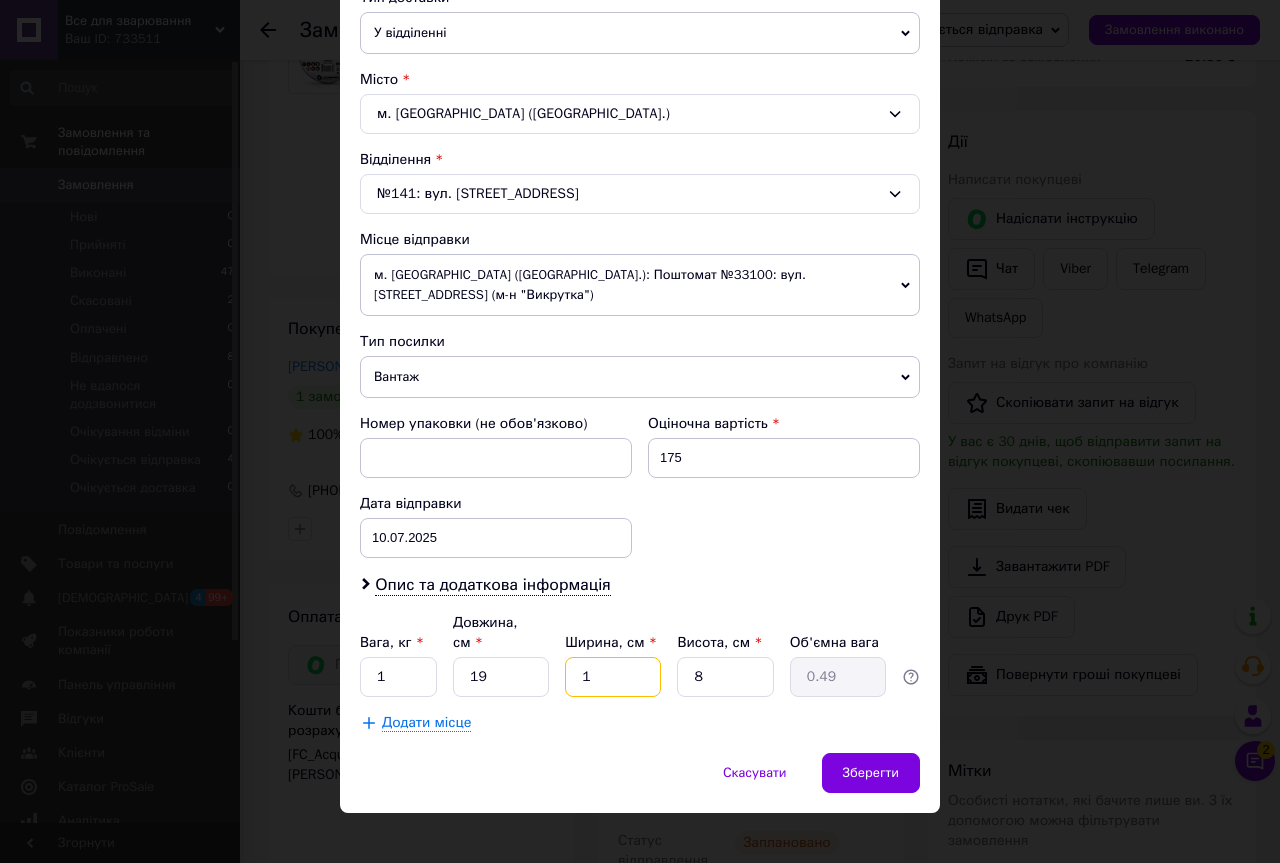 type on "0.1" 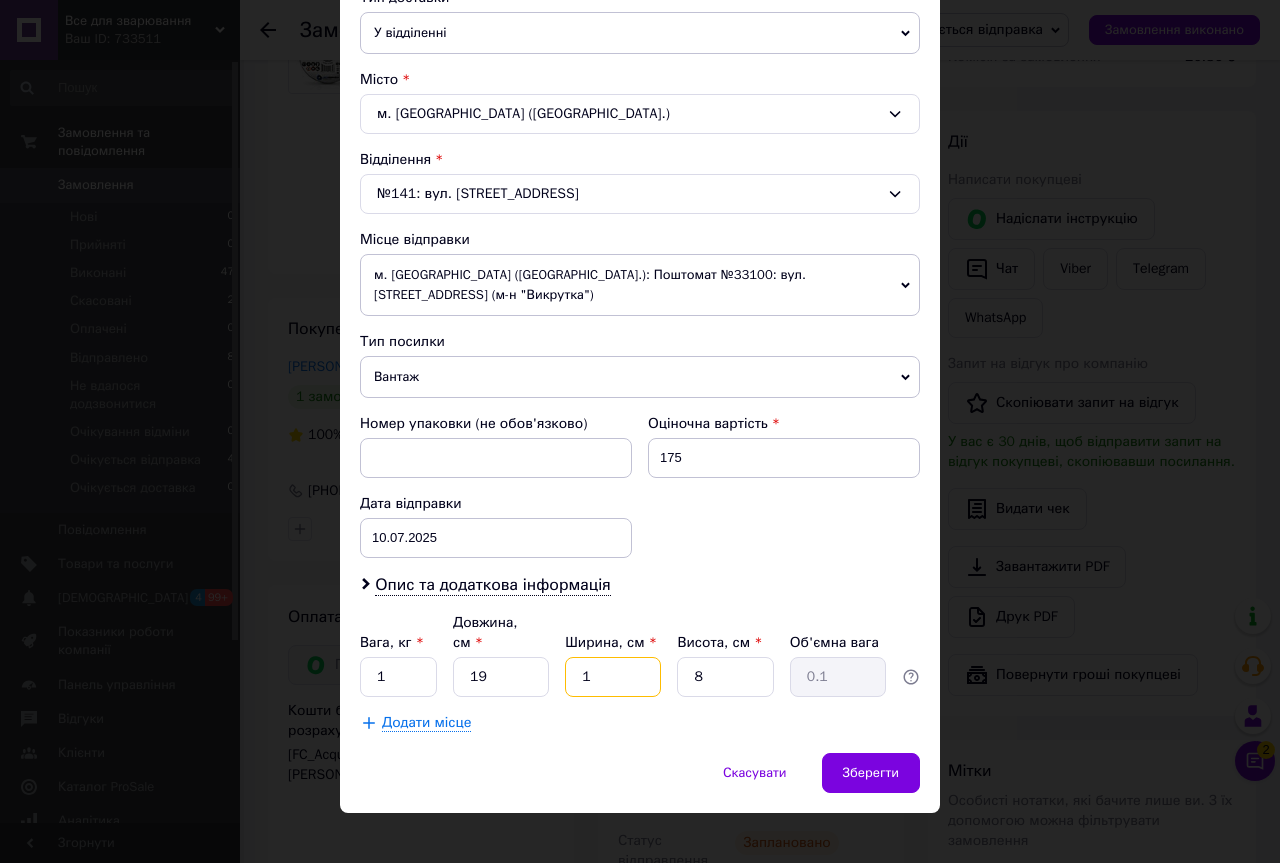 type on "15" 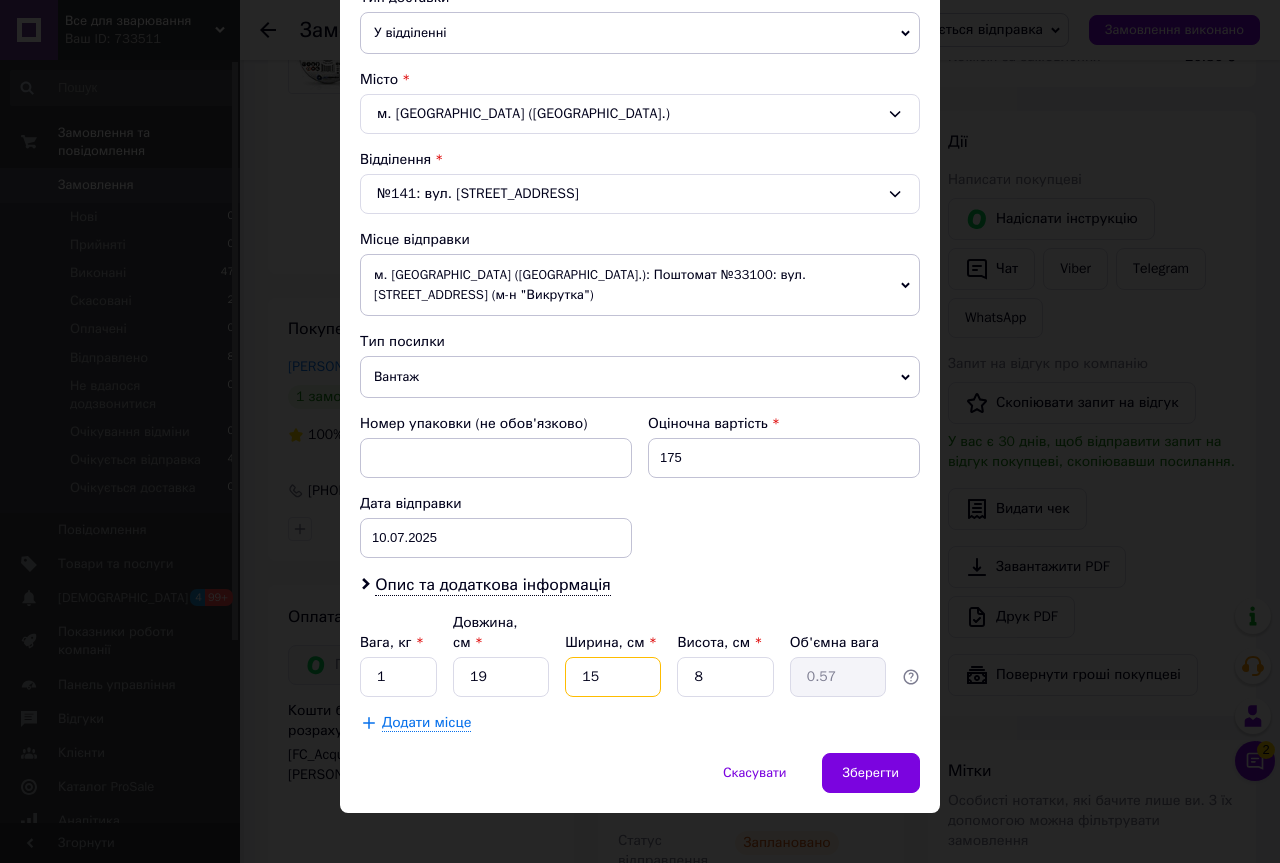 type on "15" 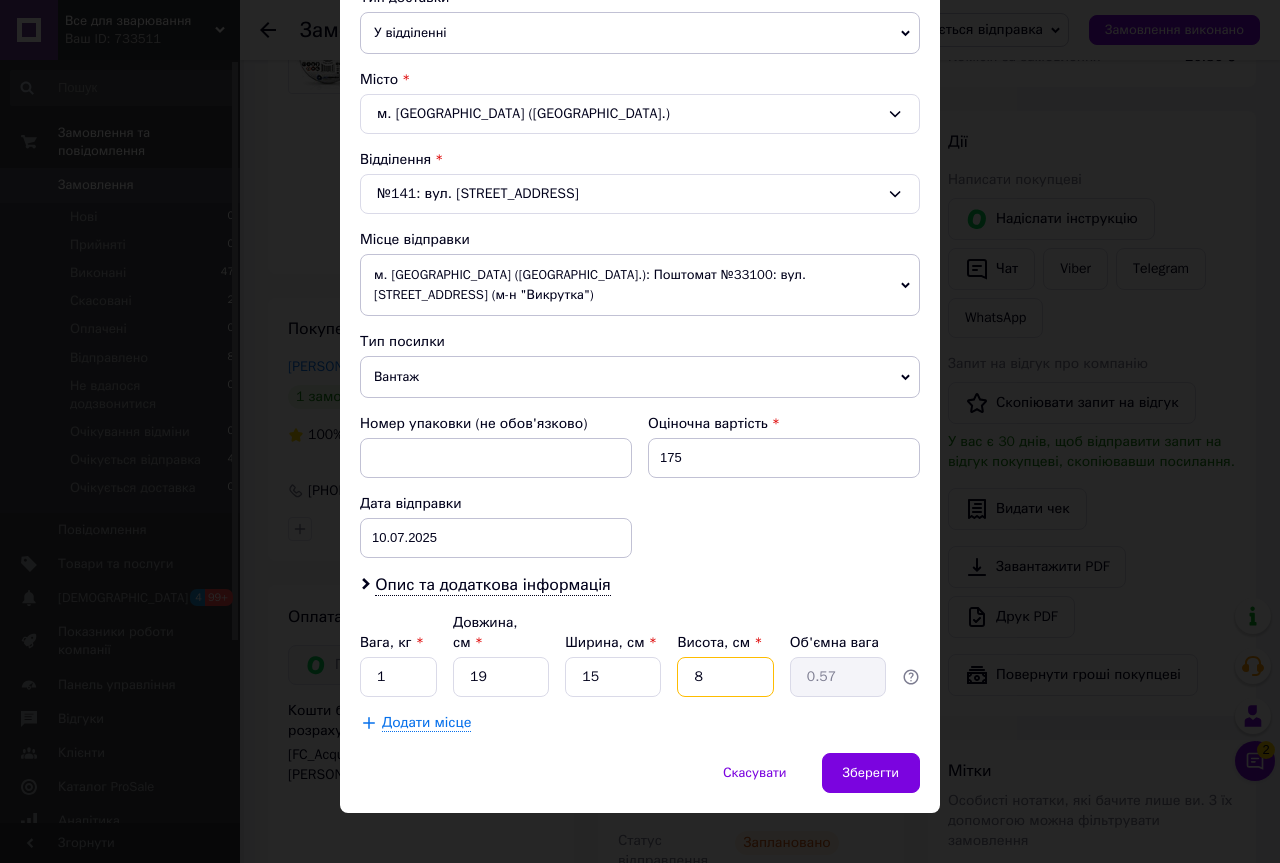 type on "1" 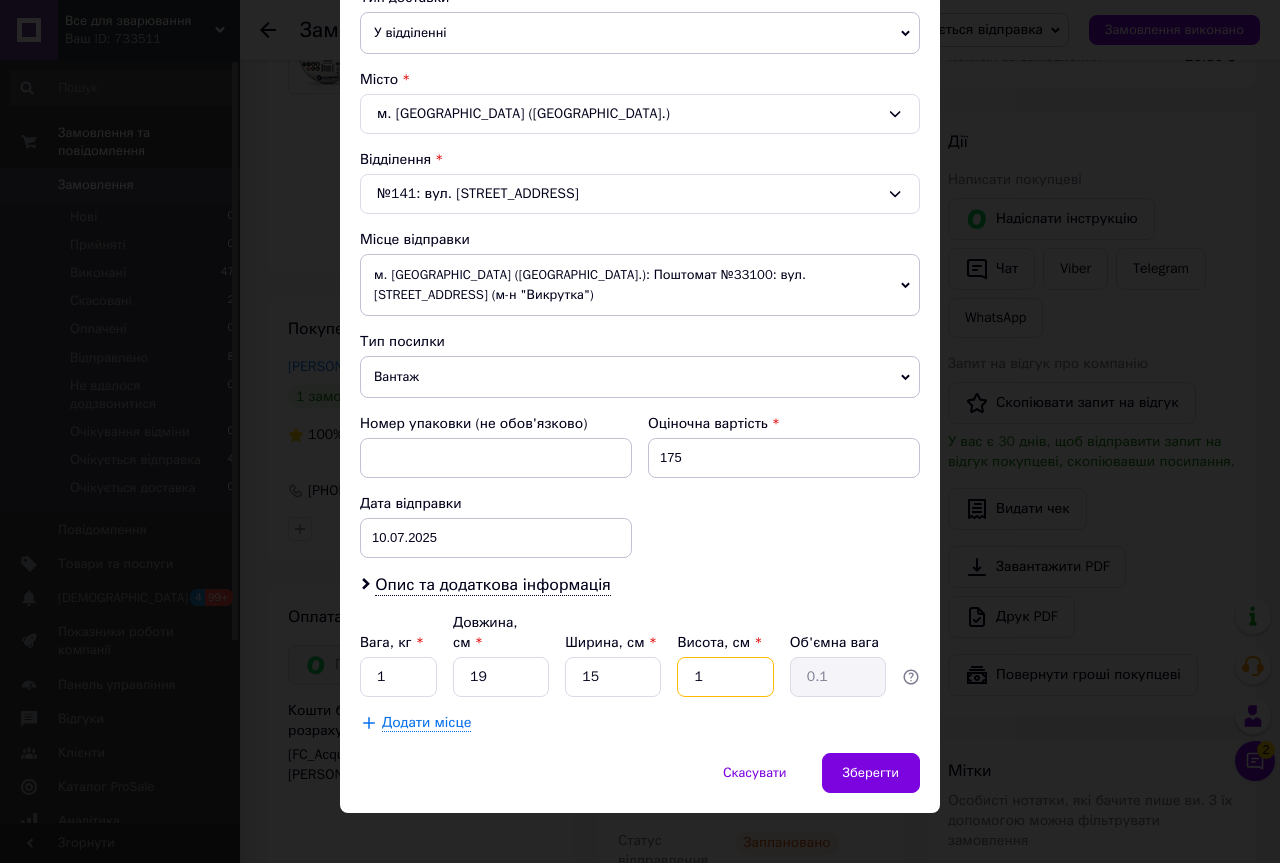type on "10" 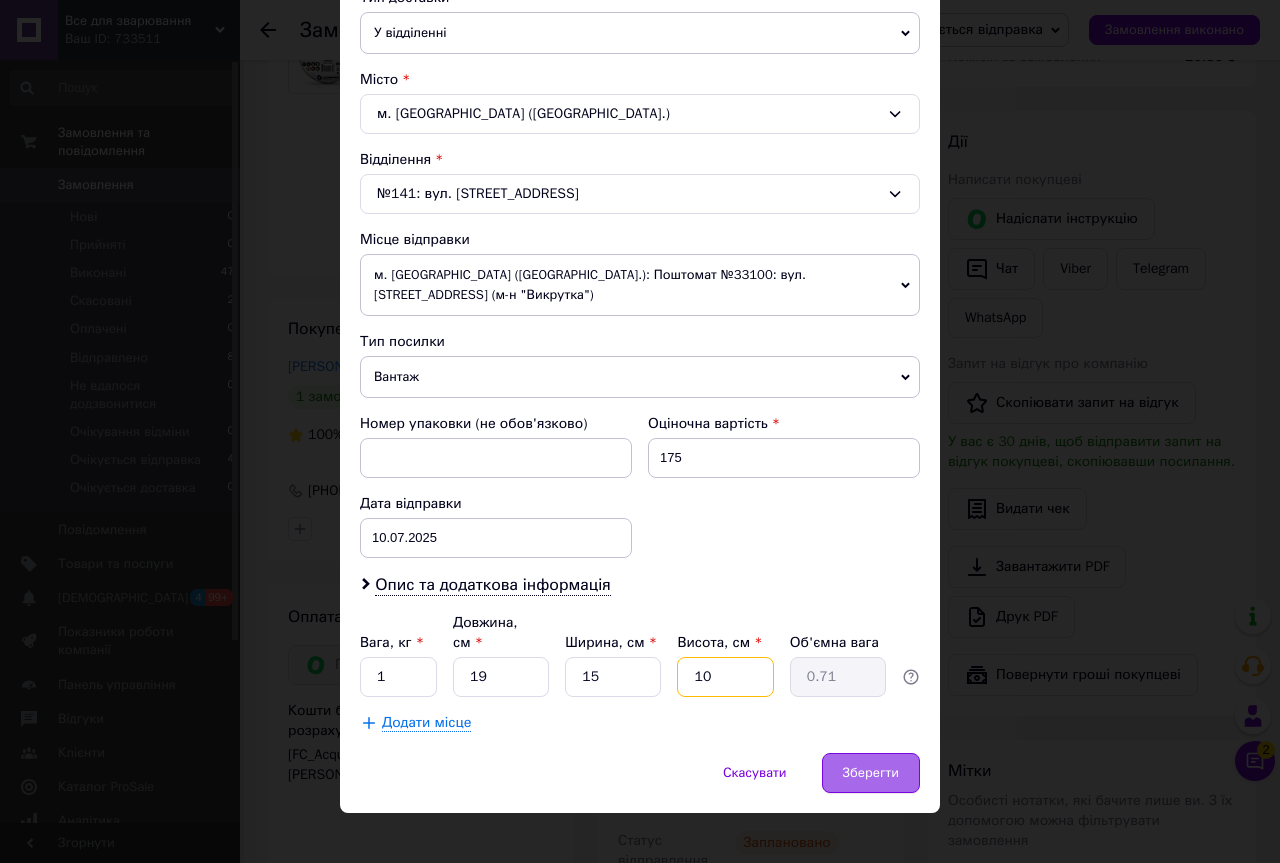 type on "10" 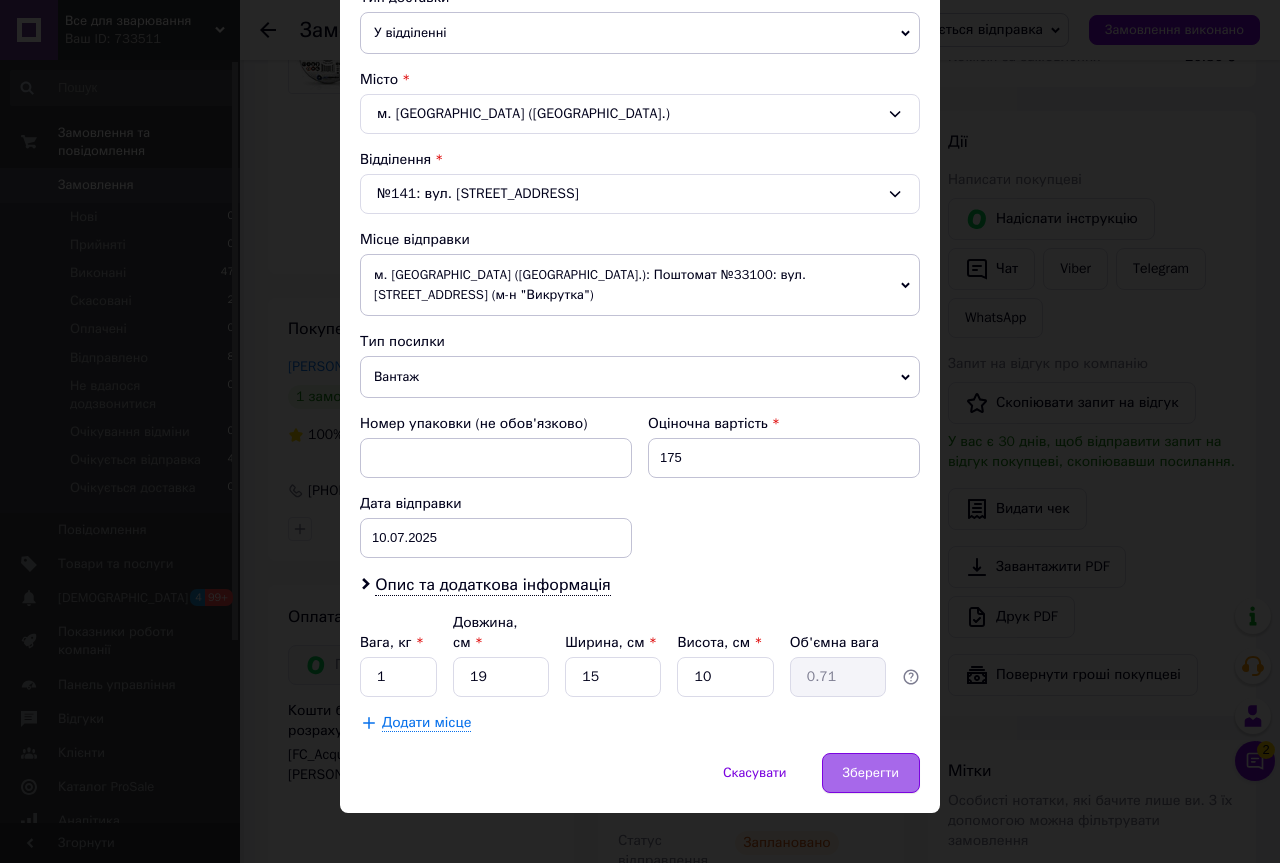 click on "Зберегти" at bounding box center (871, 773) 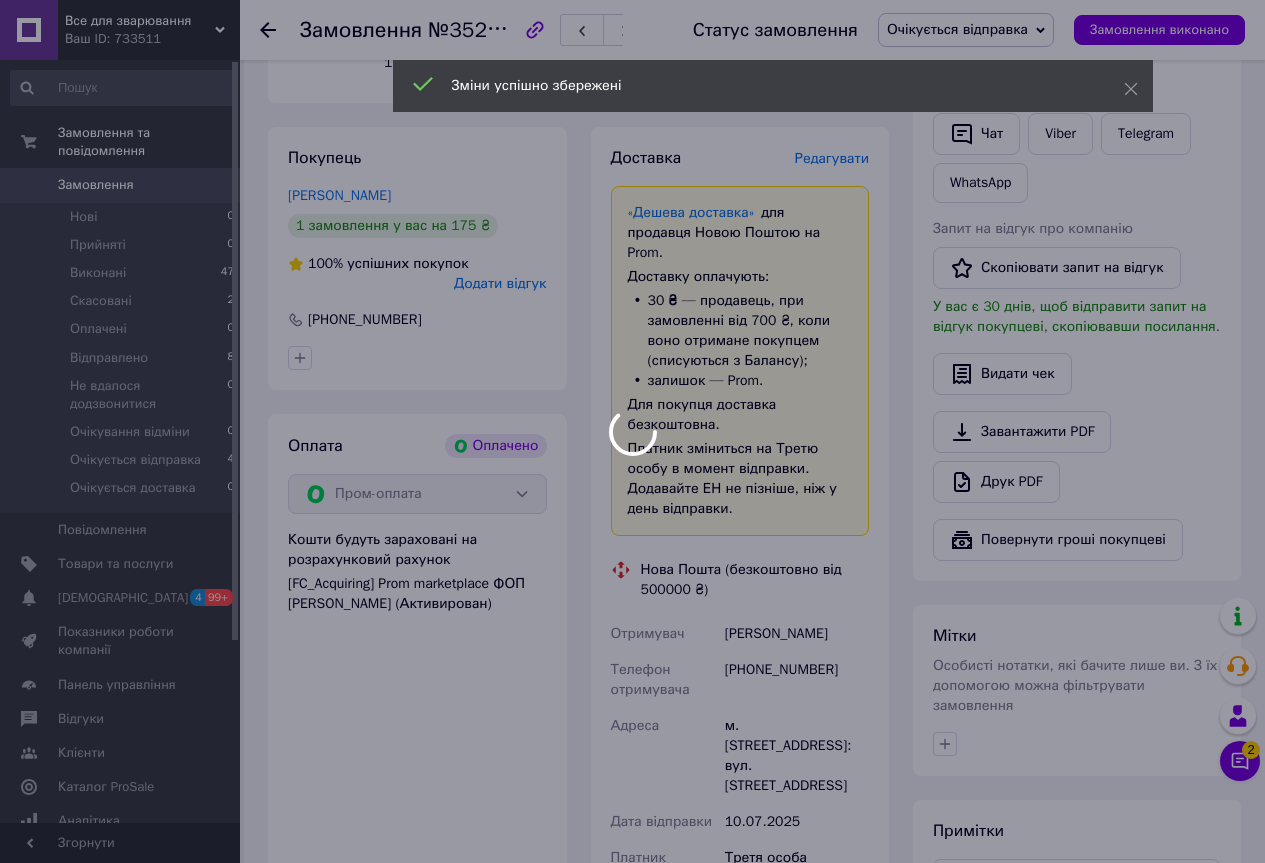 scroll, scrollTop: 679, scrollLeft: 0, axis: vertical 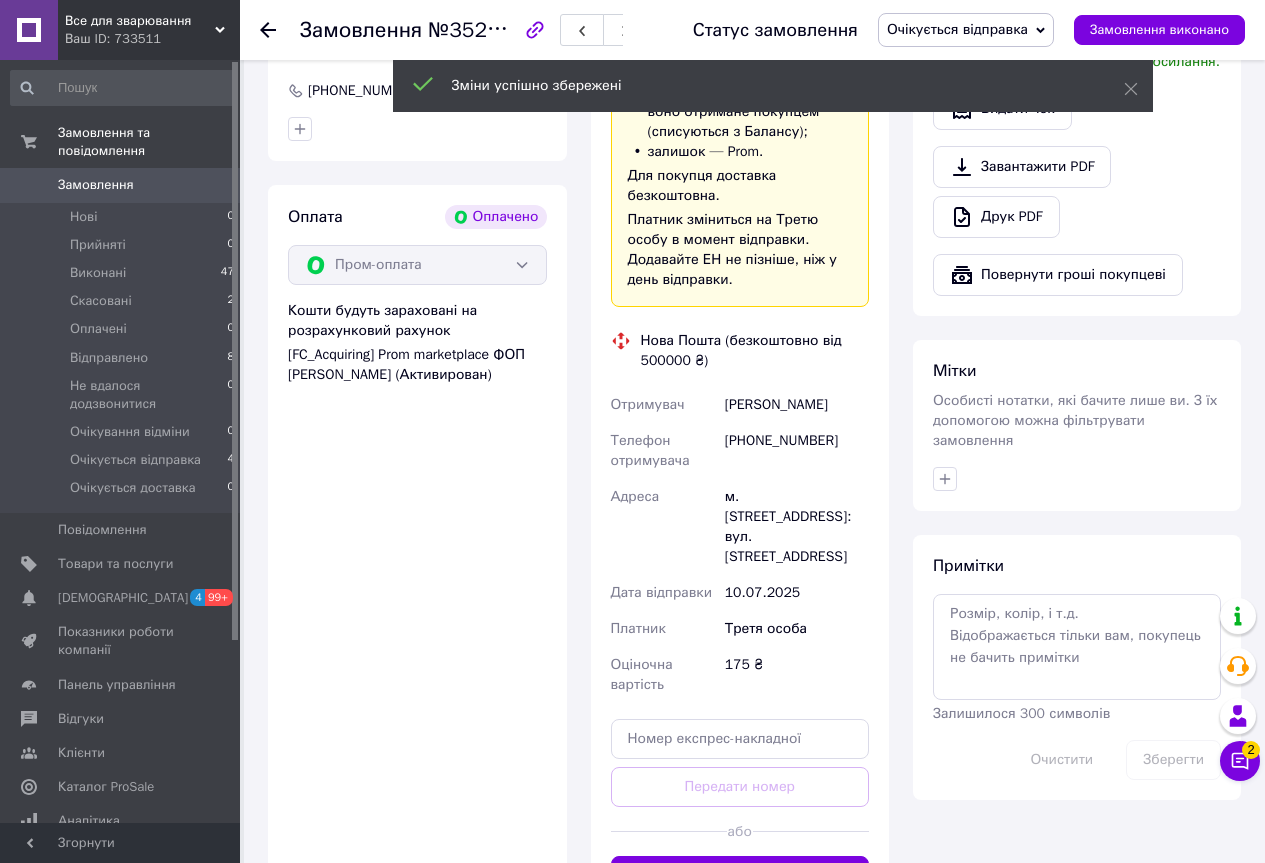 click on "Згенерувати ЕН" at bounding box center [740, 876] 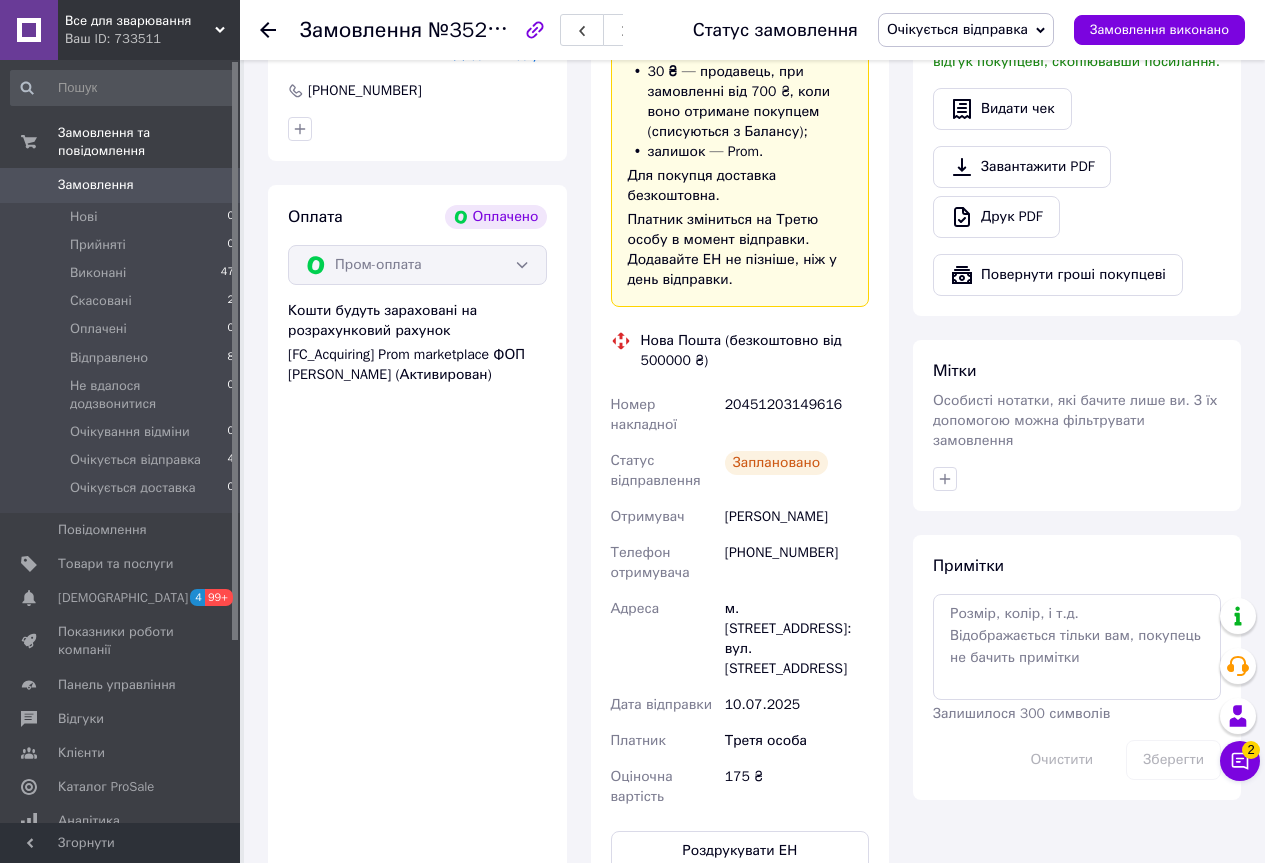 scroll, scrollTop: 108, scrollLeft: 0, axis: vertical 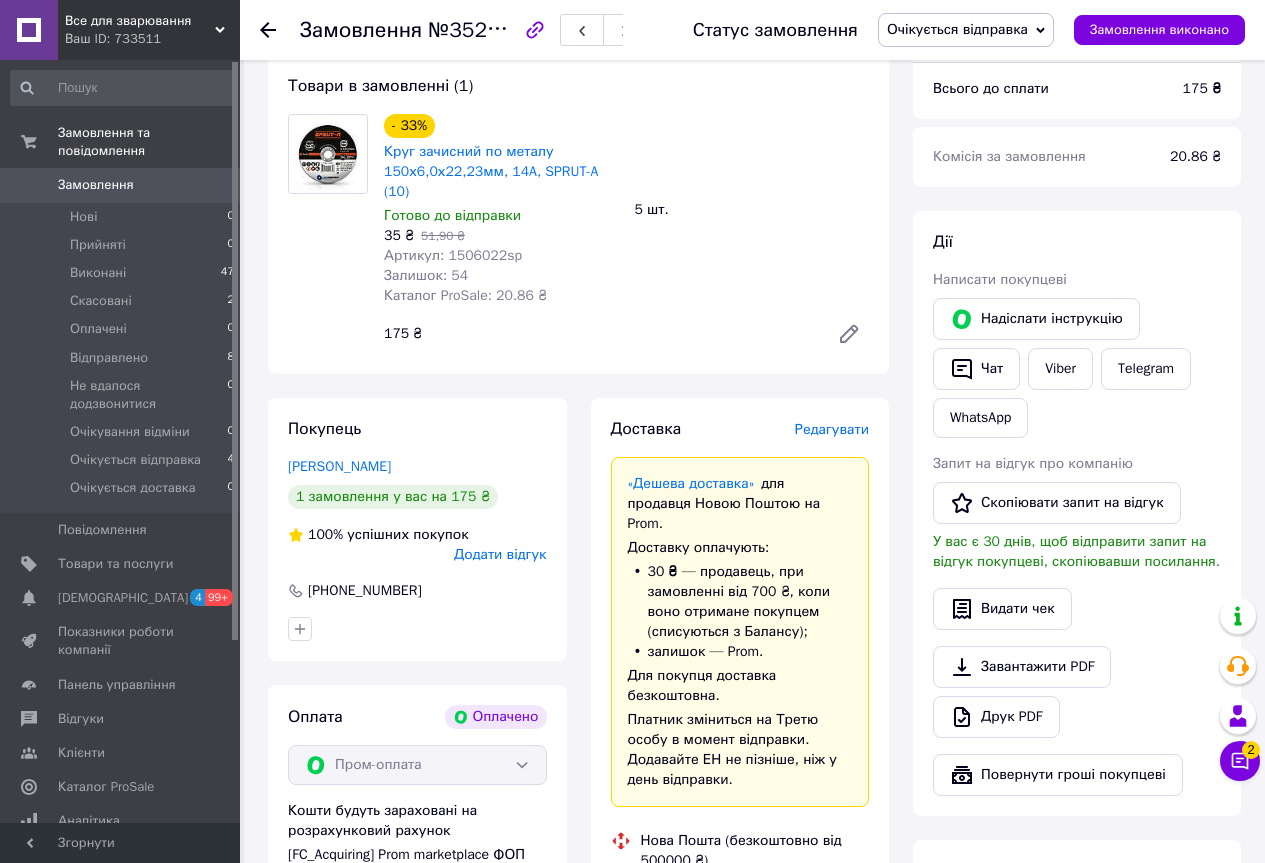 click at bounding box center [280, 30] 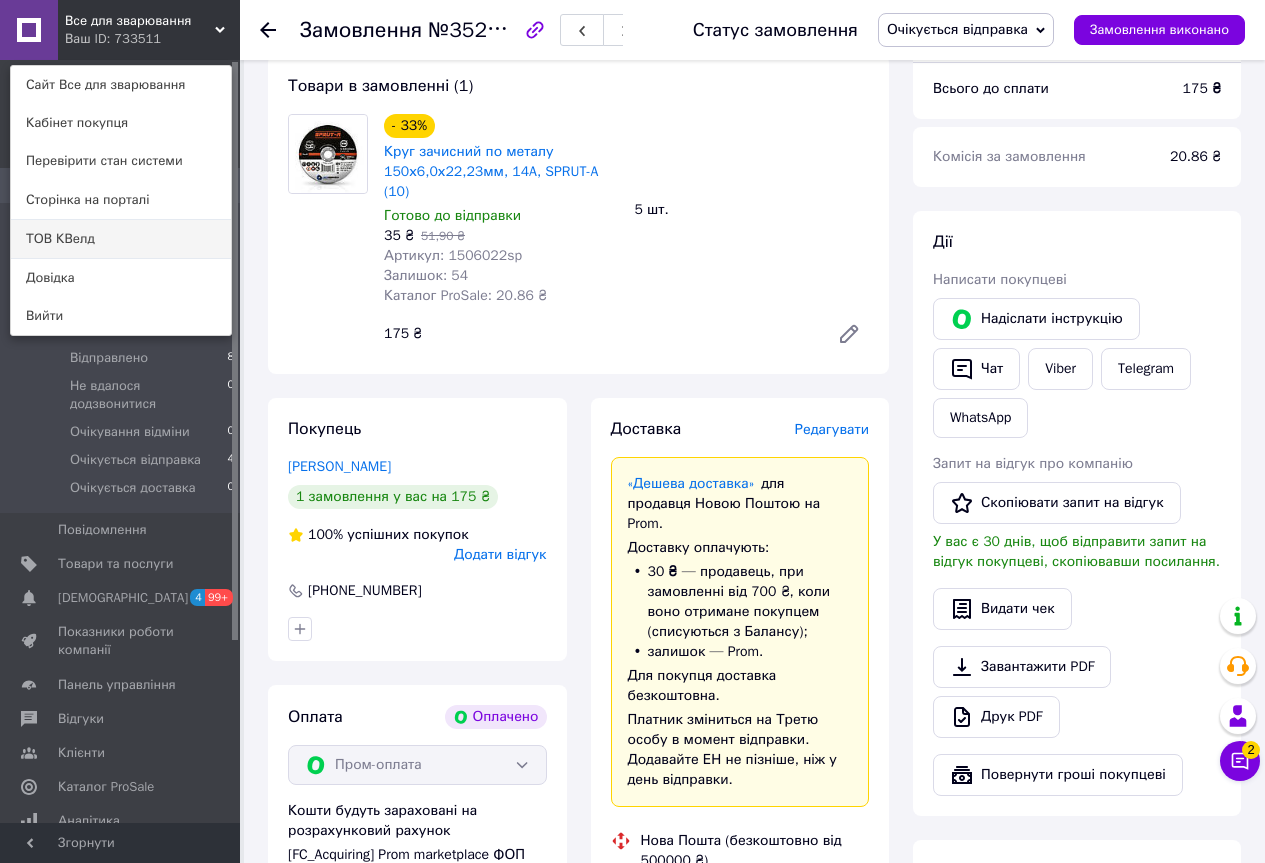 click on "ТОВ КВелд" at bounding box center (121, 239) 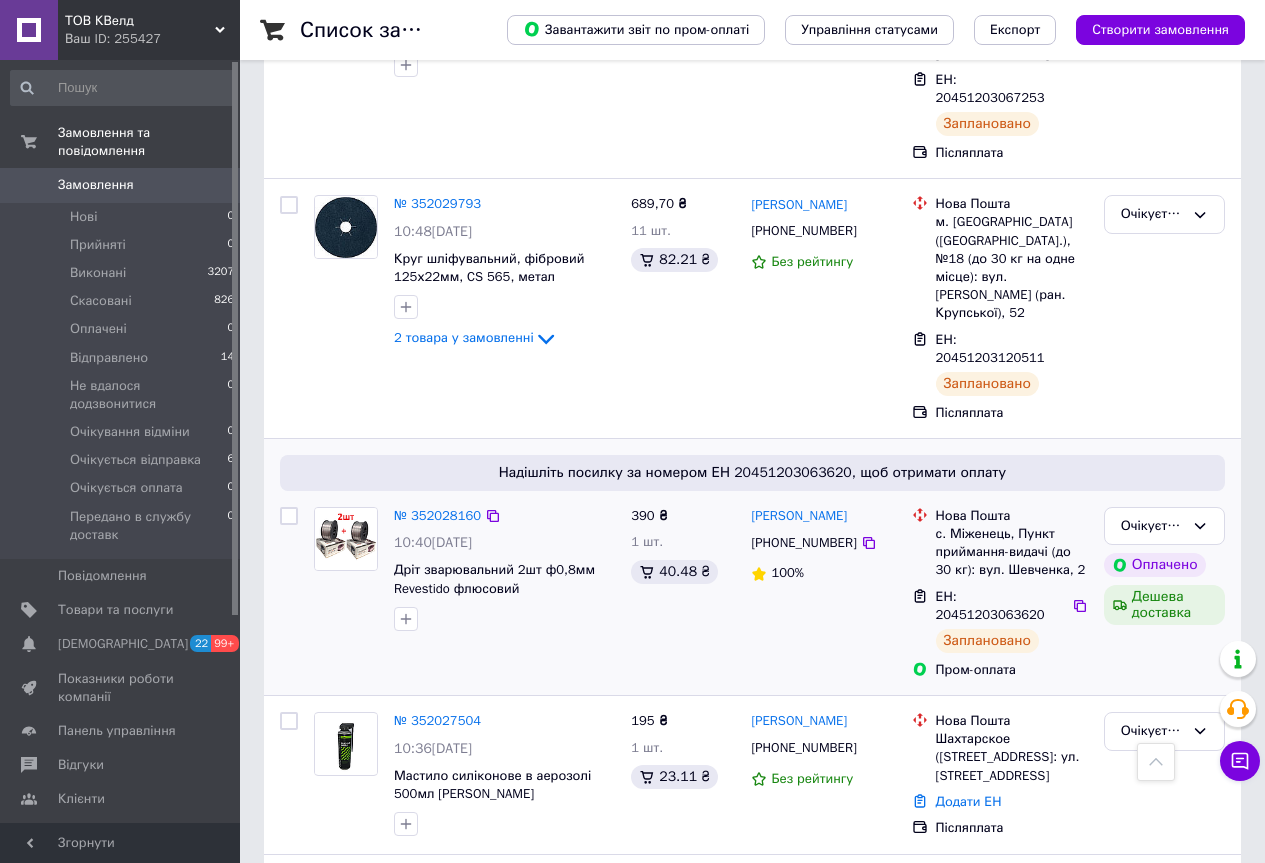 scroll, scrollTop: 1100, scrollLeft: 0, axis: vertical 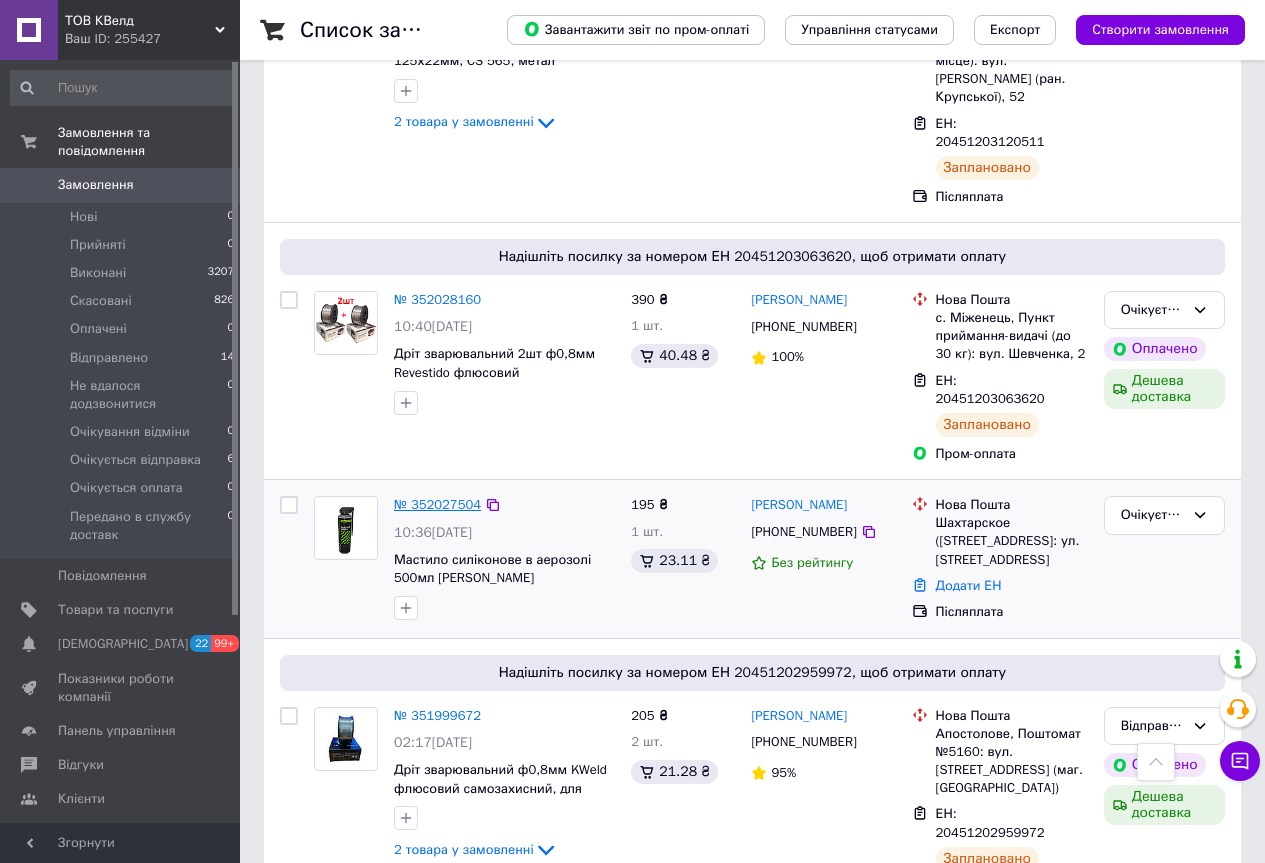 click on "№ 352027504" at bounding box center [437, 504] 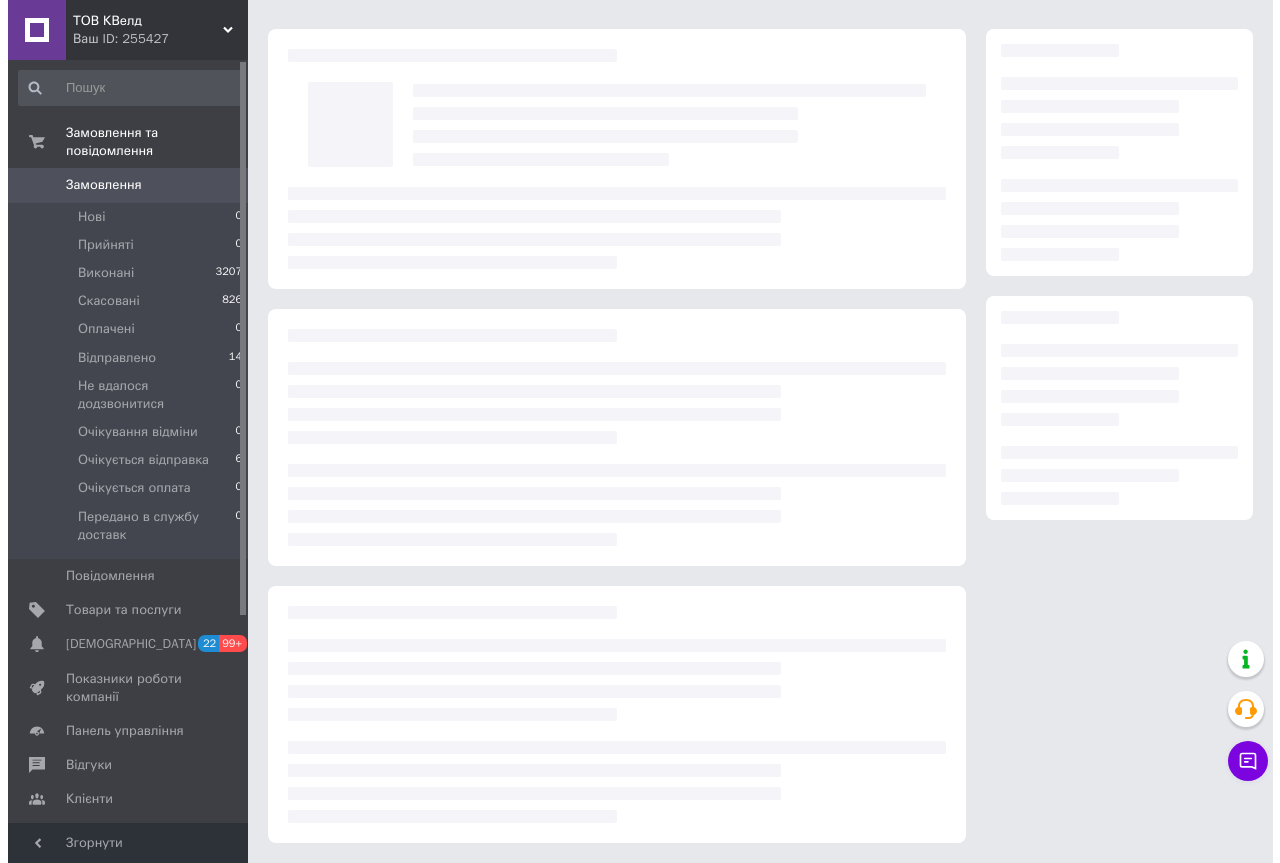 scroll, scrollTop: 0, scrollLeft: 0, axis: both 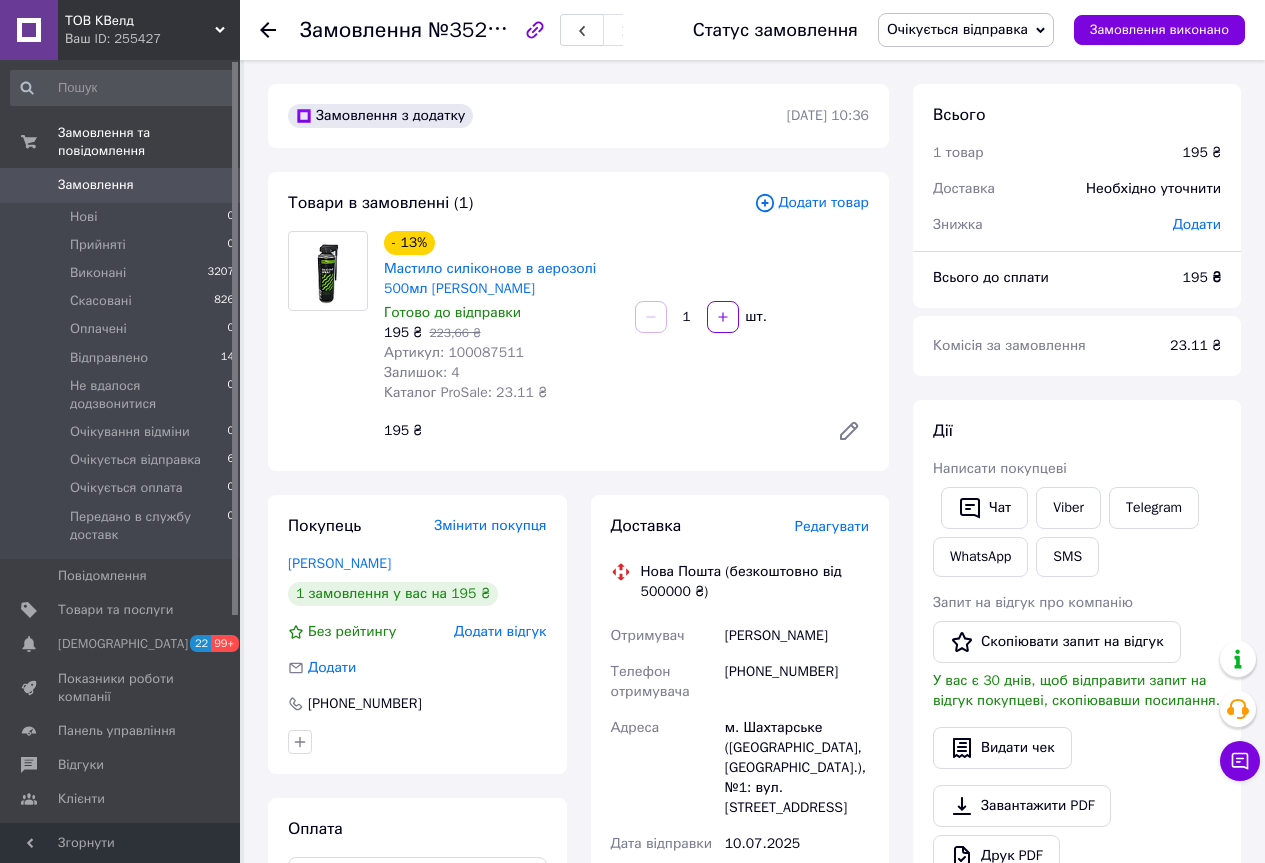 click on "Доставка Редагувати Нова Пошта (безкоштовно від 500000 ₴) Отримувач [PERSON_NAME] Телефон отримувача [PHONE_NUMBER] Адреса м. Шахтарське ([GEOGRAPHIC_DATA], [GEOGRAPHIC_DATA].), №1: вул. Шкільна, 25-А Дата відправки [DATE] Платник Отримувач Оціночна вартість 195 ₴ Сума післяплати 195 ₴ Комісія за післяплату 23.90 ₴ Платник комісії післяплати Отримувач Передати номер або Згенерувати ЕН" at bounding box center (740, 915) 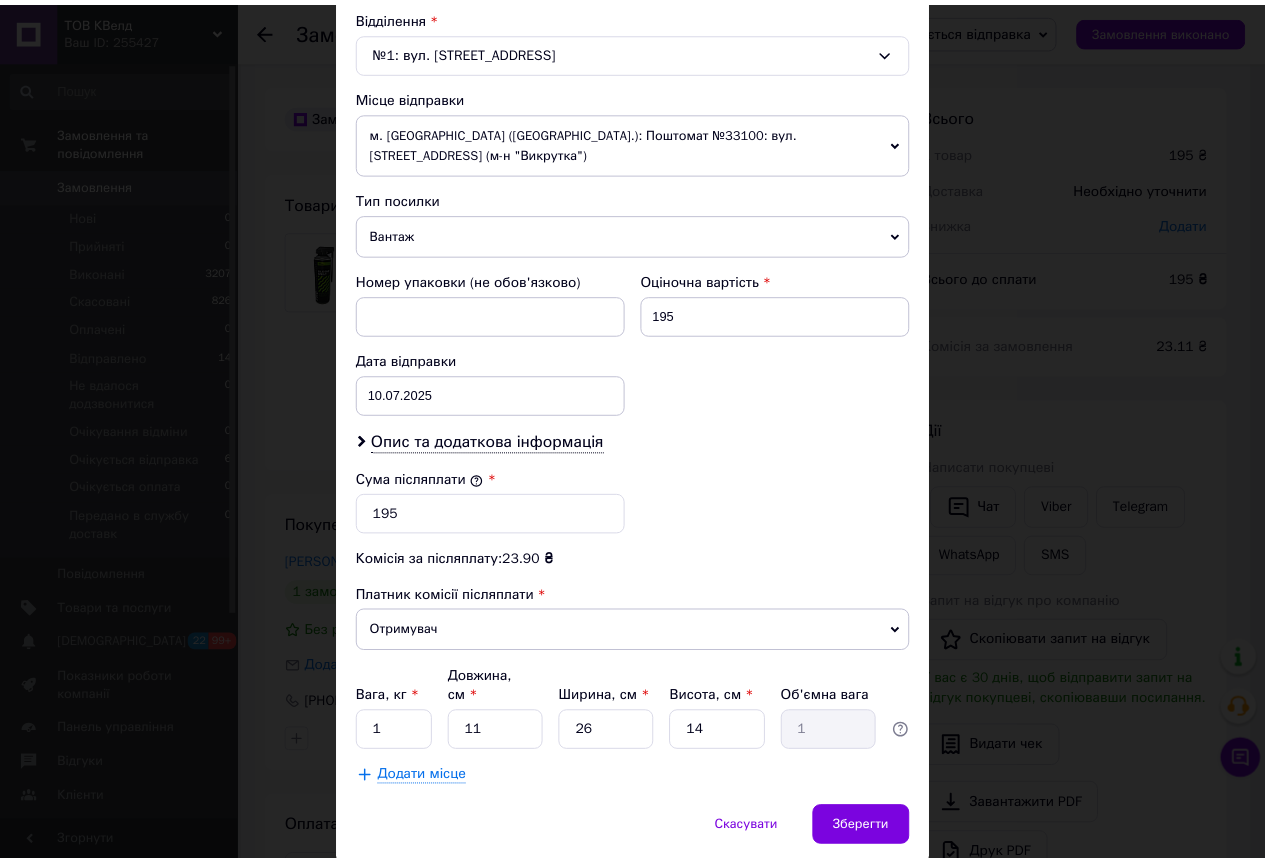 scroll, scrollTop: 683, scrollLeft: 0, axis: vertical 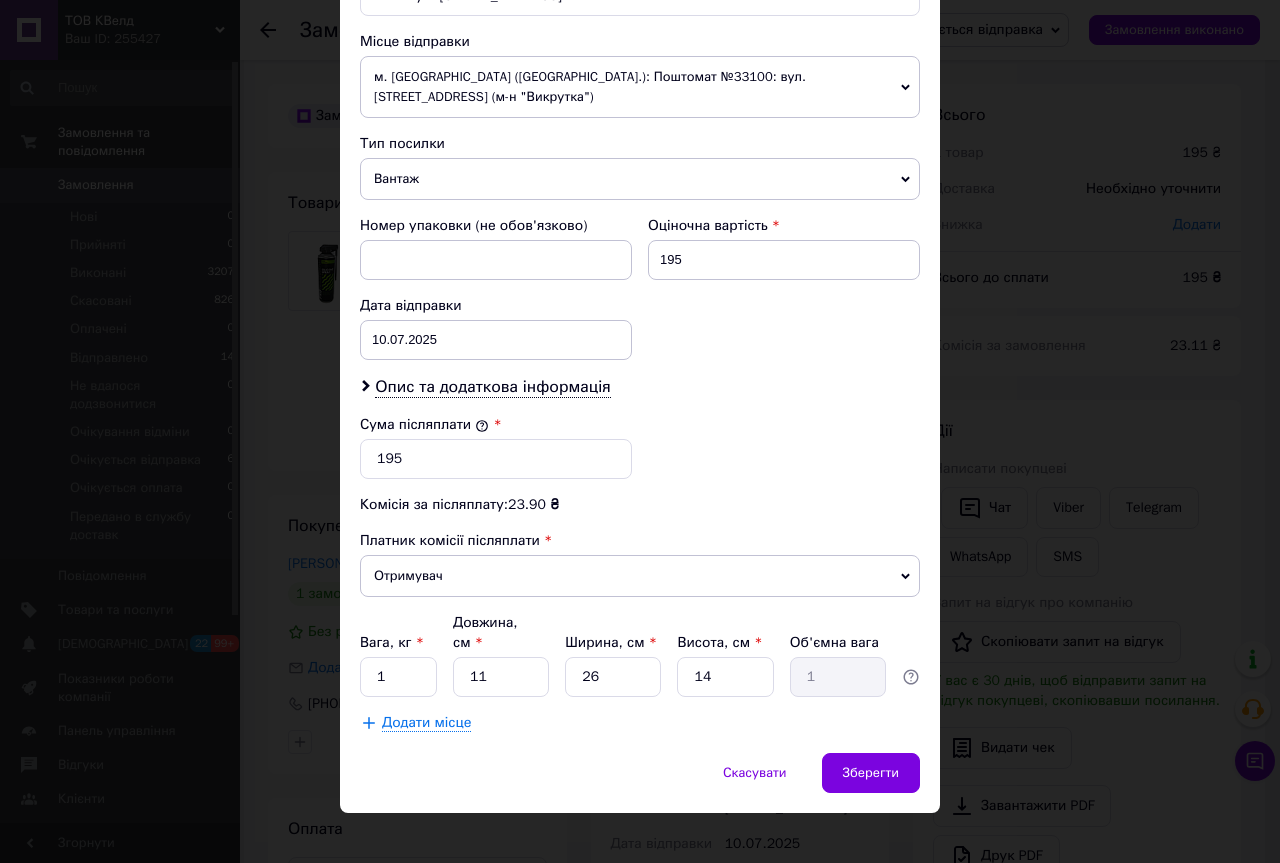 click on "Платник Отримувач Відправник Прізвище отримувача [PERSON_NAME] Ім'я отримувача [PERSON_NAME] батькові отримувача Телефон отримувача [PHONE_NUMBER] Тип доставки У відділенні Кур'єром В поштоматі Місто м. [GEOGRAPHIC_DATA] ([GEOGRAPHIC_DATA], [GEOGRAPHIC_DATA].) Відділення №1: вул. [STREET_ADDRESS]-А Місце відправки м. [GEOGRAPHIC_DATA] ([GEOGRAPHIC_DATA].): Поштомат №33100: вул. [STREET_ADDRESS] (м-н "Викрутка") м. [GEOGRAPHIC_DATA] ([GEOGRAPHIC_DATA].): №20: вул. [STREET_ADDRESS] Хмельницький ([GEOGRAPHIC_DATA].): №21 (до 30 кг): просп. Миру, 80 Додати ще місце відправки Тип посилки Вантаж Документи 195 [DATE] < > <" at bounding box center (640, 140) 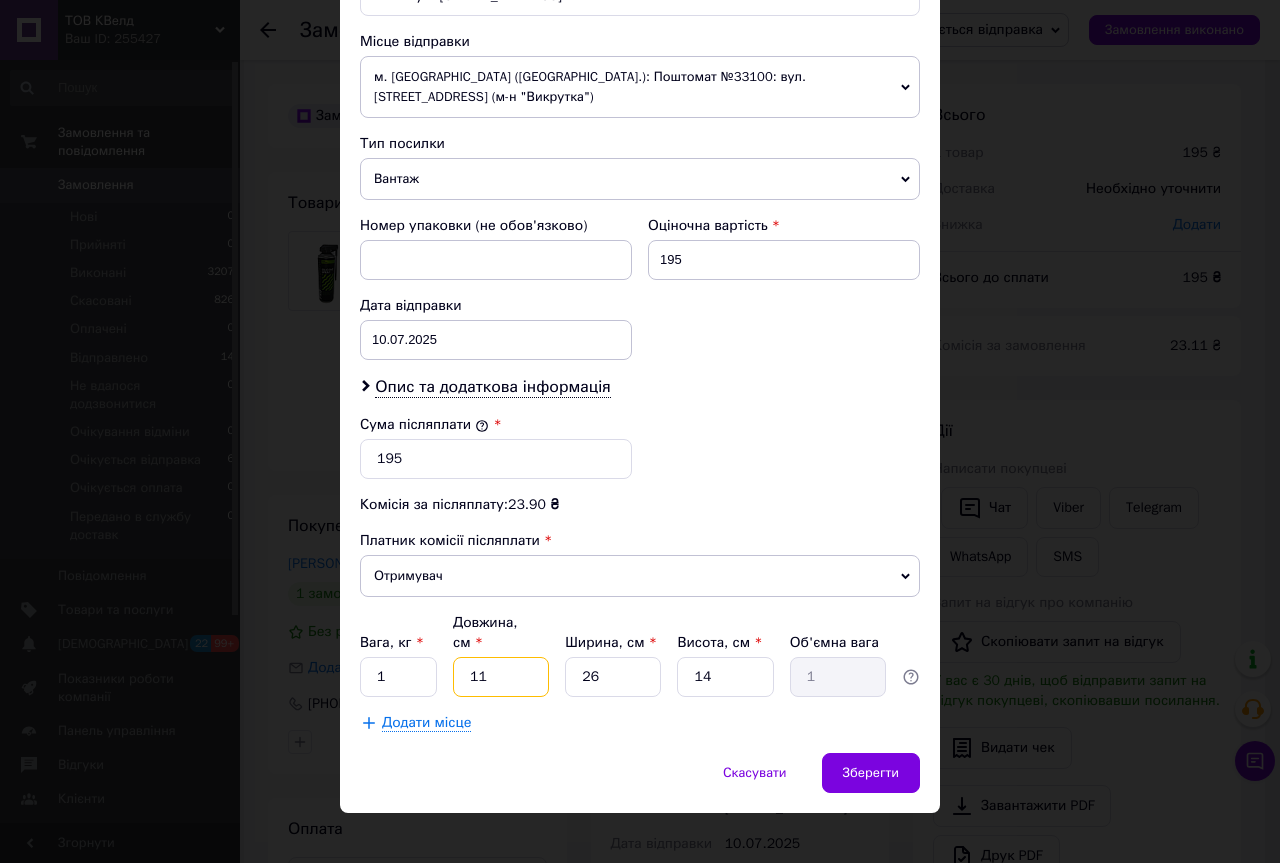 click on "11" at bounding box center [501, 677] 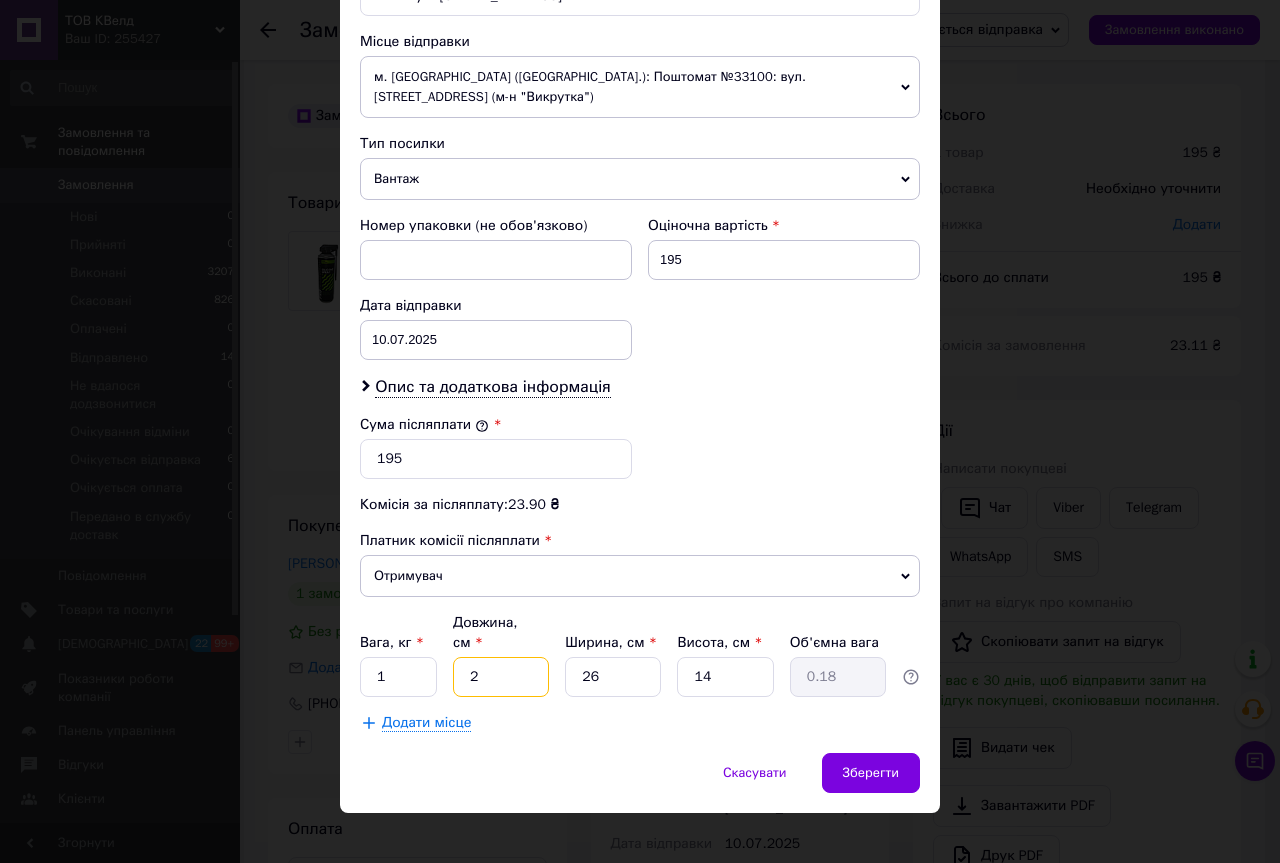 type on "27" 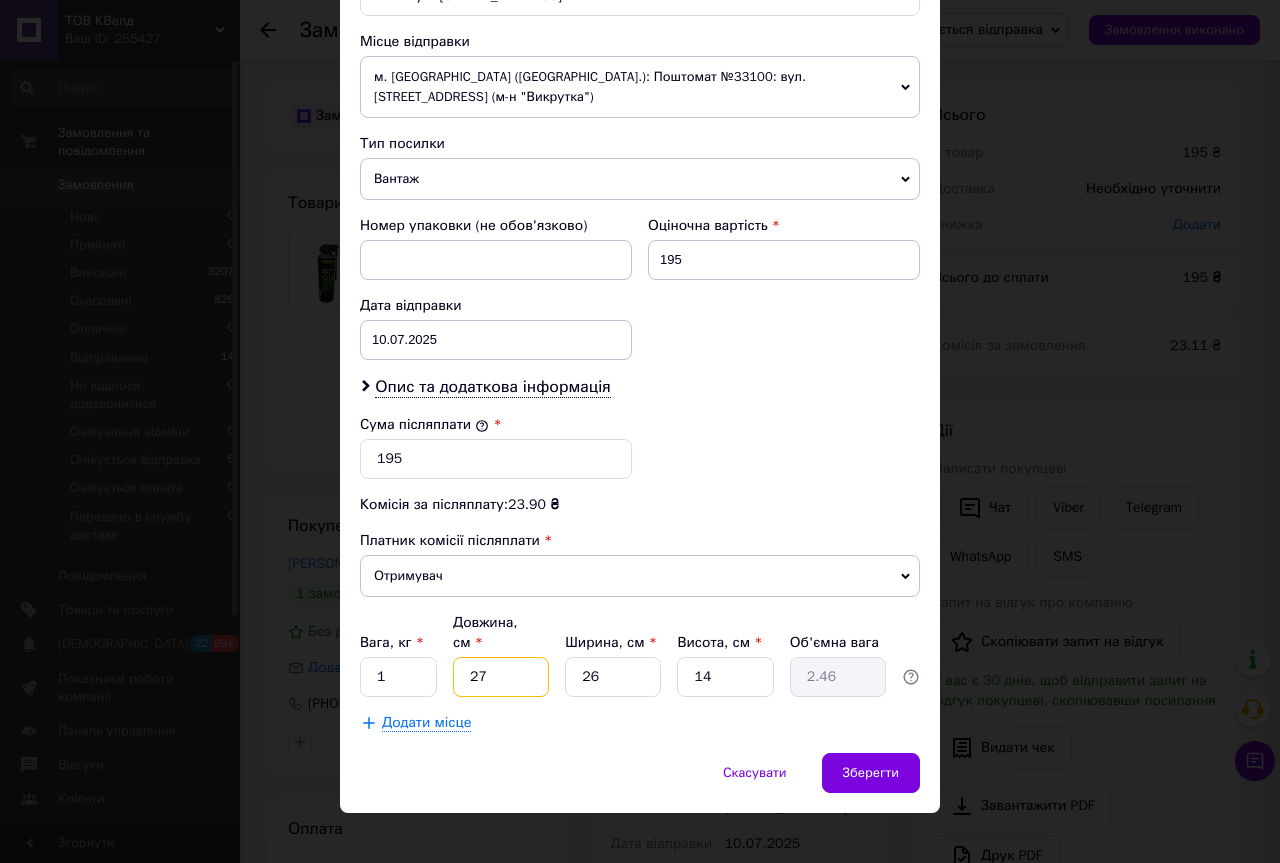 type on "27" 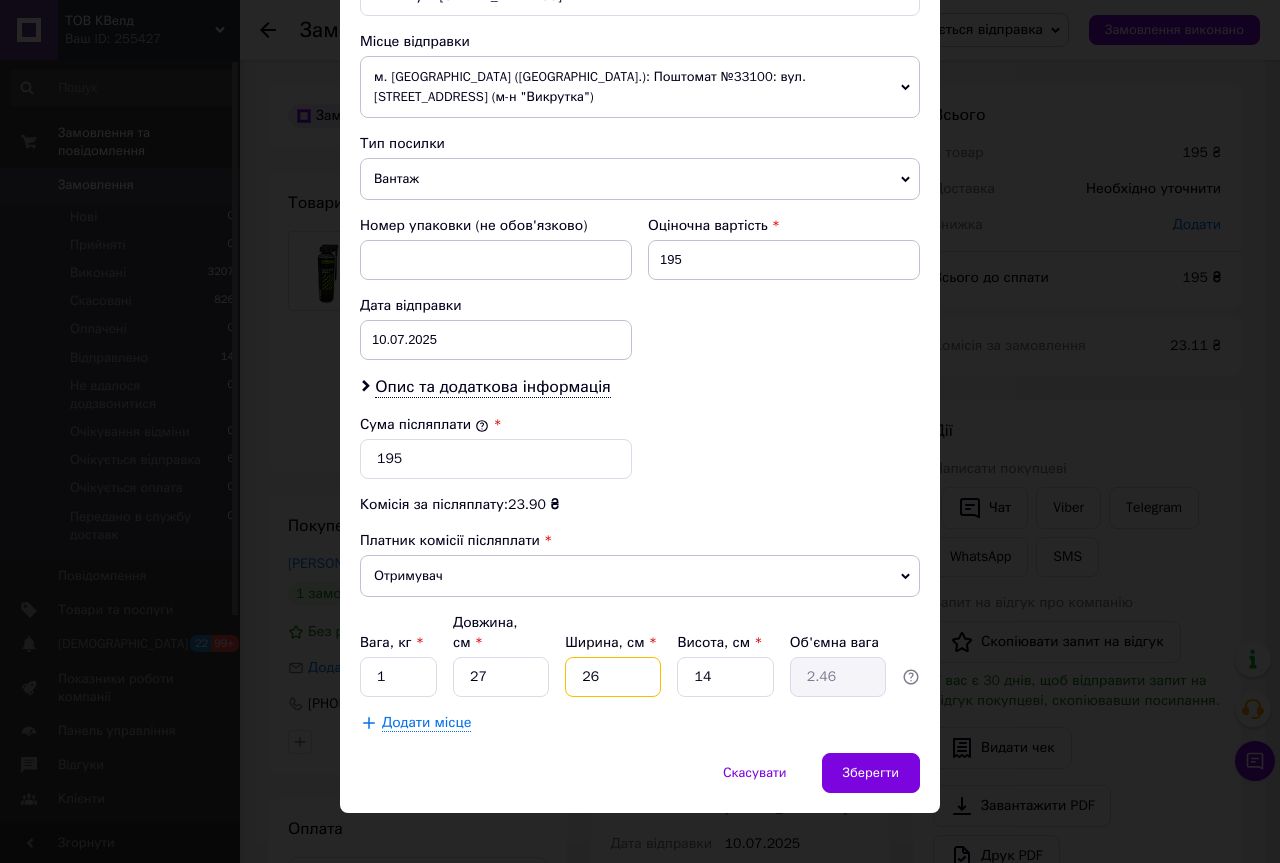 type on "1" 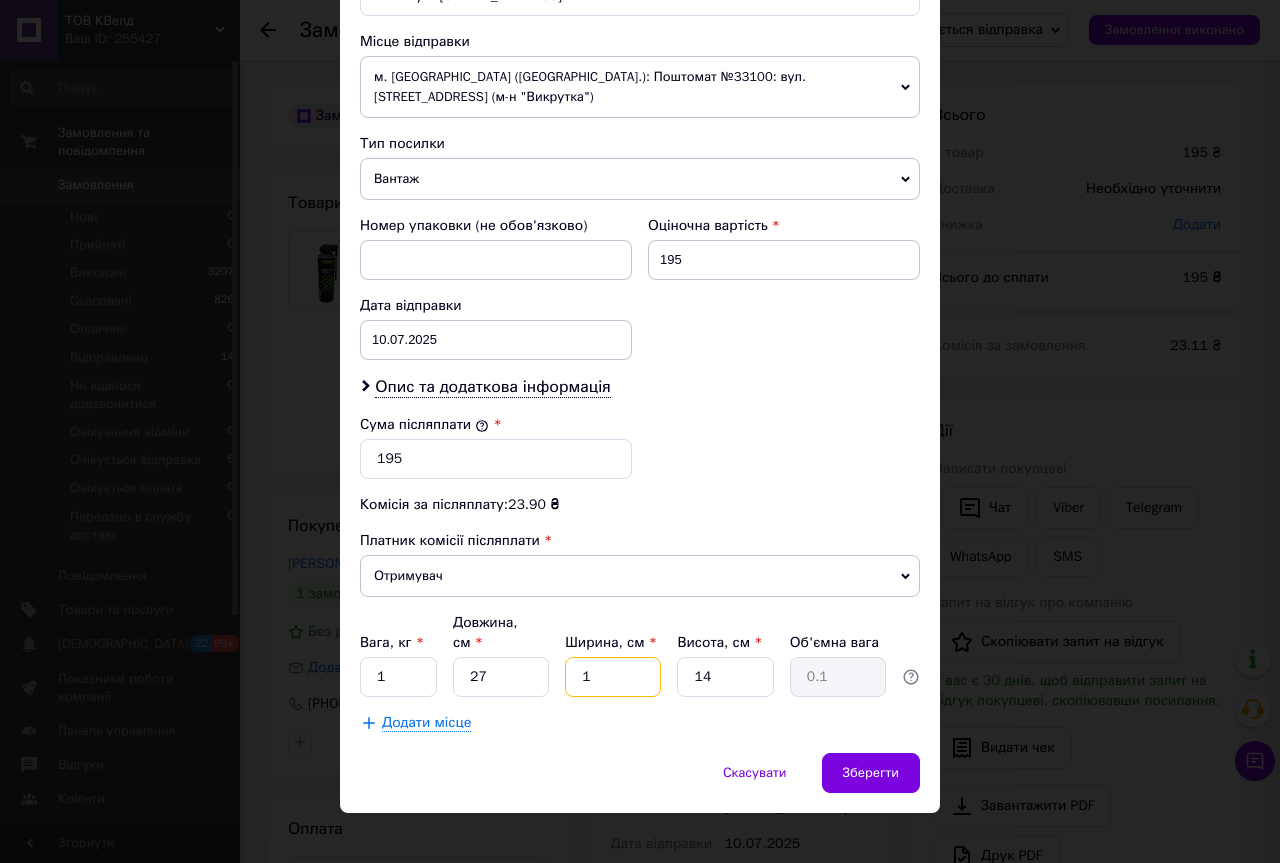 type on "15" 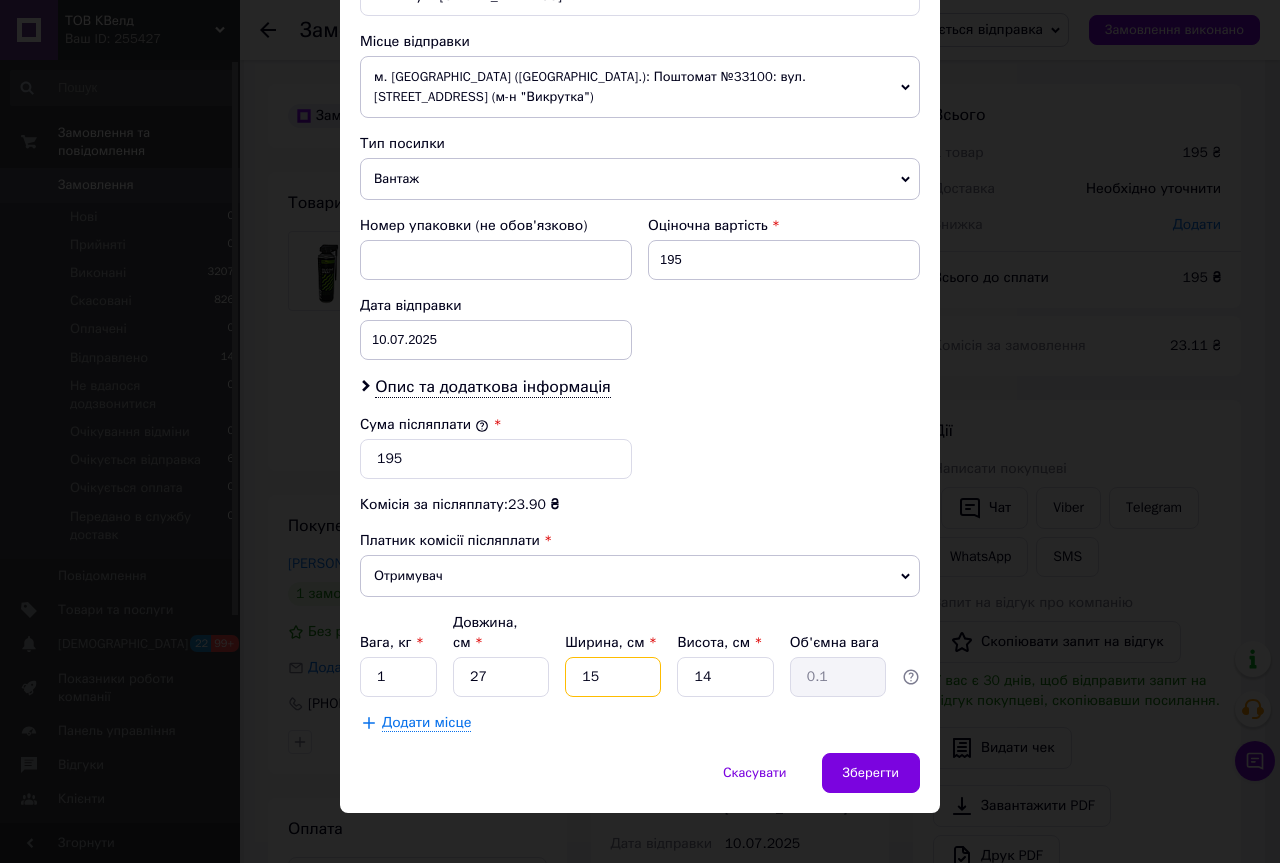type on "1.42" 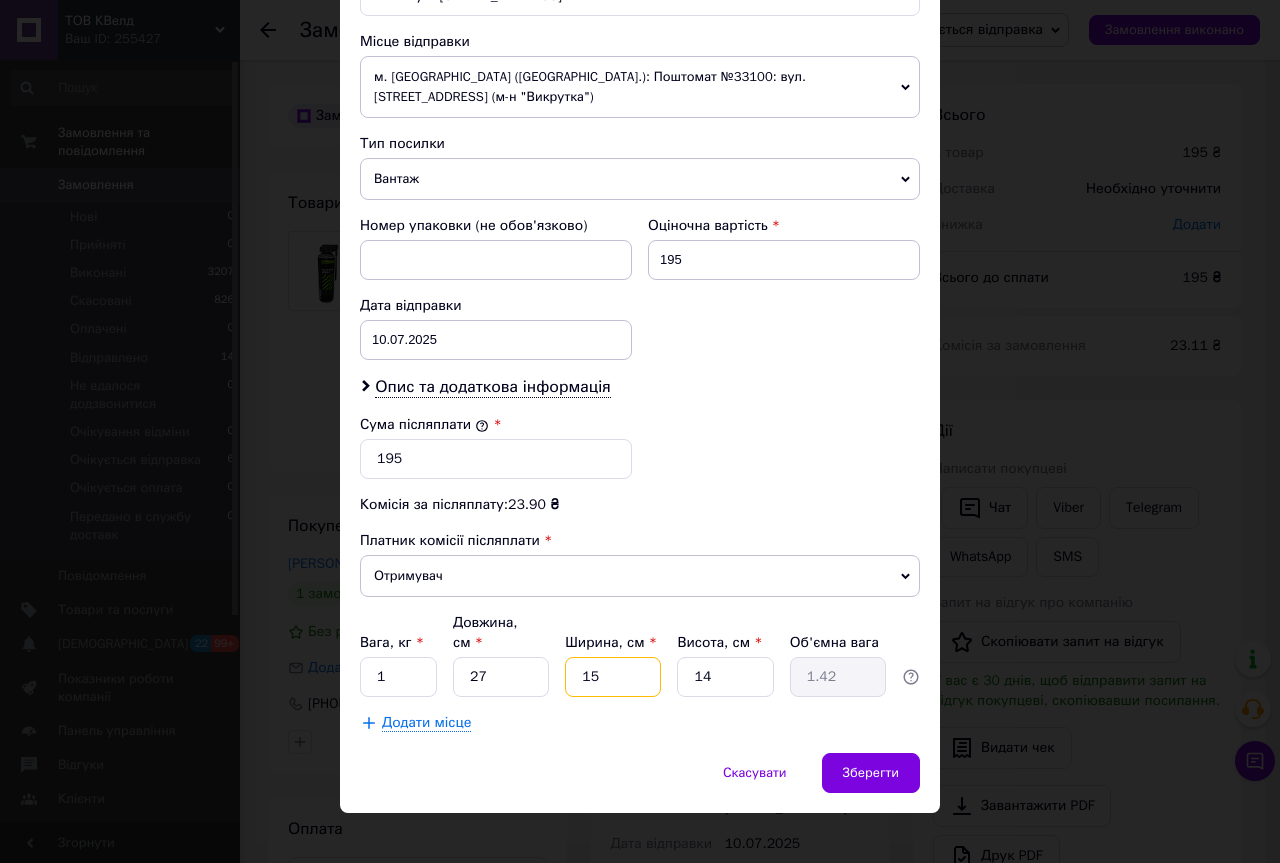 type on "15" 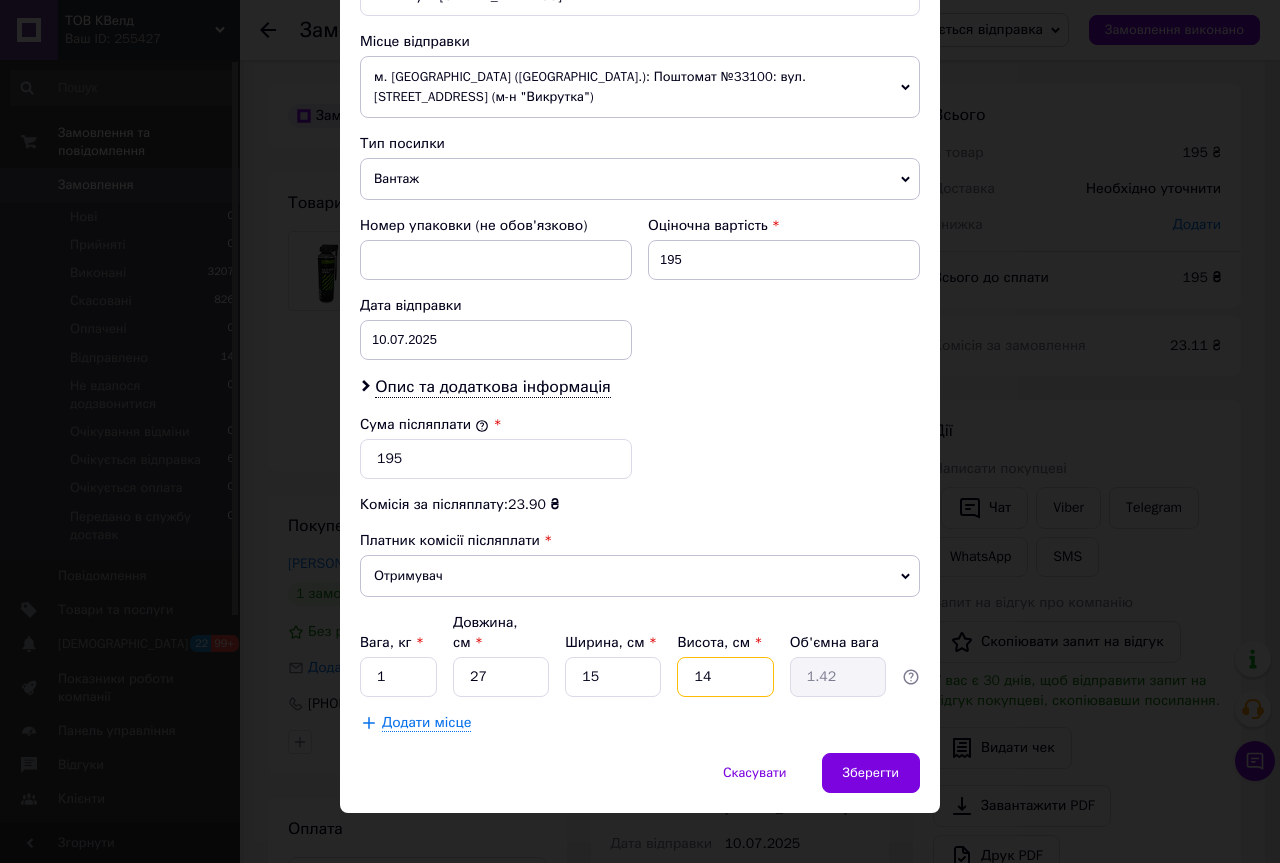 type on "8" 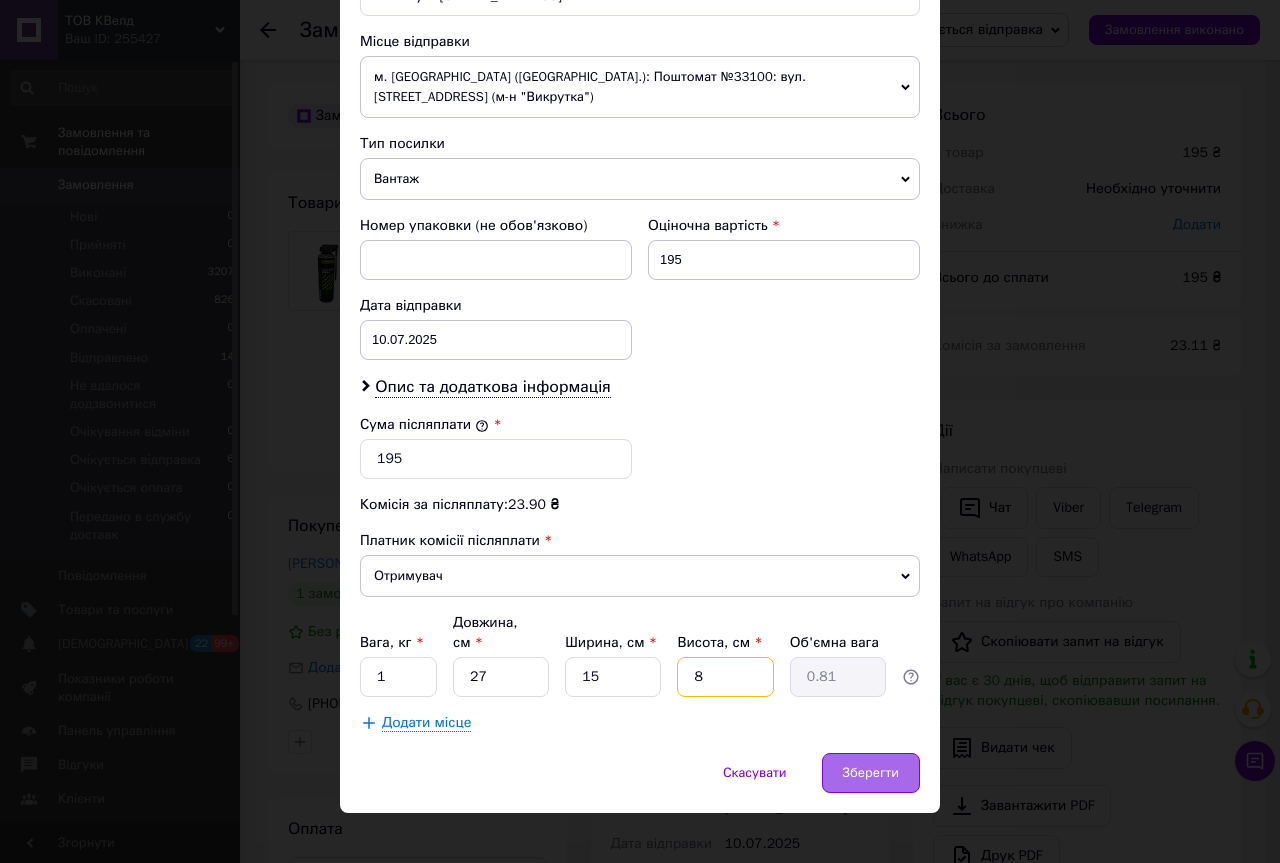 type on "8" 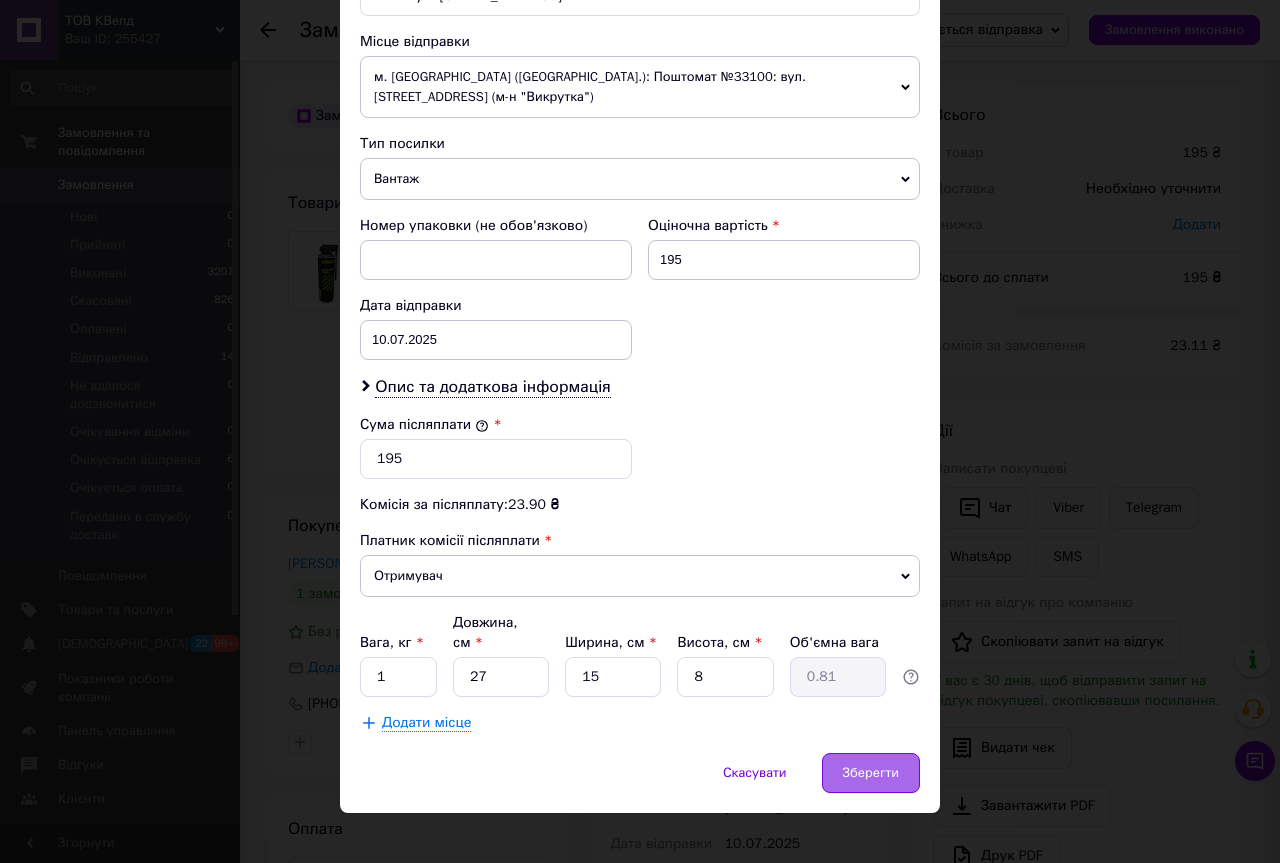 click on "Зберегти" at bounding box center [871, 773] 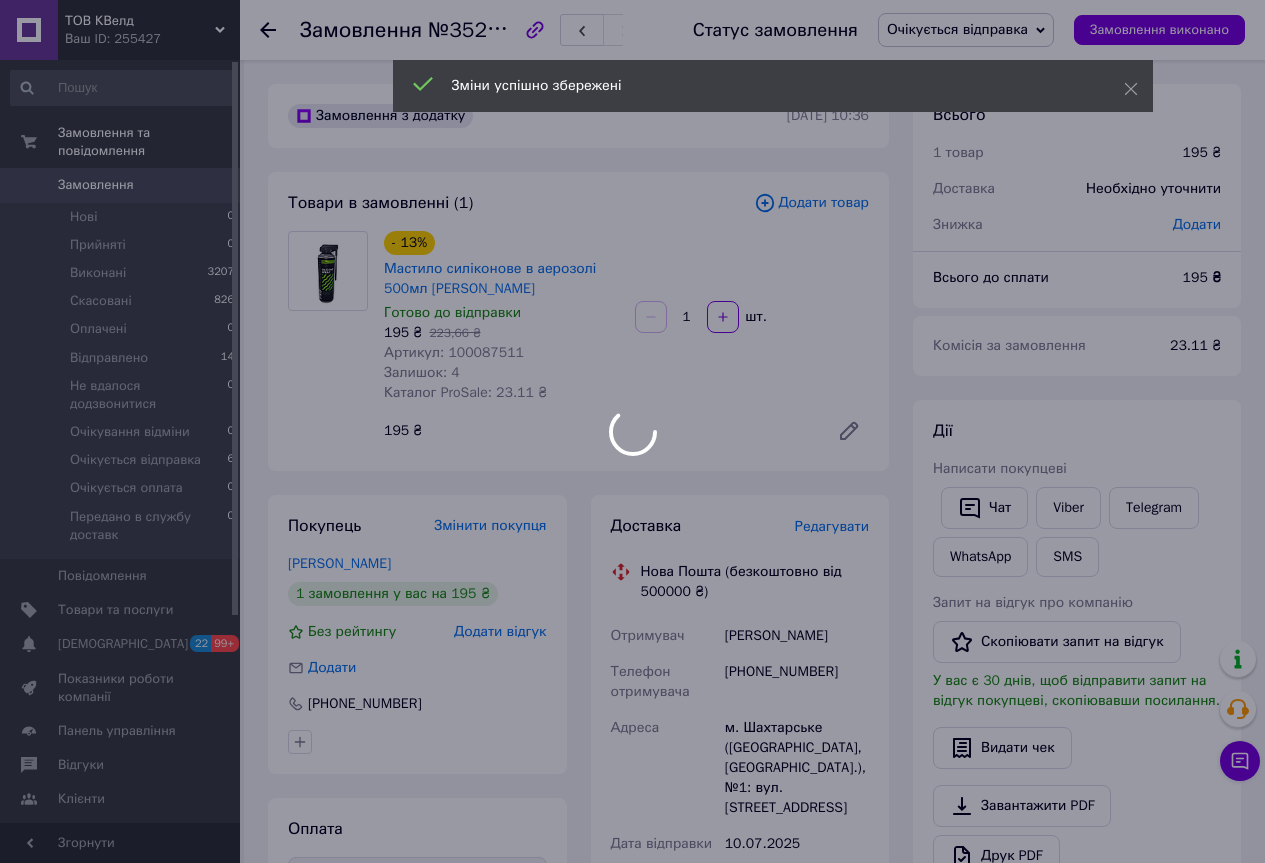 scroll, scrollTop: 500, scrollLeft: 0, axis: vertical 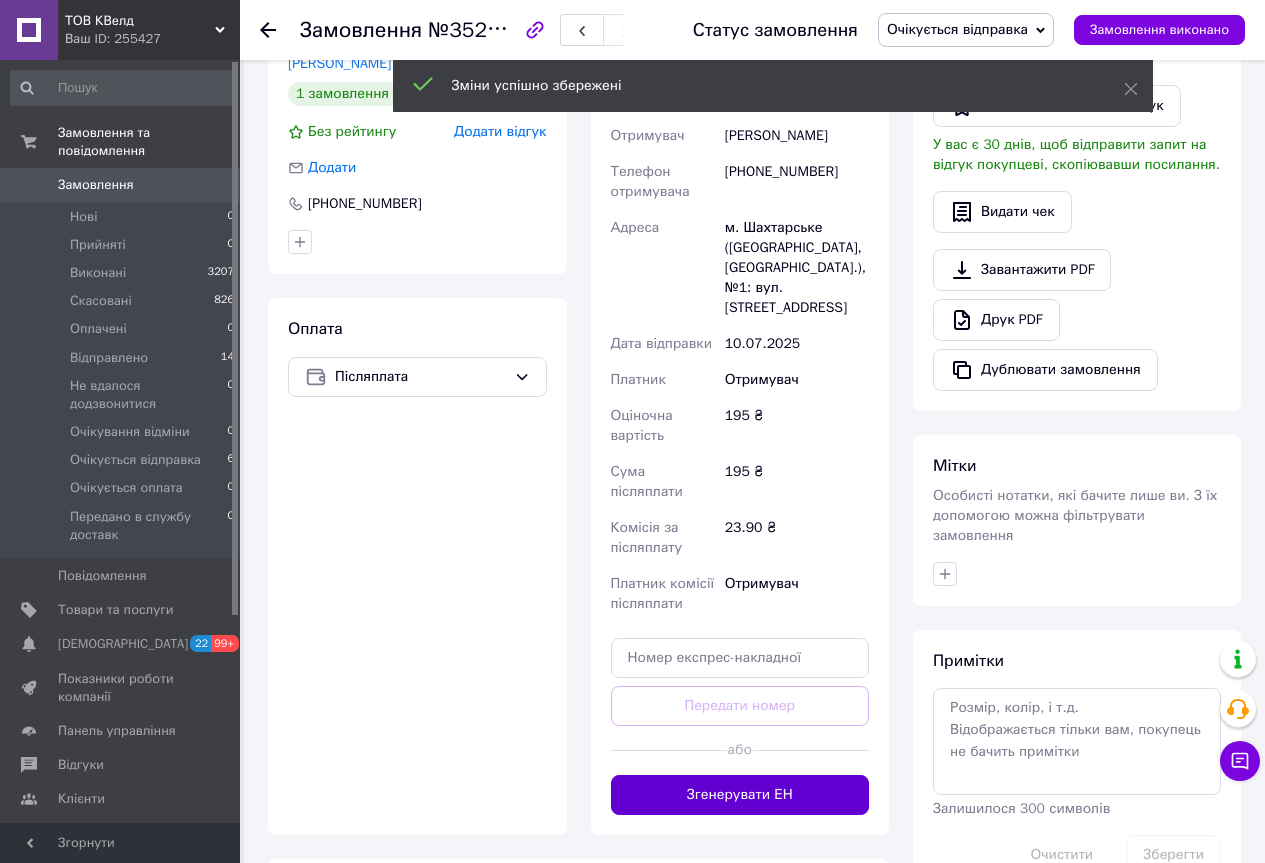 click on "Згенерувати ЕН" at bounding box center (740, 795) 